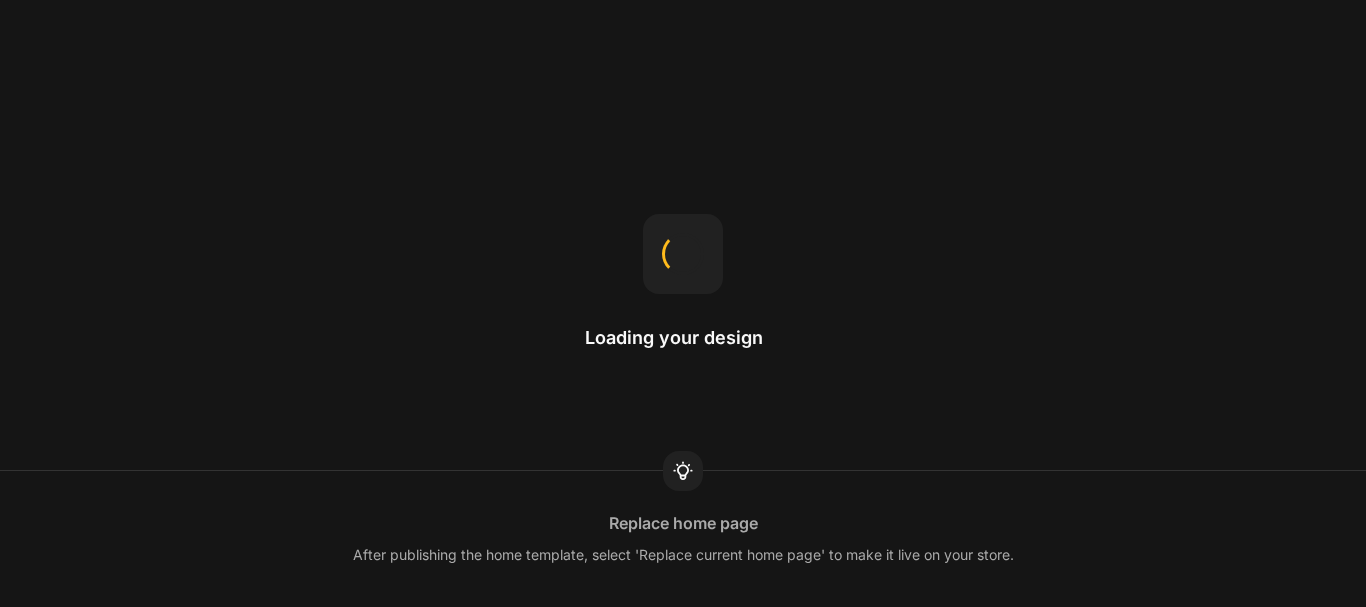 scroll, scrollTop: 0, scrollLeft: 0, axis: both 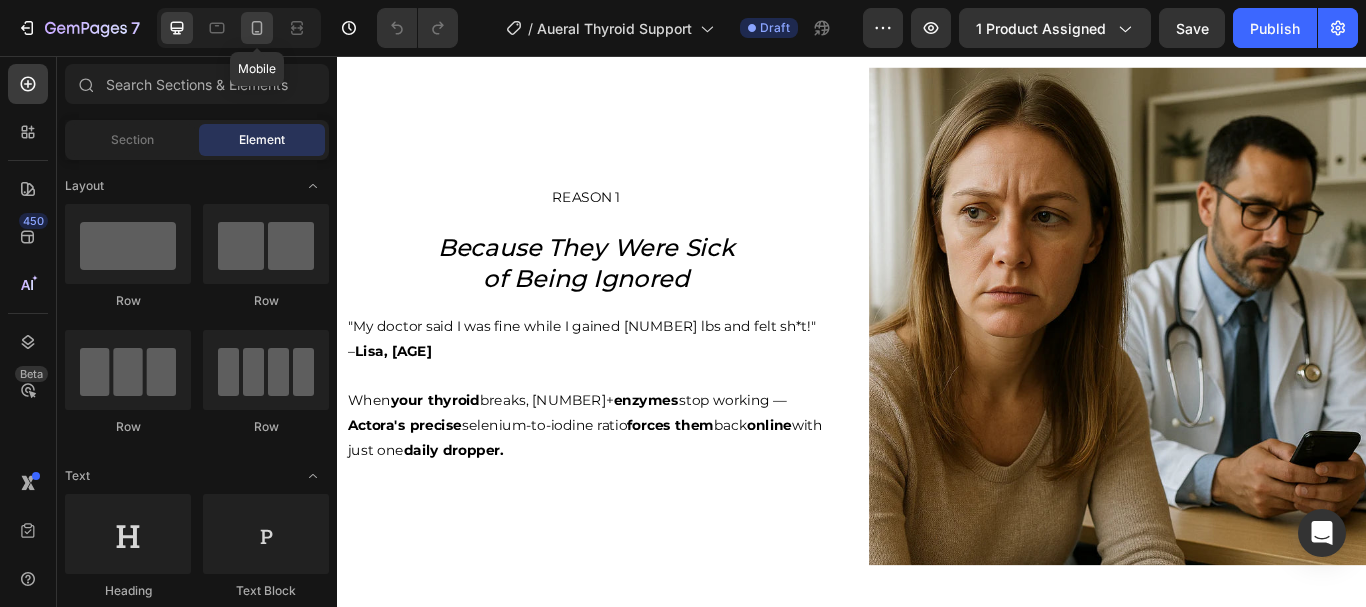 click 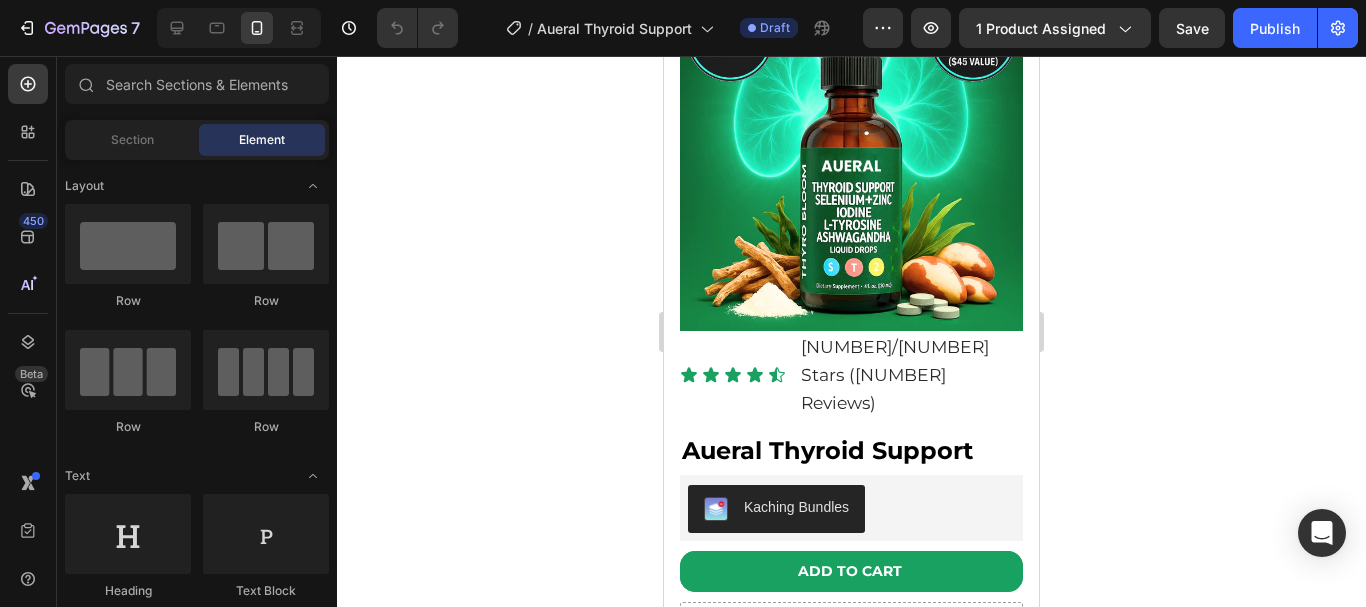 scroll, scrollTop: 4837, scrollLeft: 0, axis: vertical 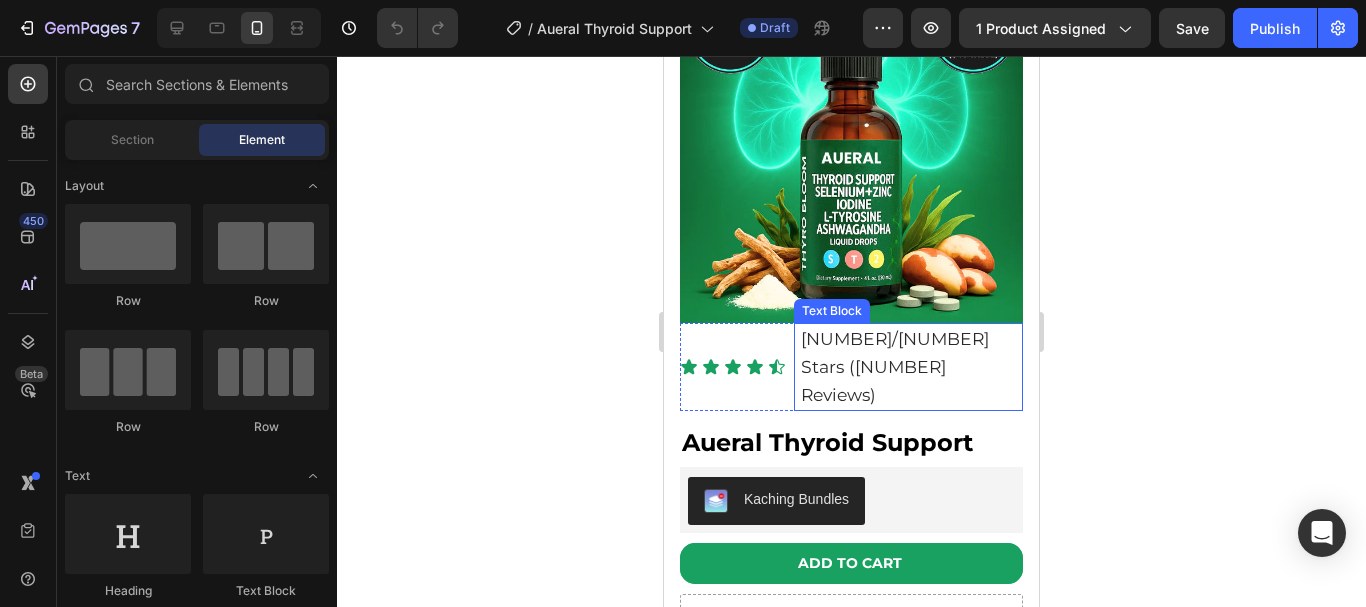 click on "[NUMBER]/[NUMBER] Stars ([NUMBER] Reviews)" at bounding box center (911, 367) 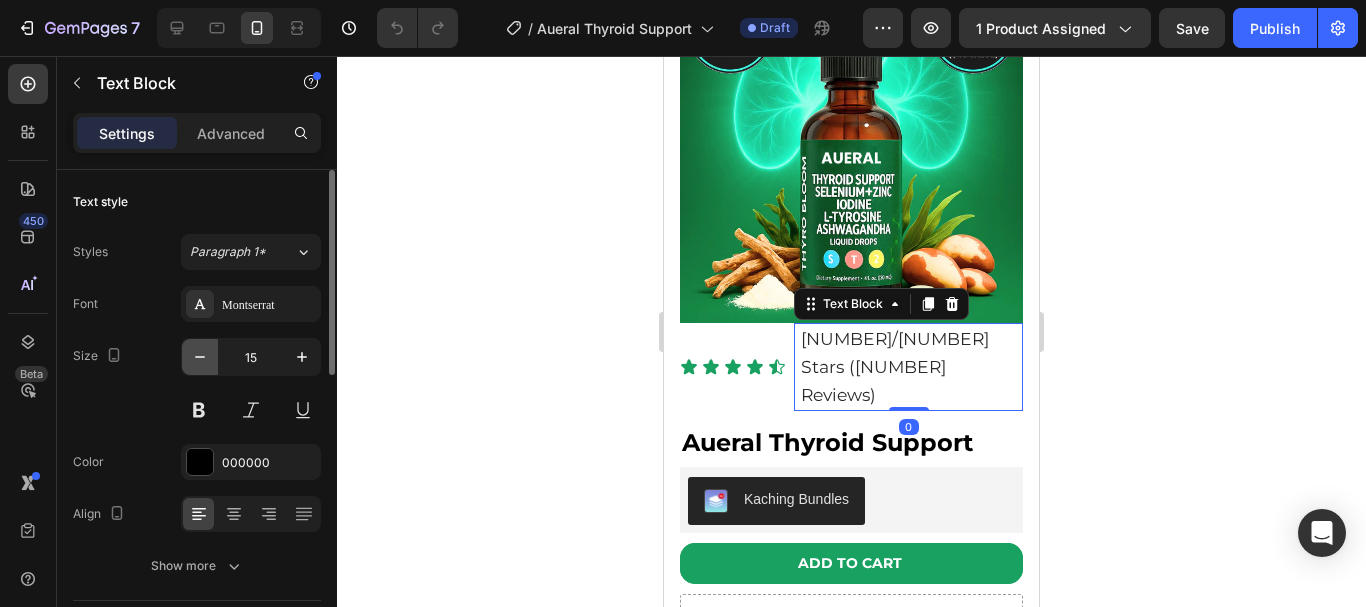 click 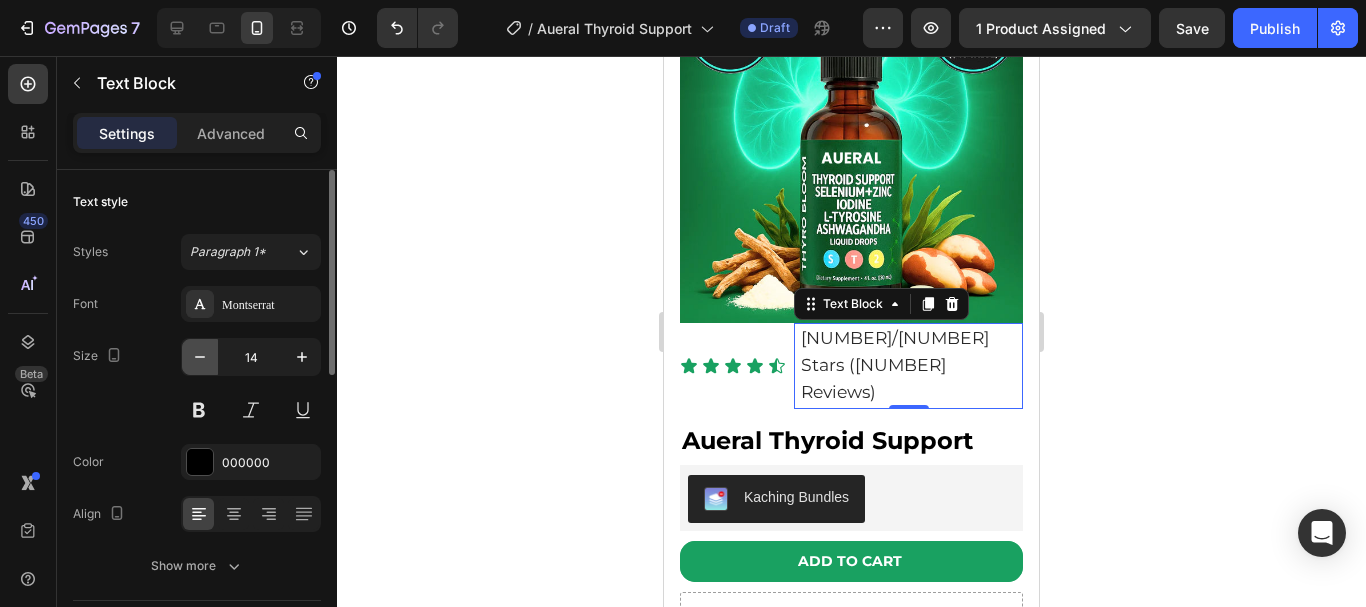 click 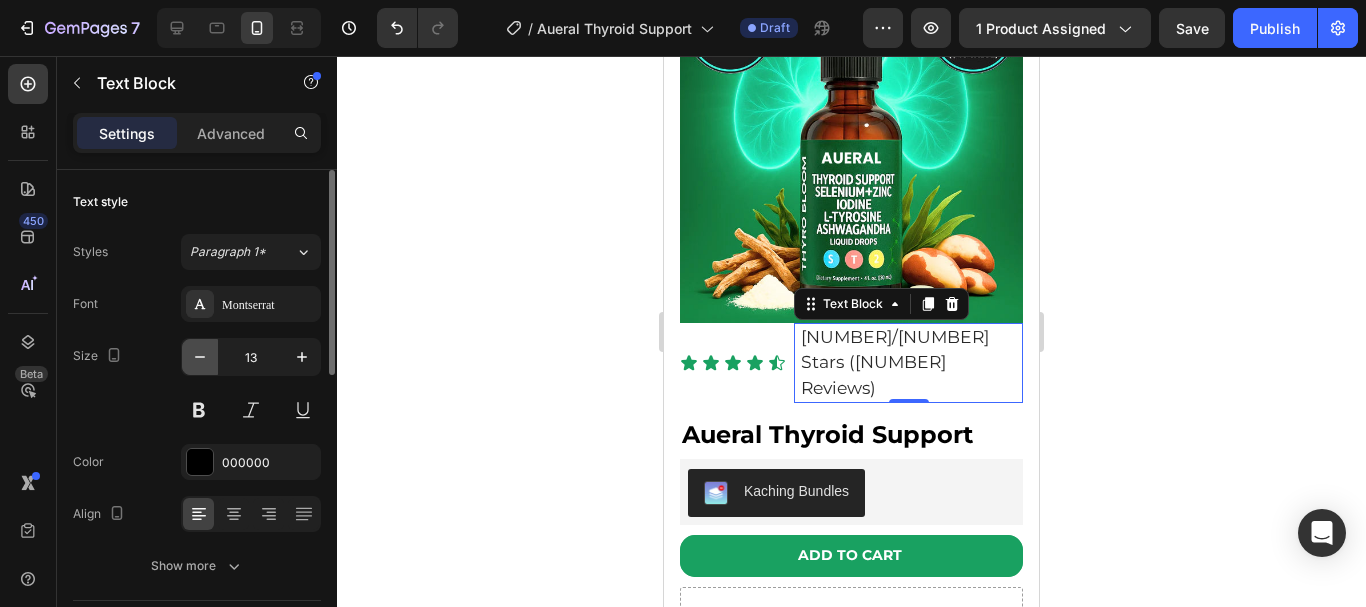 click 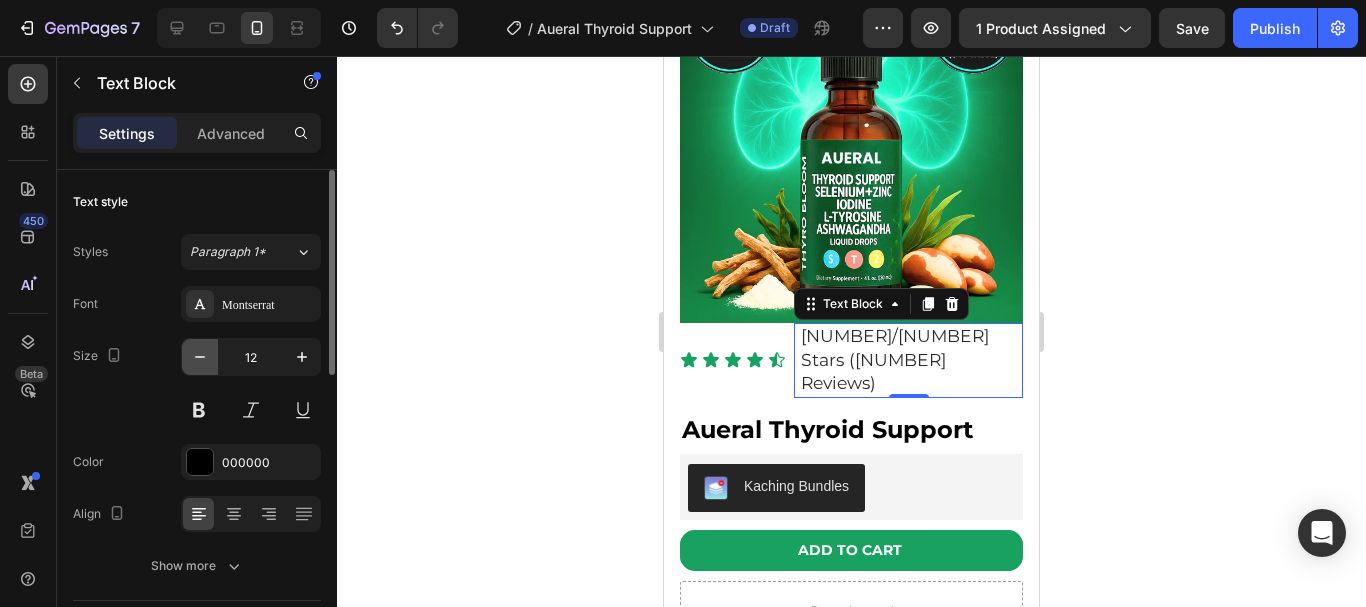 click 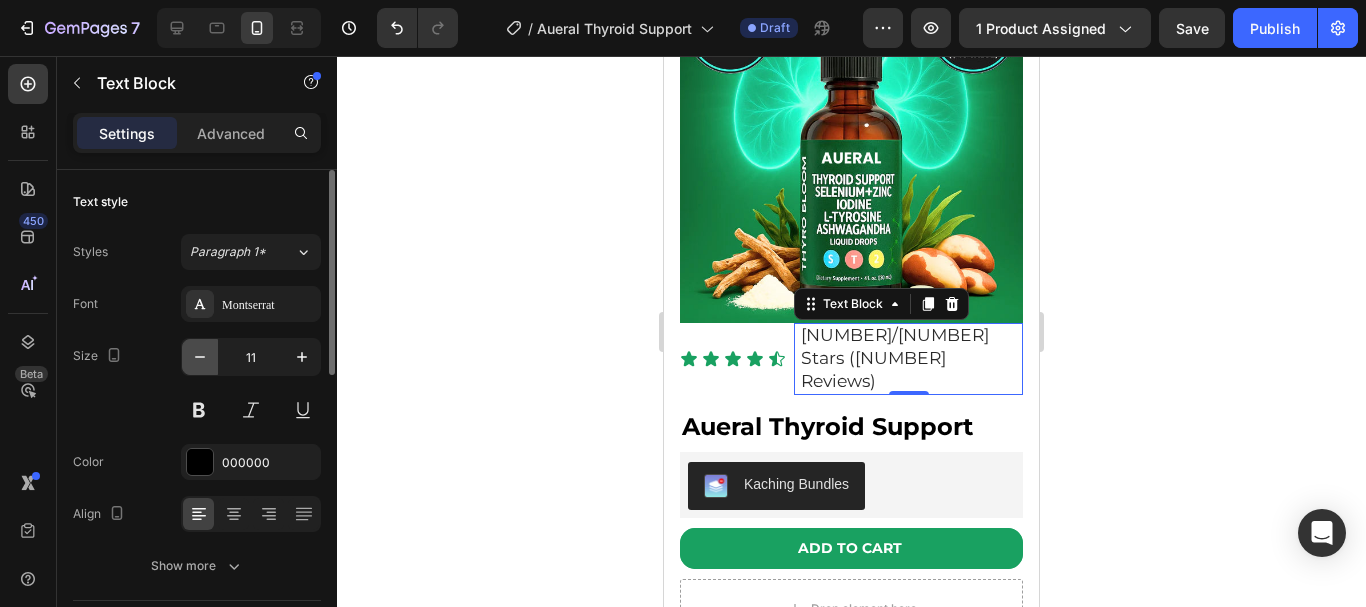 click 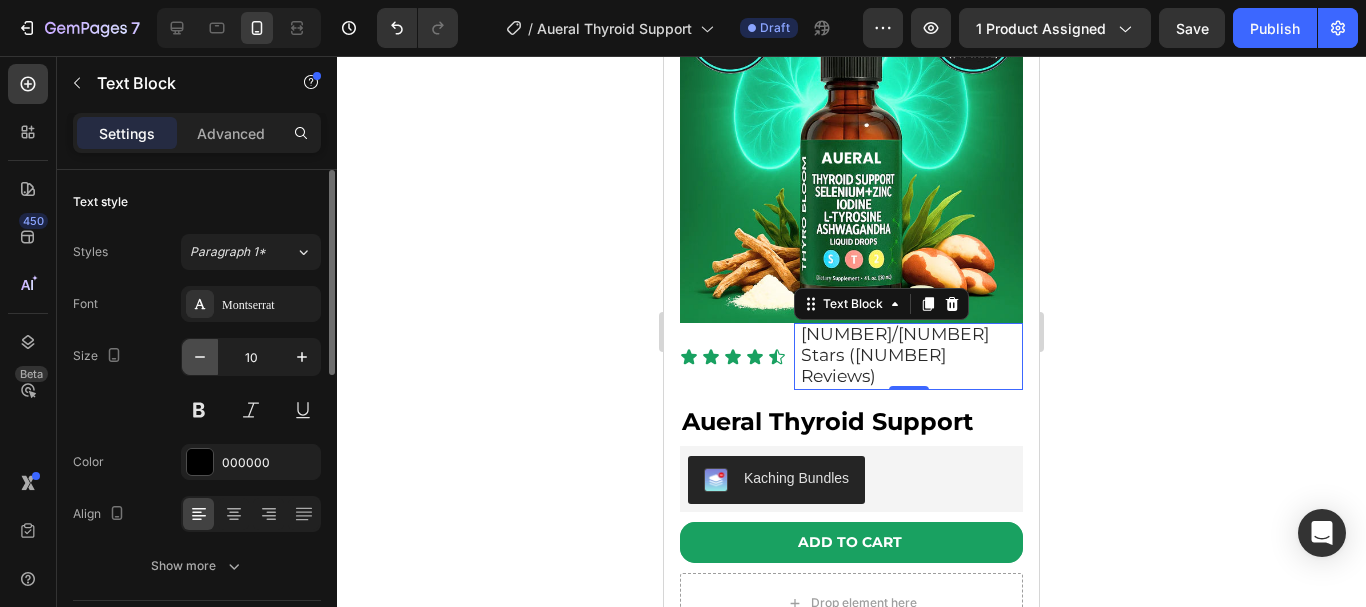 click 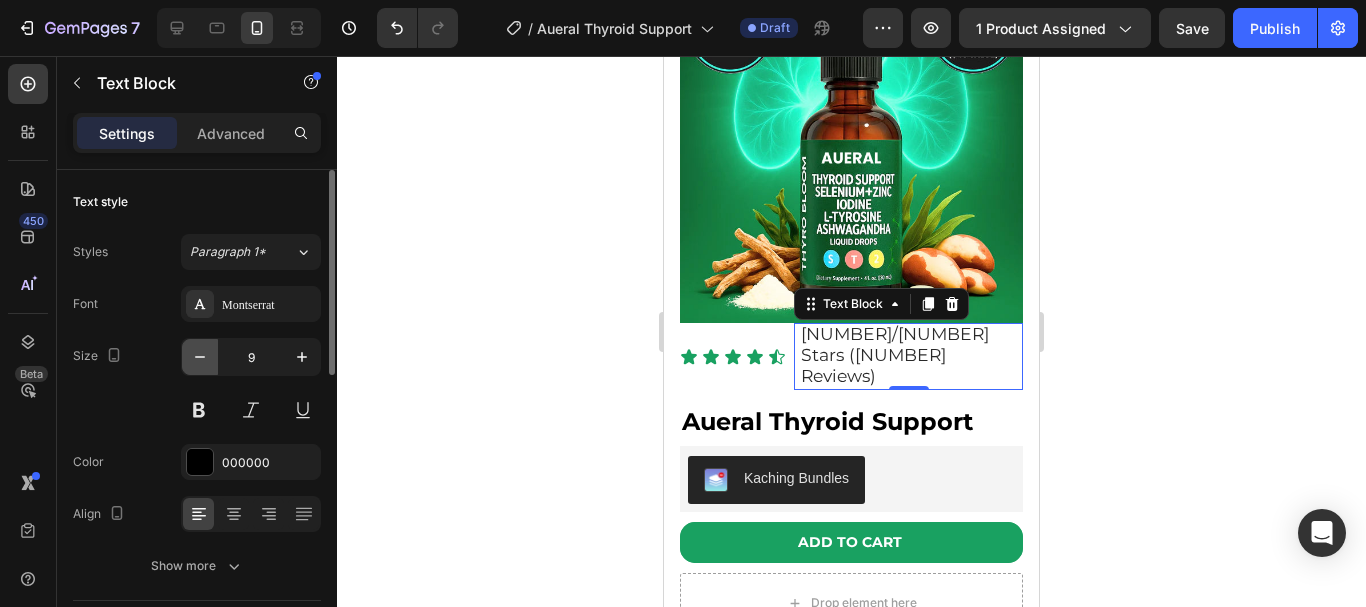 click 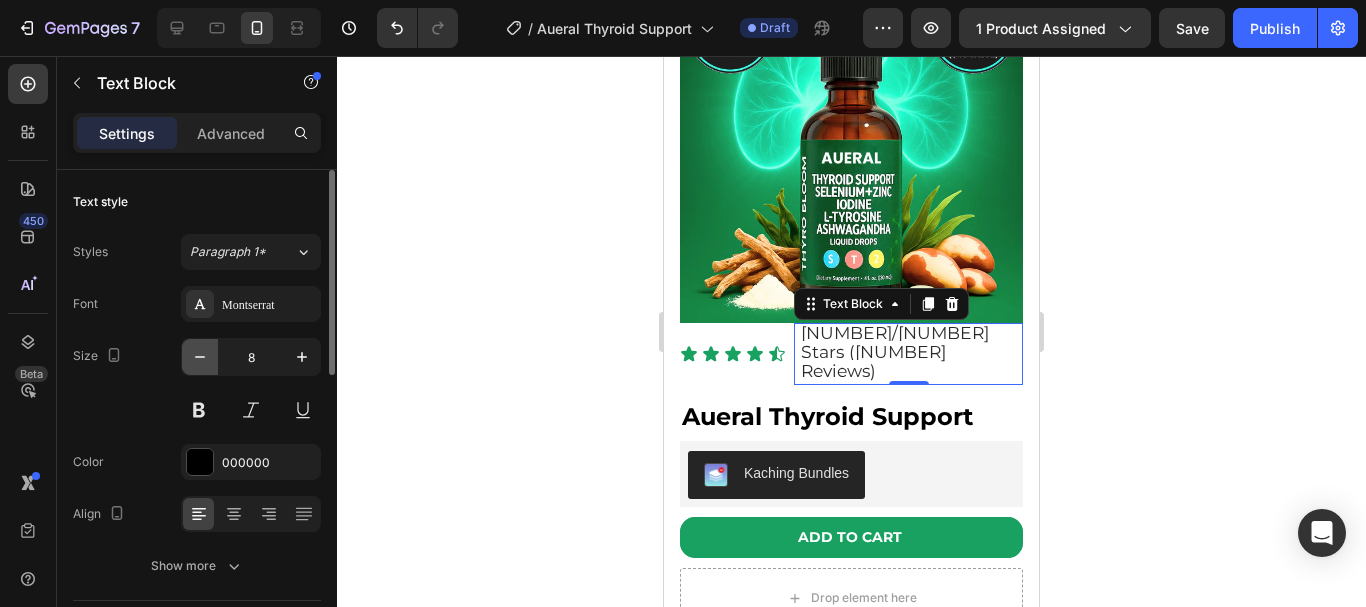 click 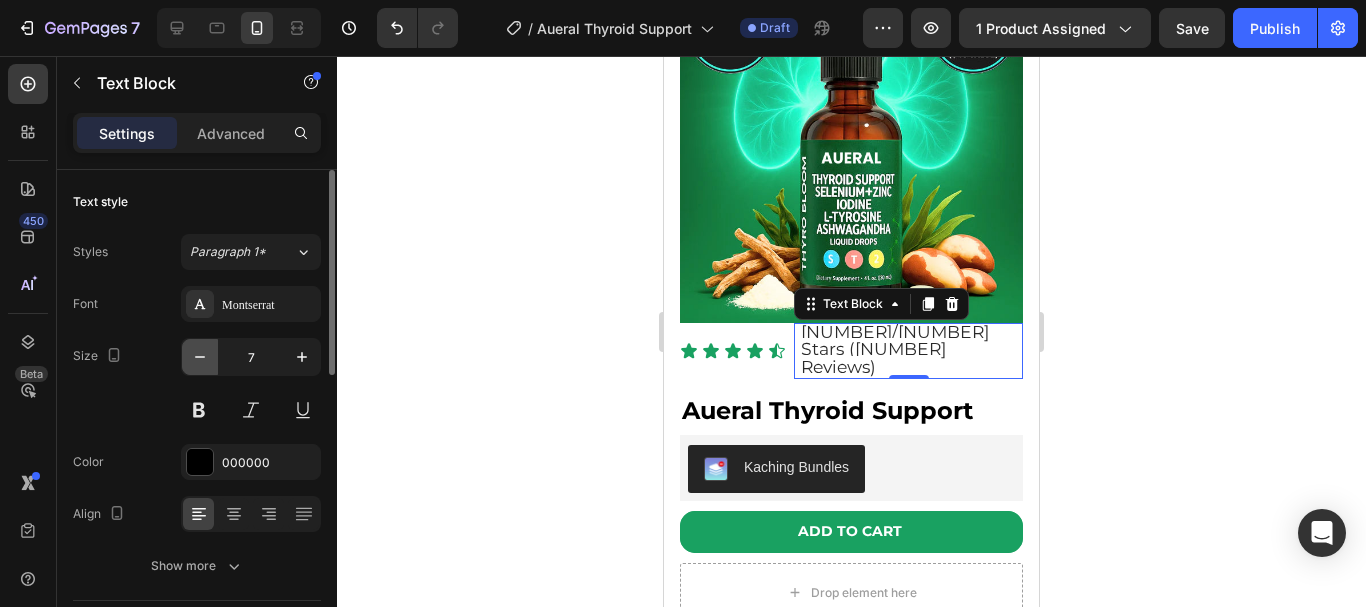click 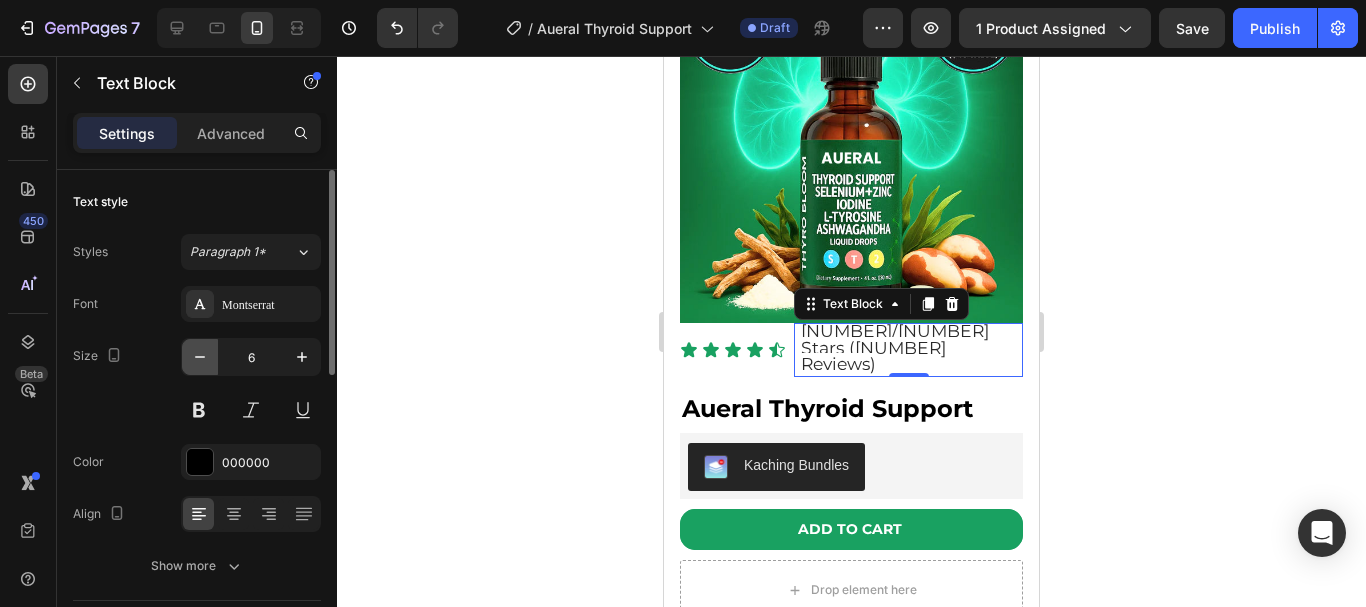 click 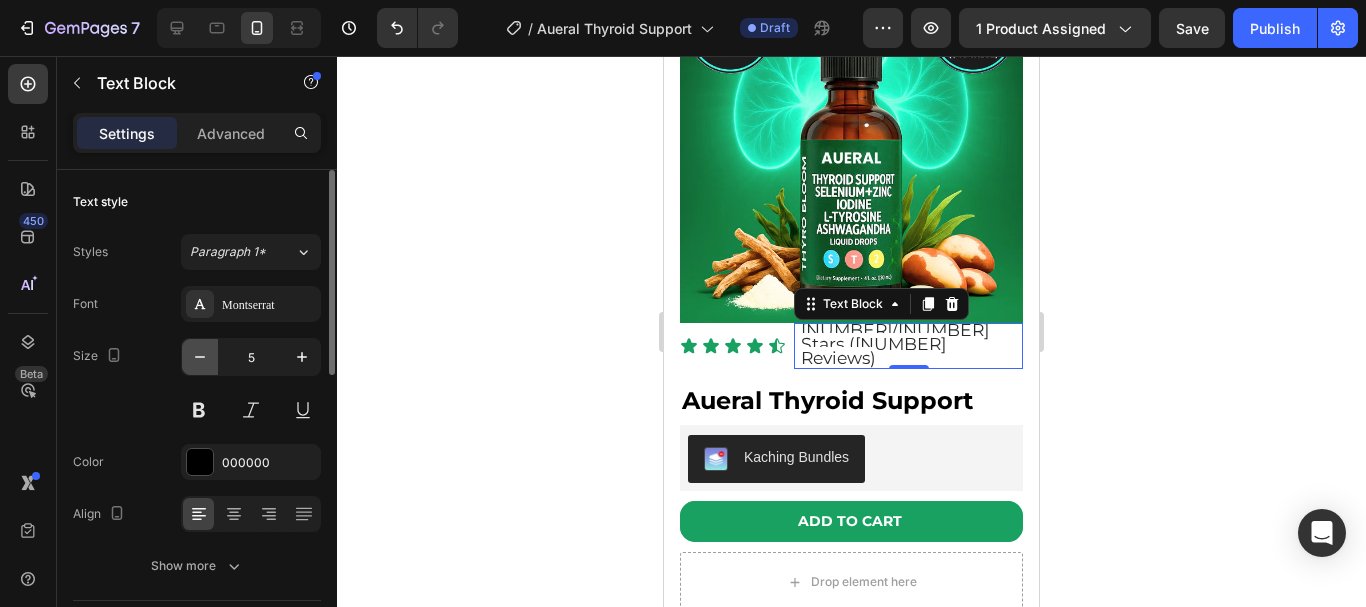 click 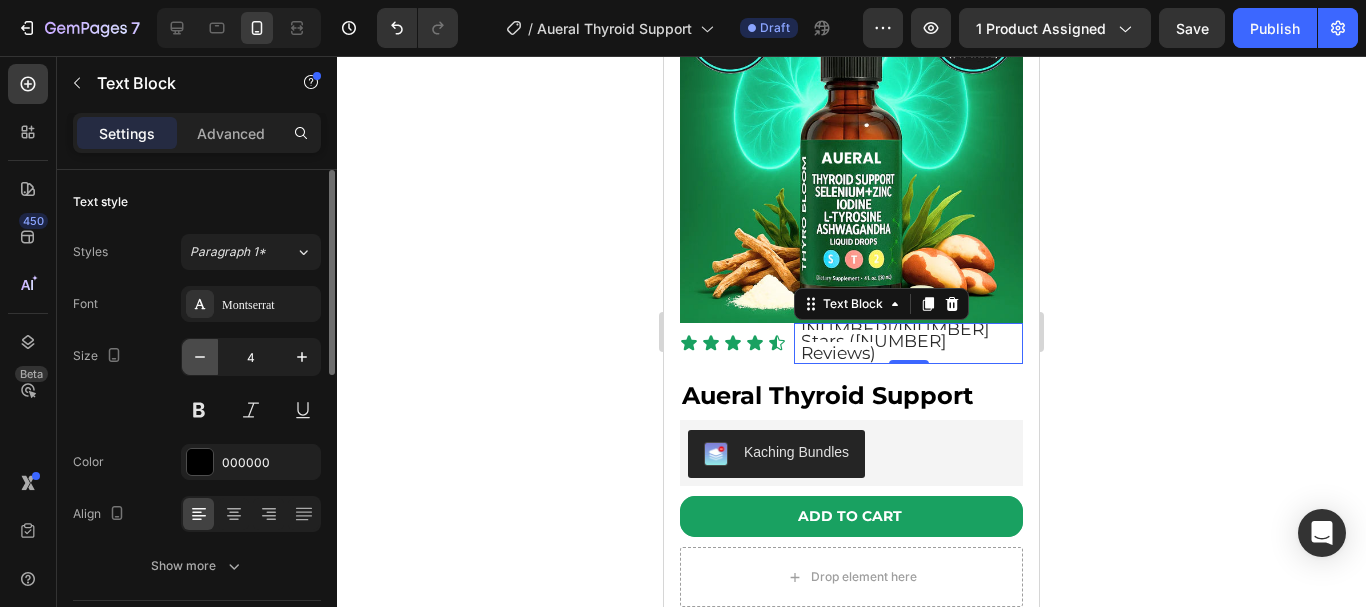 click 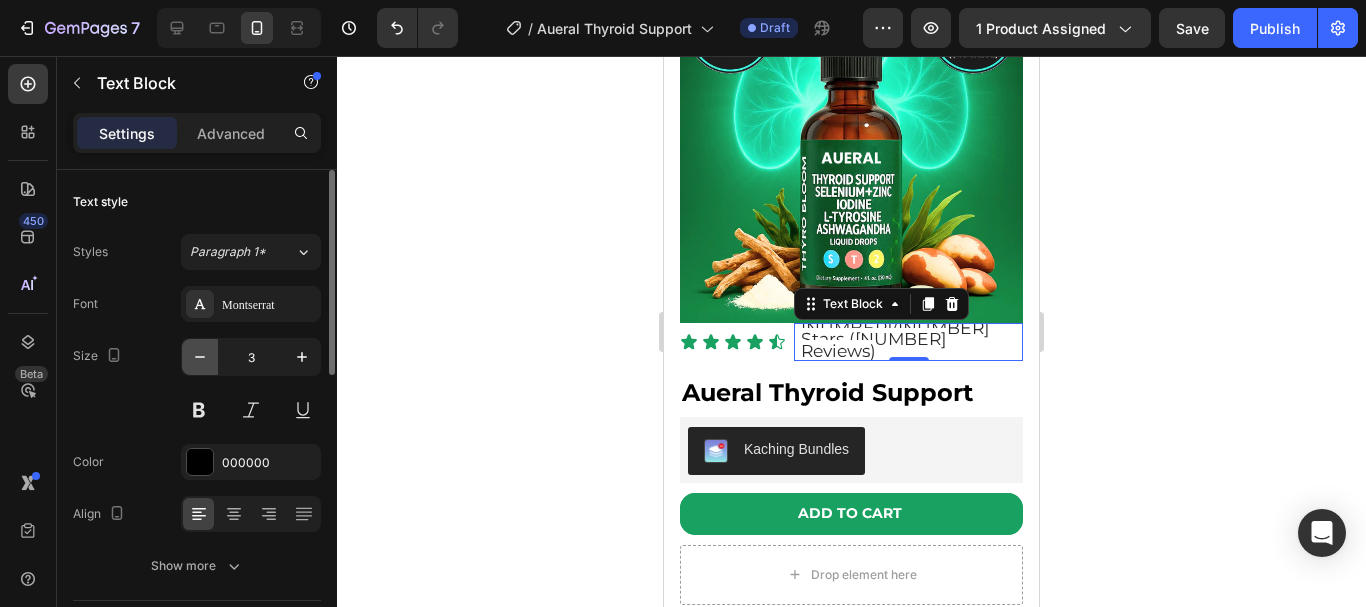 click 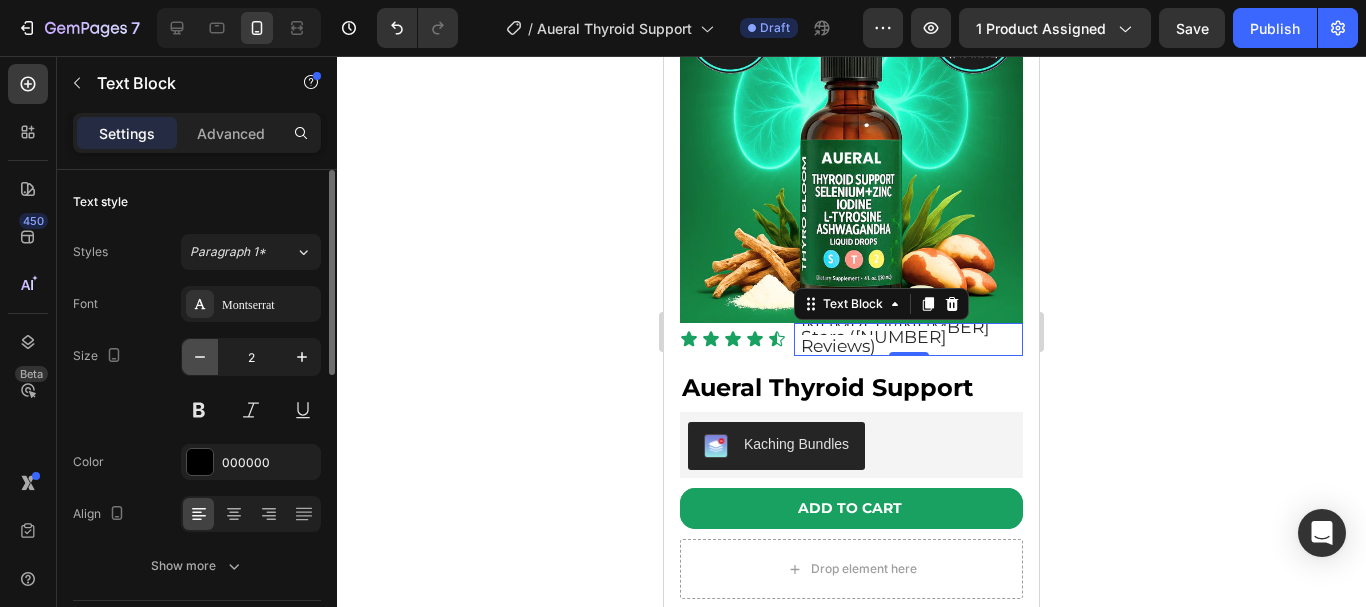click 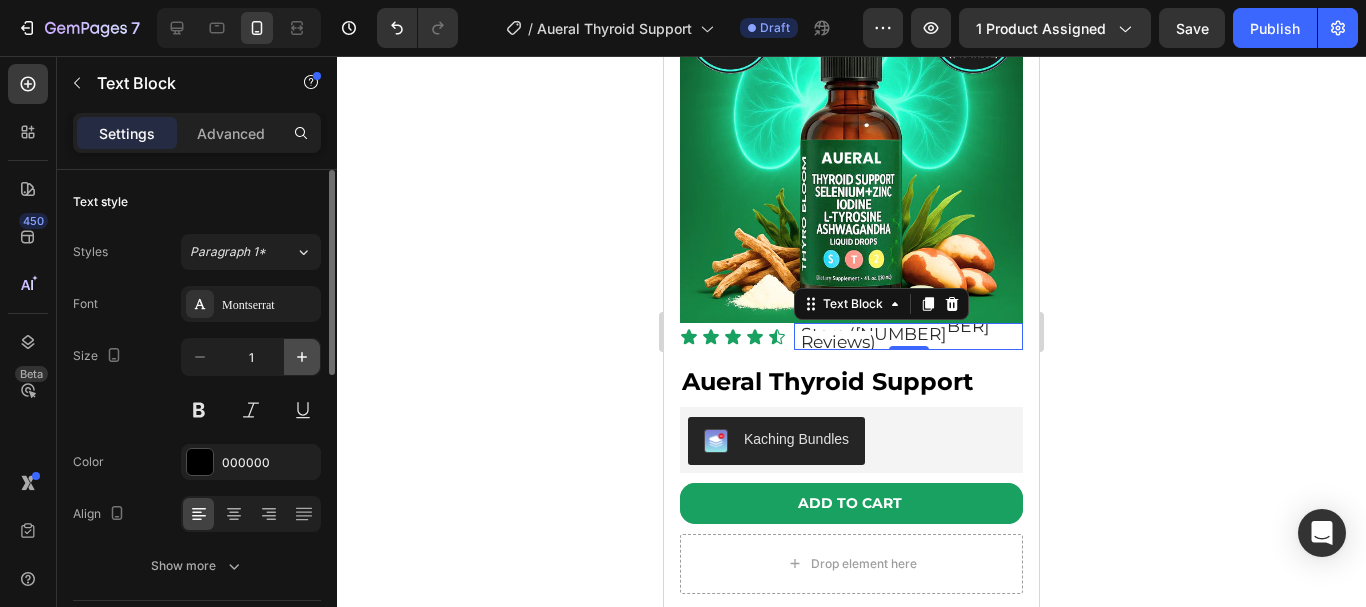 click 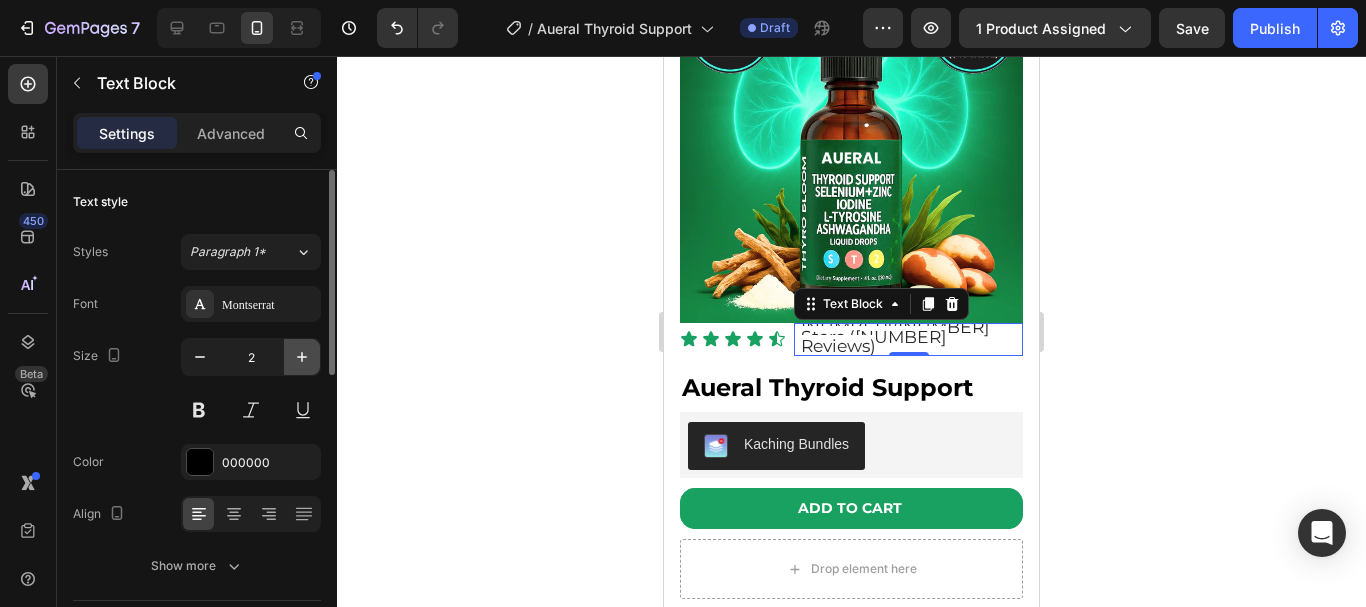 click 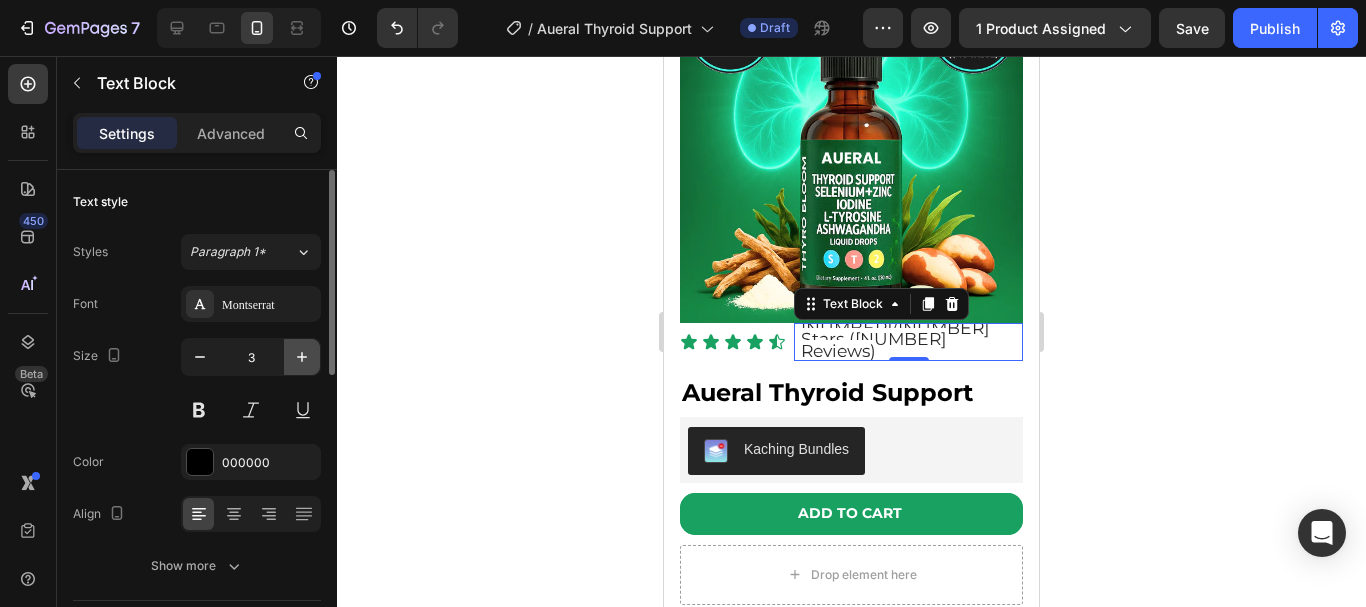 click 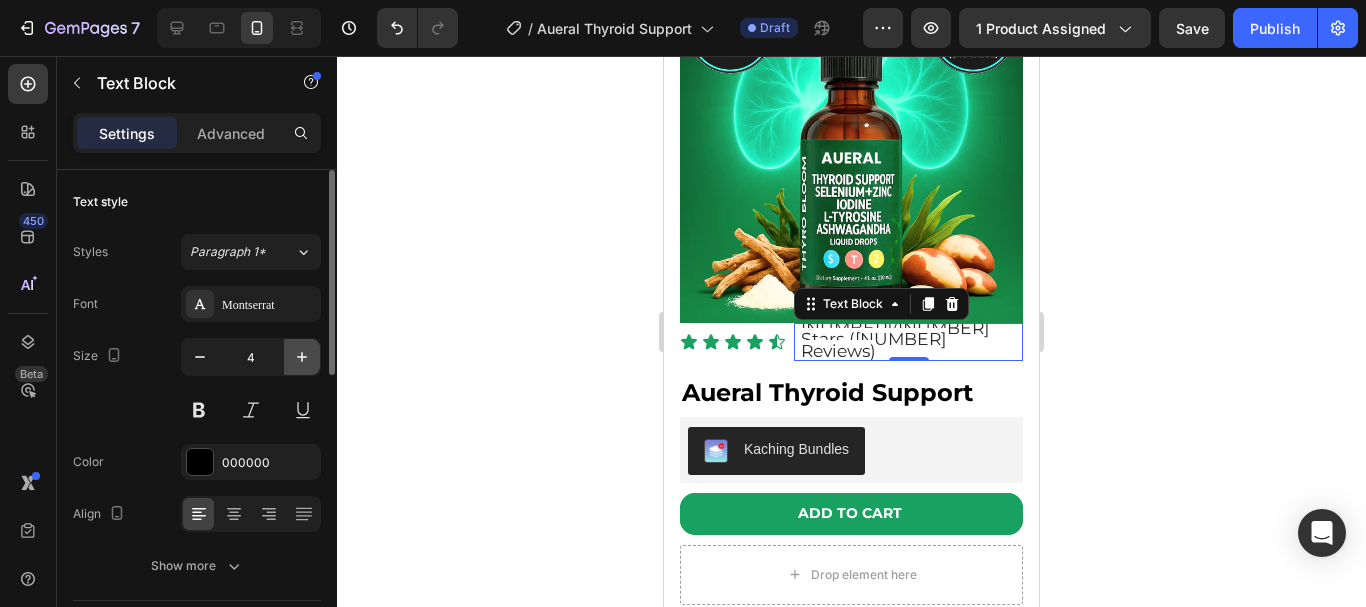 click 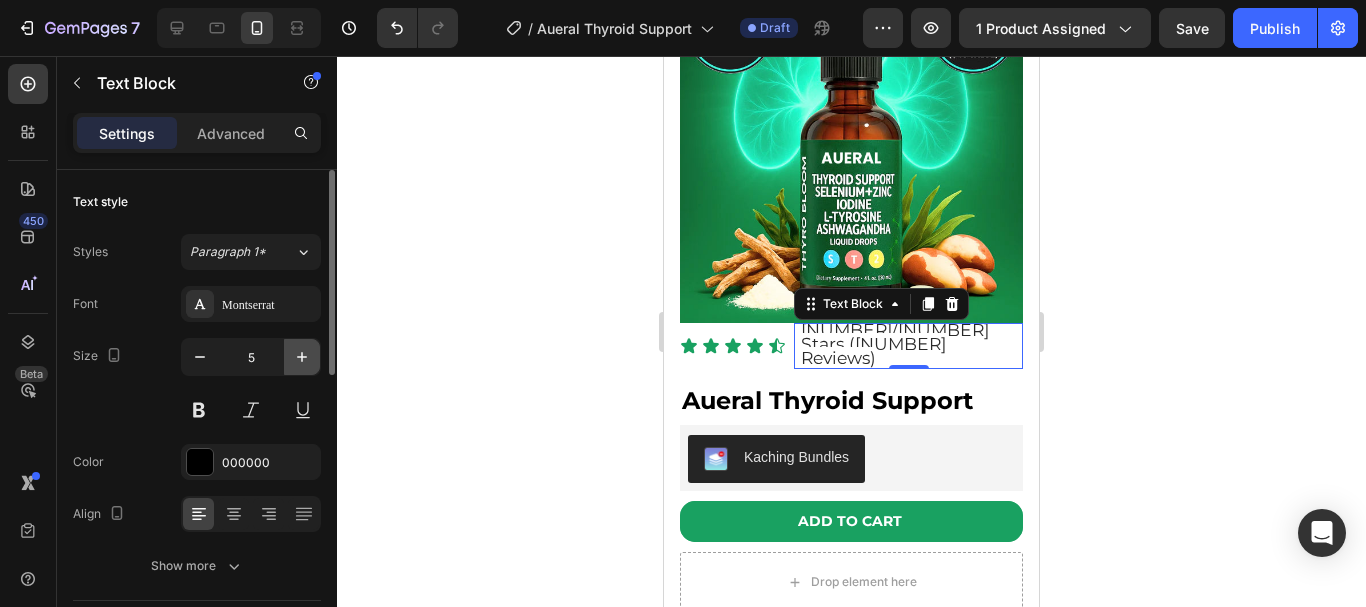 click 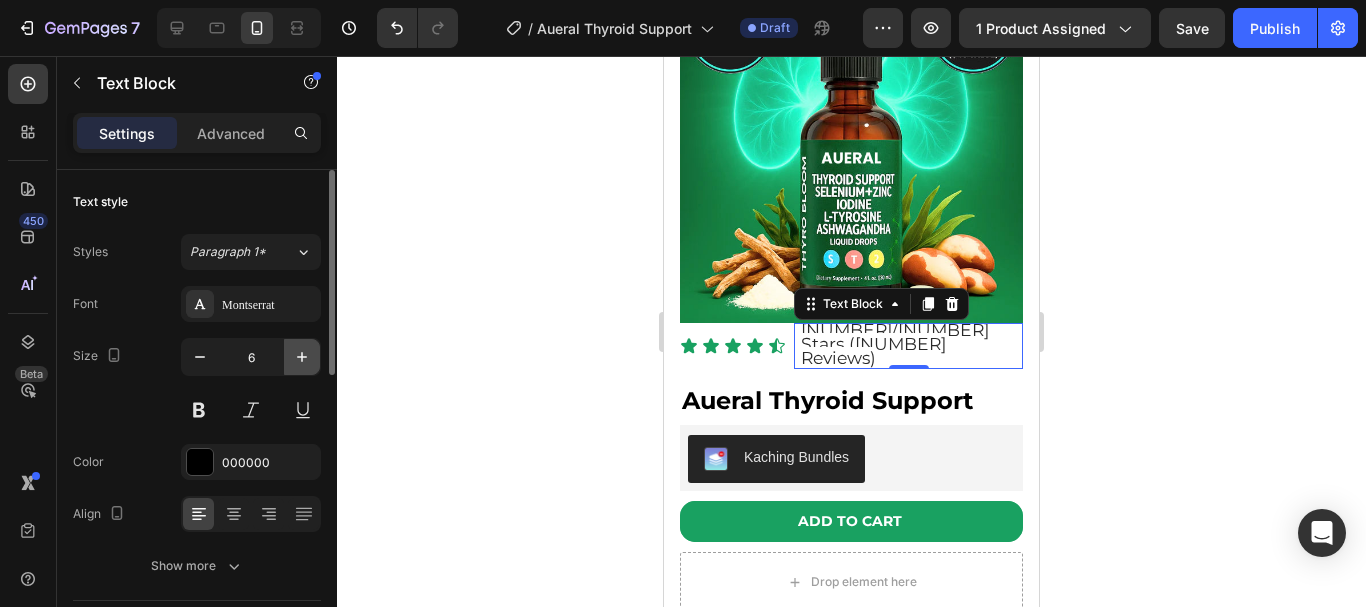 click 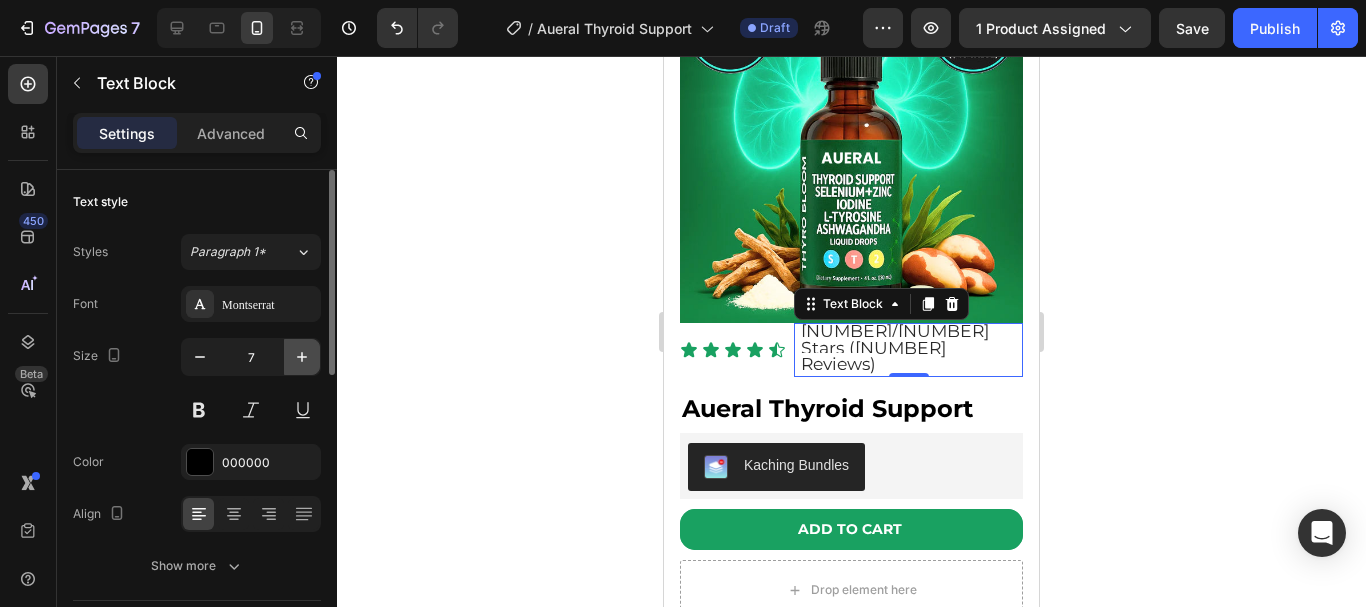 click 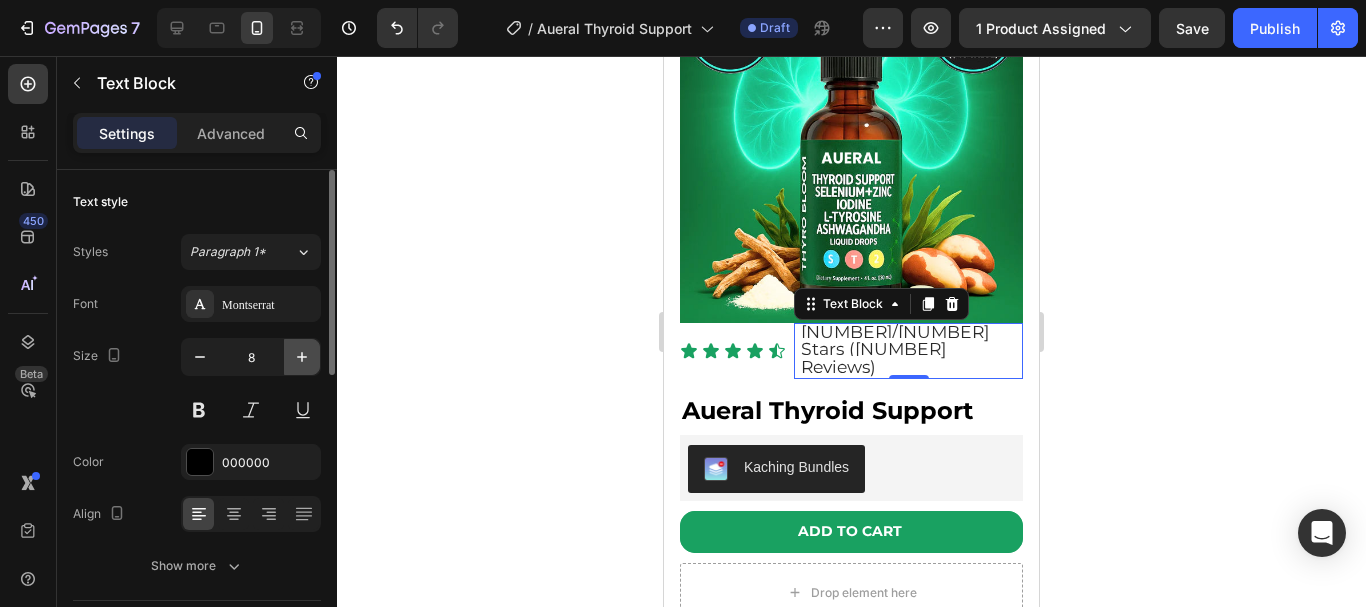 click 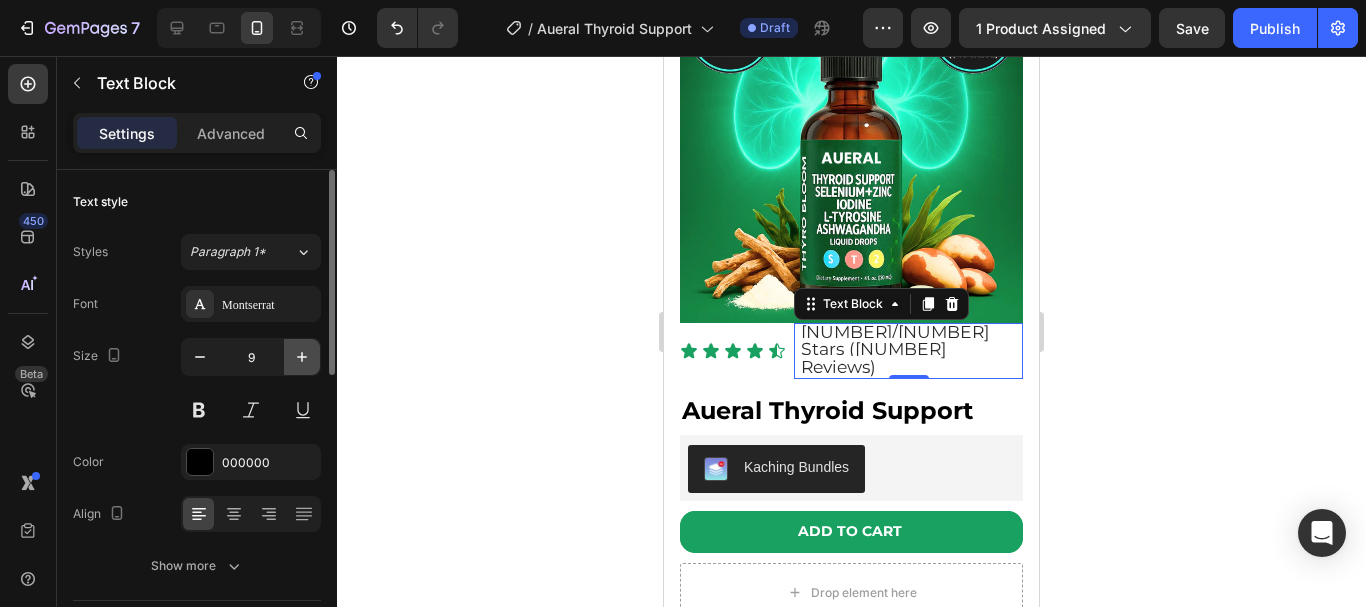 click 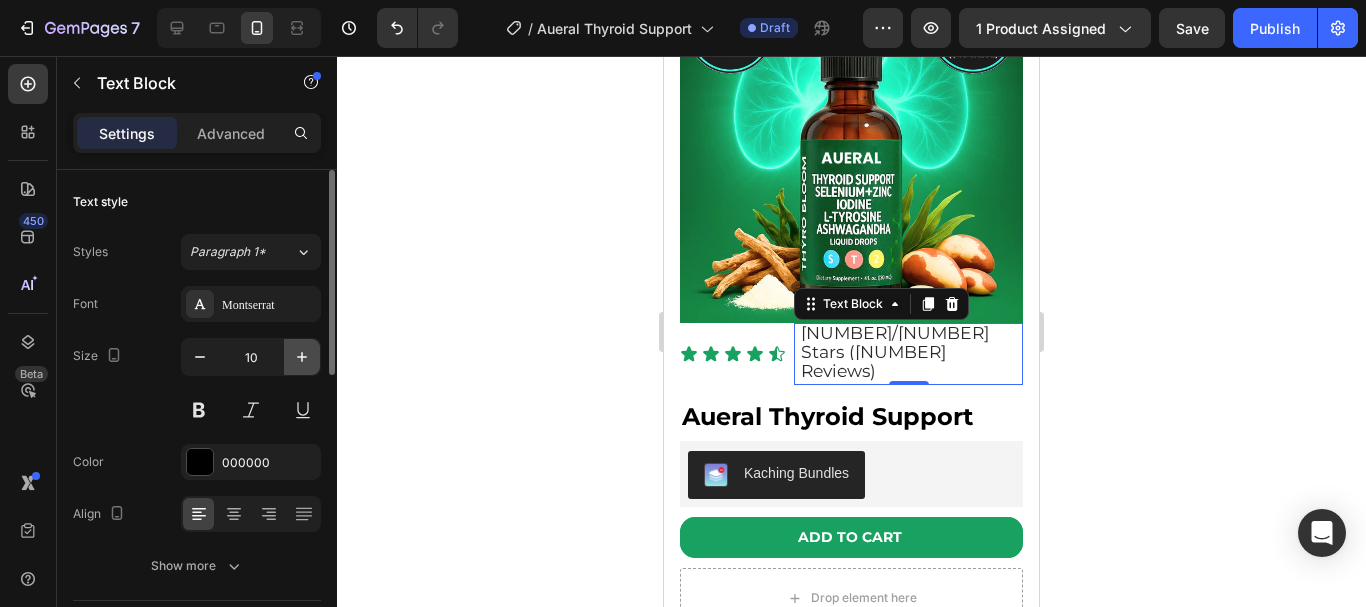 click 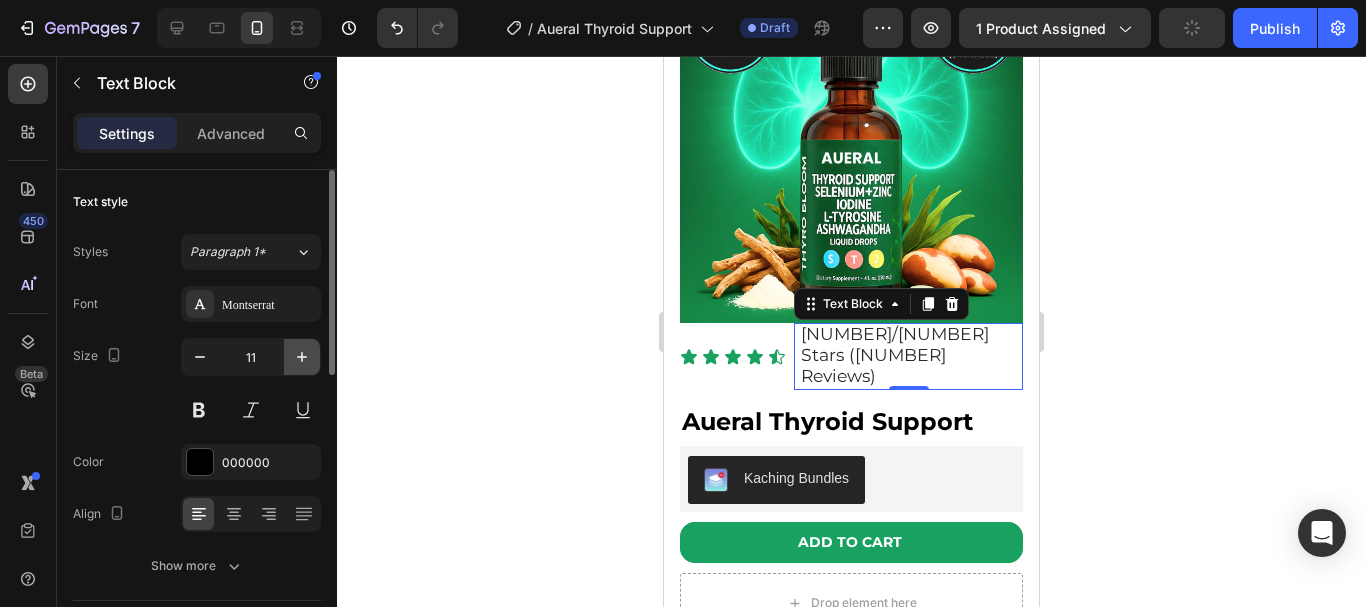 click 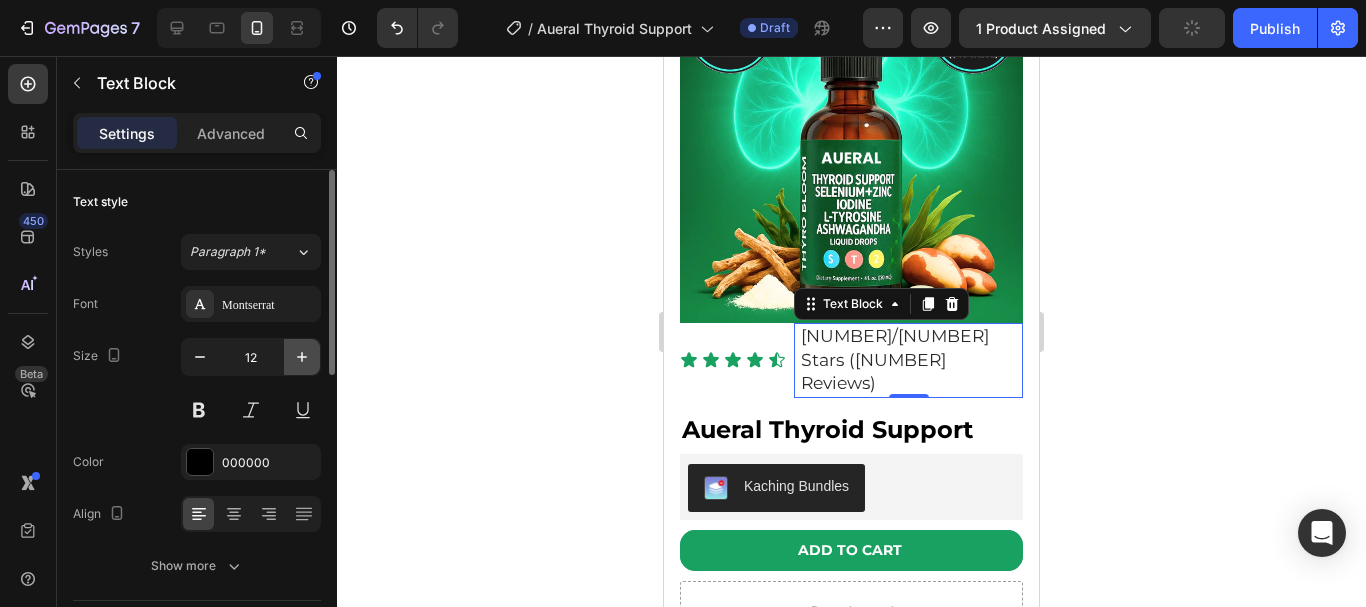 click 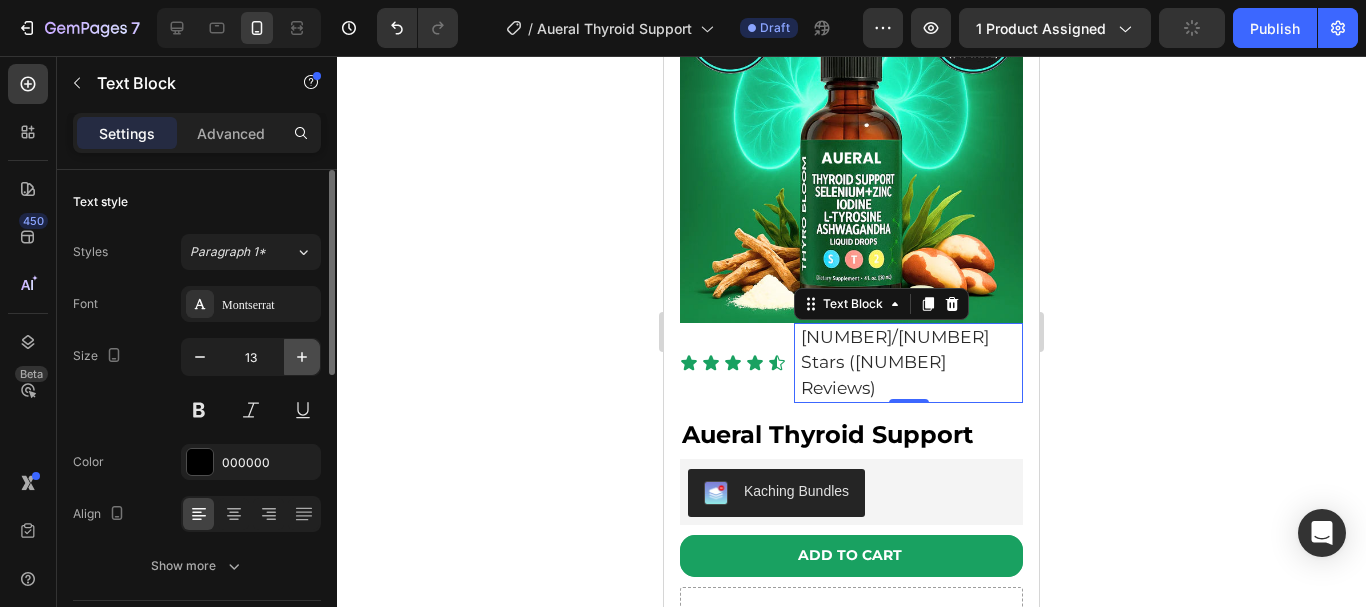 click 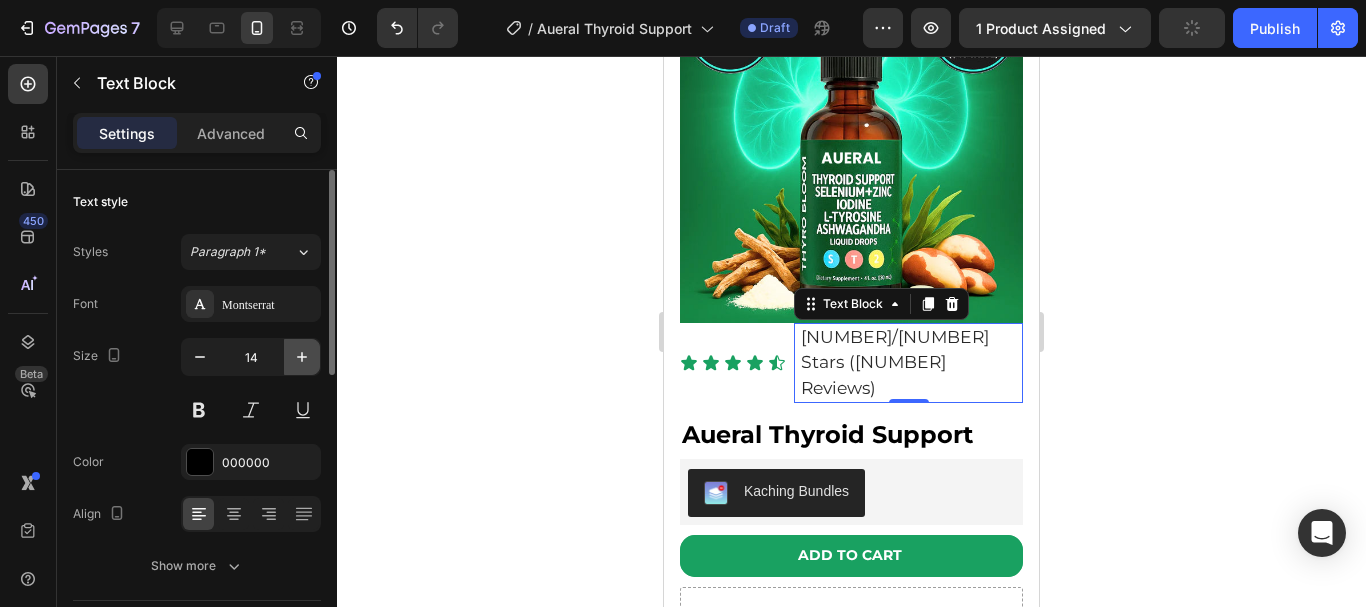 click 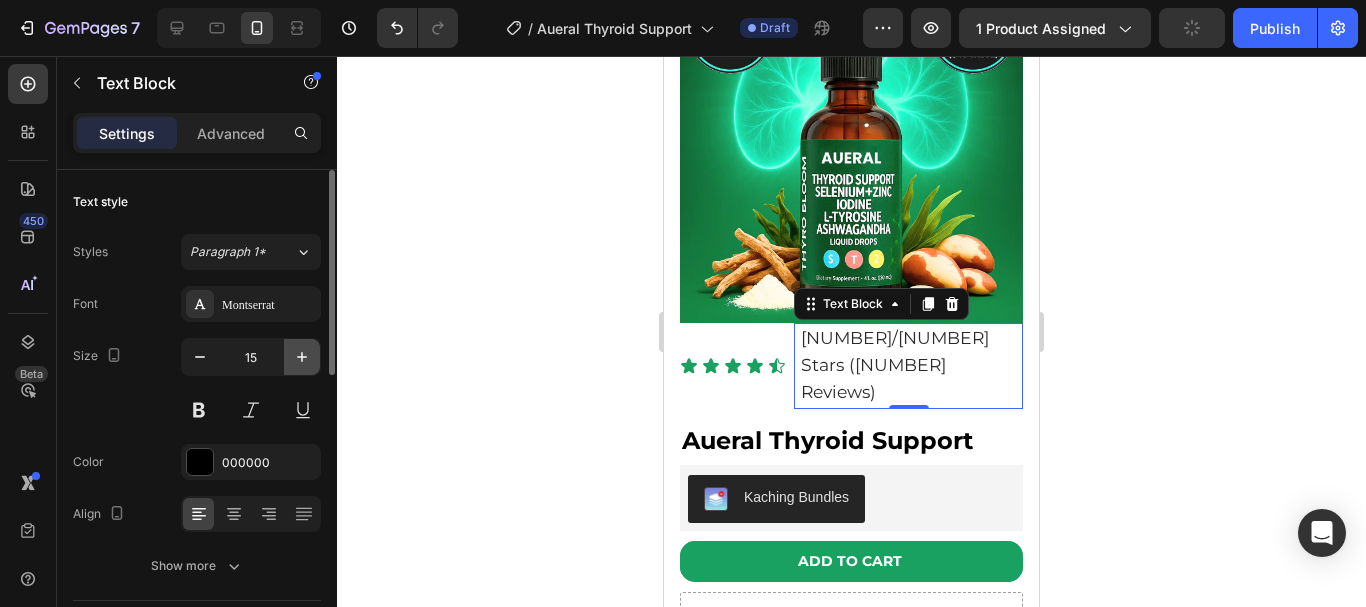 click 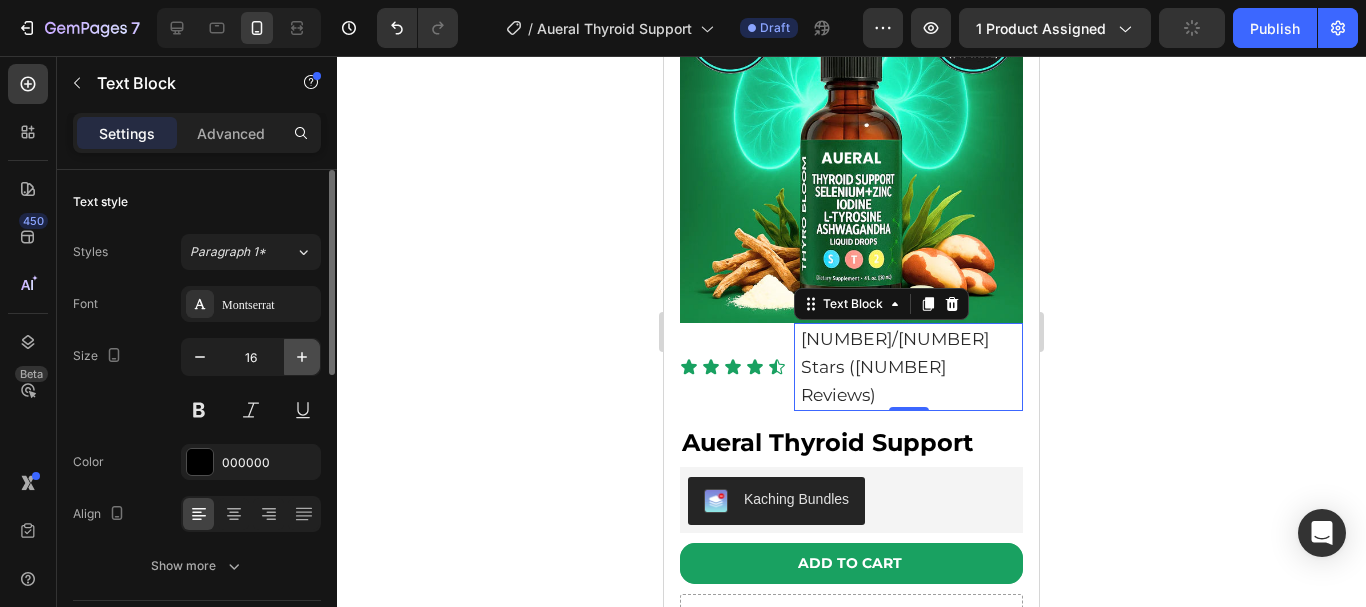 click 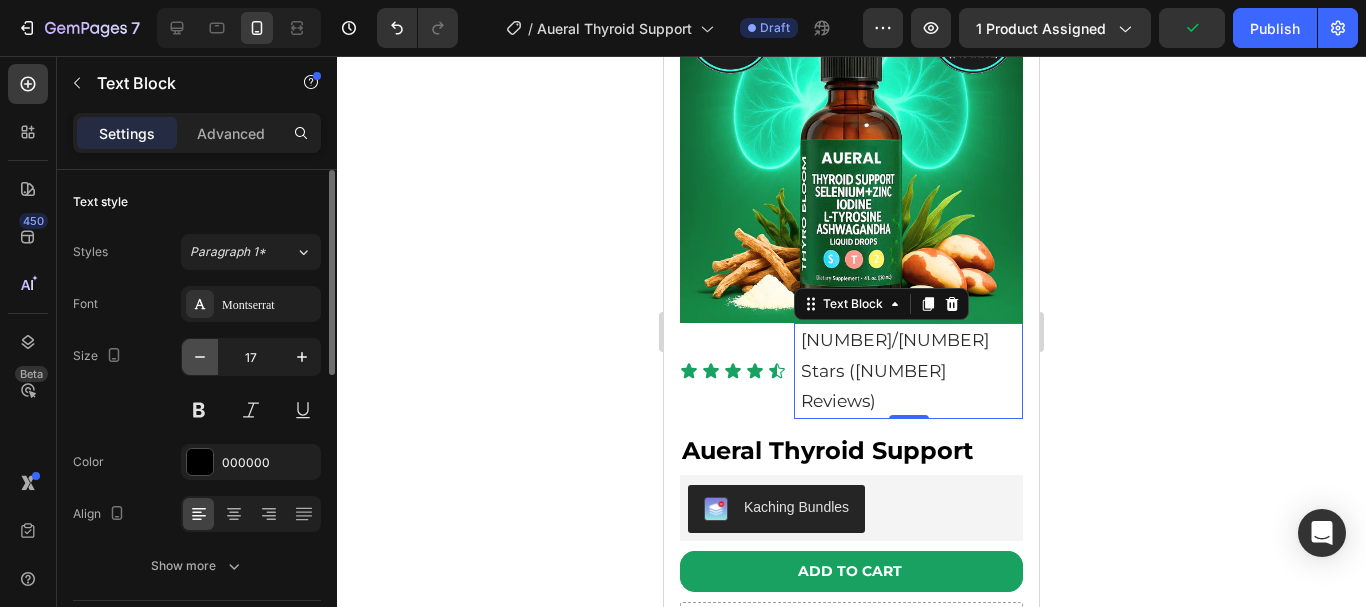 click 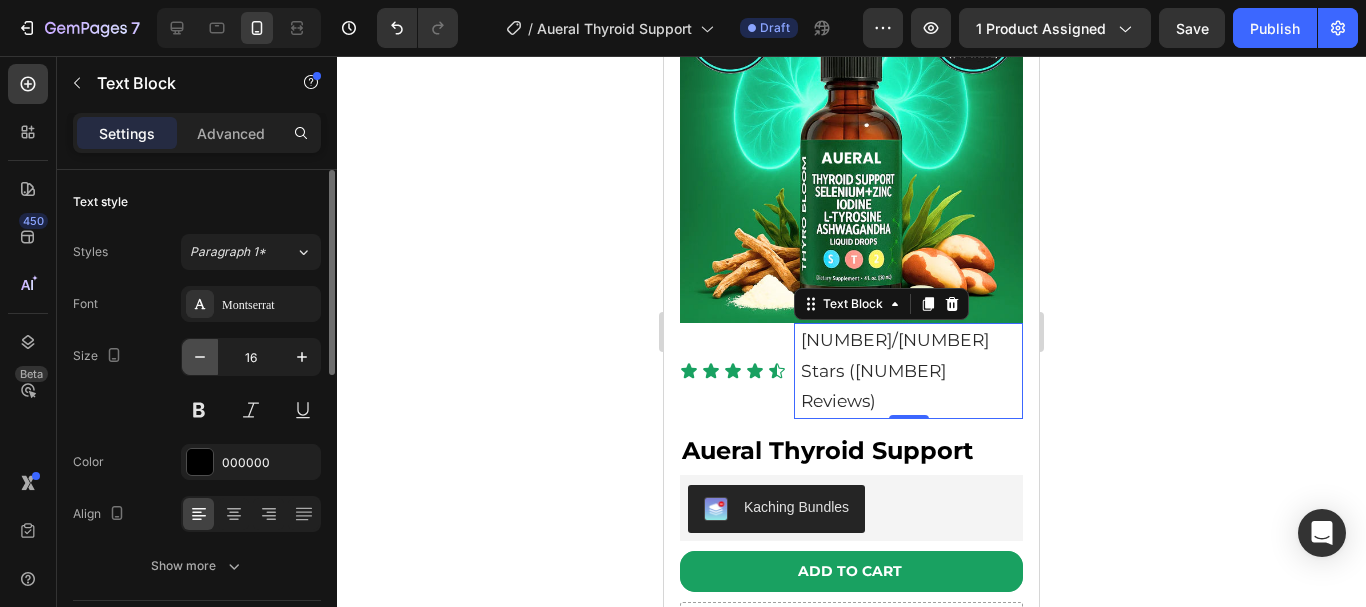 click 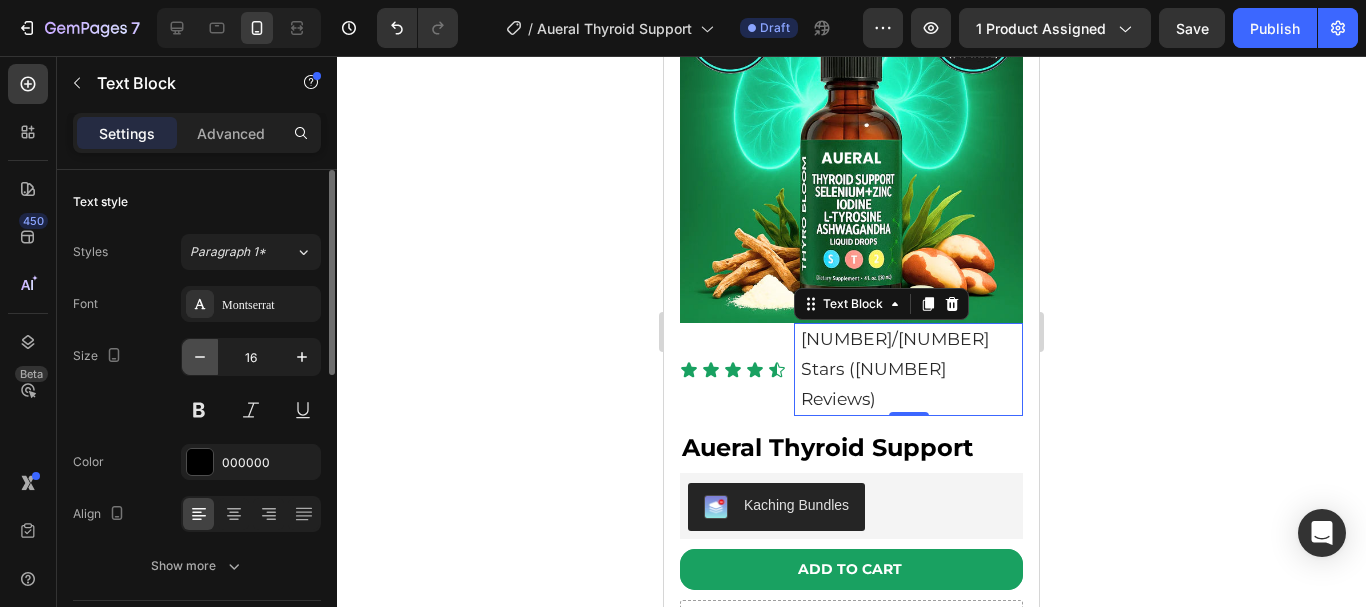 type on "15" 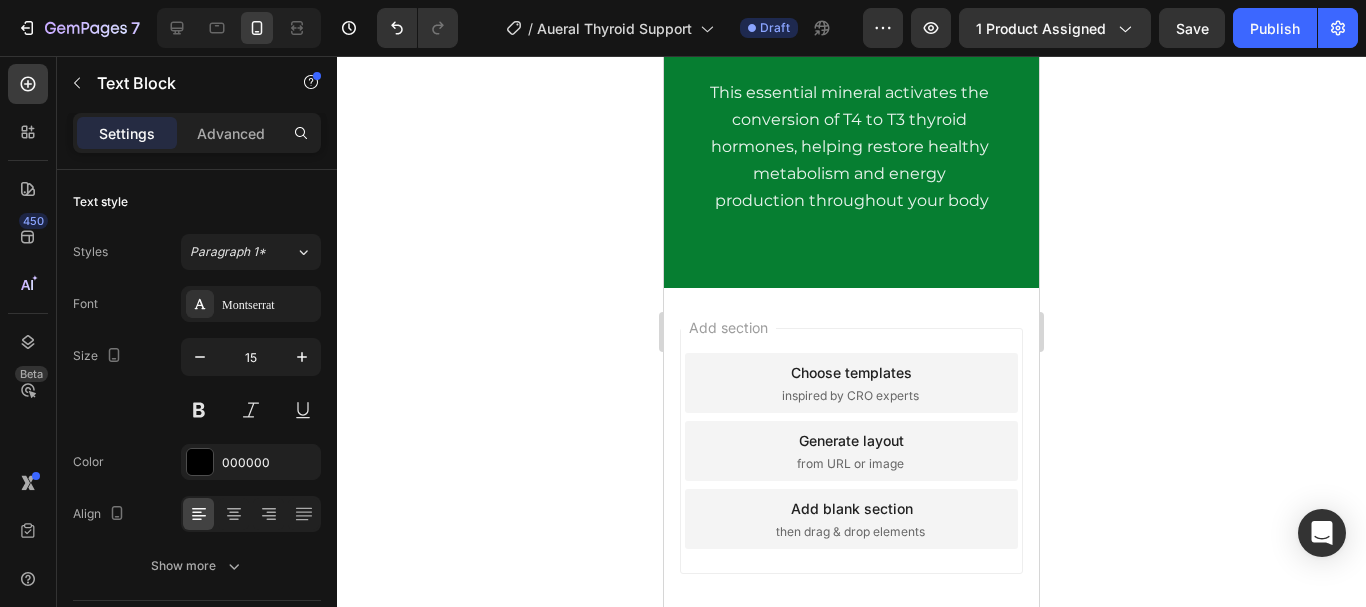 scroll, scrollTop: 6600, scrollLeft: 0, axis: vertical 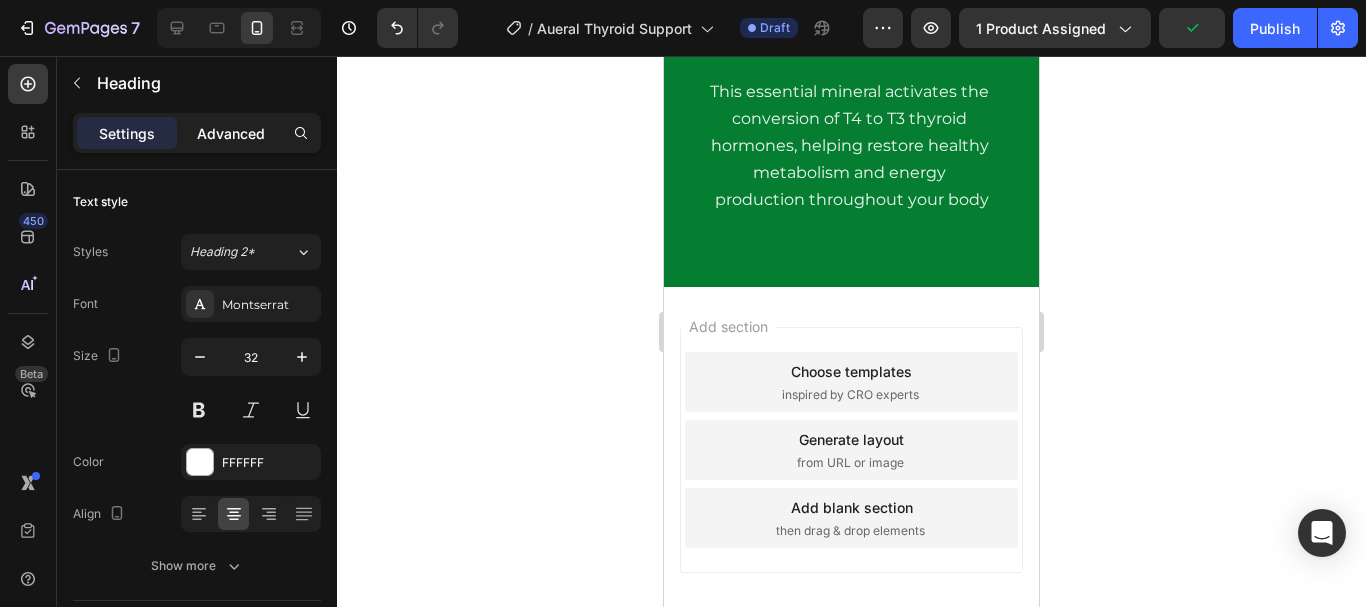 click on "Advanced" at bounding box center [231, 133] 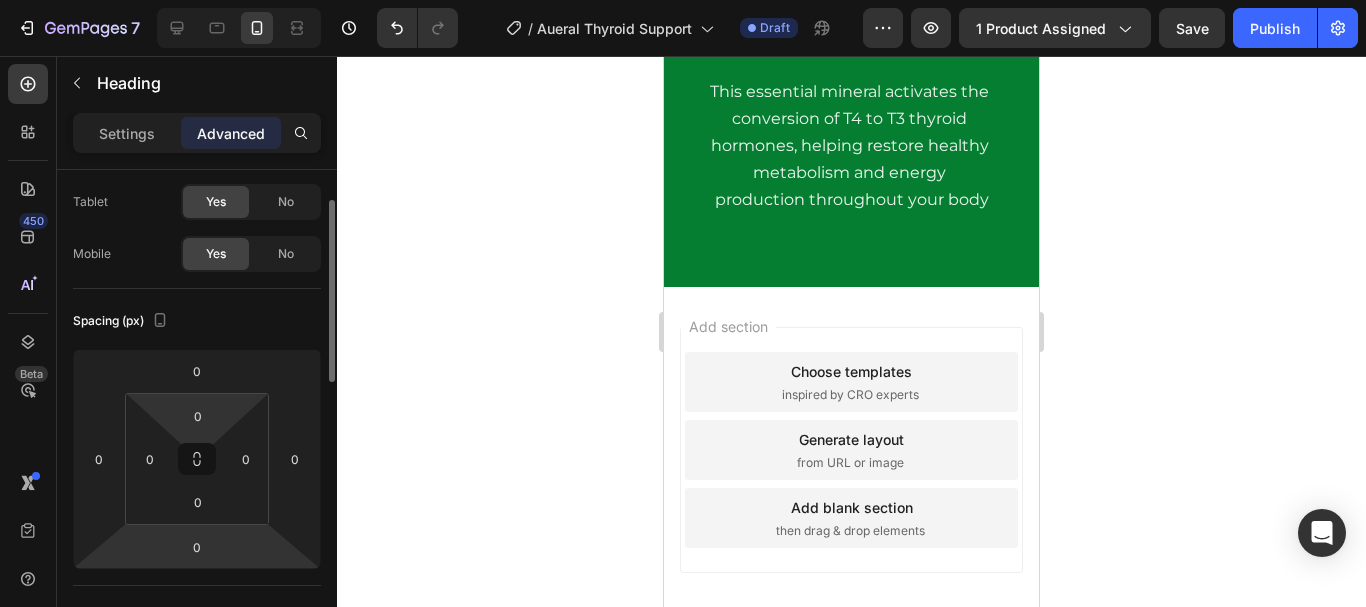 scroll, scrollTop: 101, scrollLeft: 0, axis: vertical 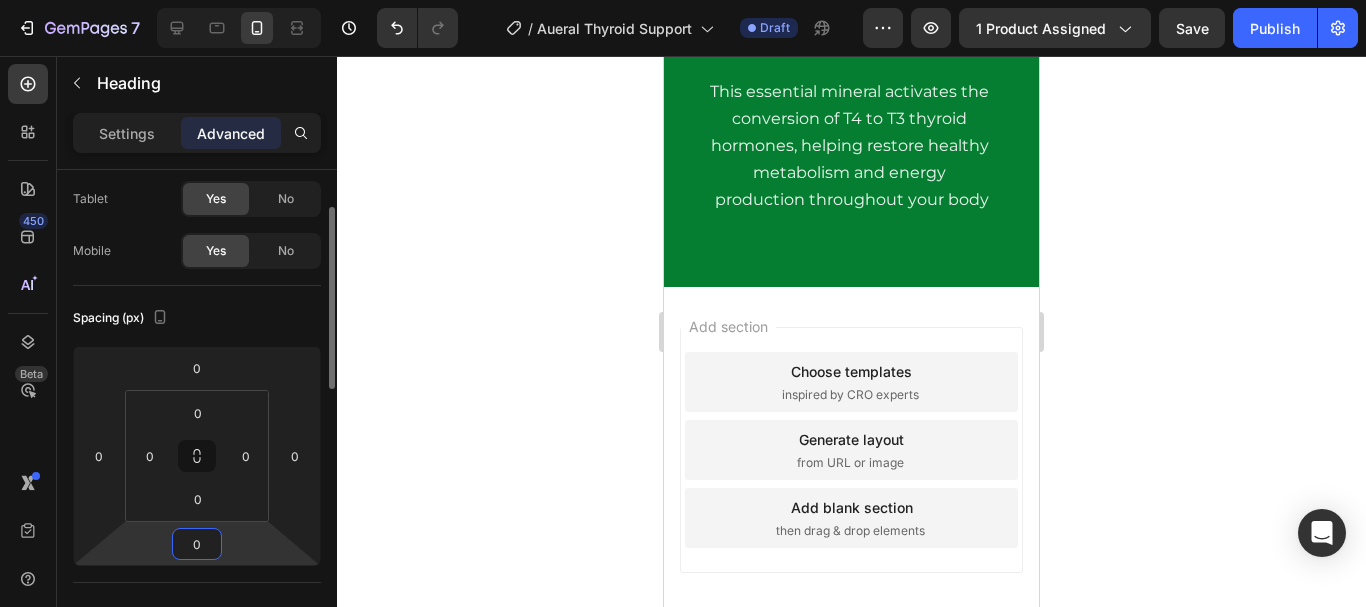 click on "0" at bounding box center [197, 544] 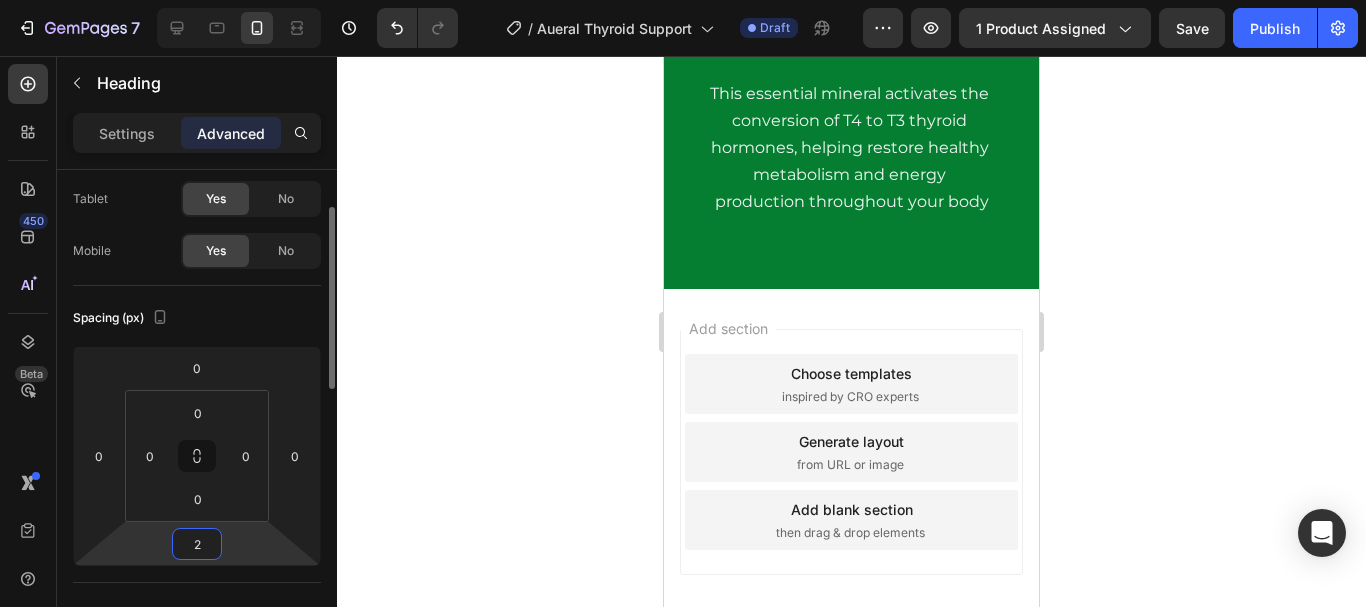 type on "20" 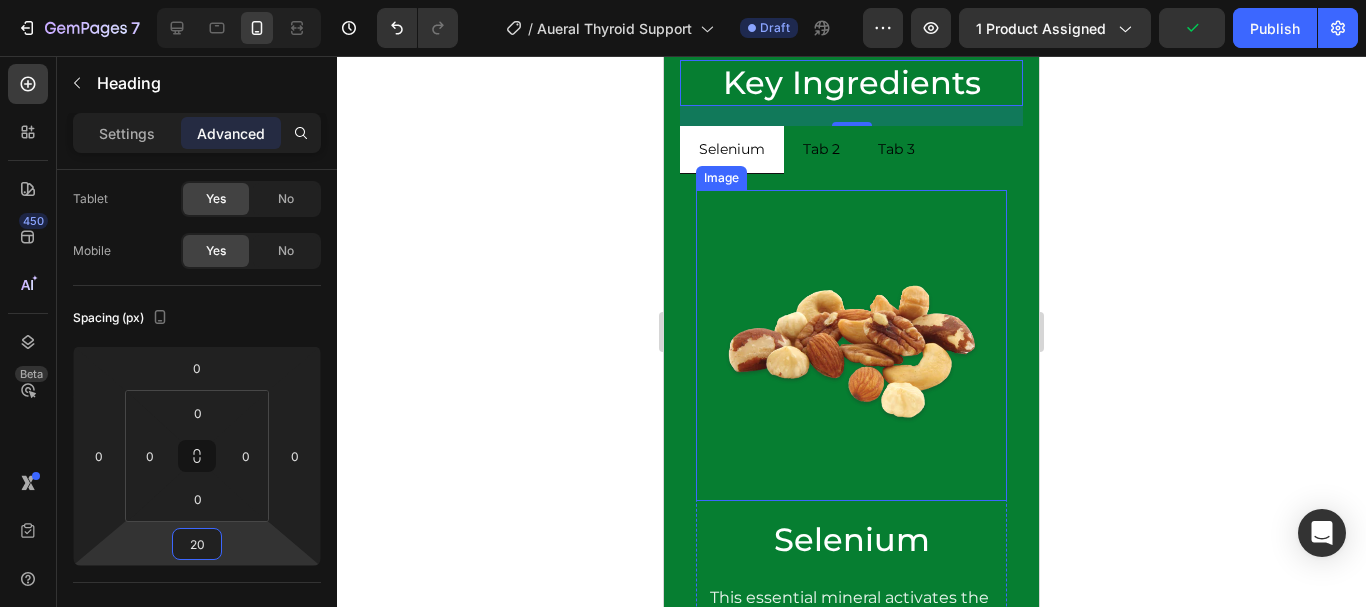 scroll, scrollTop: 6811, scrollLeft: 0, axis: vertical 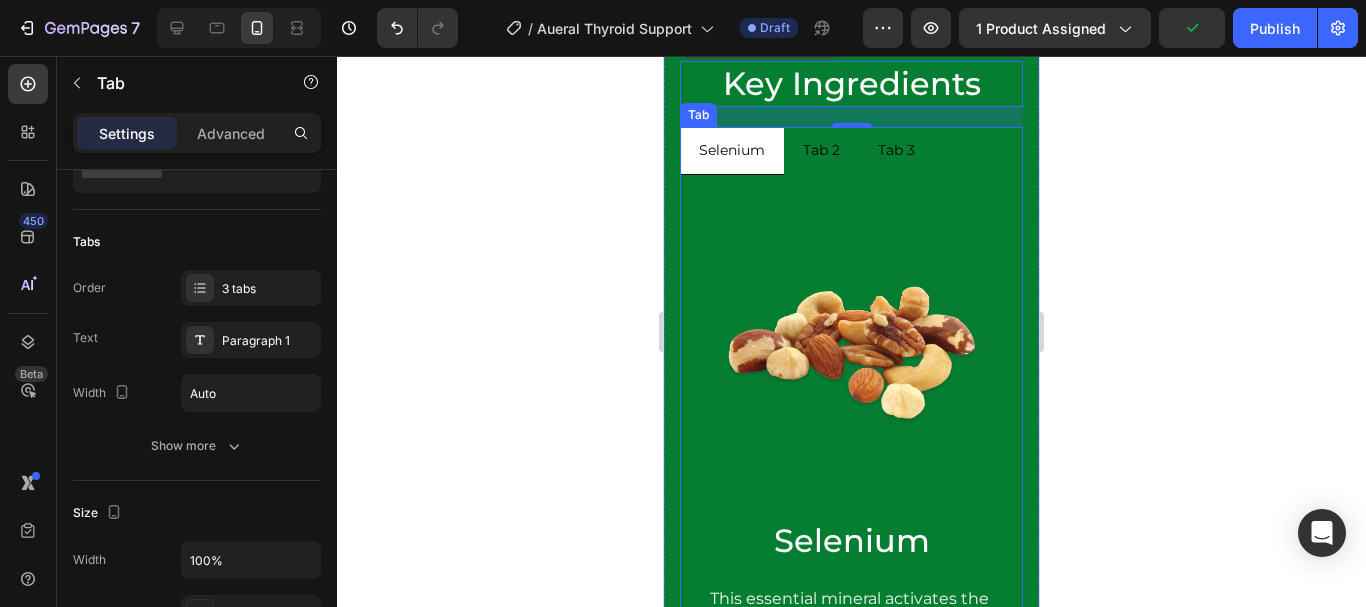 click on "Tab 2" at bounding box center [821, 150] 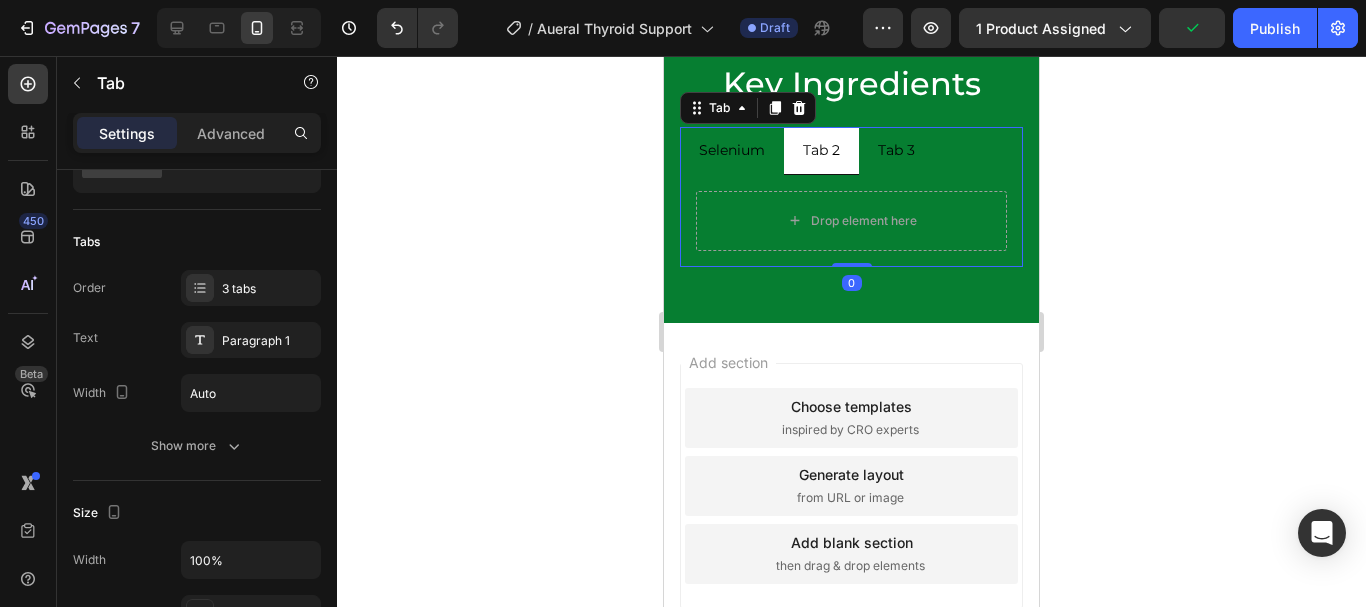 scroll, scrollTop: 0, scrollLeft: 0, axis: both 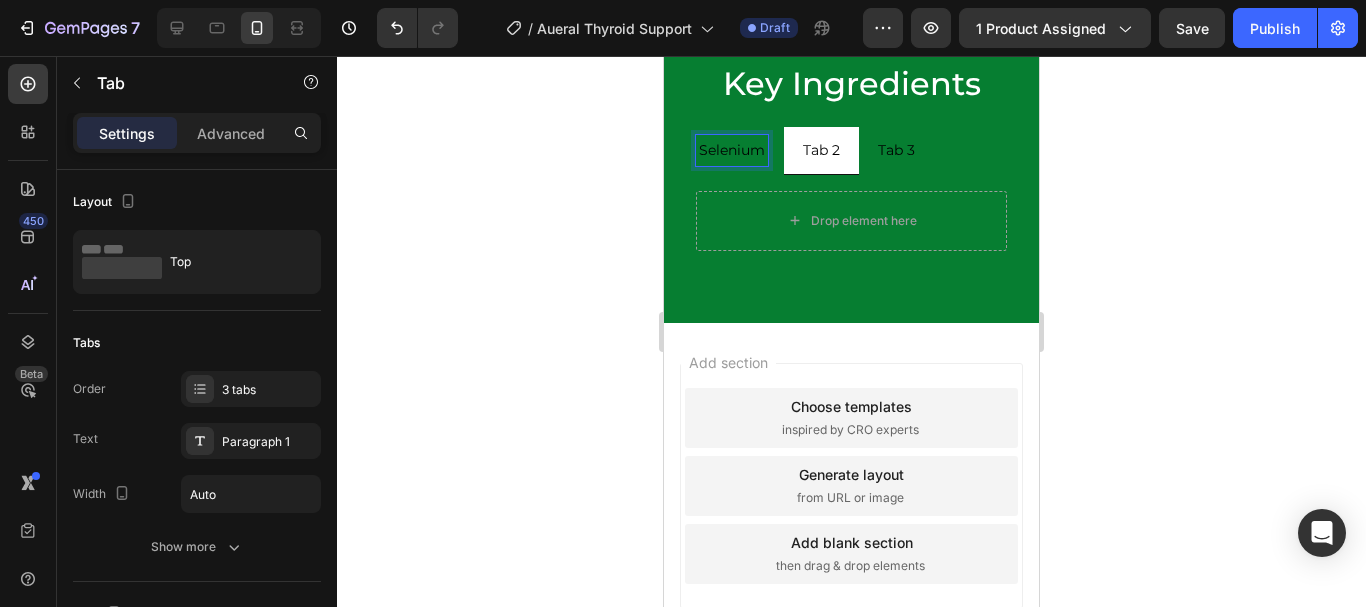 click on "Selenium" at bounding box center [732, 150] 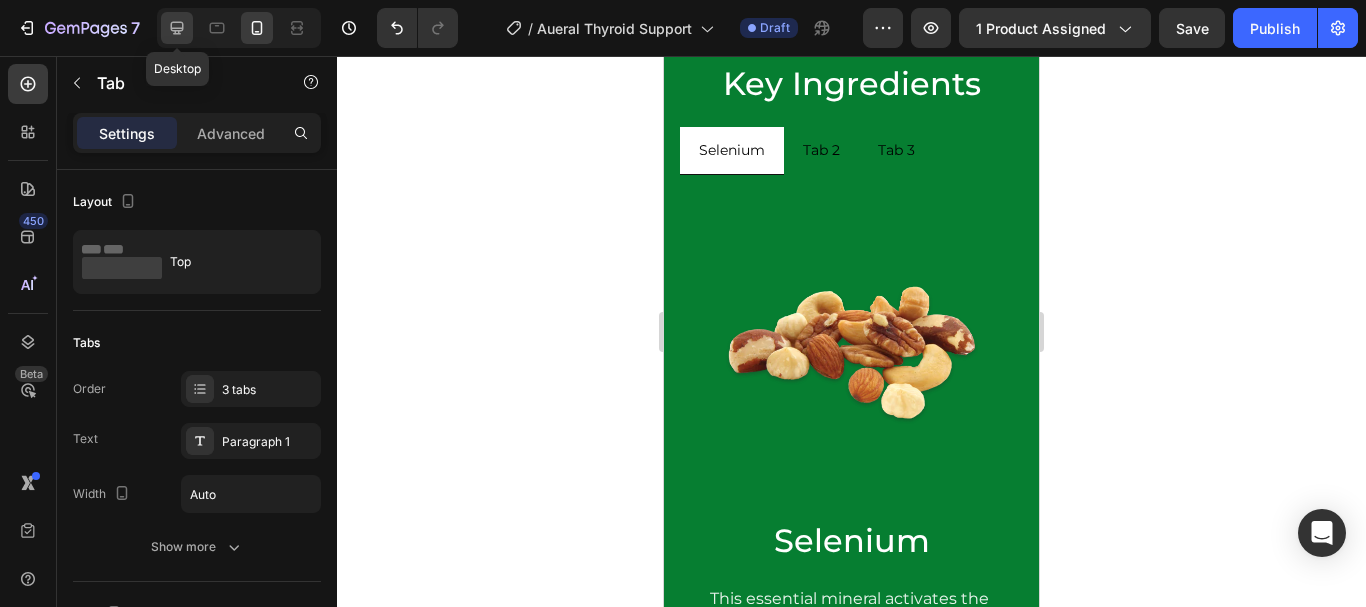 click 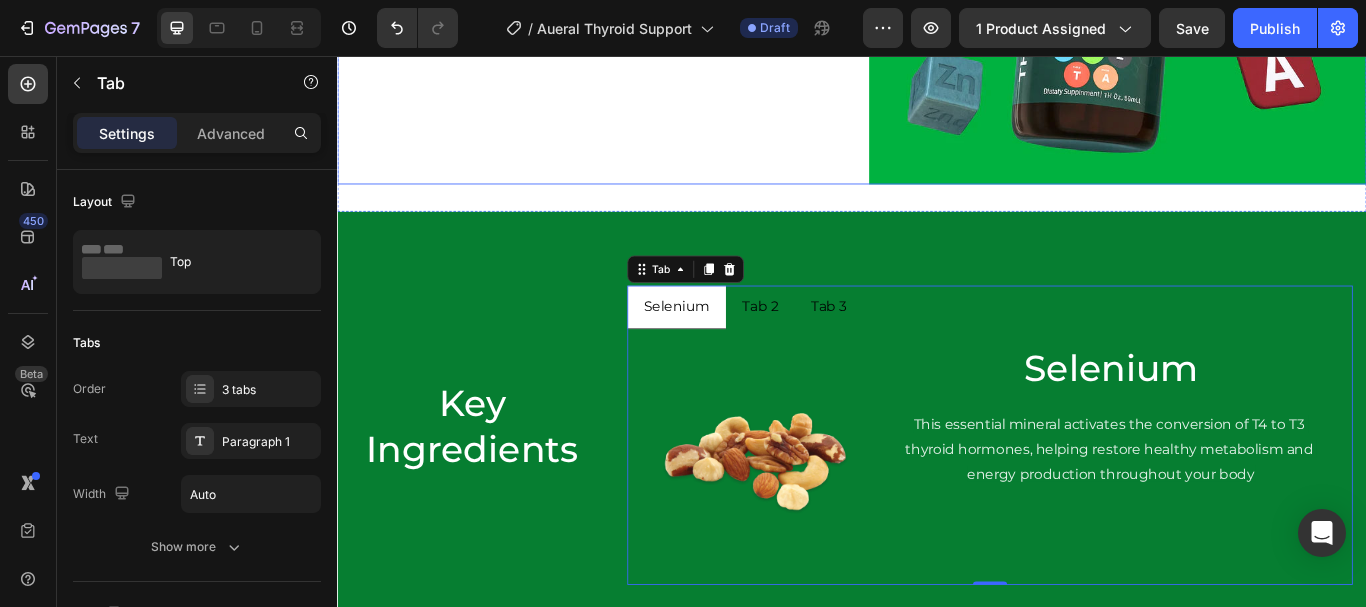 scroll, scrollTop: 6728, scrollLeft: 0, axis: vertical 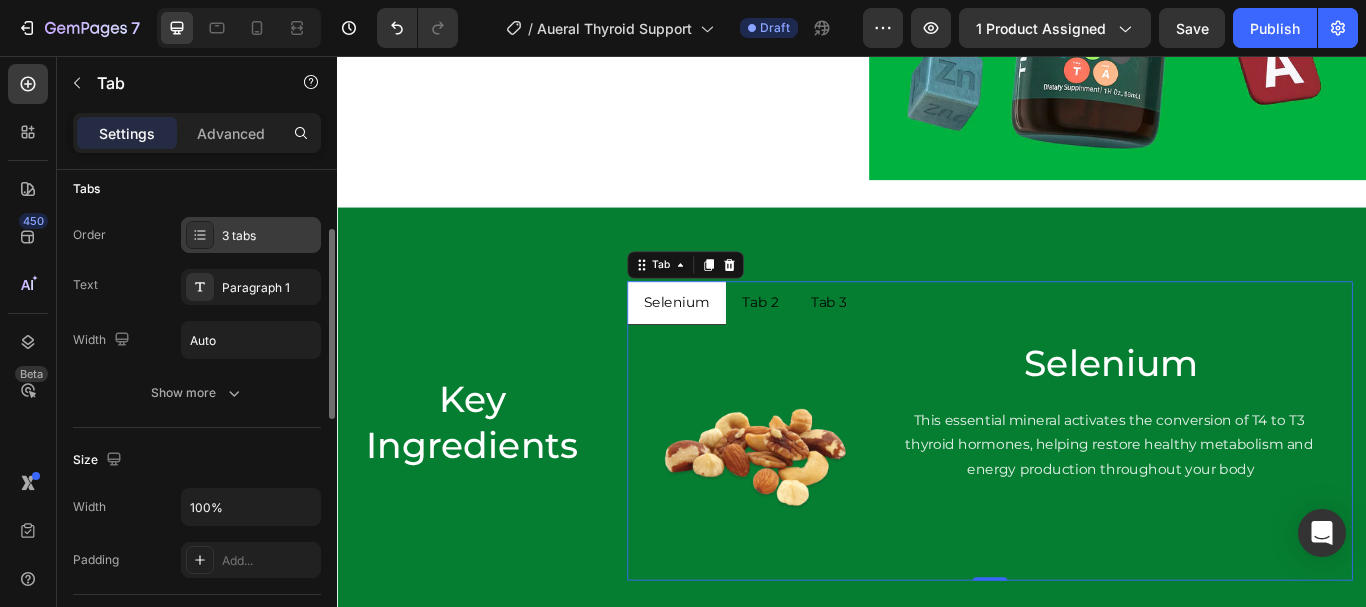 click on "3 tabs" at bounding box center (269, 236) 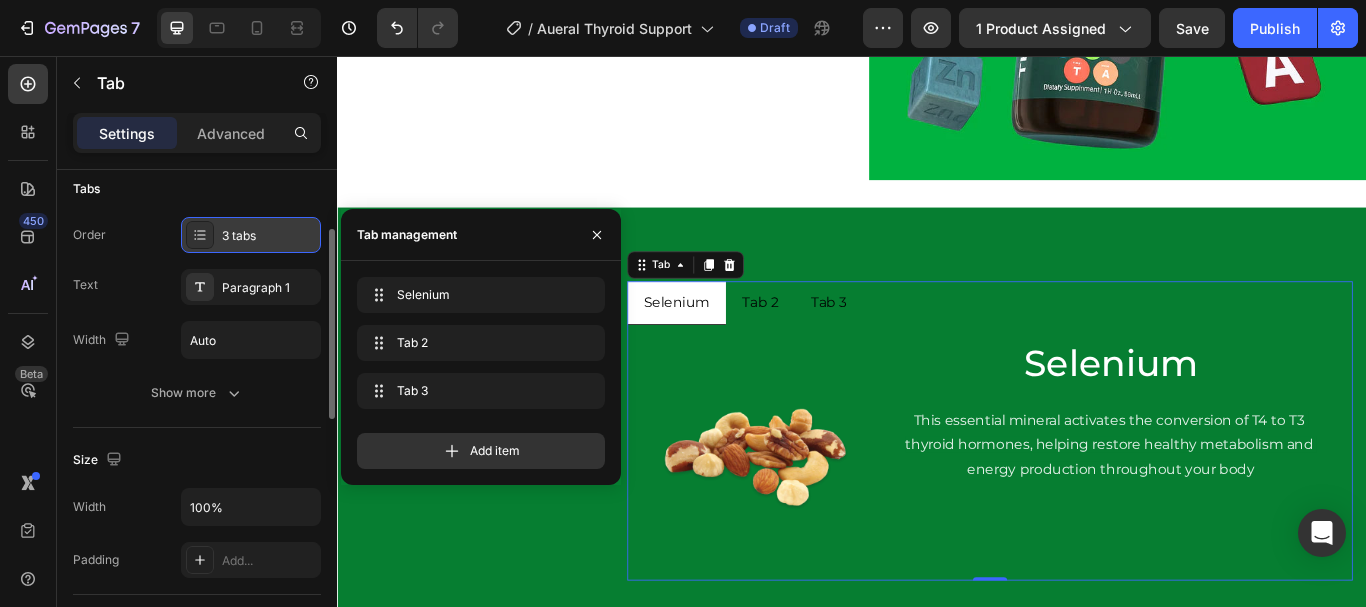 click on "3 tabs" at bounding box center [269, 236] 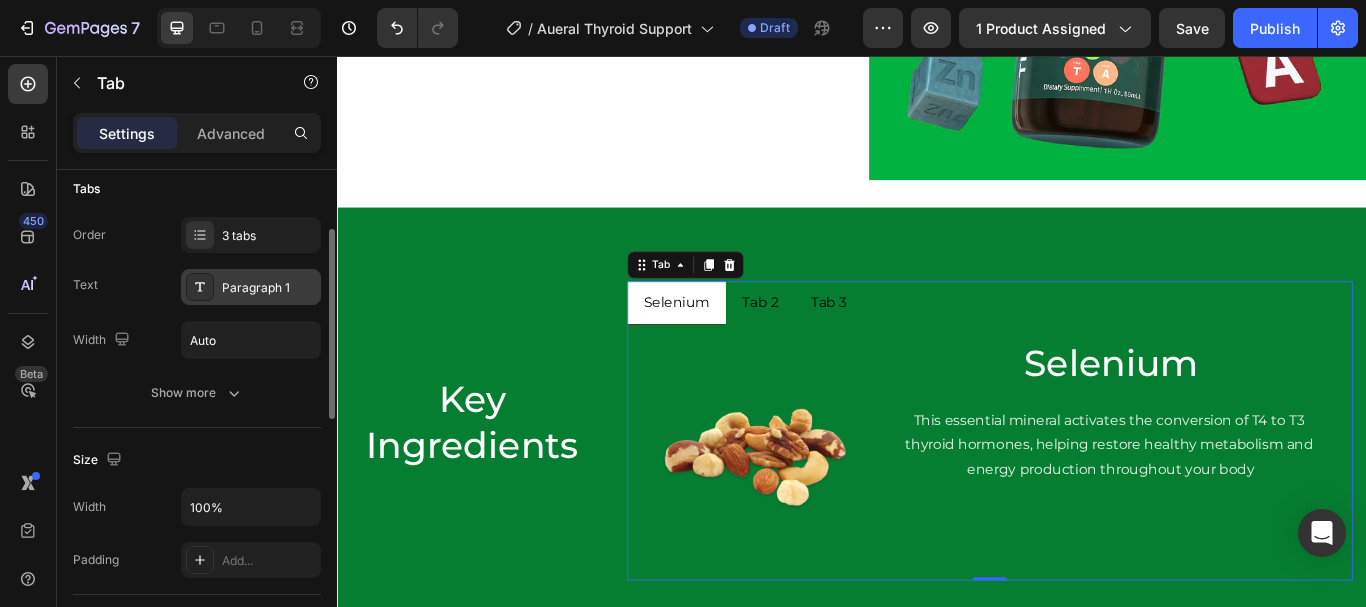 click on "Paragraph 1" at bounding box center (269, 288) 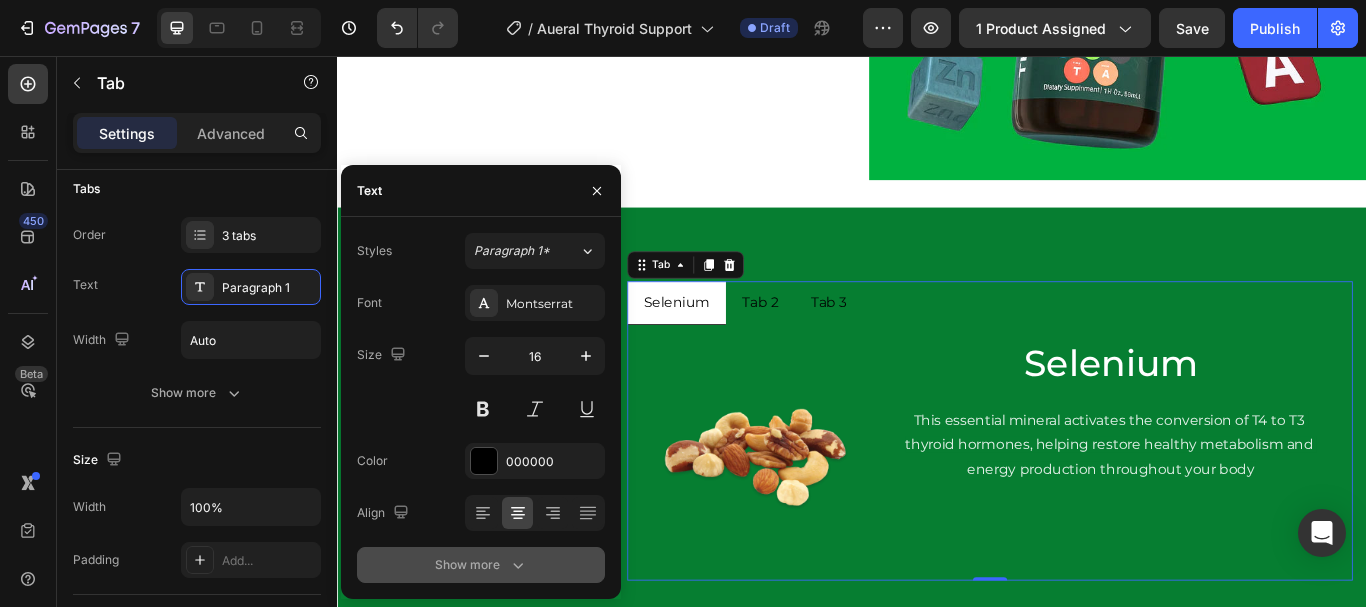 click on "Show more" at bounding box center (481, 565) 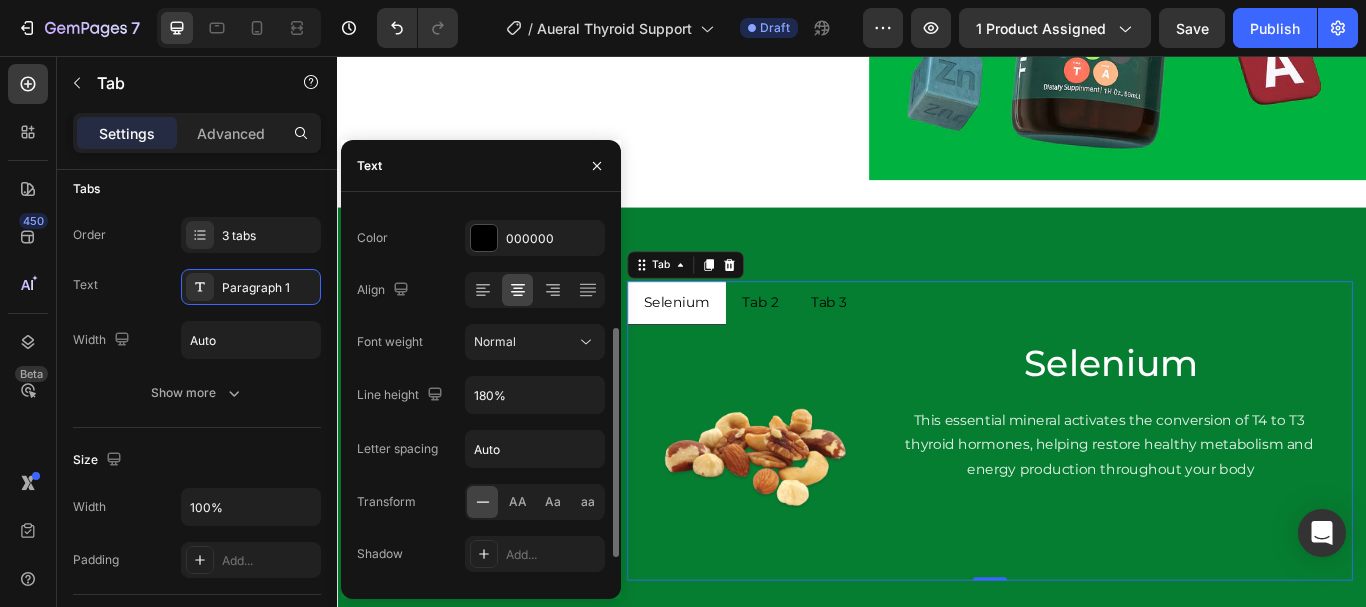 scroll, scrollTop: 239, scrollLeft: 0, axis: vertical 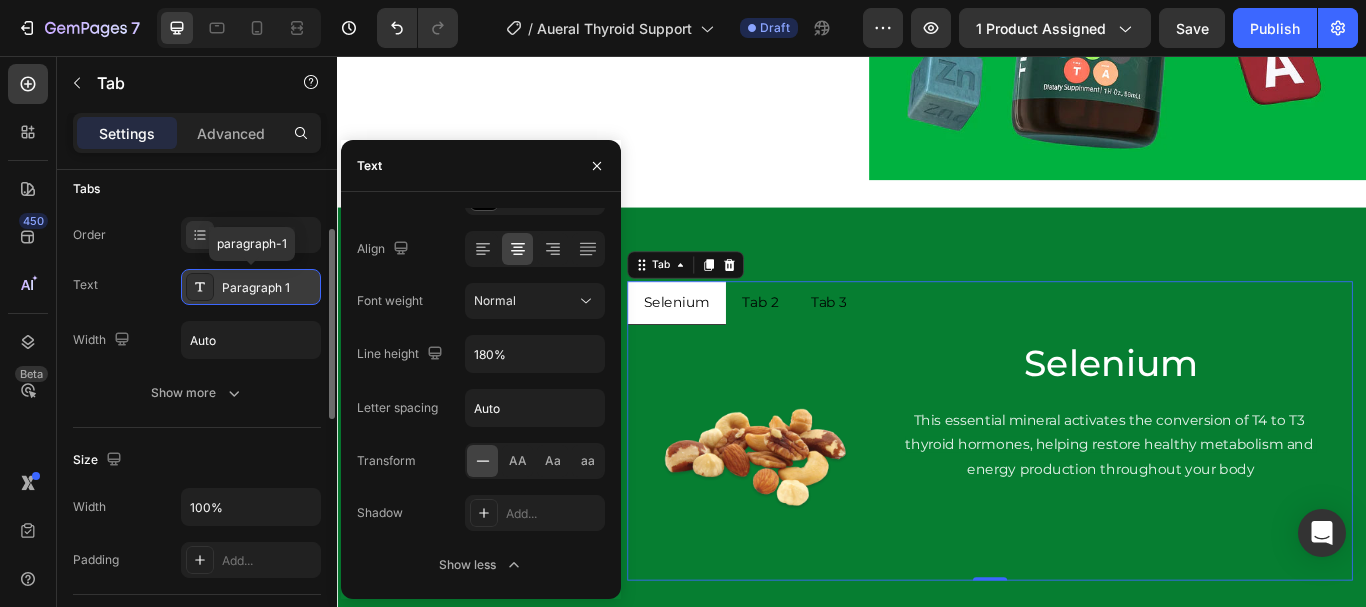 click on "Paragraph 1" at bounding box center [269, 288] 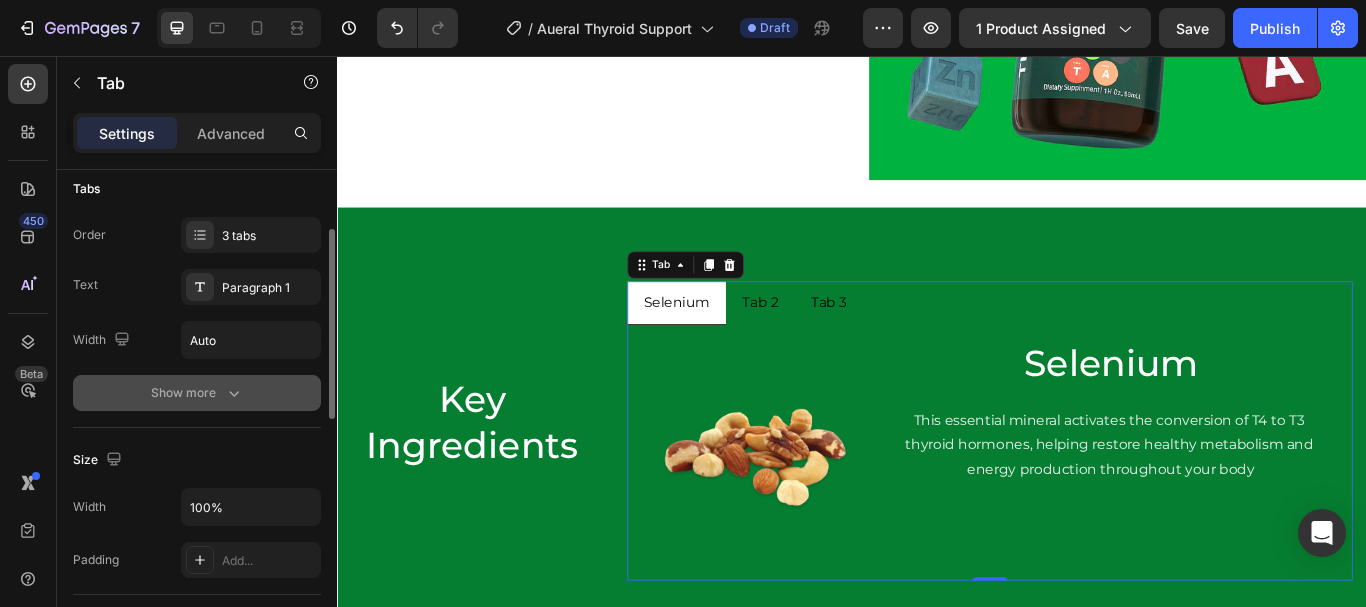 click 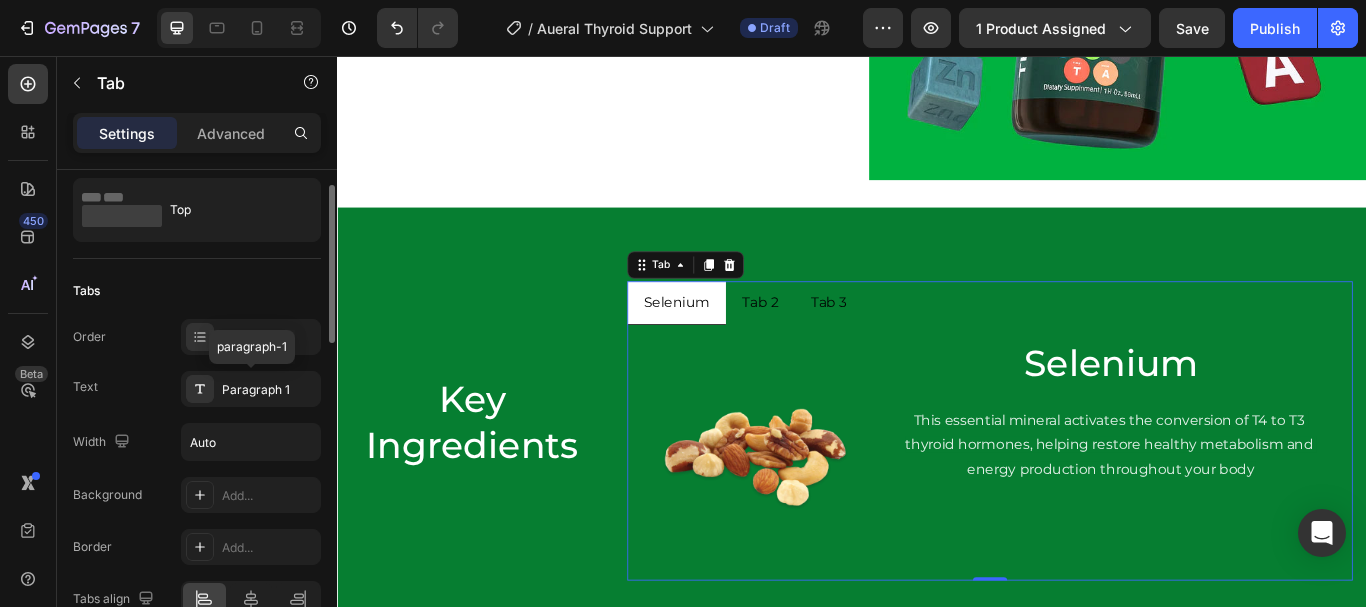 scroll, scrollTop: 53, scrollLeft: 0, axis: vertical 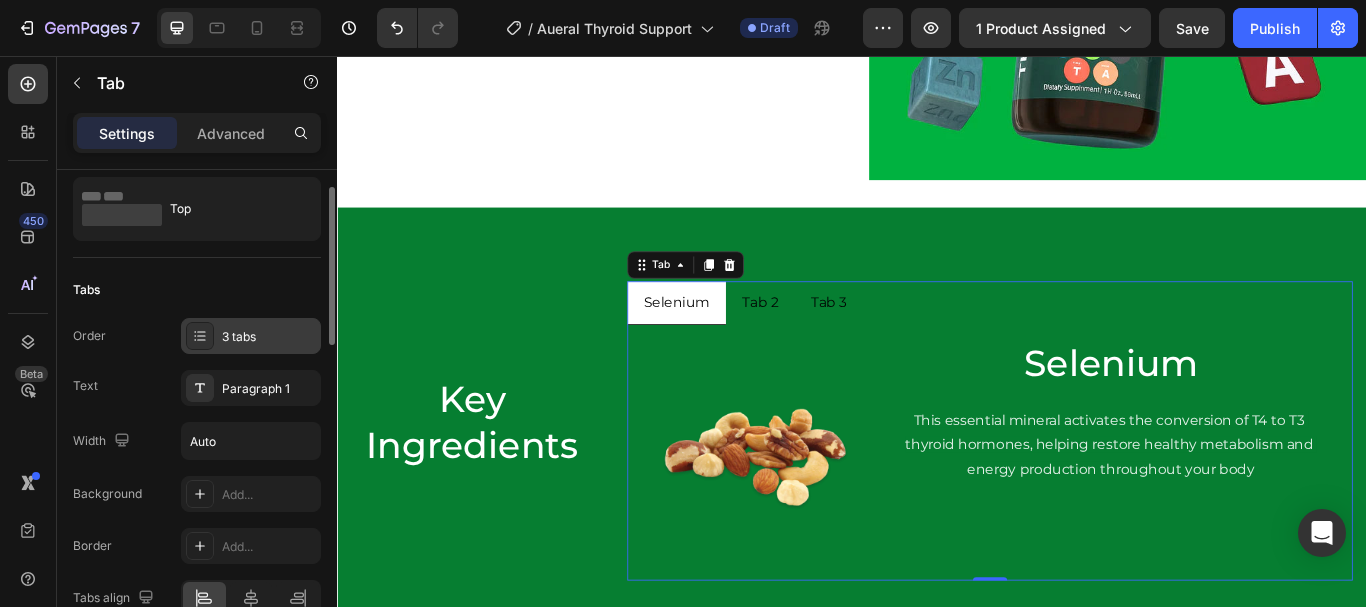 click on "3 tabs" at bounding box center (269, 337) 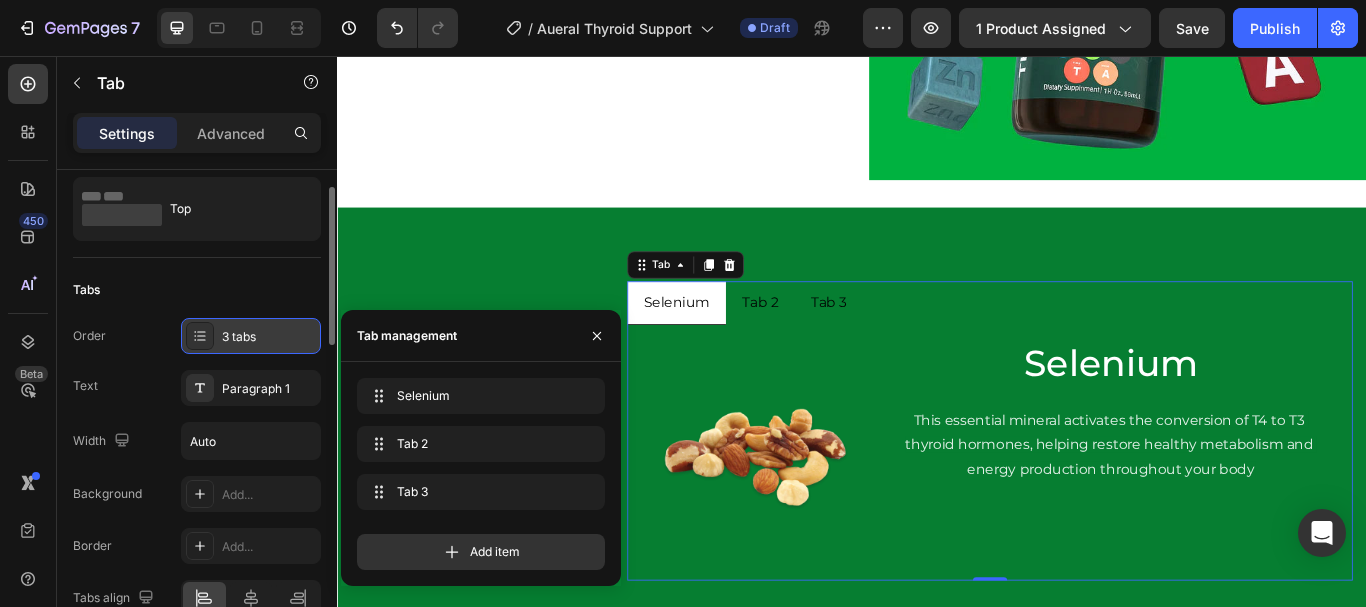 click on "3 tabs" at bounding box center [269, 337] 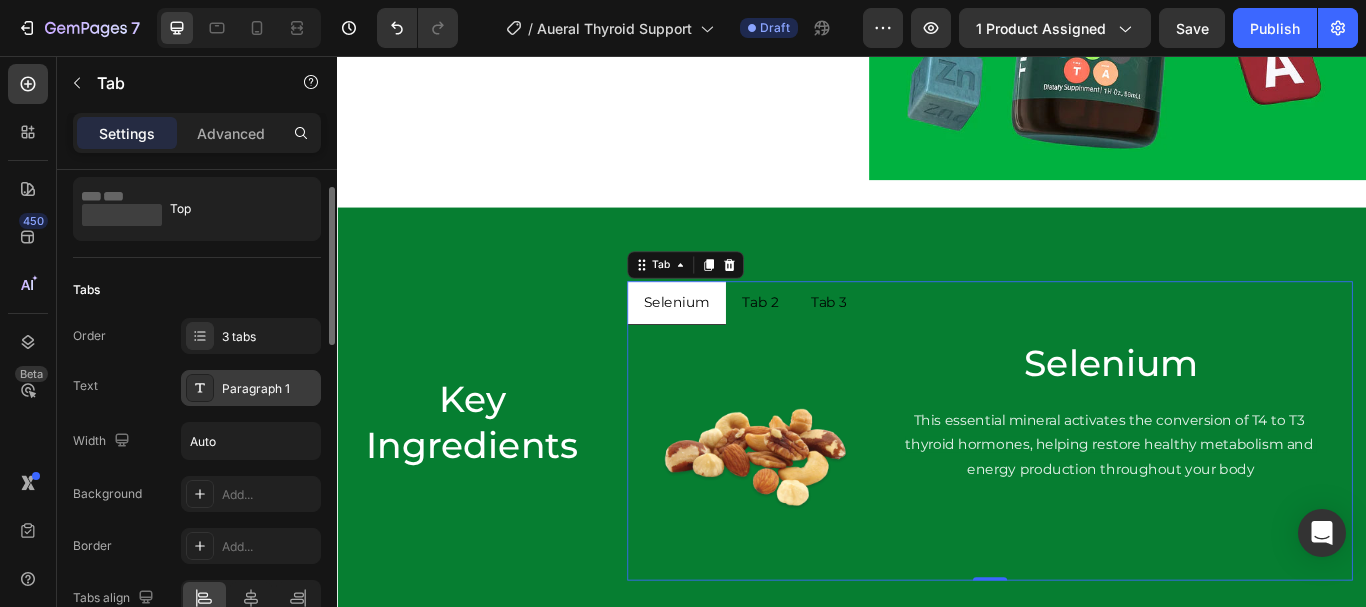 click on "Paragraph 1" at bounding box center (269, 389) 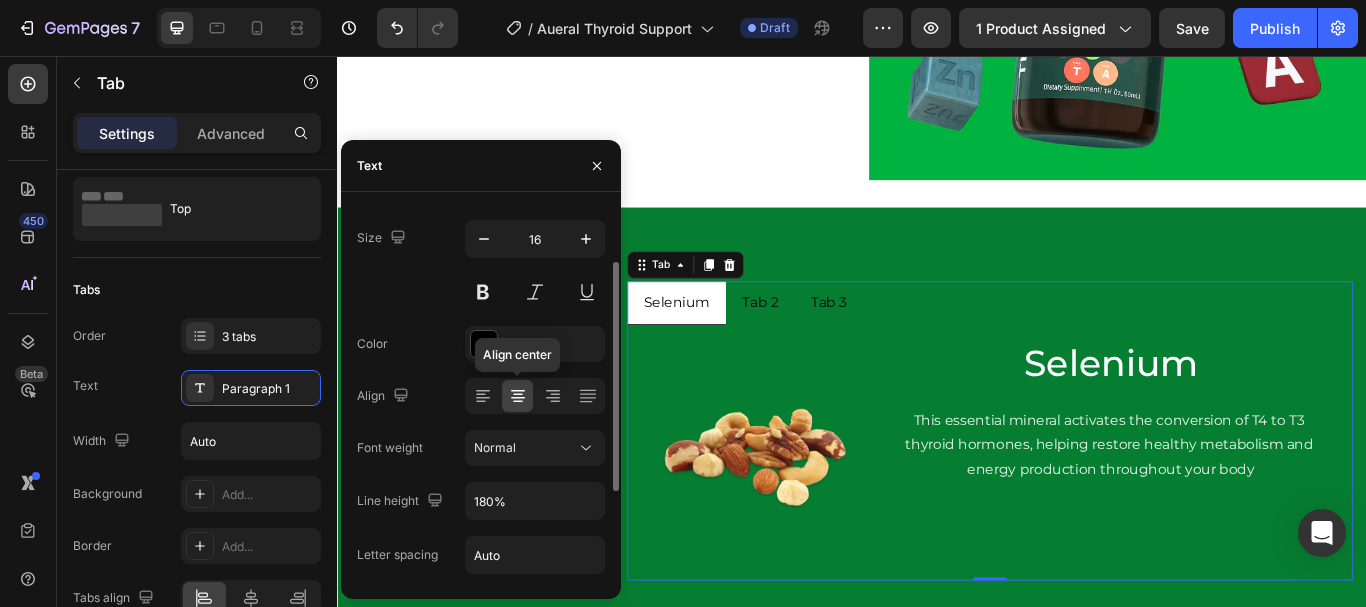 scroll, scrollTop: 89, scrollLeft: 0, axis: vertical 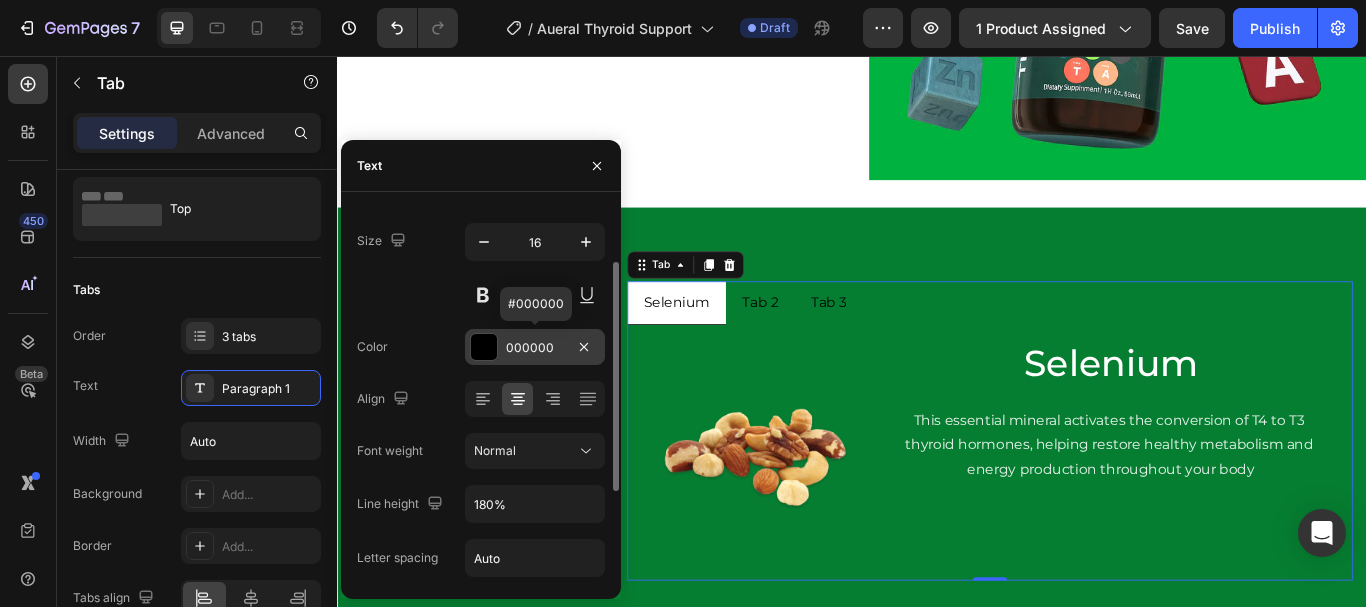 click at bounding box center (484, 347) 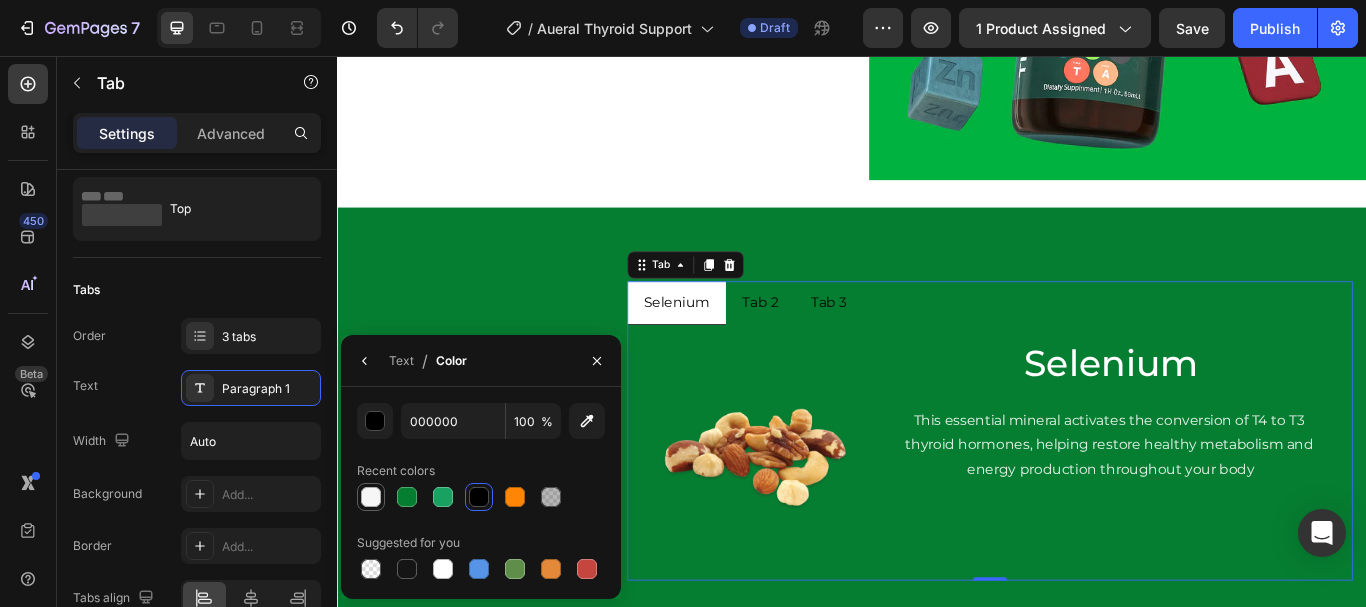 click at bounding box center [371, 497] 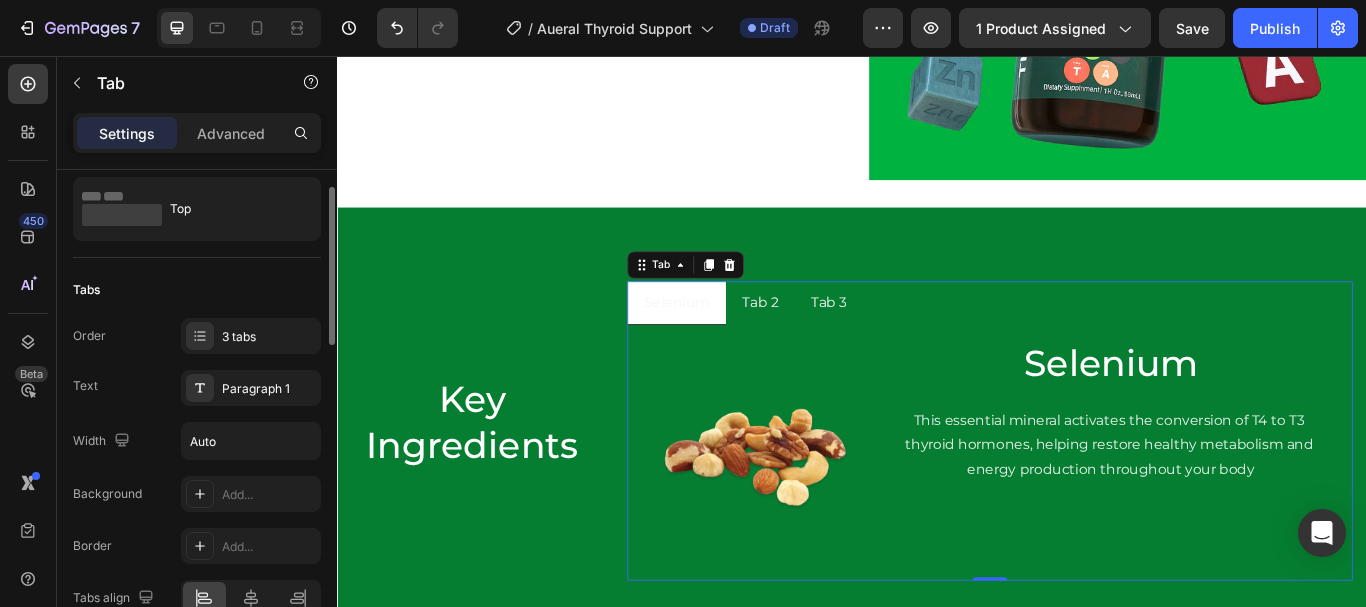 click on "Order [NUMBER] tabs Text Paragraph [NUMBER] Width Auto Background Add... Border Add... Tabs align Hover effect Styled Active state Styled Show less" at bounding box center (197, 545) 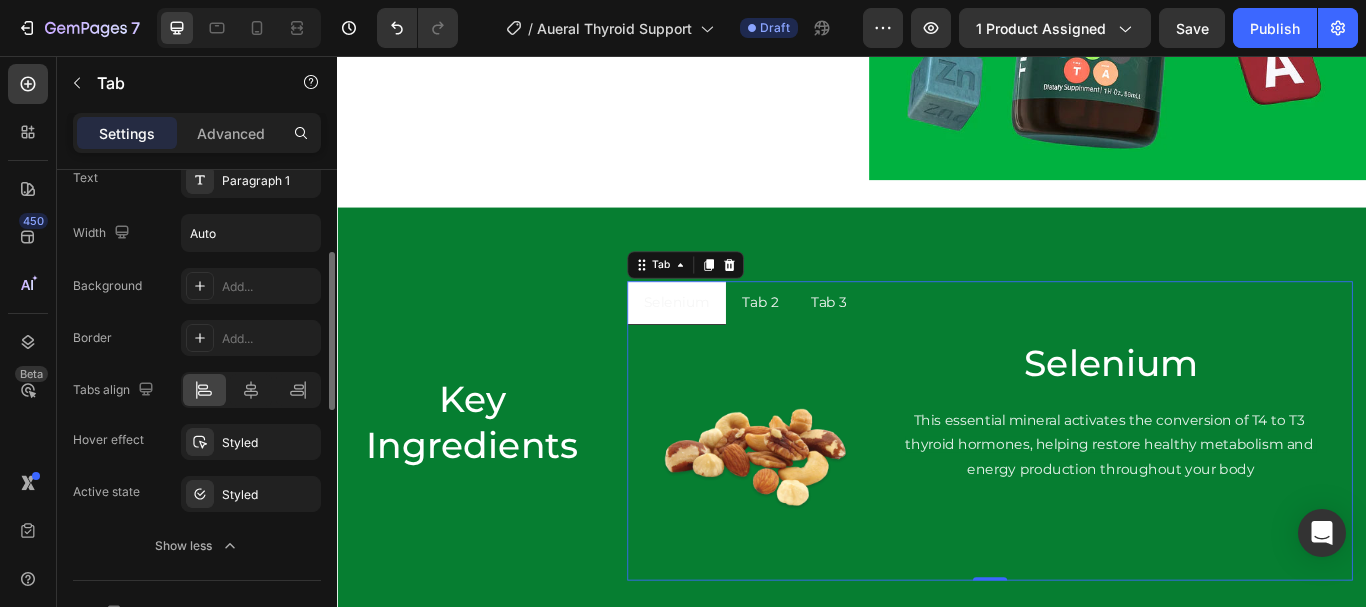 scroll, scrollTop: 262, scrollLeft: 0, axis: vertical 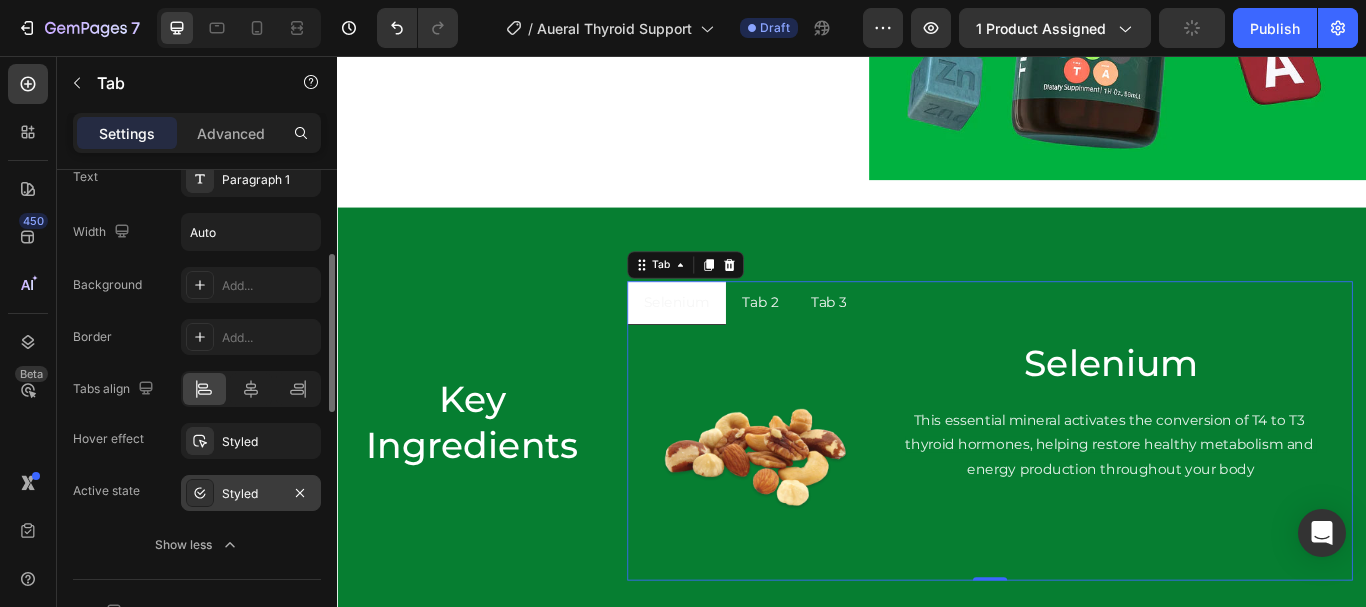 click on "Styled" at bounding box center [251, 494] 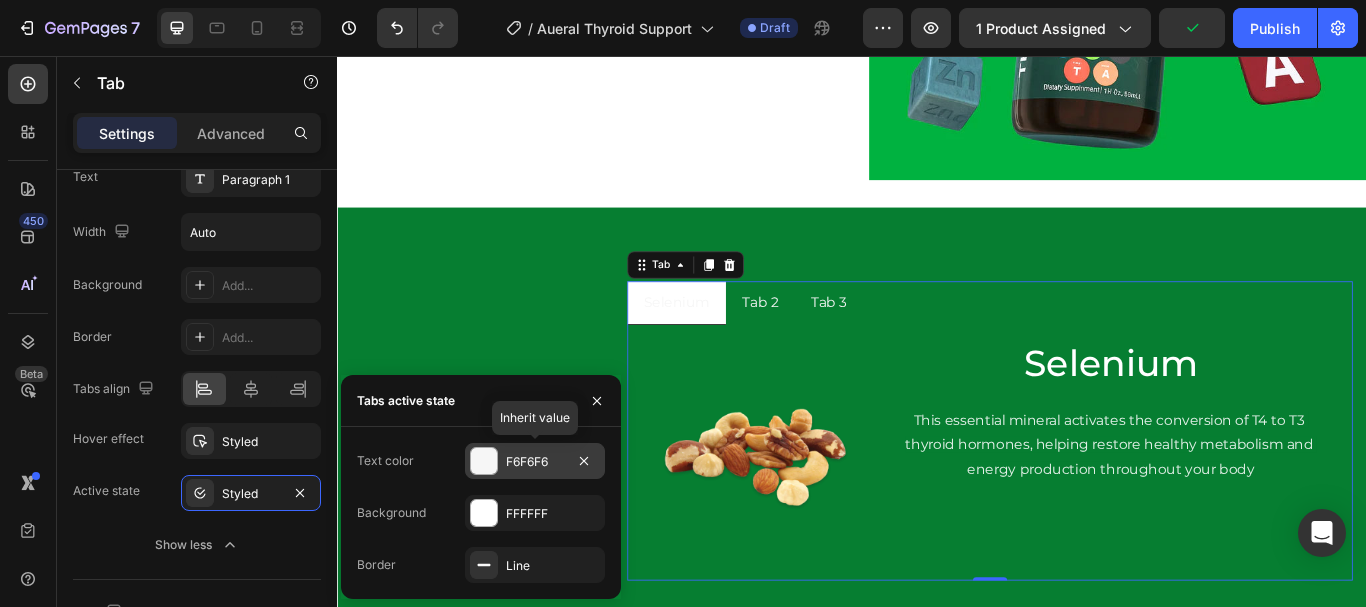 click at bounding box center (484, 461) 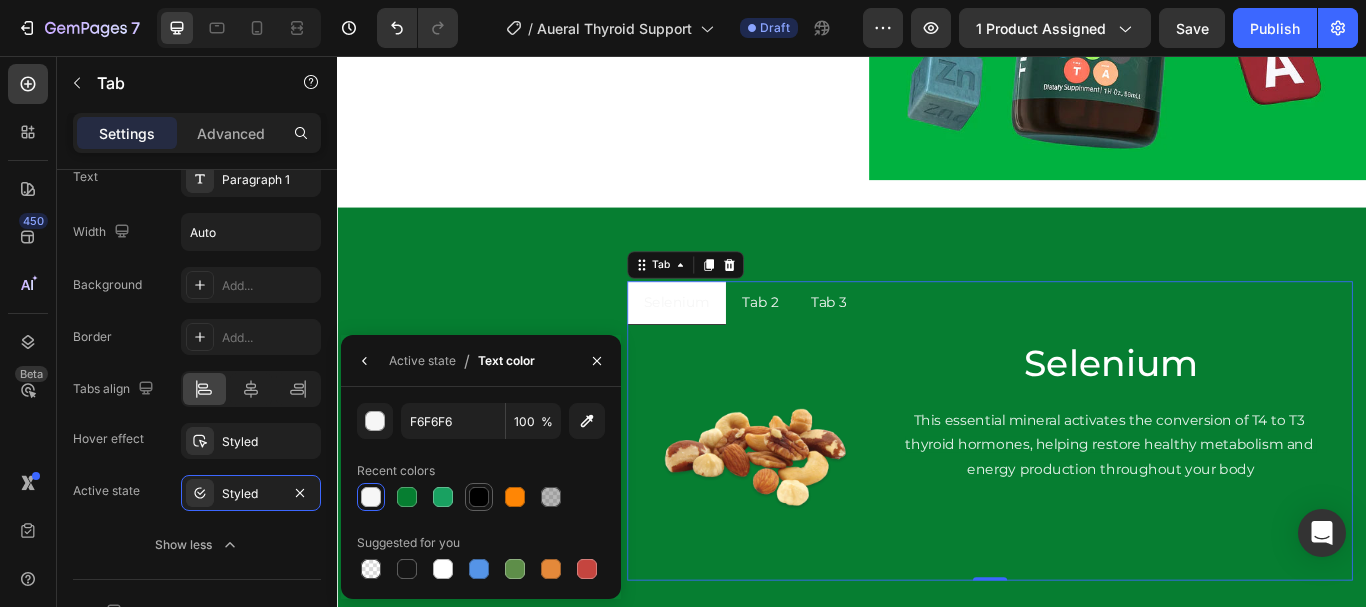 click at bounding box center (479, 497) 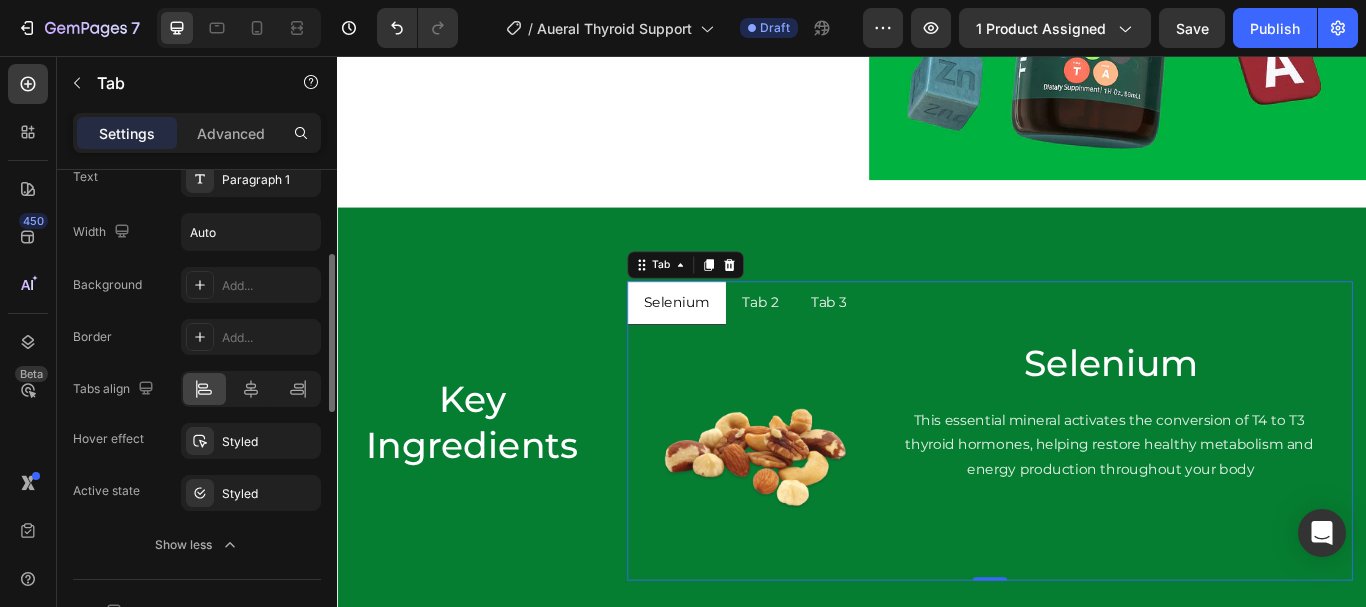 click on "Background Add... Border Add... Tabs align Hover effect Styled Active state Styled" 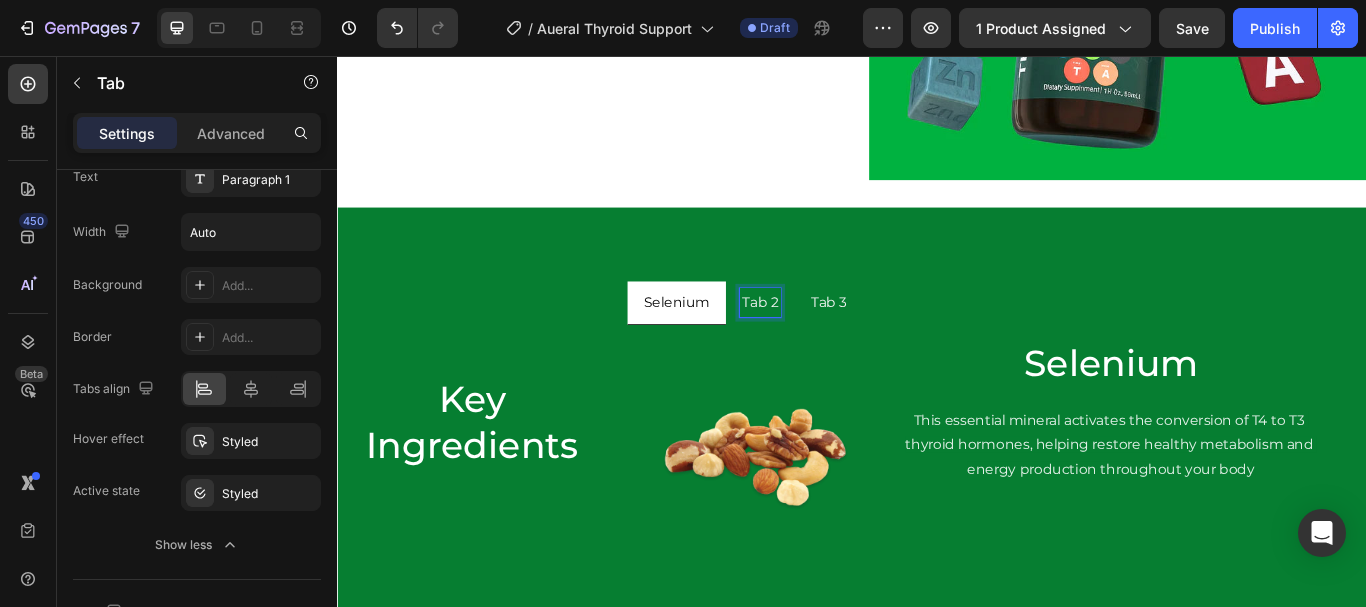 click on "Tab 2" at bounding box center (830, 344) 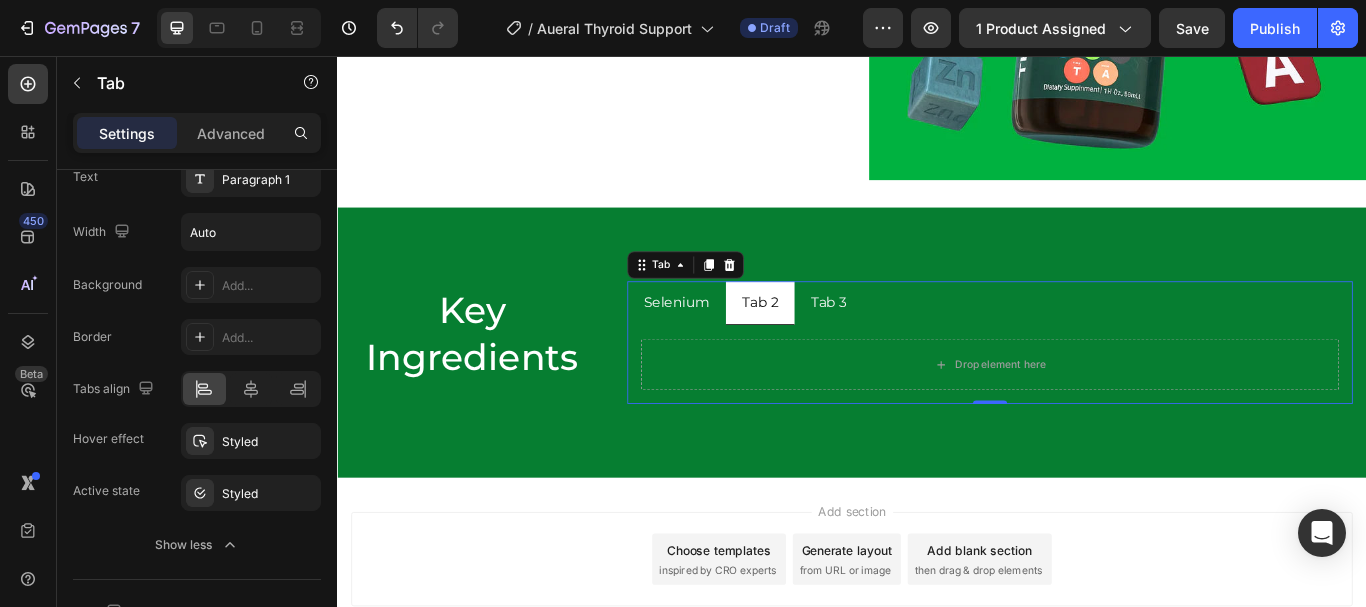 click on "Tab 3" at bounding box center (910, 345) 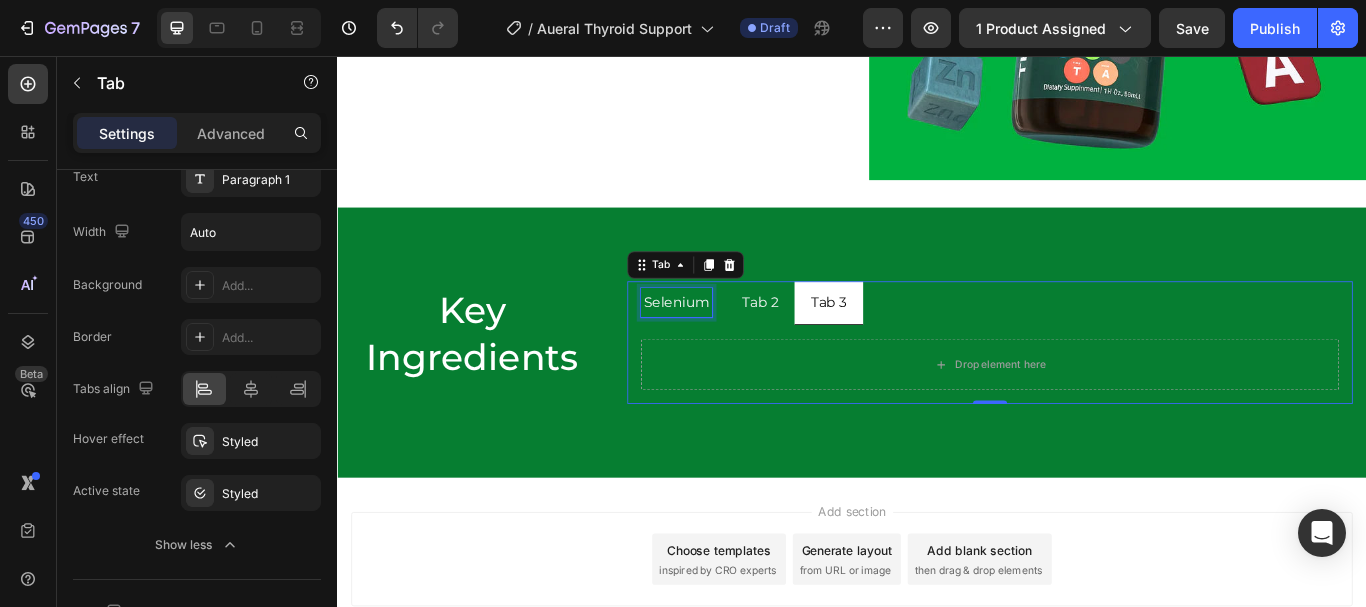 click on "Selenium" at bounding box center (732, 344) 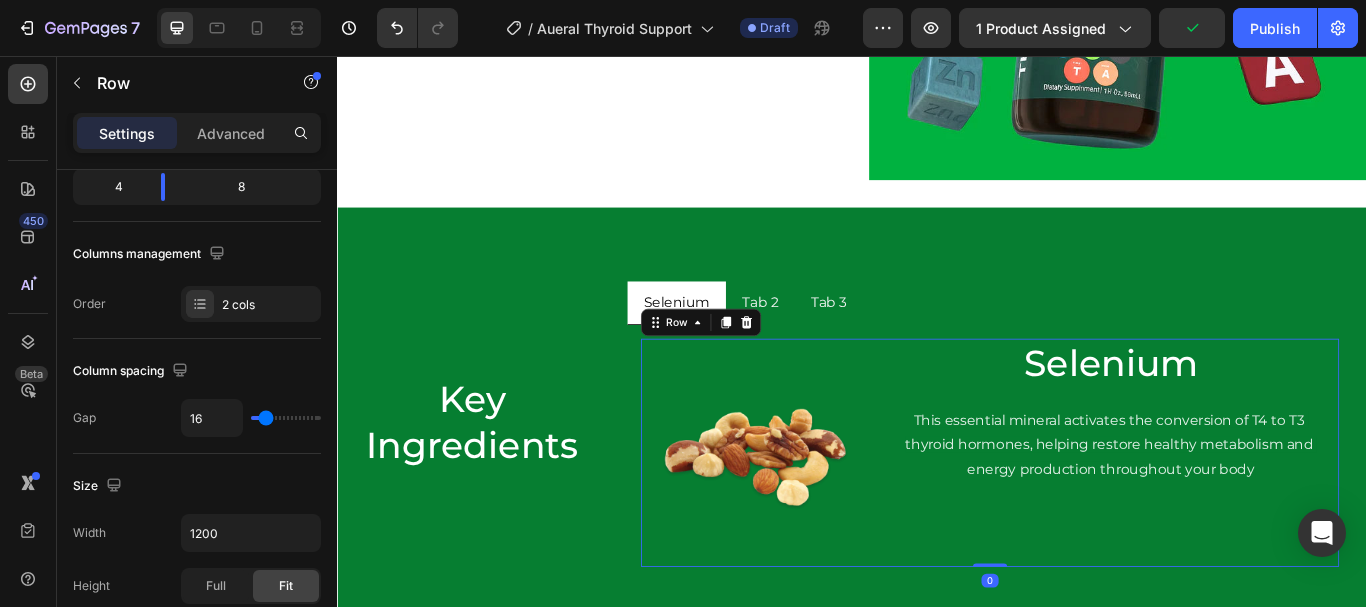 scroll, scrollTop: 0, scrollLeft: 0, axis: both 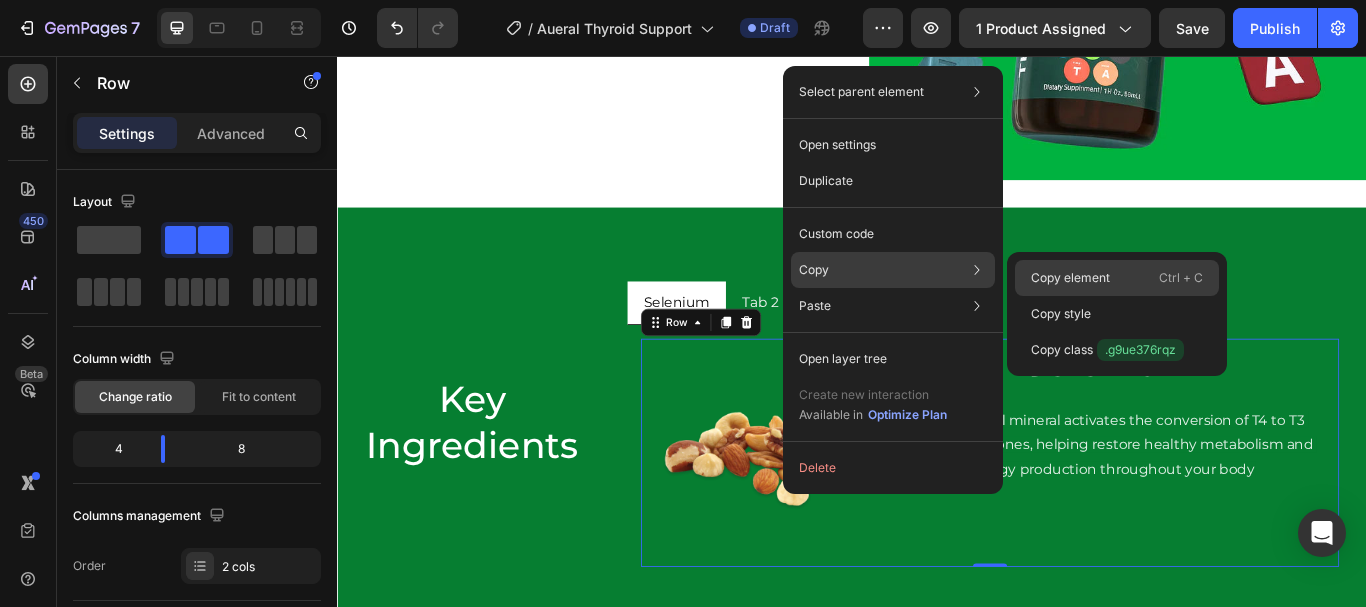 click on "Copy element" at bounding box center (1070, 278) 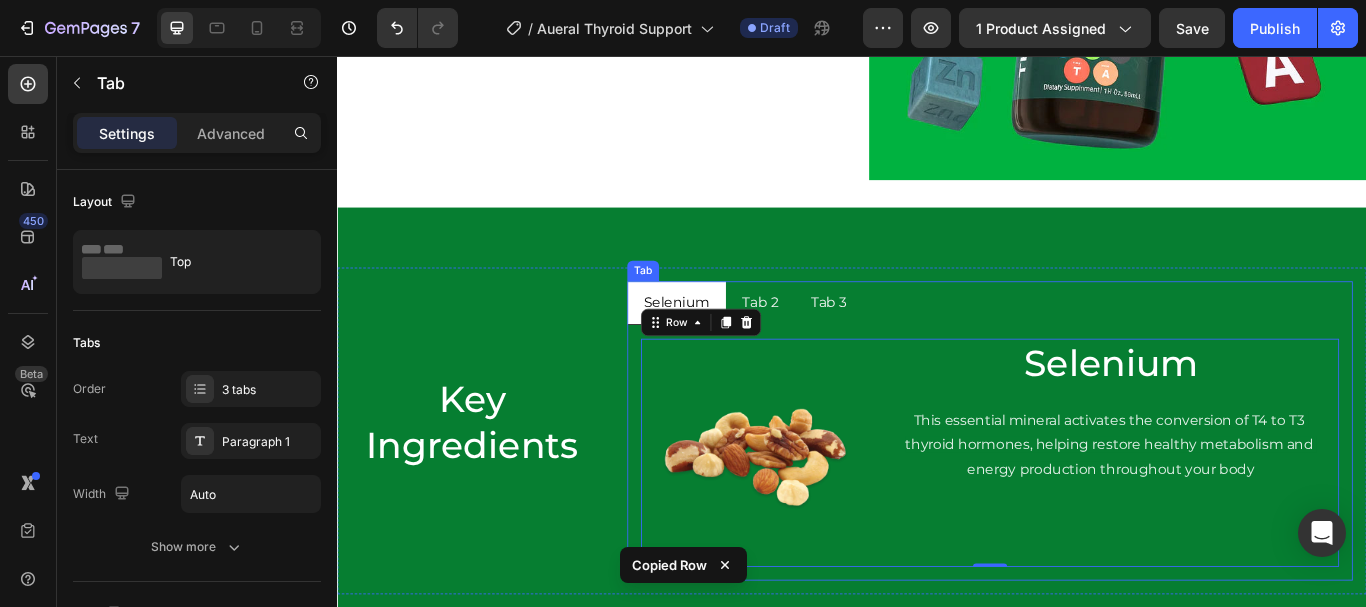 click on "Tab 2" at bounding box center [830, 344] 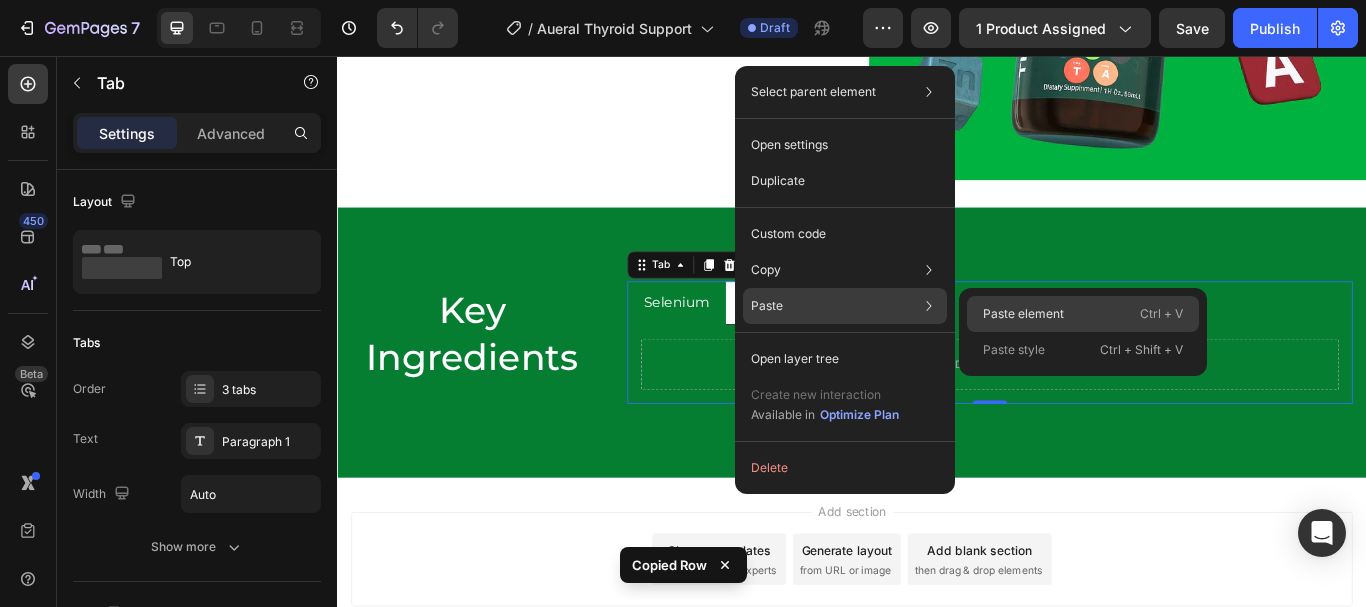 click on "Paste element" at bounding box center (1023, 314) 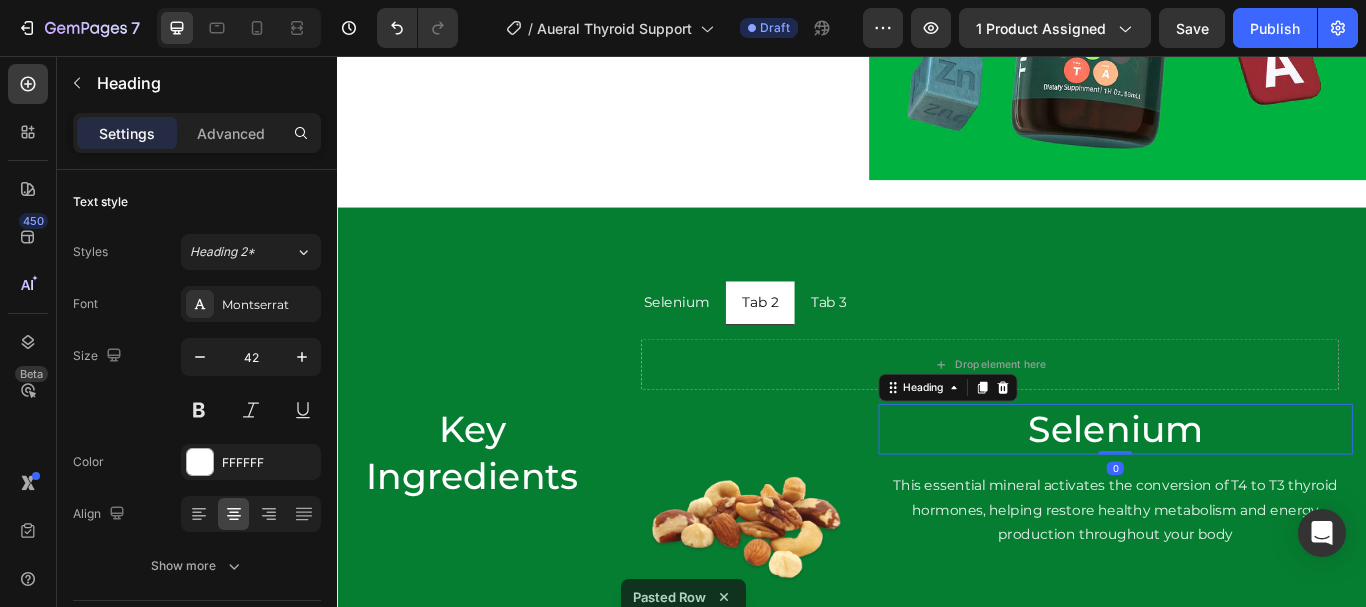 click on "Selenium" at bounding box center [1244, 491] 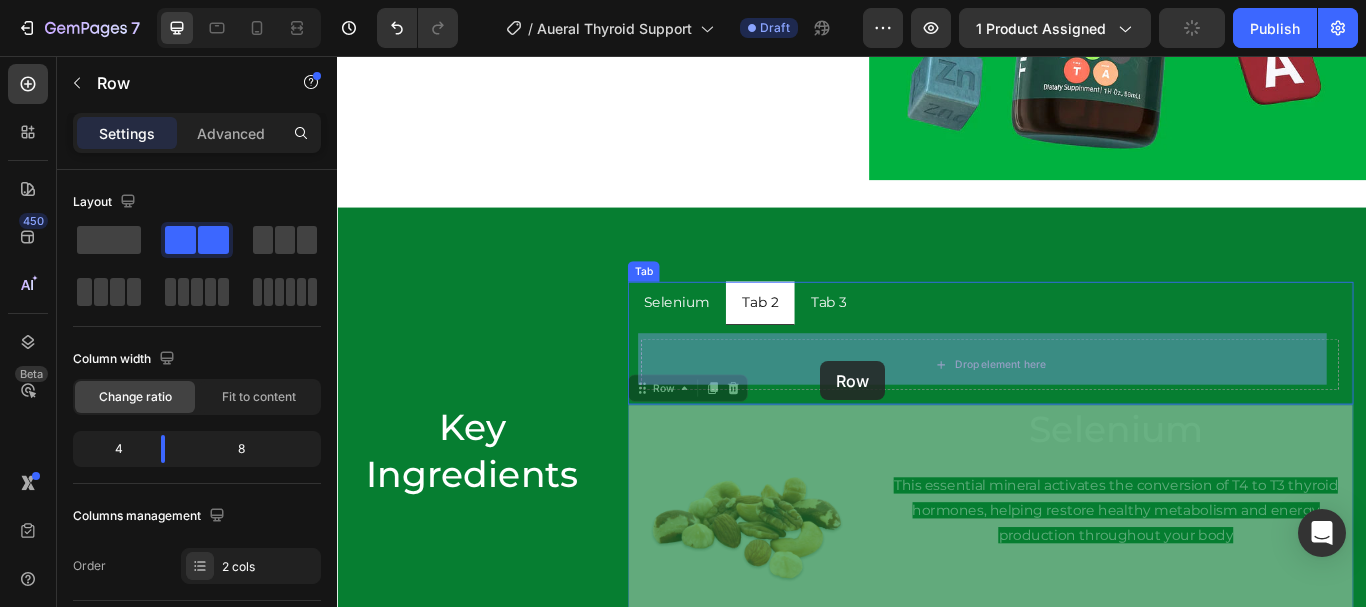 drag, startPoint x: 695, startPoint y: 440, endPoint x: 900, endPoint y: 412, distance: 206.90337 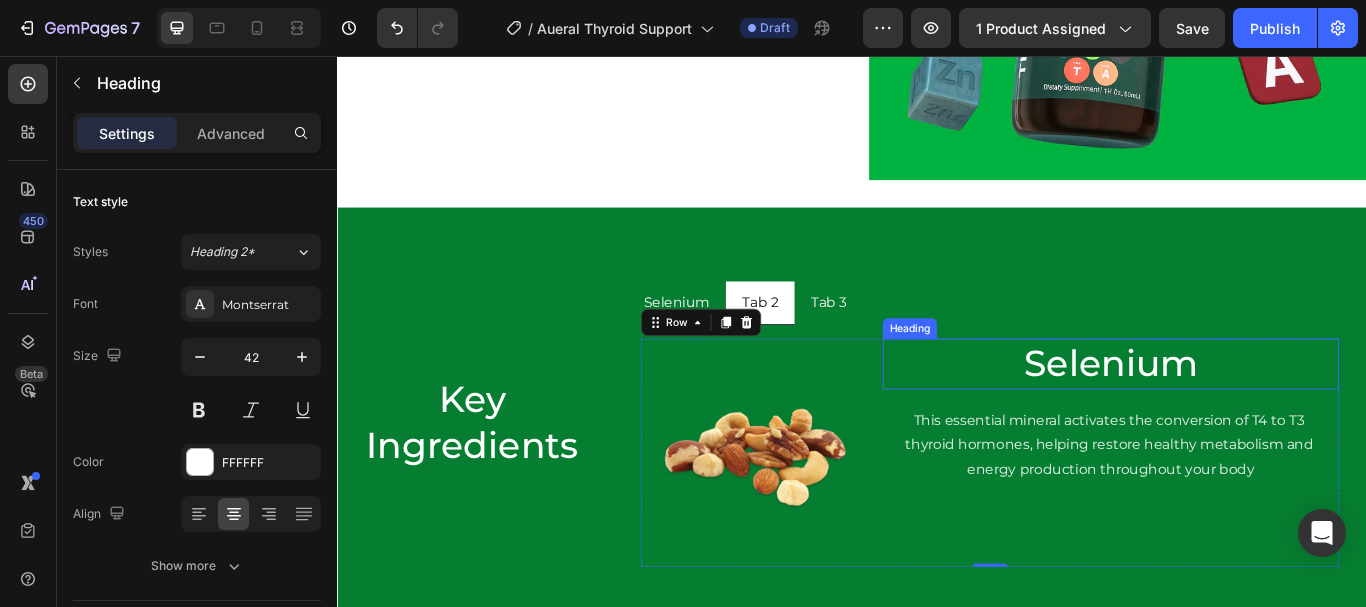 click on "Selenium" at bounding box center (1239, 415) 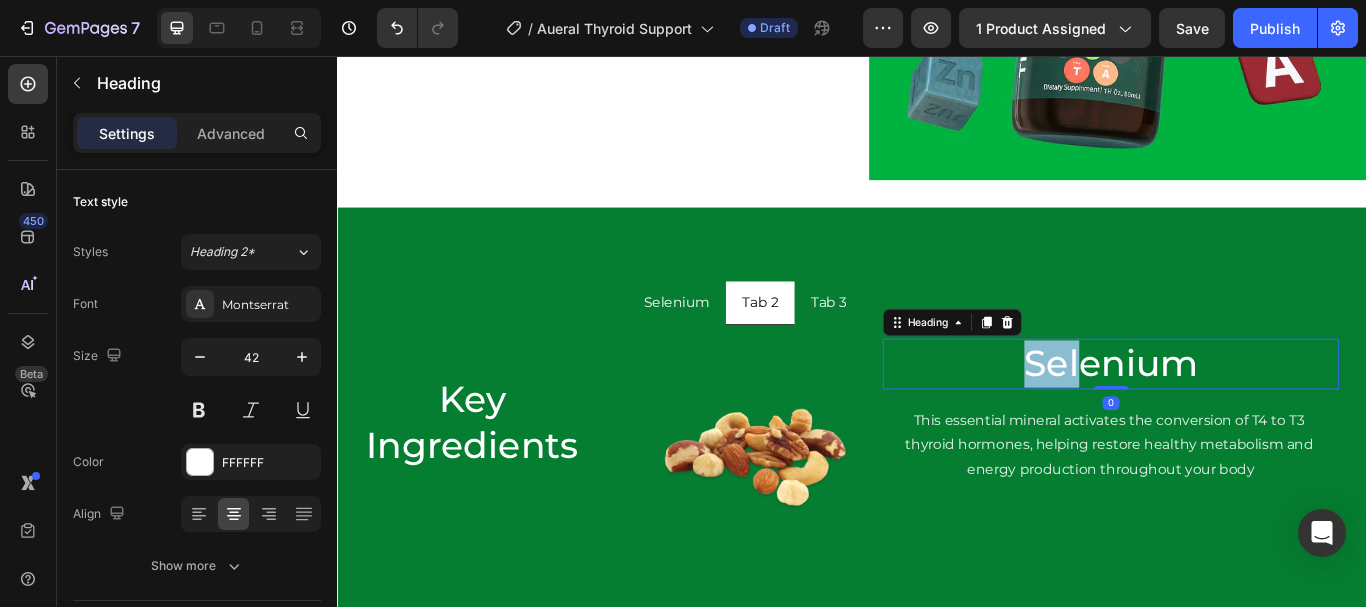 click on "Selenium" at bounding box center [1239, 415] 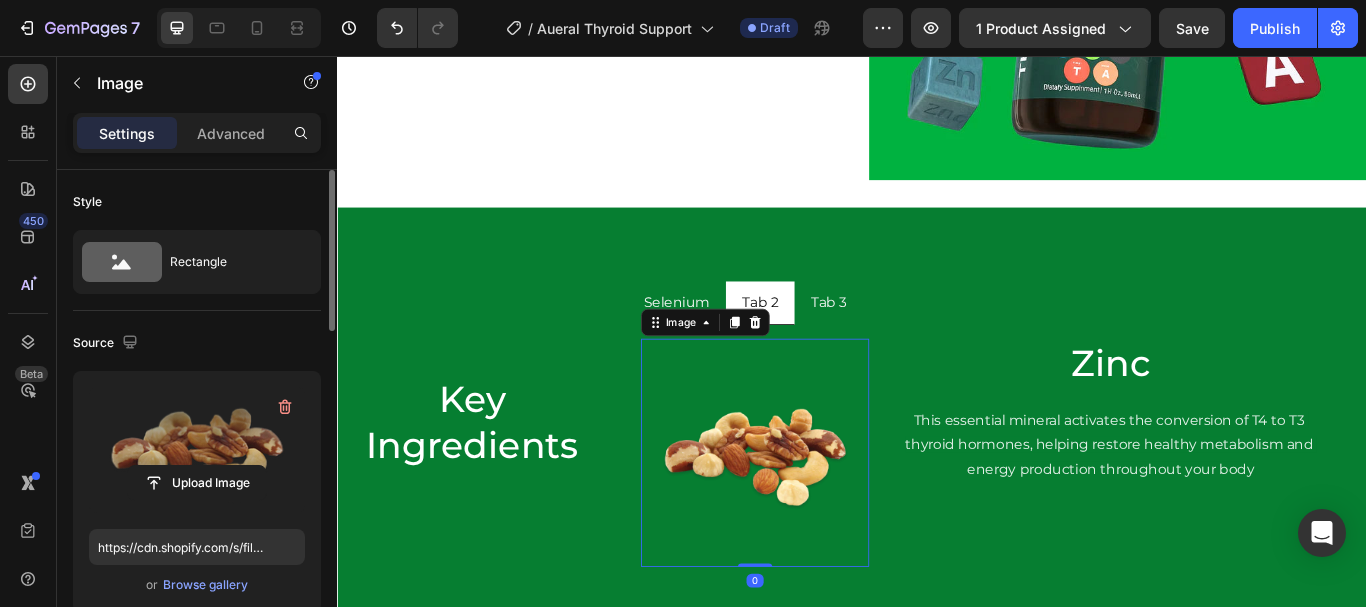 click at bounding box center [197, 450] 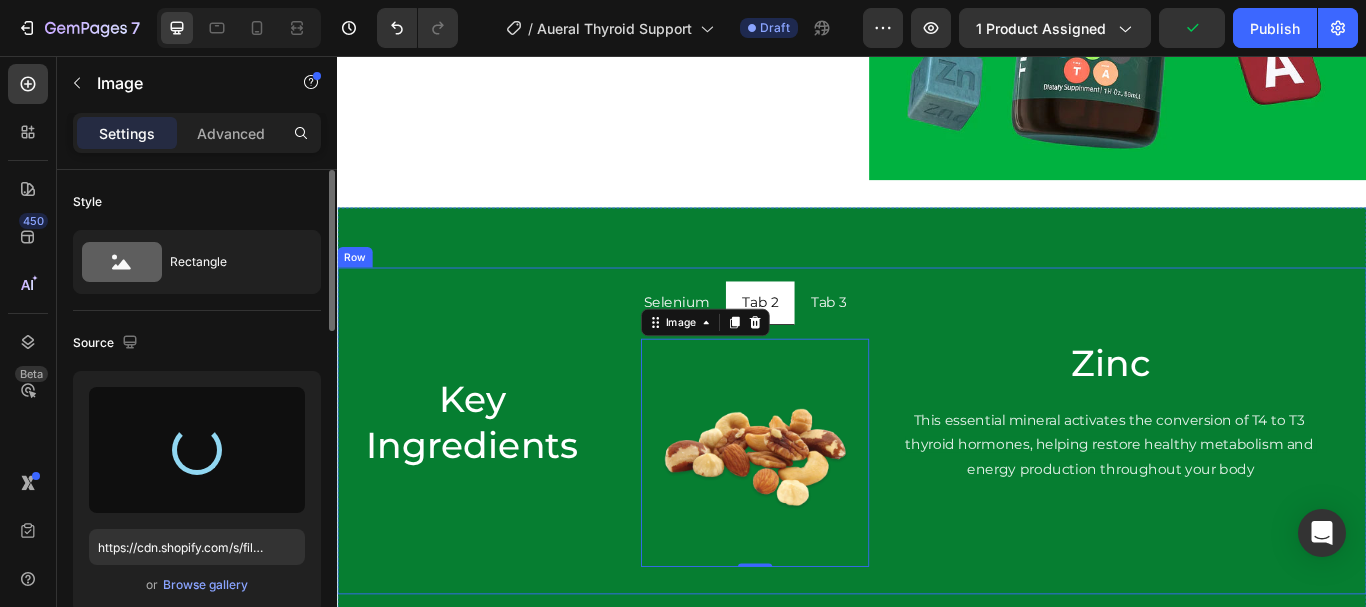 type on "https://cdn.shopify.com/s/files/1/[NUMBER]/[NUMBER]3866/[NUMBER]6483/files/gempages_[NUMBER]575529433641779786-[NUMBER]8048d98d-1a4f-[NUMBER]099-aefe-7705bb1fbeef.webp" 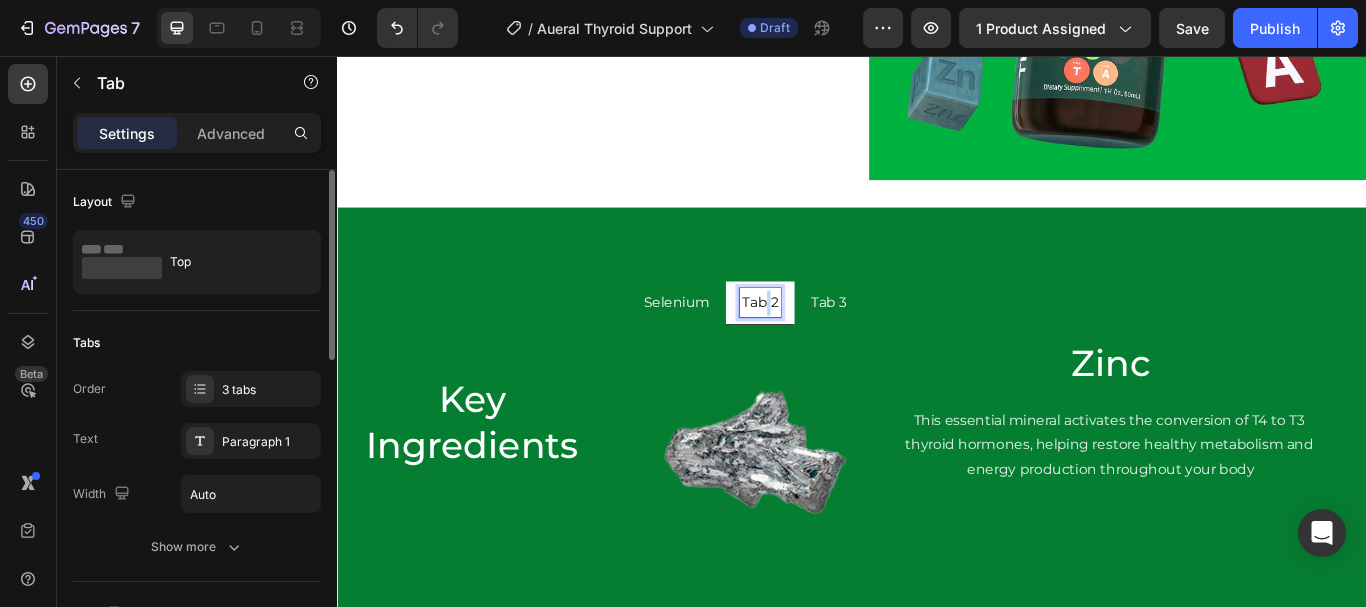 click on "Tab 2" at bounding box center [830, 344] 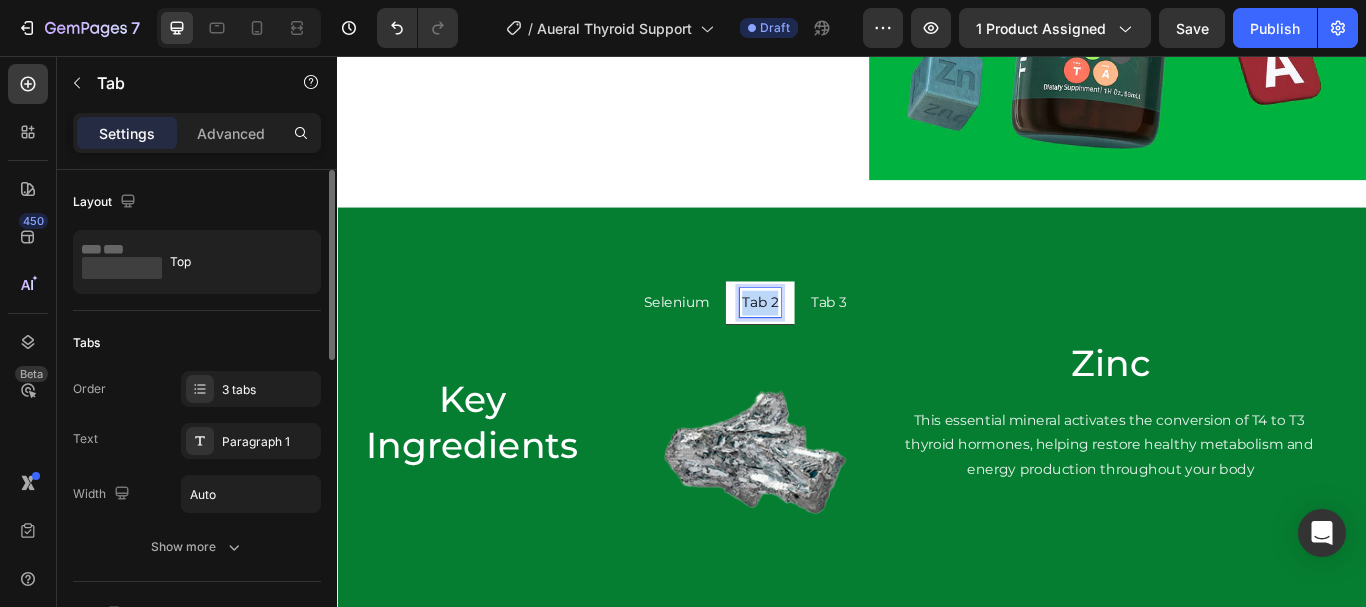 click on "Tab 2" at bounding box center [830, 344] 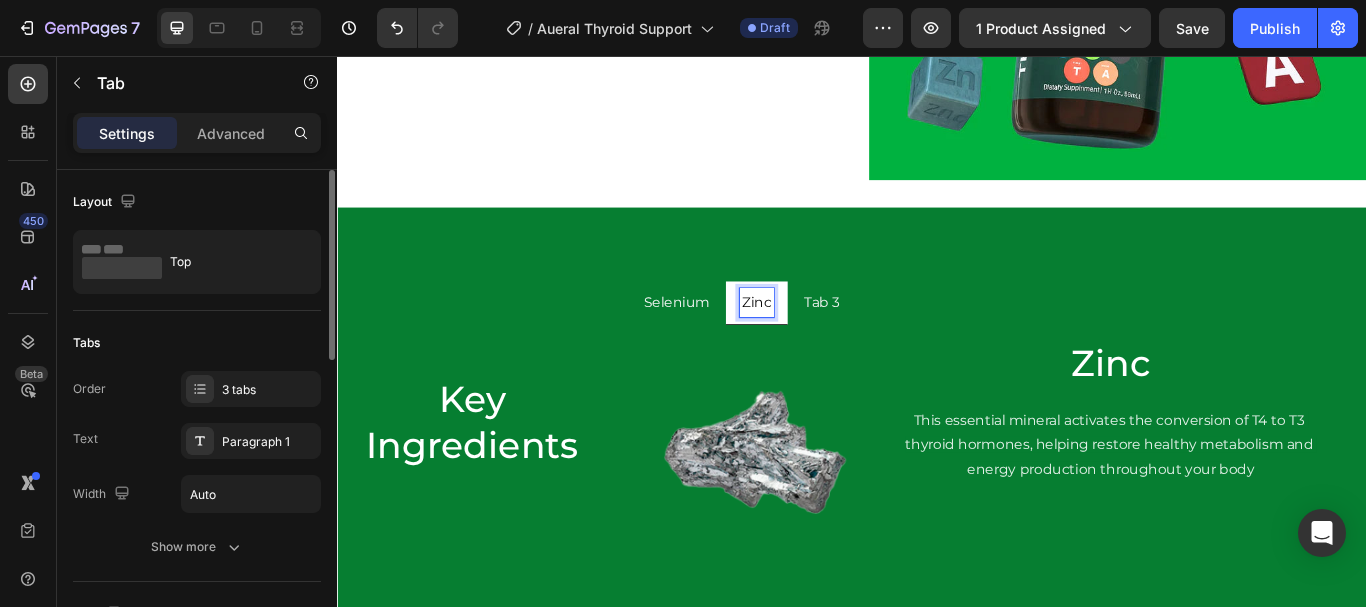 click on "Selenium Zinc Tab 3" at bounding box center [1098, 345] 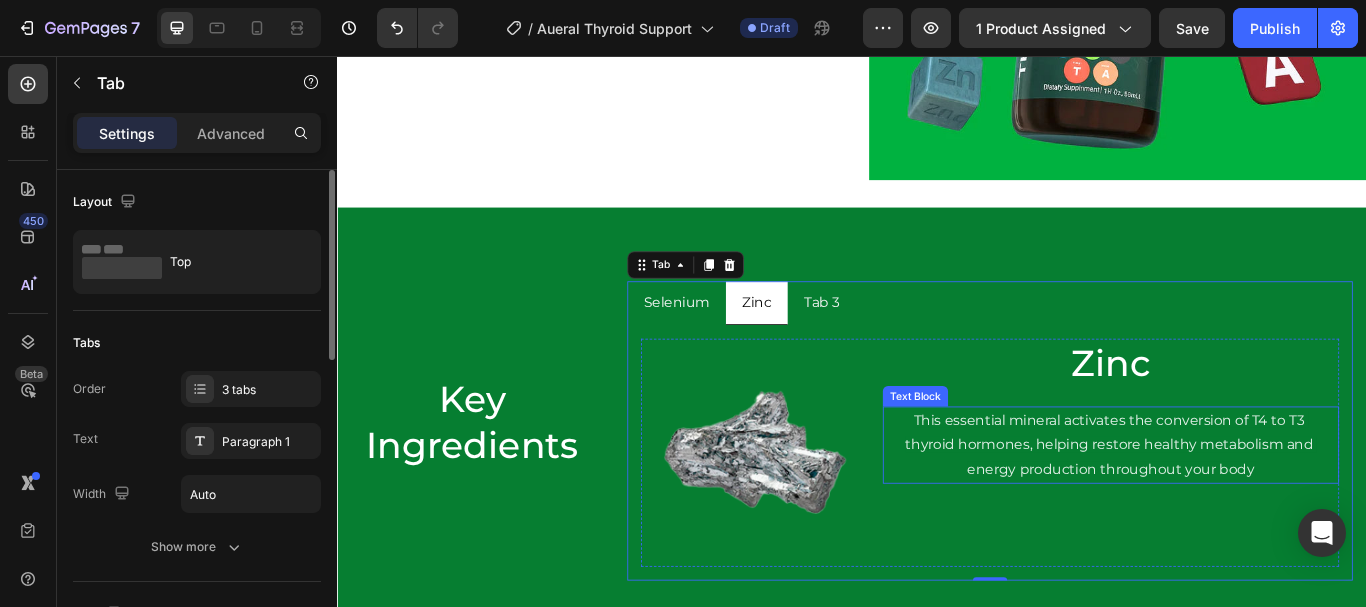 click on "This essential mineral activates the conversion of T4 to T3 thyroid hormones, helping restore healthy metabolism and energy production throughout your body" at bounding box center (1239, 509) 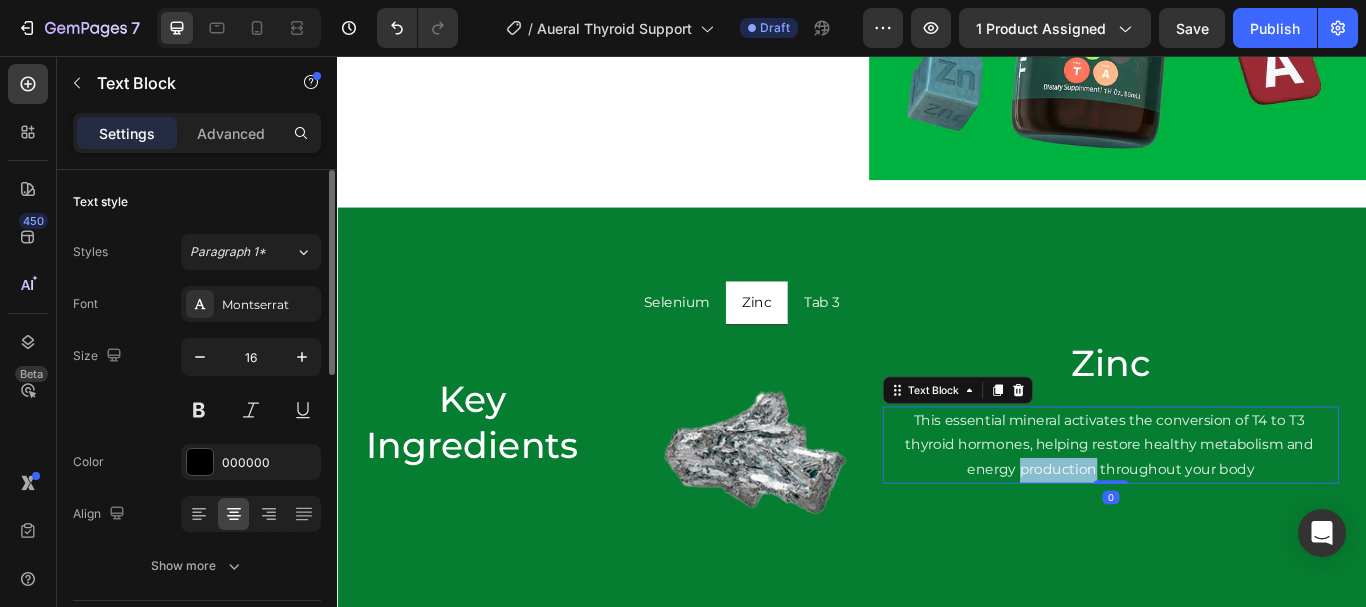 click on "This essential mineral activates the conversion of T4 to T3 thyroid hormones, helping restore healthy metabolism and energy production throughout your body" at bounding box center [1239, 509] 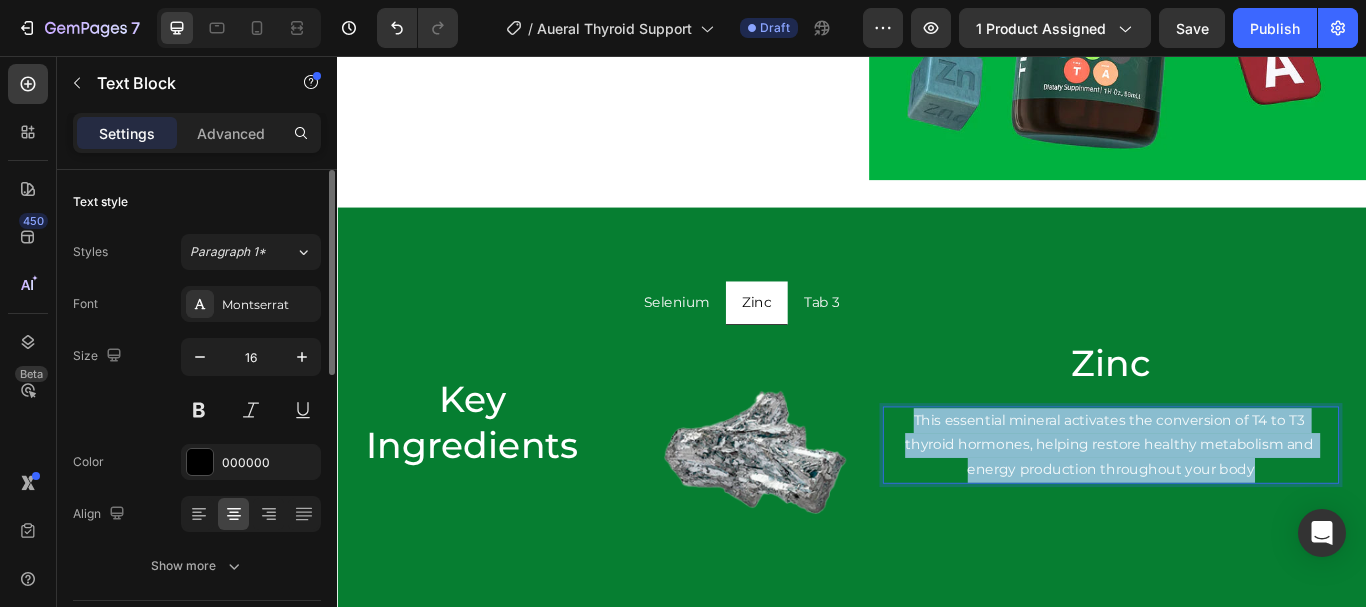 click on "This essential mineral activates the conversion of T4 to T3 thyroid hormones, helping restore healthy metabolism and energy production throughout your body" at bounding box center [1239, 509] 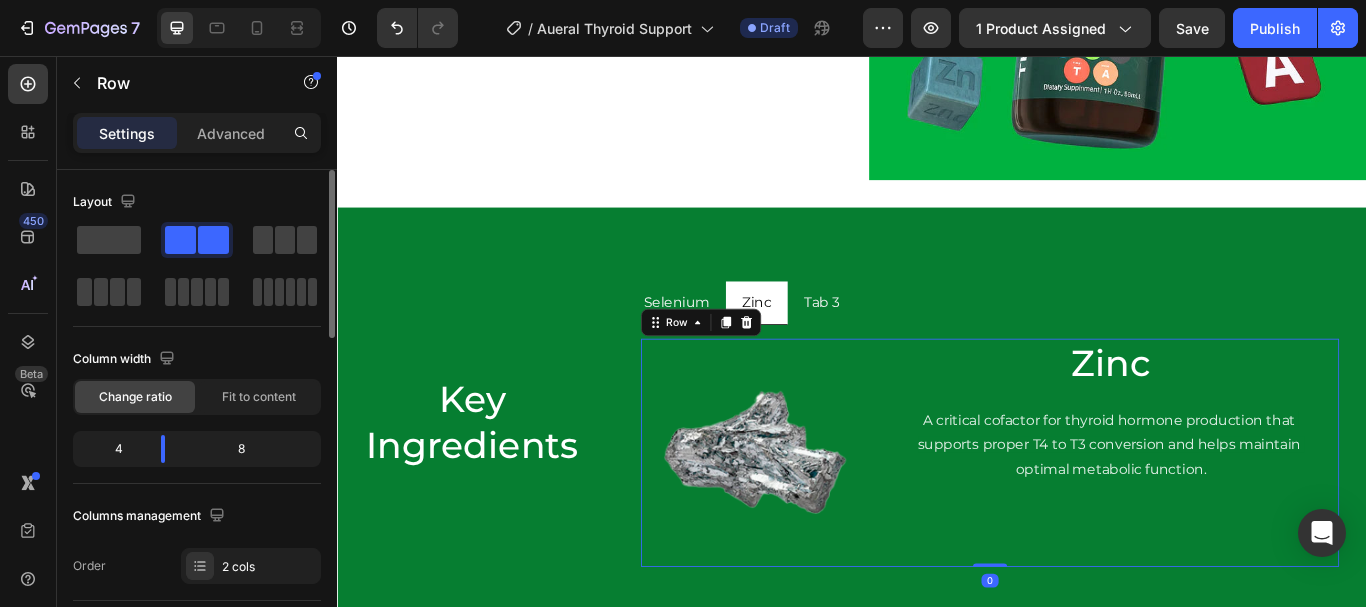 click on "Zinc Heading A critical cofactor for thyroid hormone production that supports proper T4 to T3 conversion and helps maintain optimal metabolic function. Text Block" at bounding box center (1239, 519) 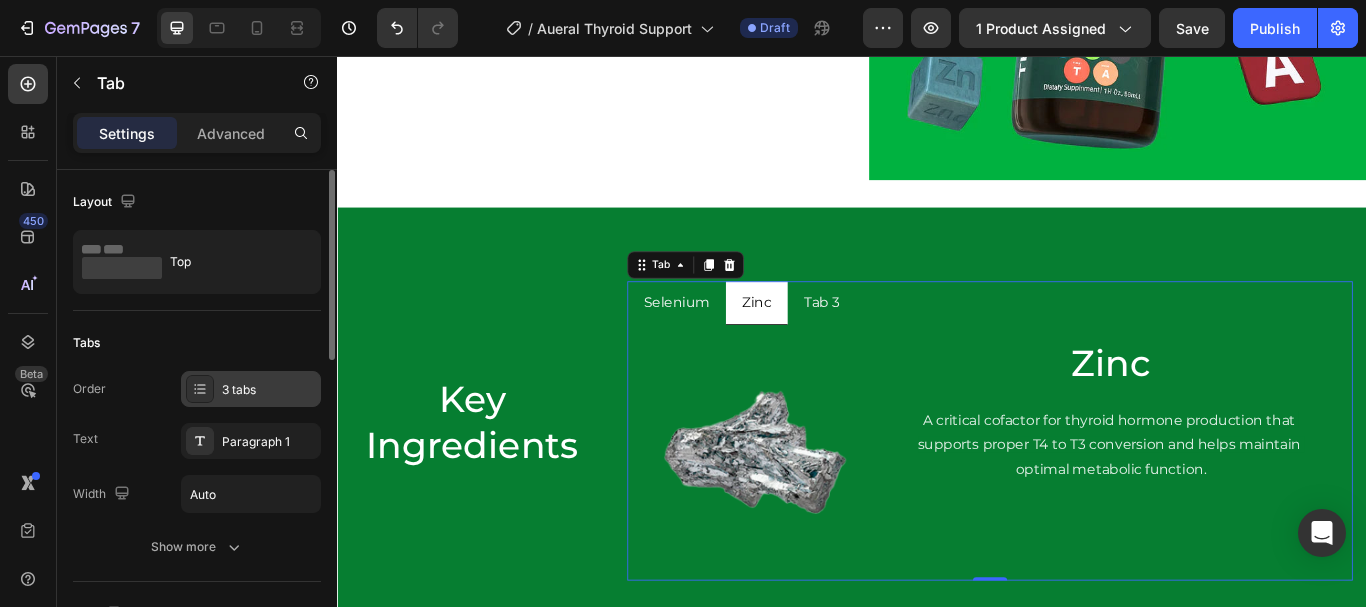 click on "3 tabs" at bounding box center (269, 390) 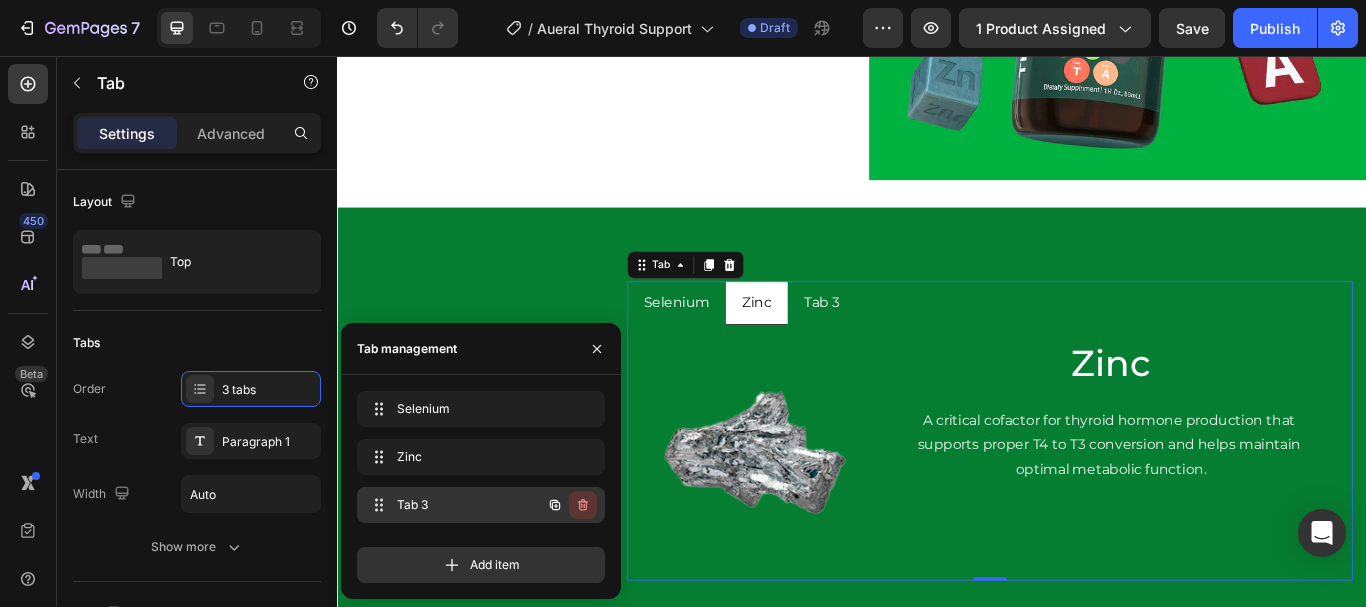 click 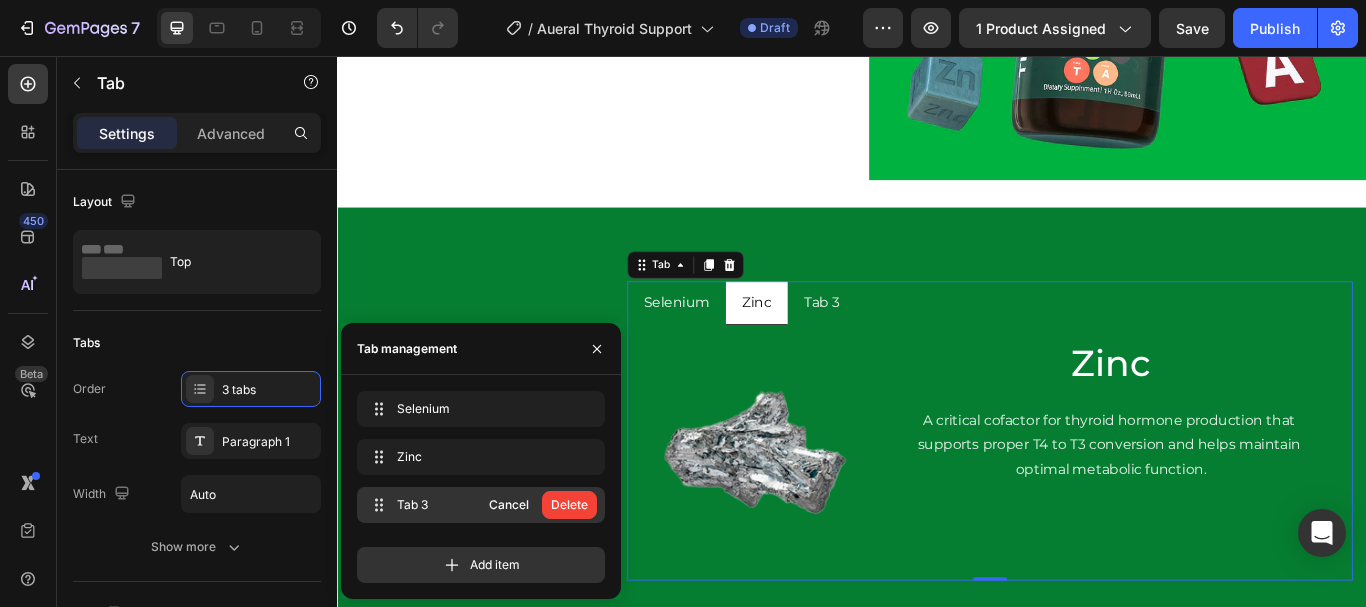 click on "Delete" at bounding box center [569, 505] 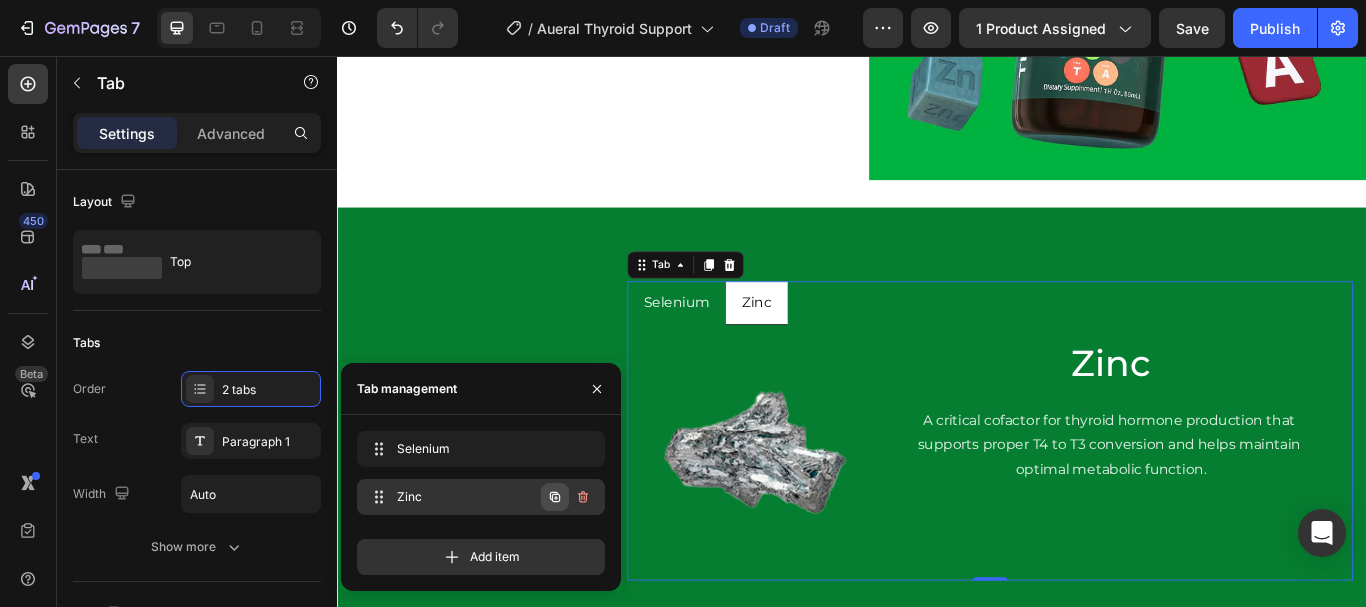click 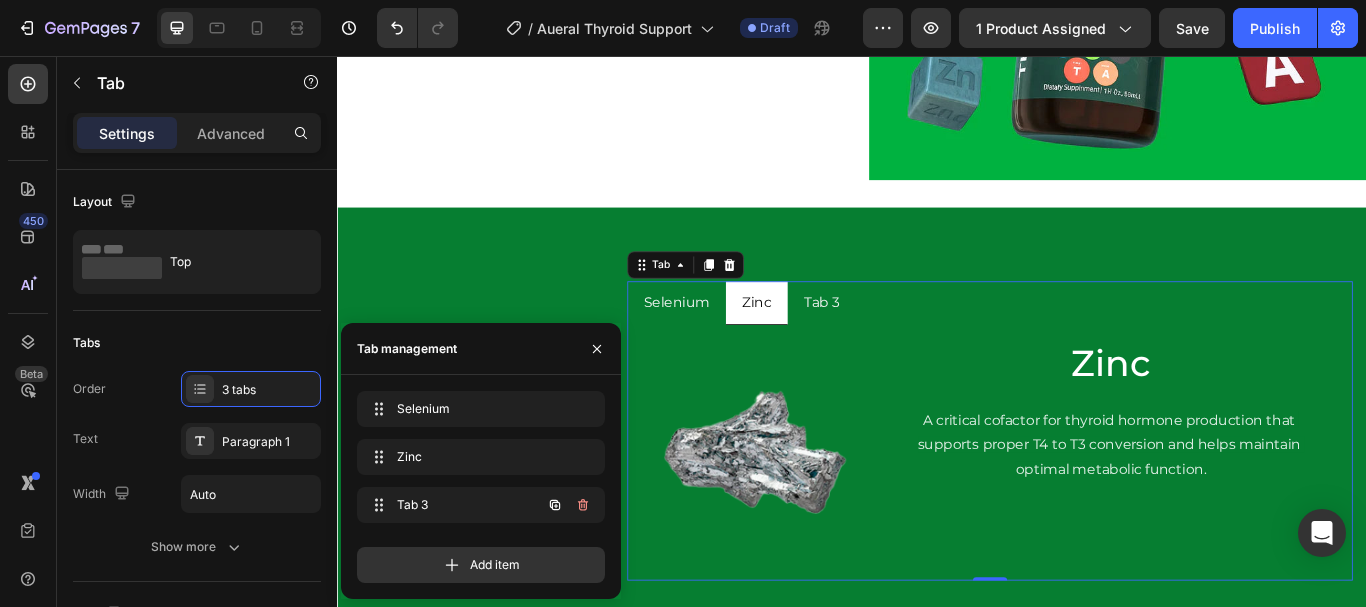 click at bounding box center [555, 505] 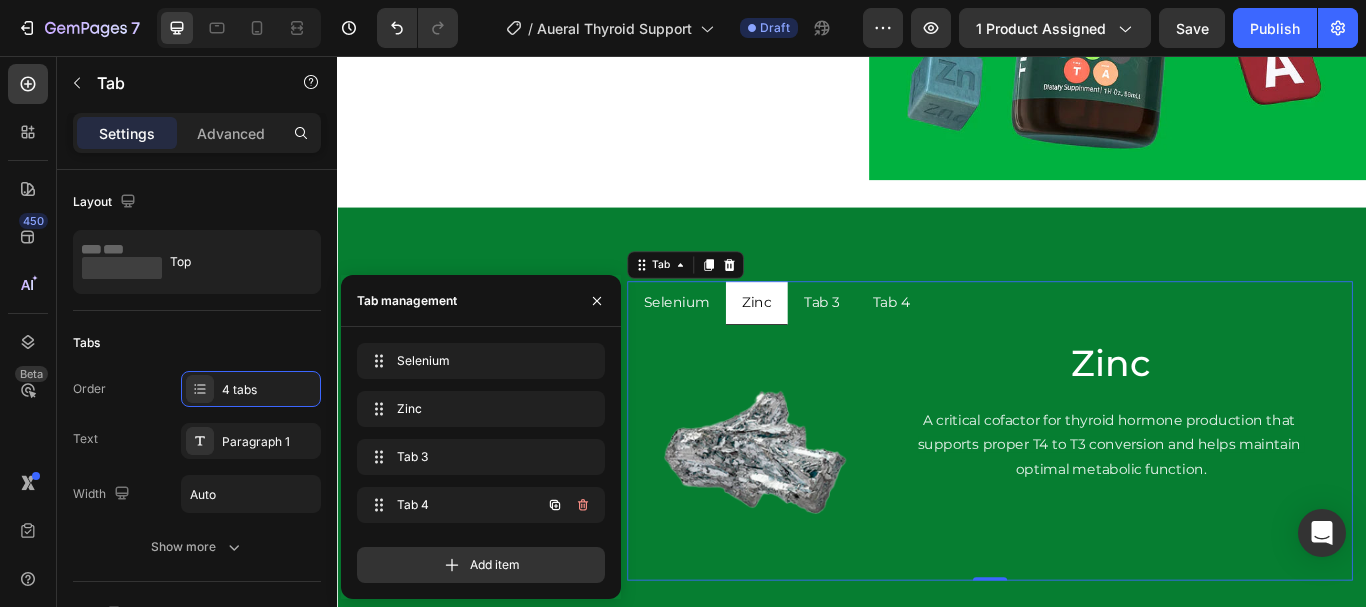 scroll, scrollTop: 6732, scrollLeft: 0, axis: vertical 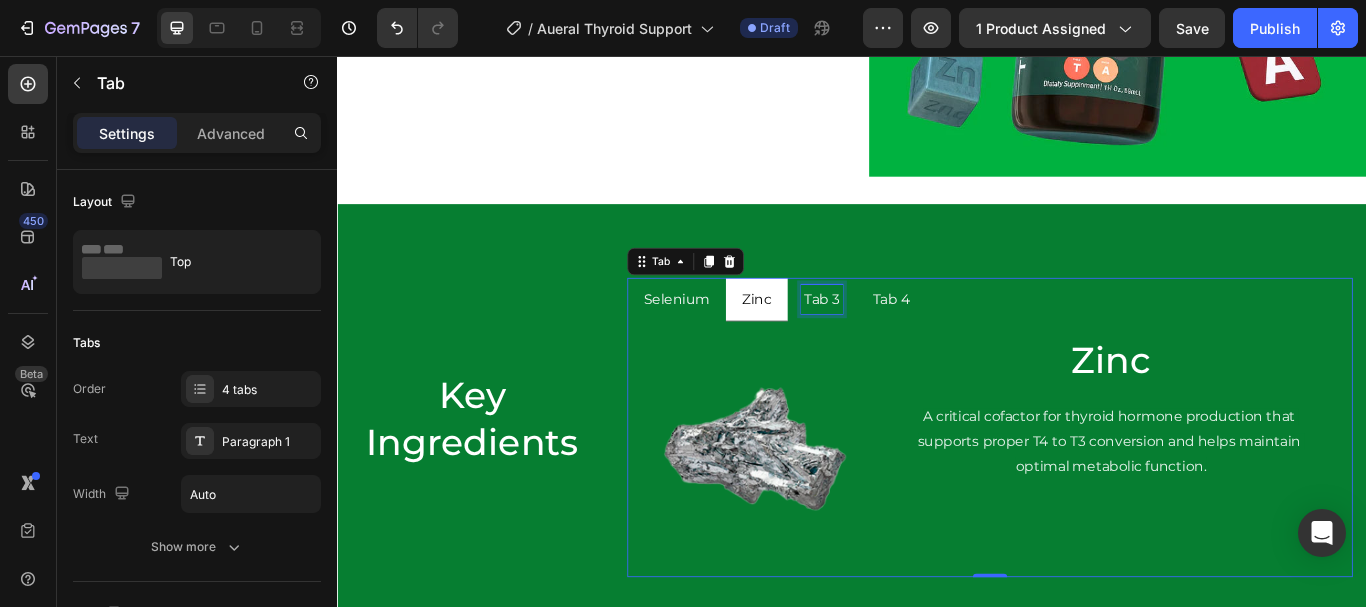 click on "Tab 3" at bounding box center [902, 340] 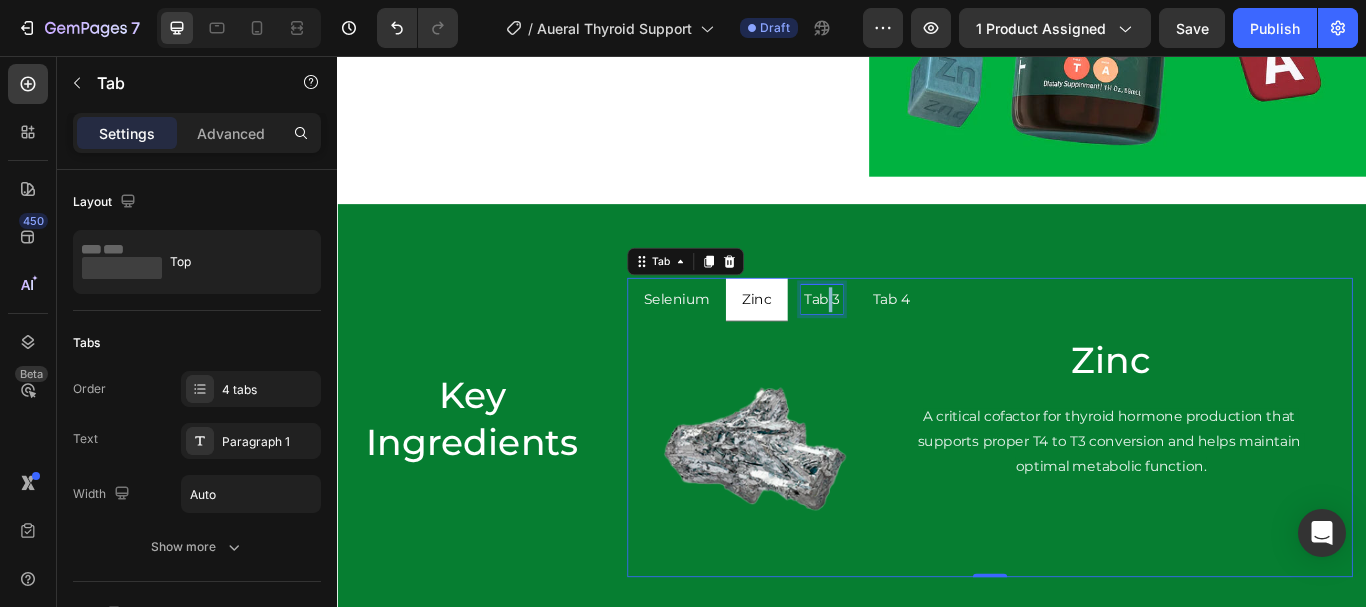 click on "Tab 3" at bounding box center (902, 340) 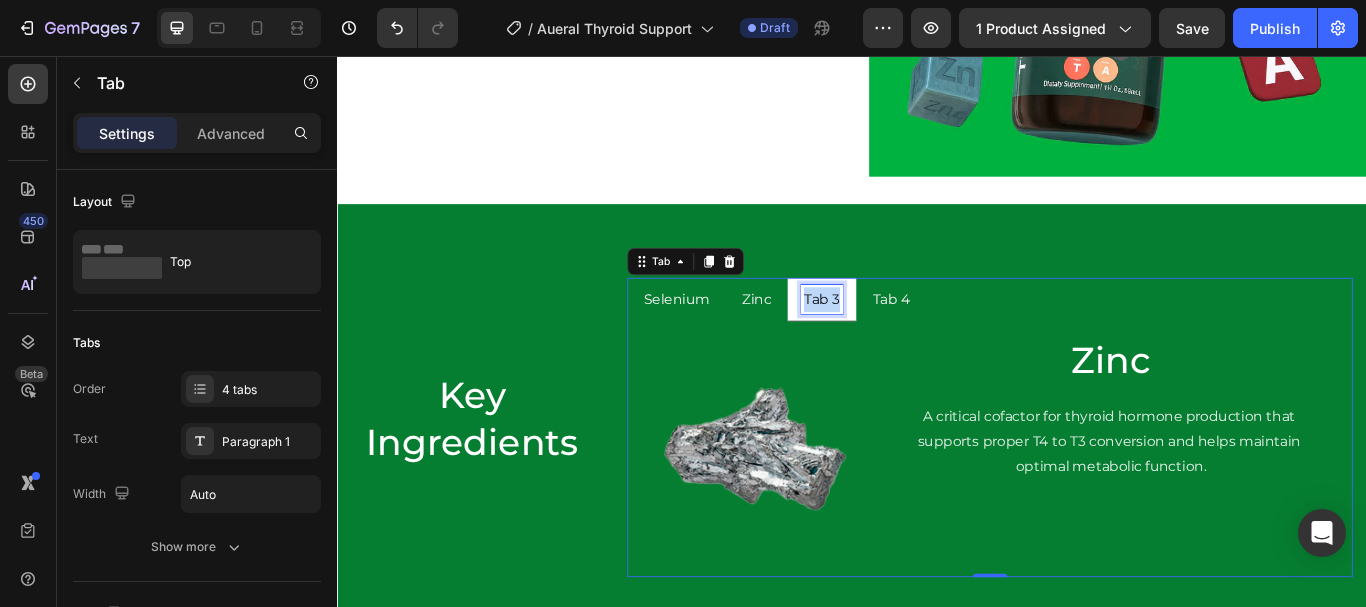 click on "Tab 3" at bounding box center [902, 340] 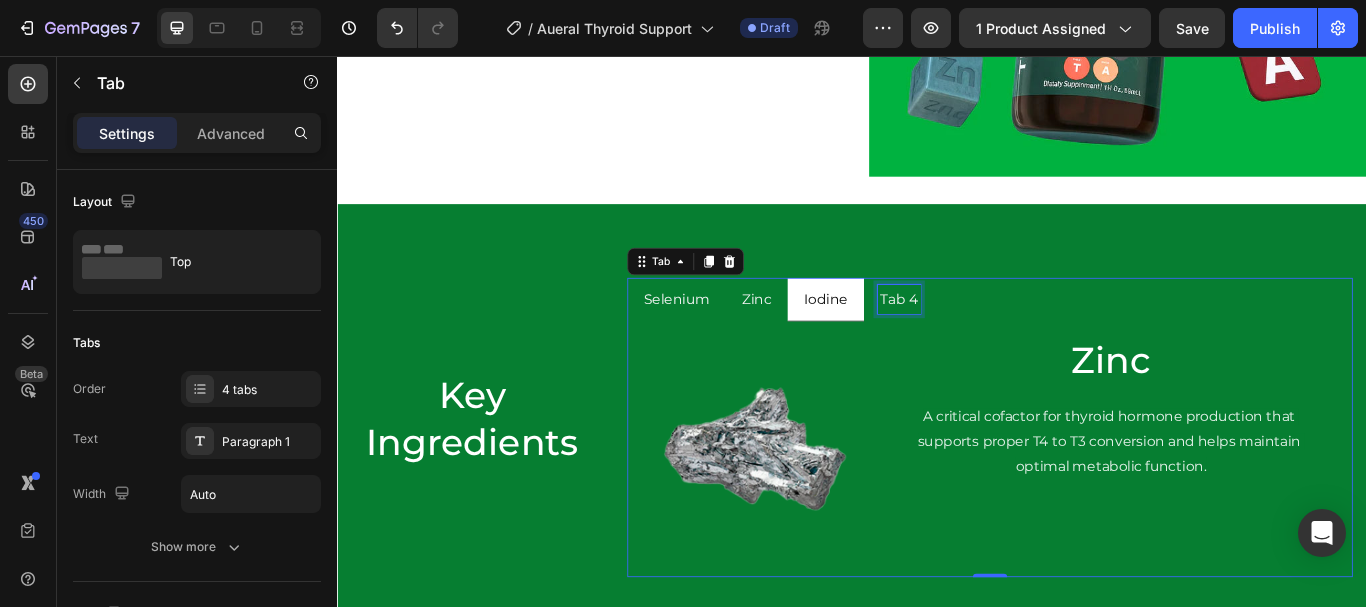 click on "Tab 4" at bounding box center [992, 340] 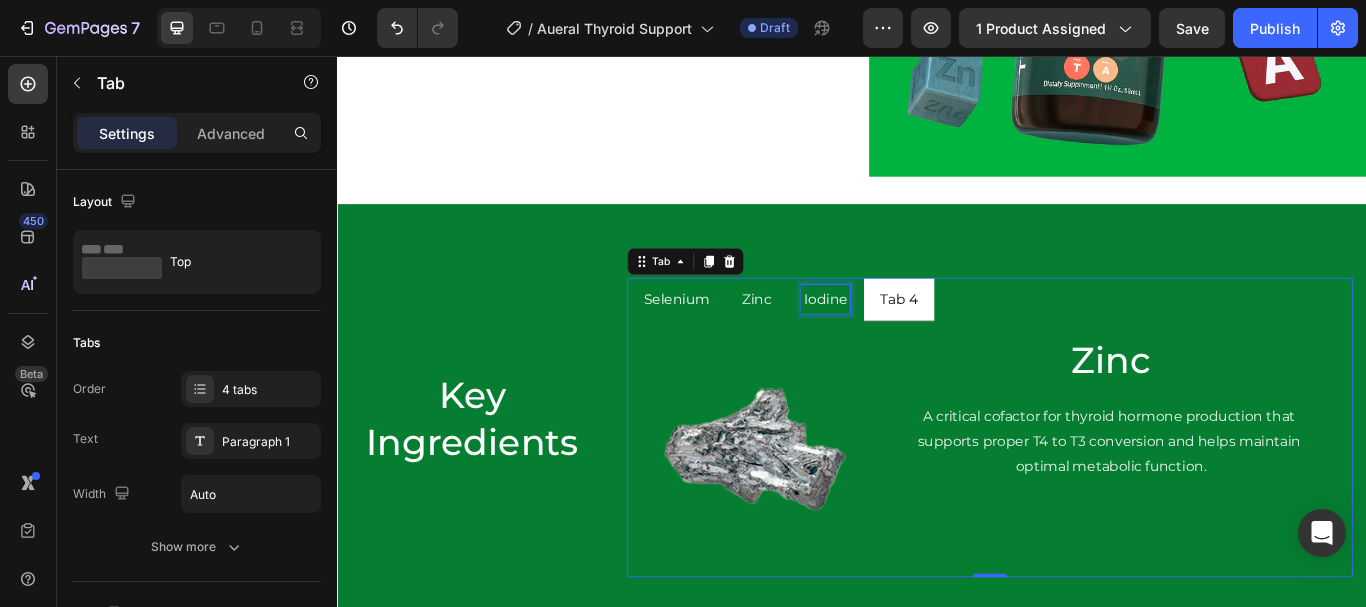 click on "Iodine" at bounding box center [906, 340] 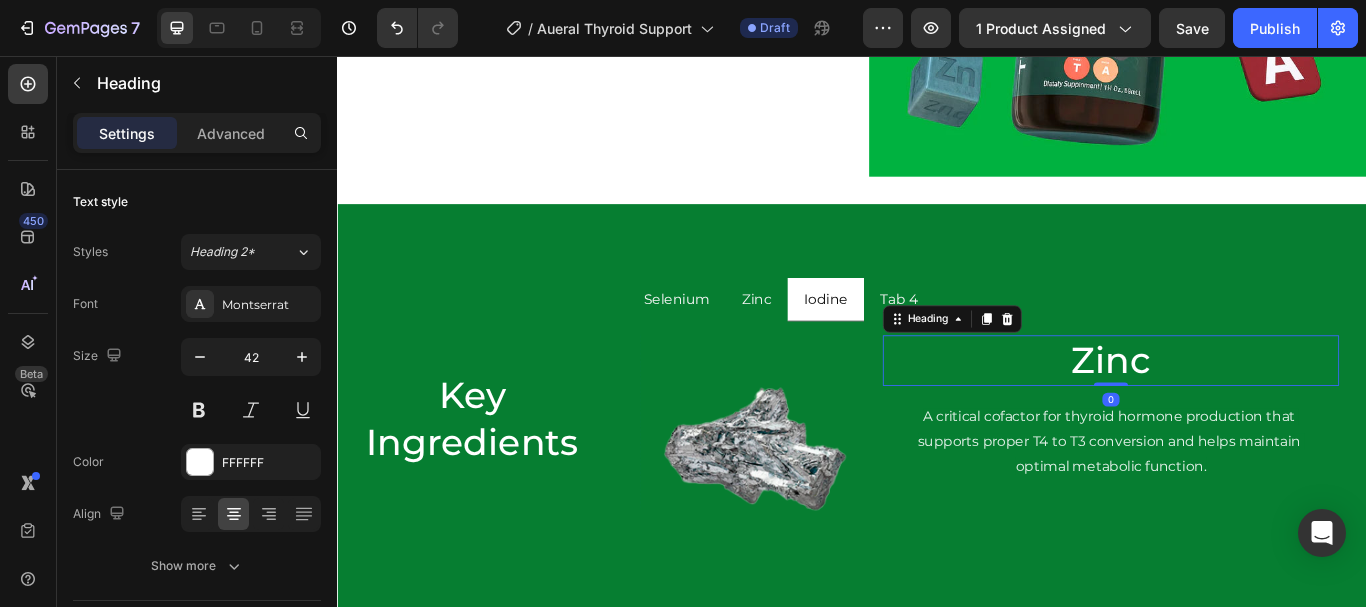 click on "Zinc" at bounding box center [1239, 411] 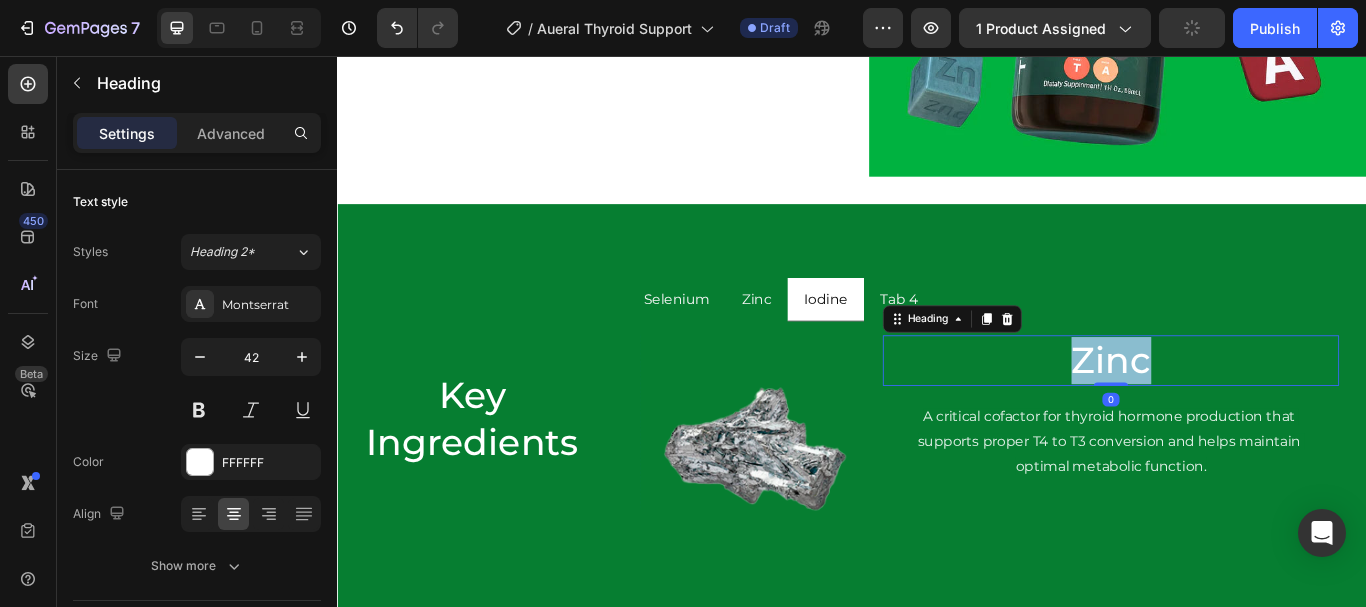 click on "Zinc" at bounding box center (1239, 411) 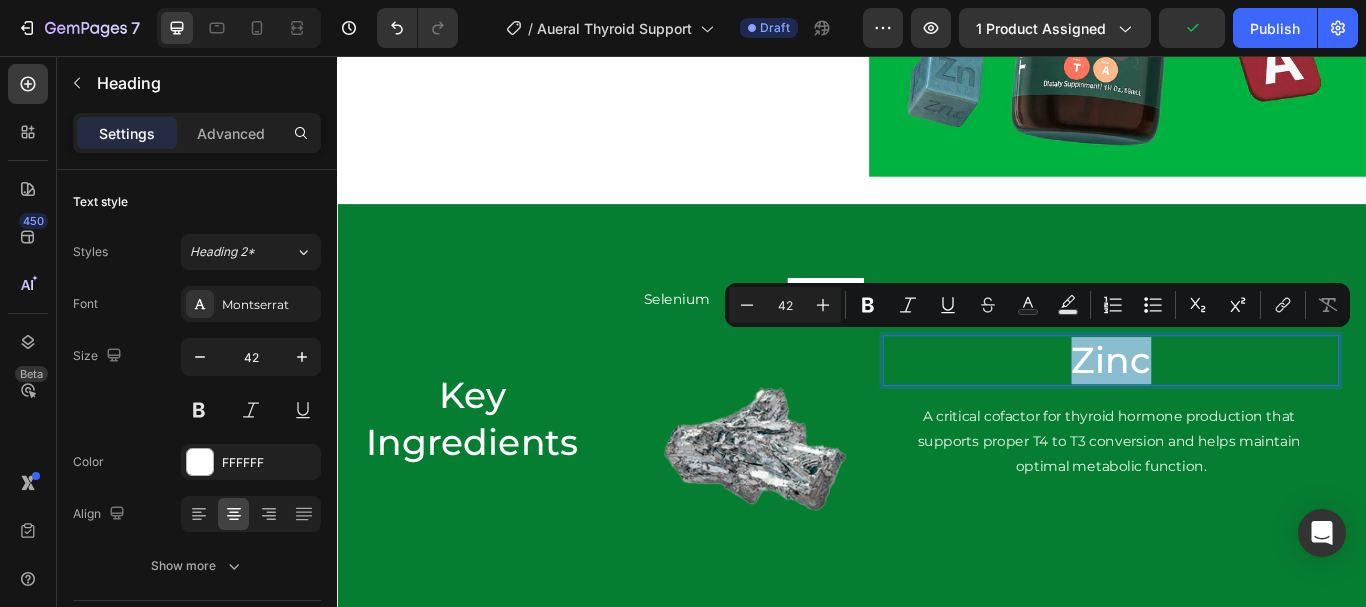 click on "Zinc" at bounding box center (1239, 411) 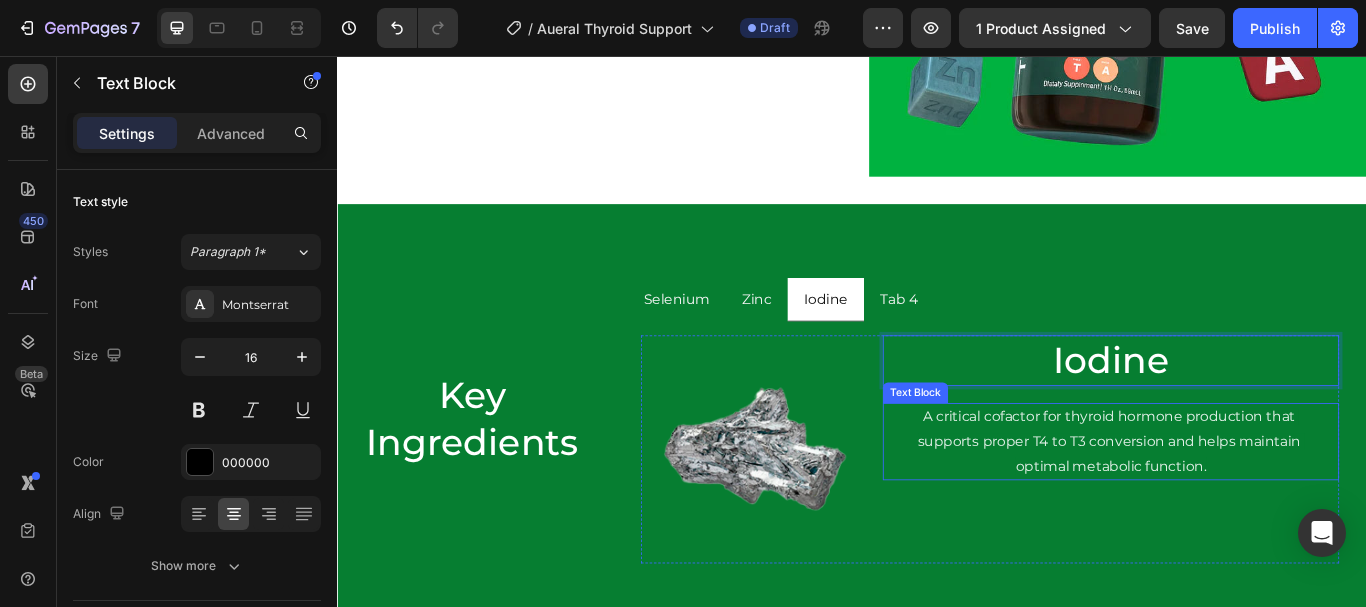 click on "A critical cofactor for thyroid hormone production that supports proper T4 to T3 conversion and helps maintain optimal metabolic function." at bounding box center (1239, 505) 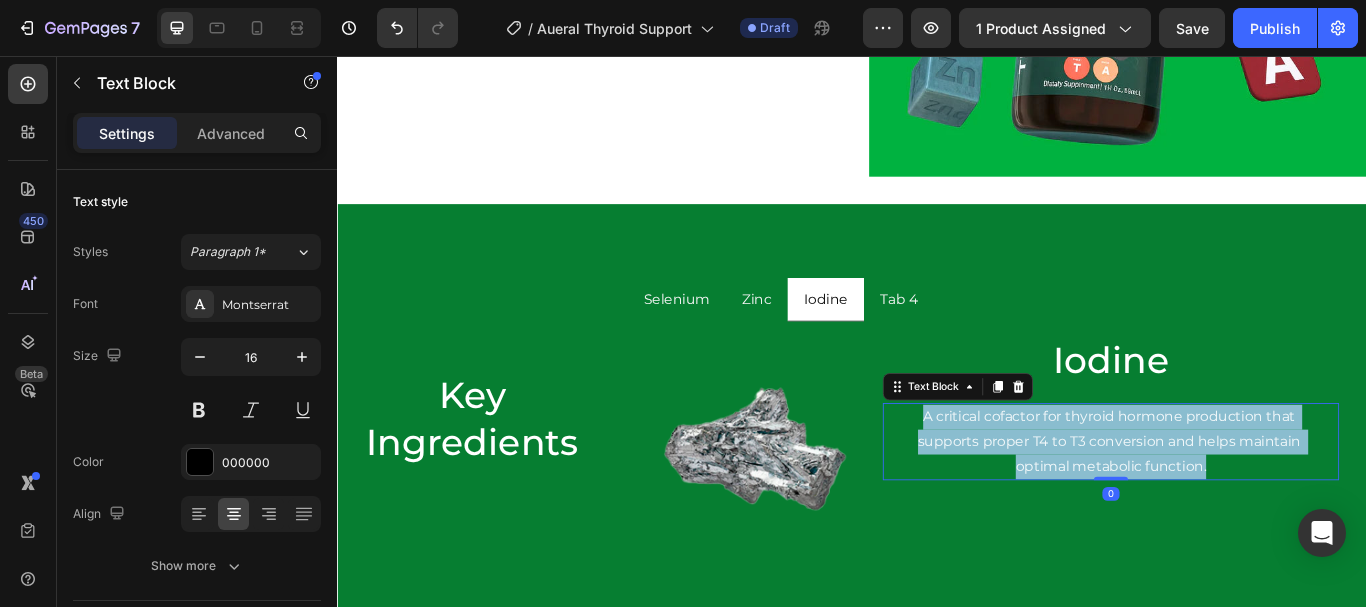 click on "A critical cofactor for thyroid hormone production that supports proper T4 to T3 conversion and helps maintain optimal metabolic function." at bounding box center [1239, 505] 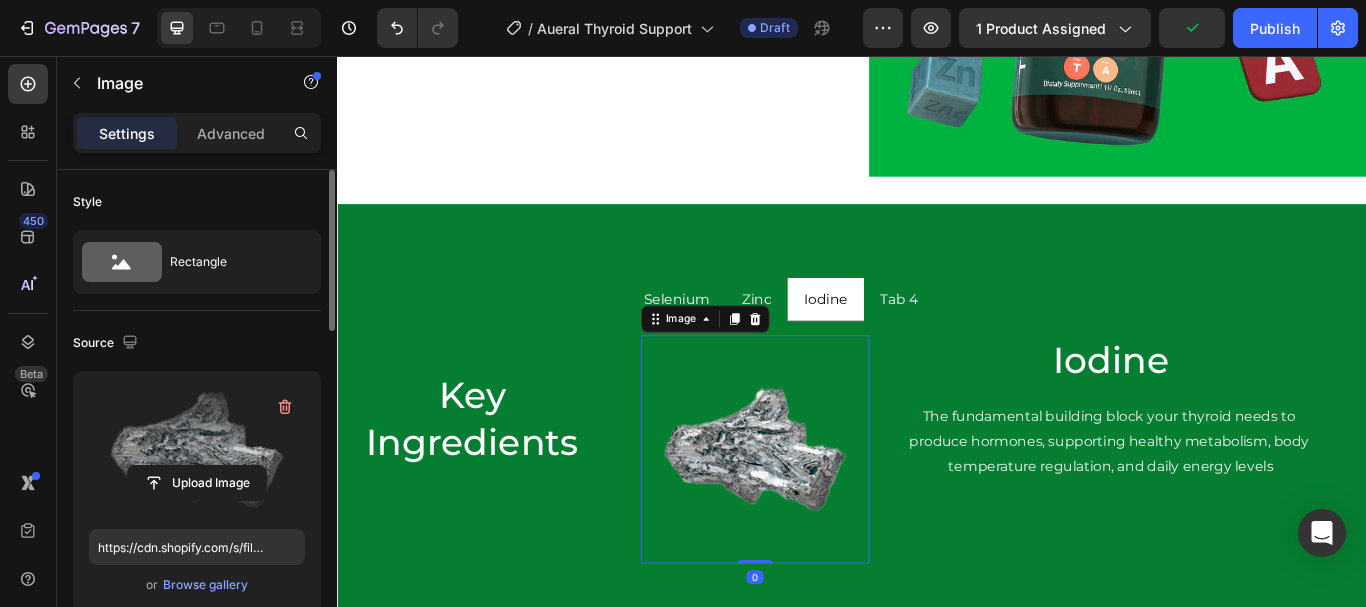 click at bounding box center [197, 450] 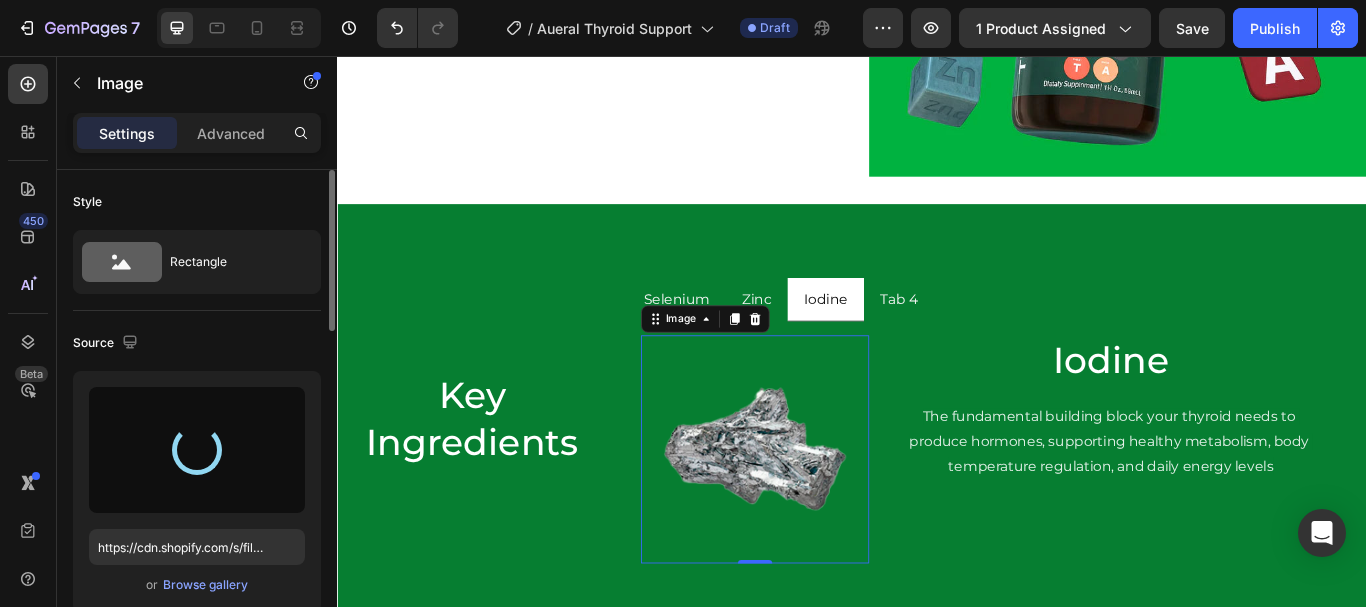 type on "https://cdn.shopify.com/s/files/1/[NUMBER]/[NUMBER]3866/[NUMBER]6483/files/gempages_[NUMBER]575529433641779786-[NUMBER]897d5dcc-3827-[NUMBER]c0e-b705-c3d6cd51061f.webp" 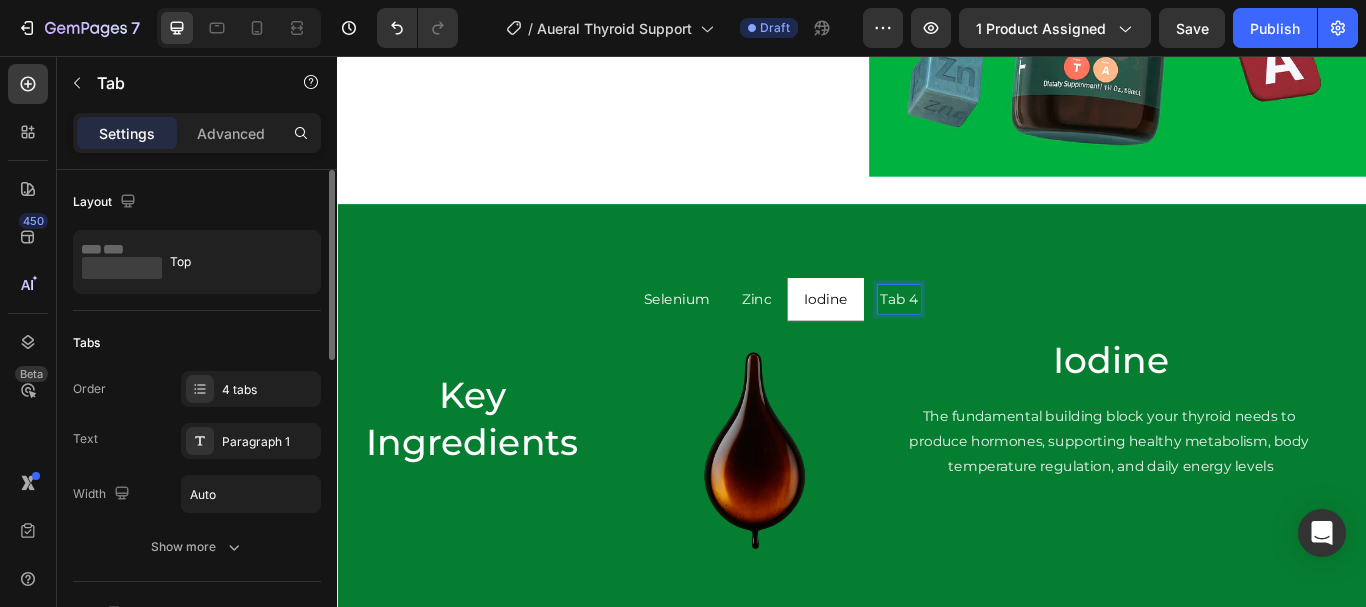 click on "Tab 4" at bounding box center [992, 340] 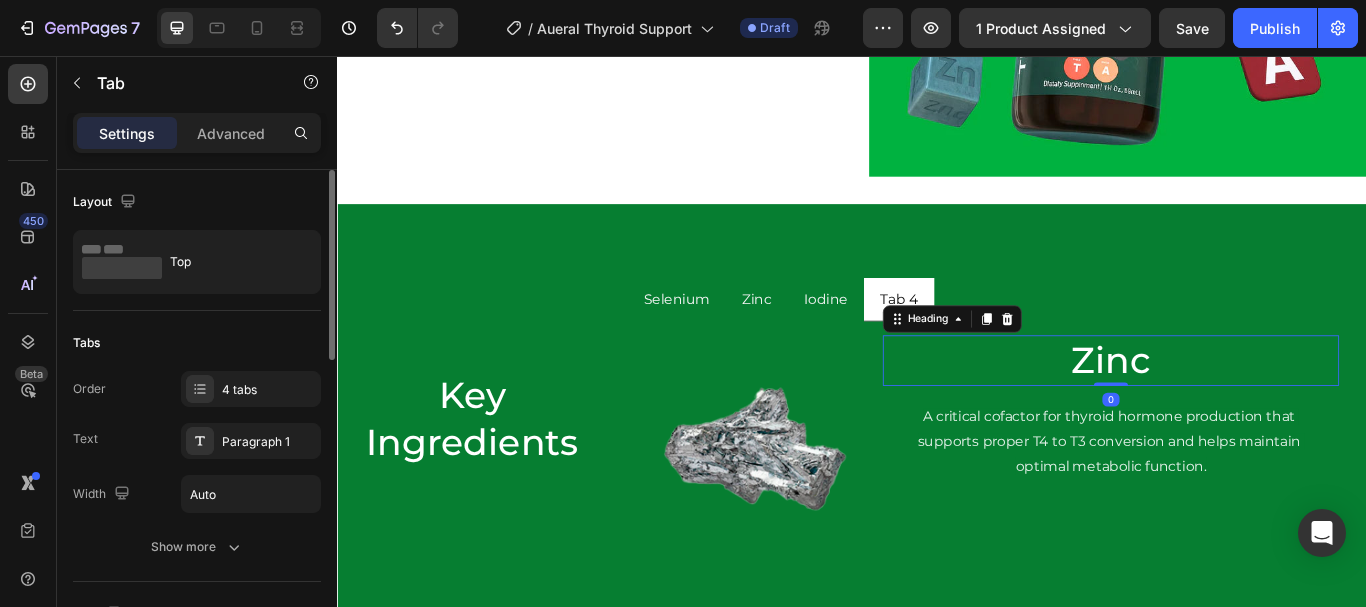 click on "Zinc" at bounding box center (1239, 411) 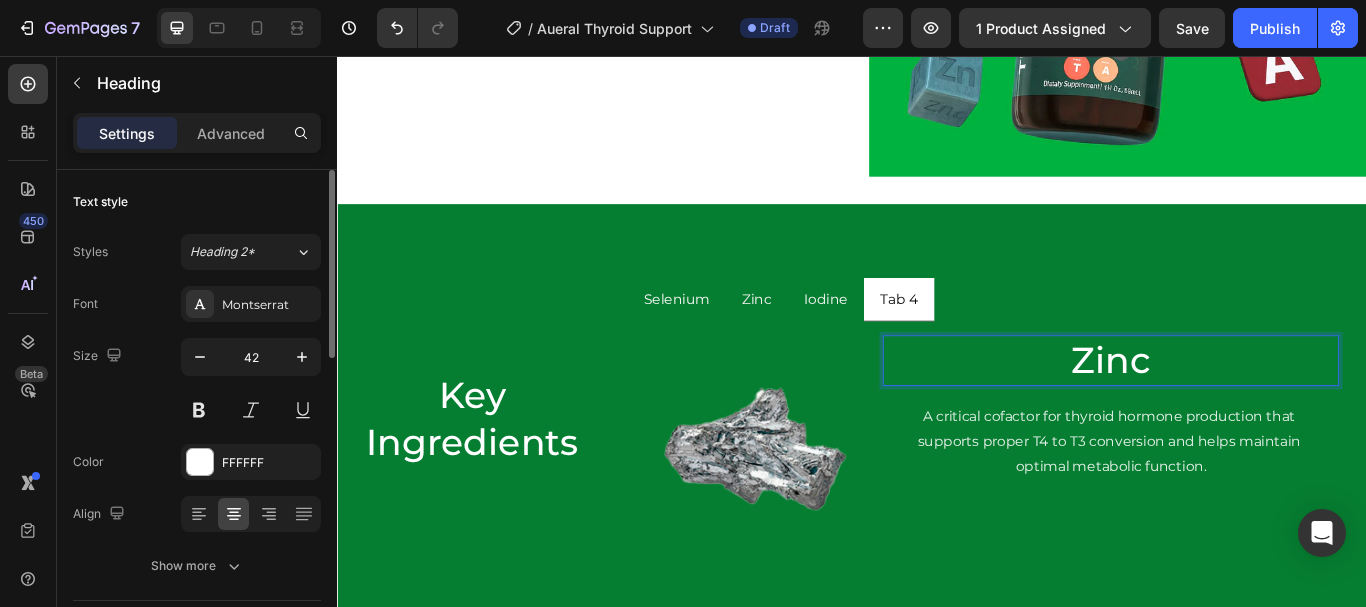 click on "Zinc" at bounding box center [1239, 411] 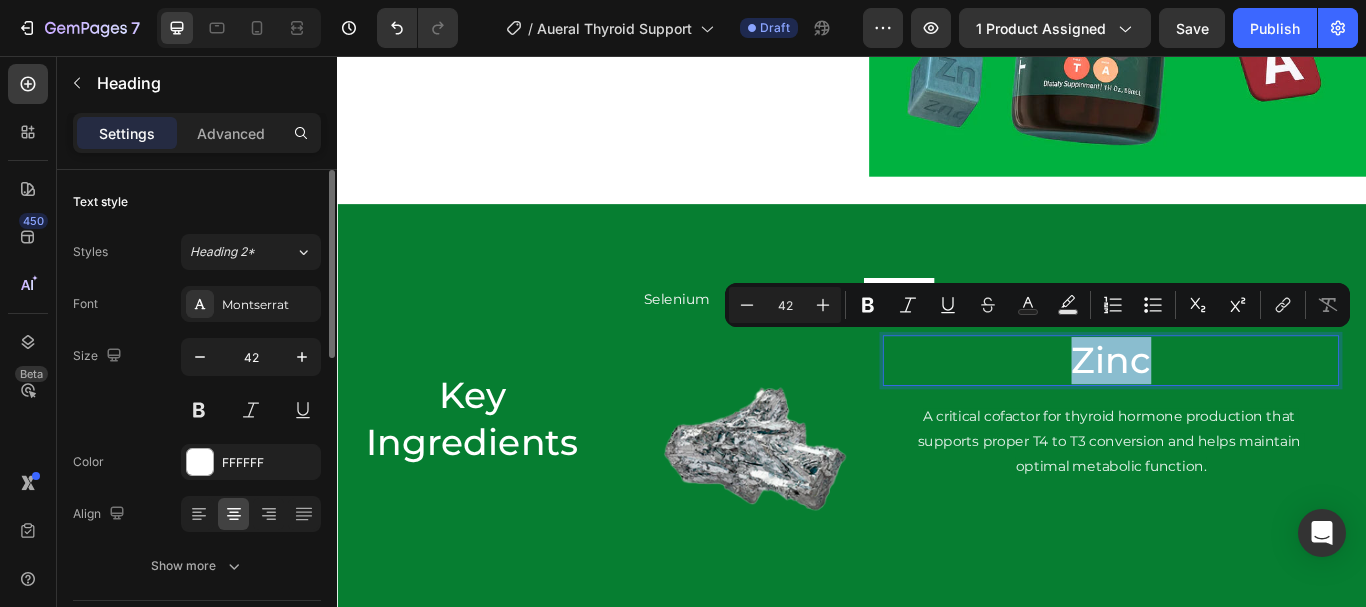 click on "Zinc" at bounding box center [1239, 411] 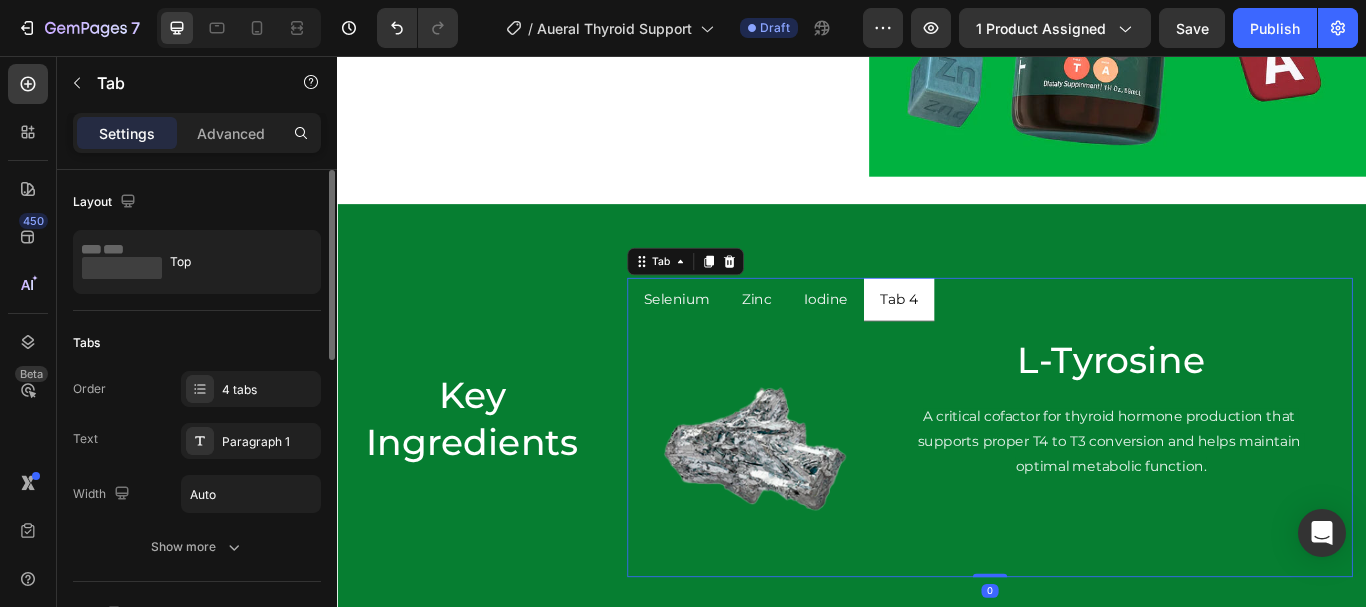 click on "Tab 4" at bounding box center [992, 340] 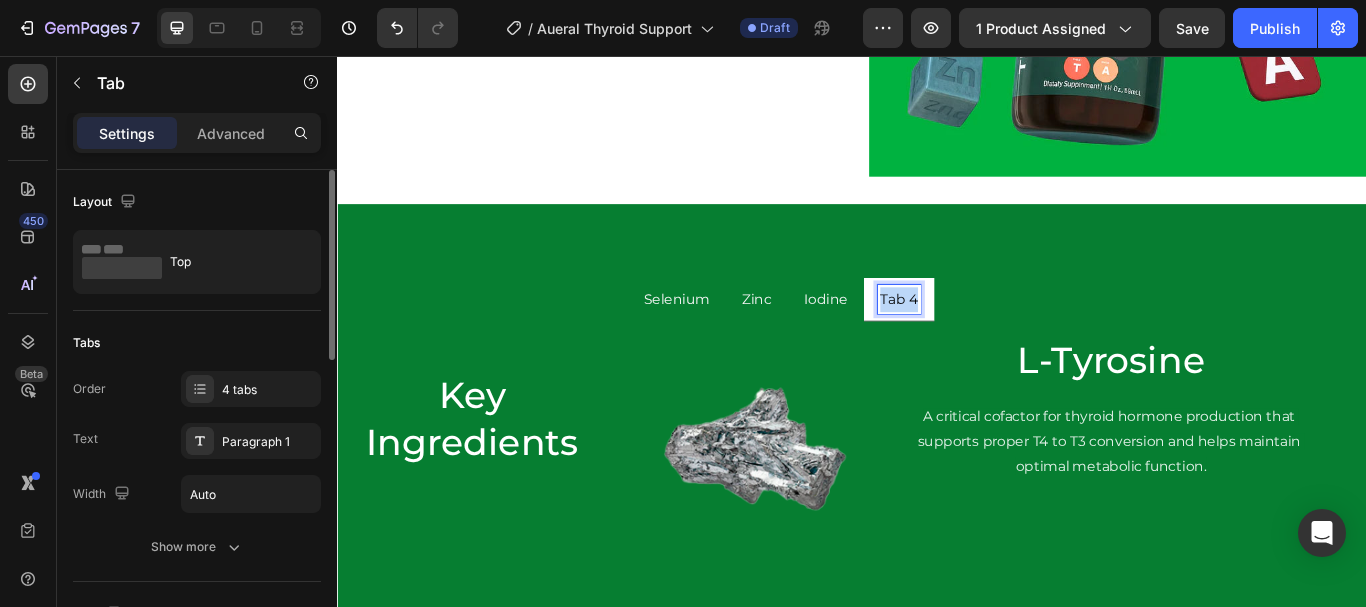 click on "Tab 4" at bounding box center (992, 340) 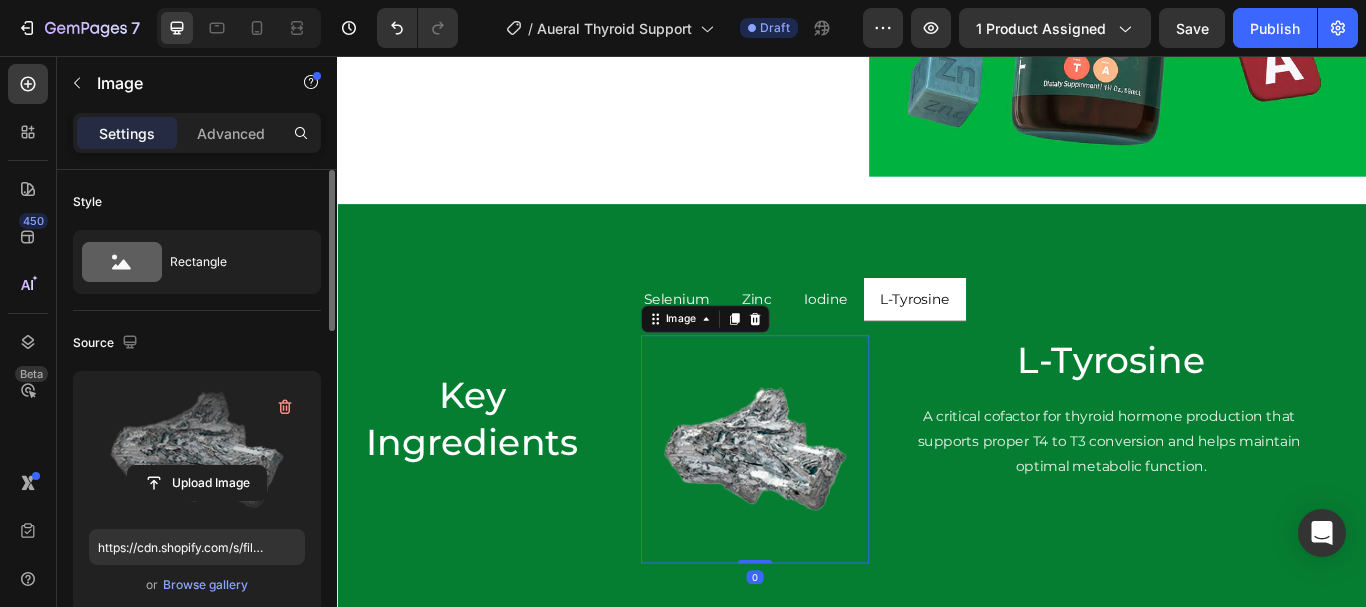 click at bounding box center [197, 450] 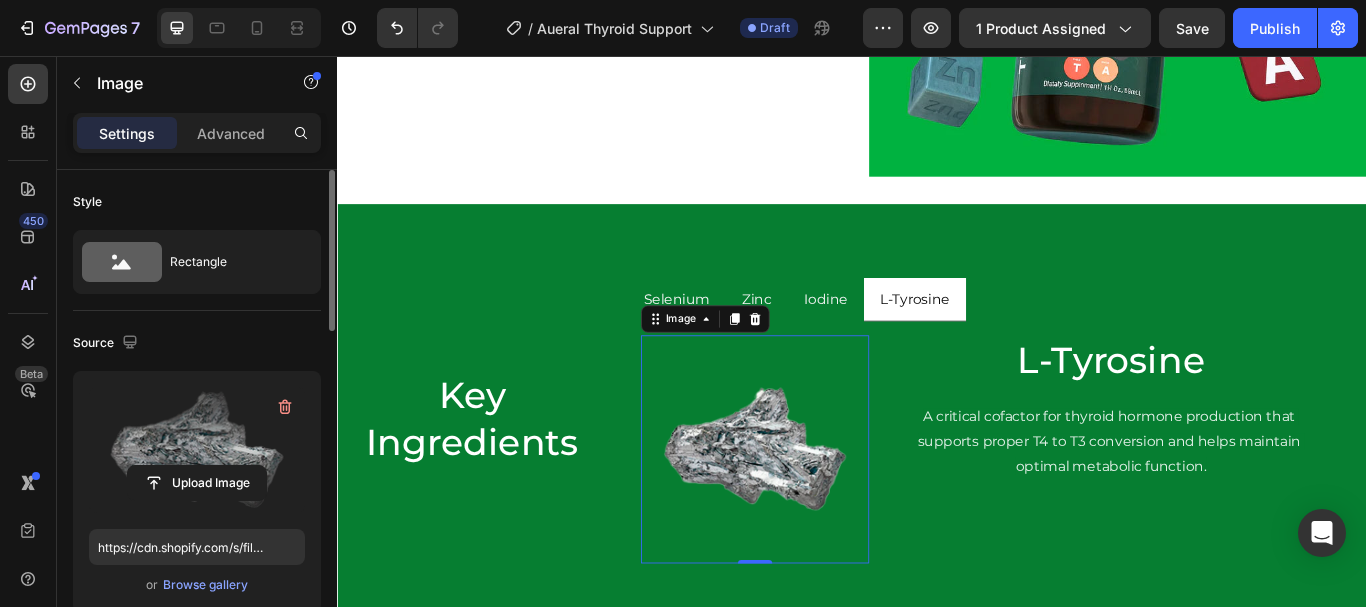 type on "C:\fakepath\G[NUMBER]71_large_[NUMBER].avif" 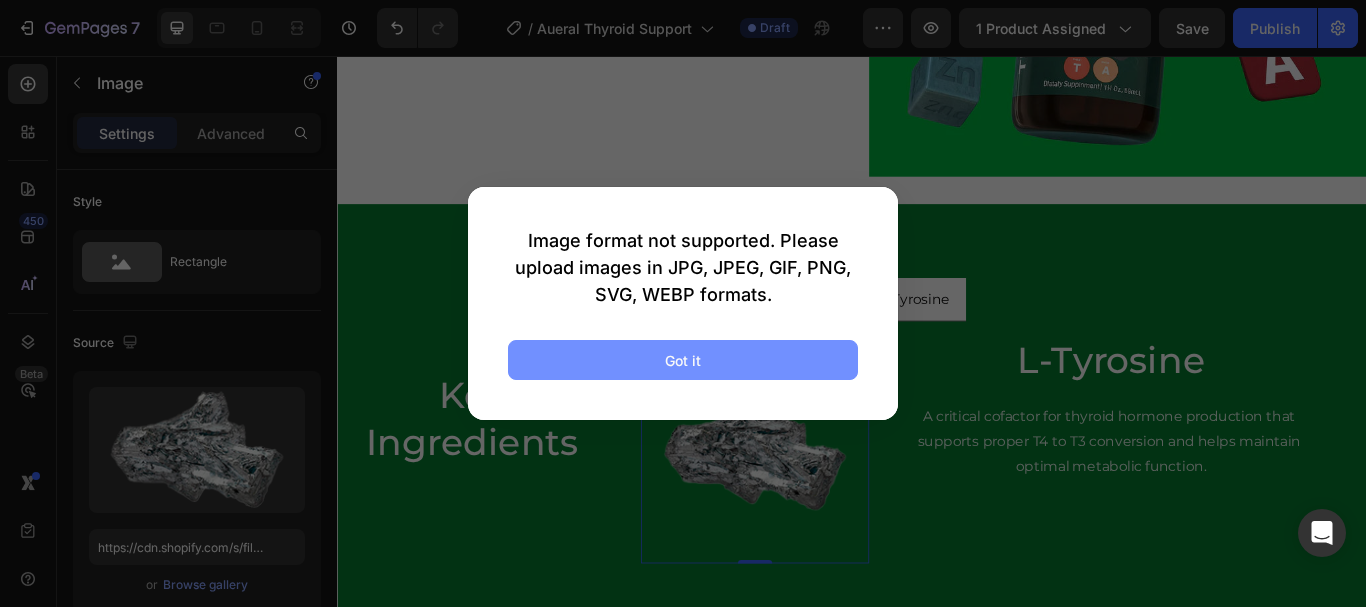click on "Got it" at bounding box center (683, 360) 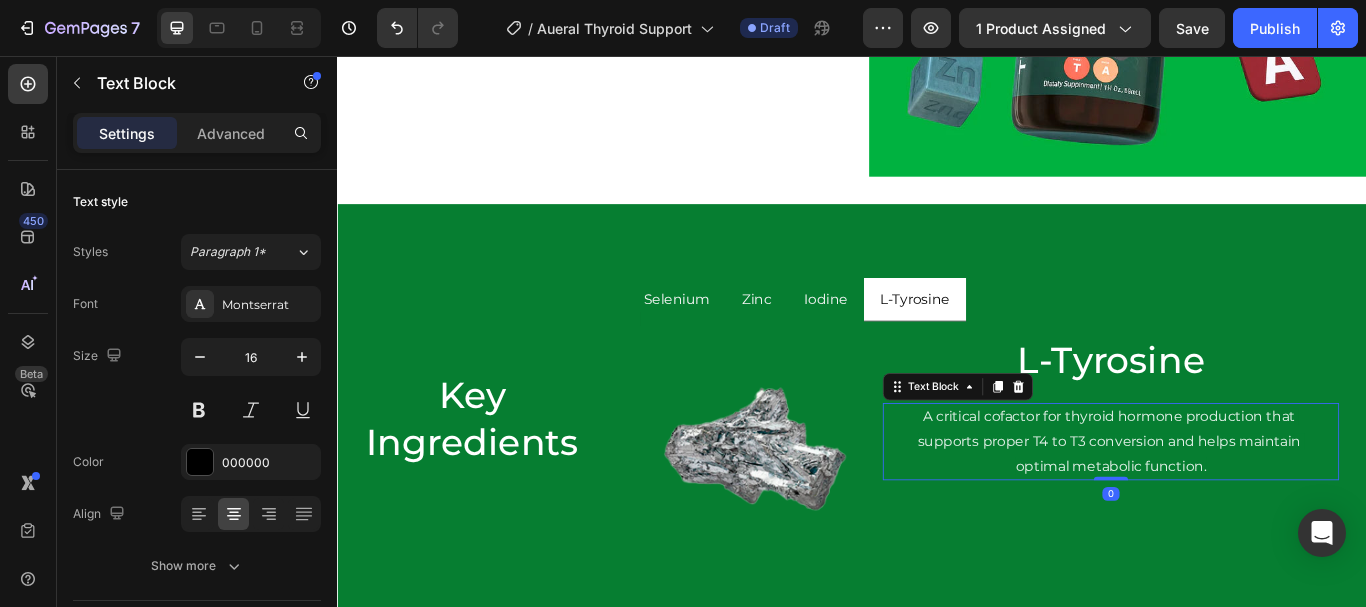 click on "A critical cofactor for thyroid hormone production that supports proper T4 to T3 conversion and helps maintain optimal metabolic function." at bounding box center (1239, 505) 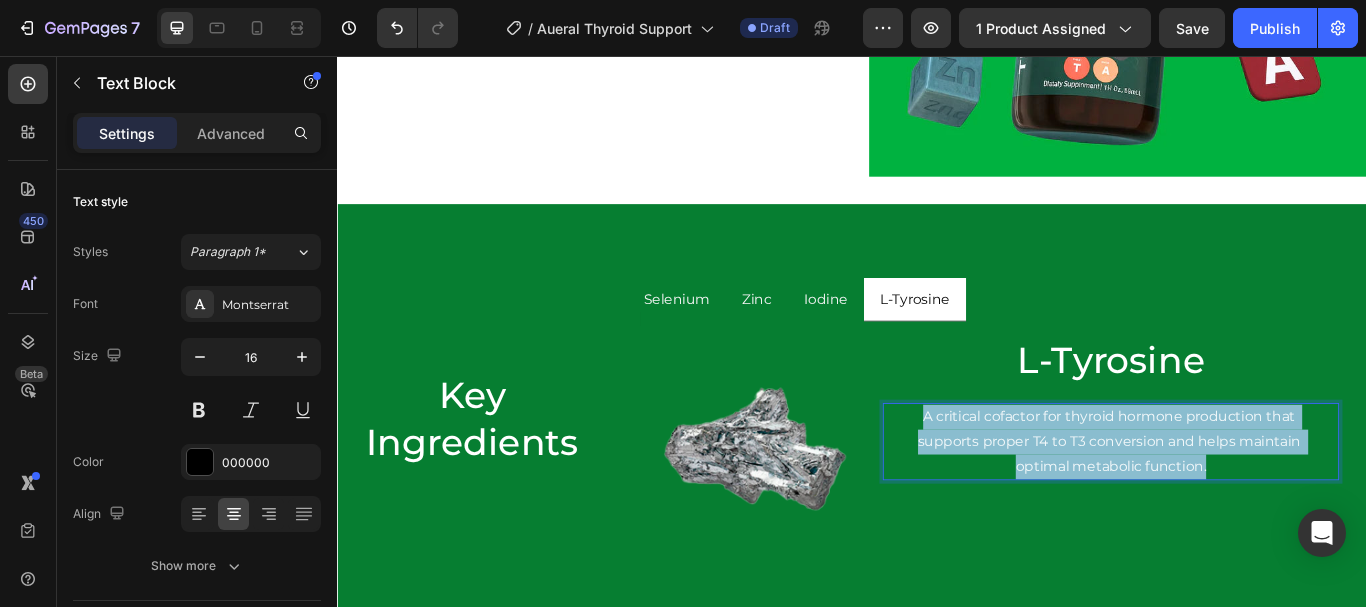 click on "A critical cofactor for thyroid hormone production that supports proper T4 to T3 conversion and helps maintain optimal metabolic function." at bounding box center [1239, 505] 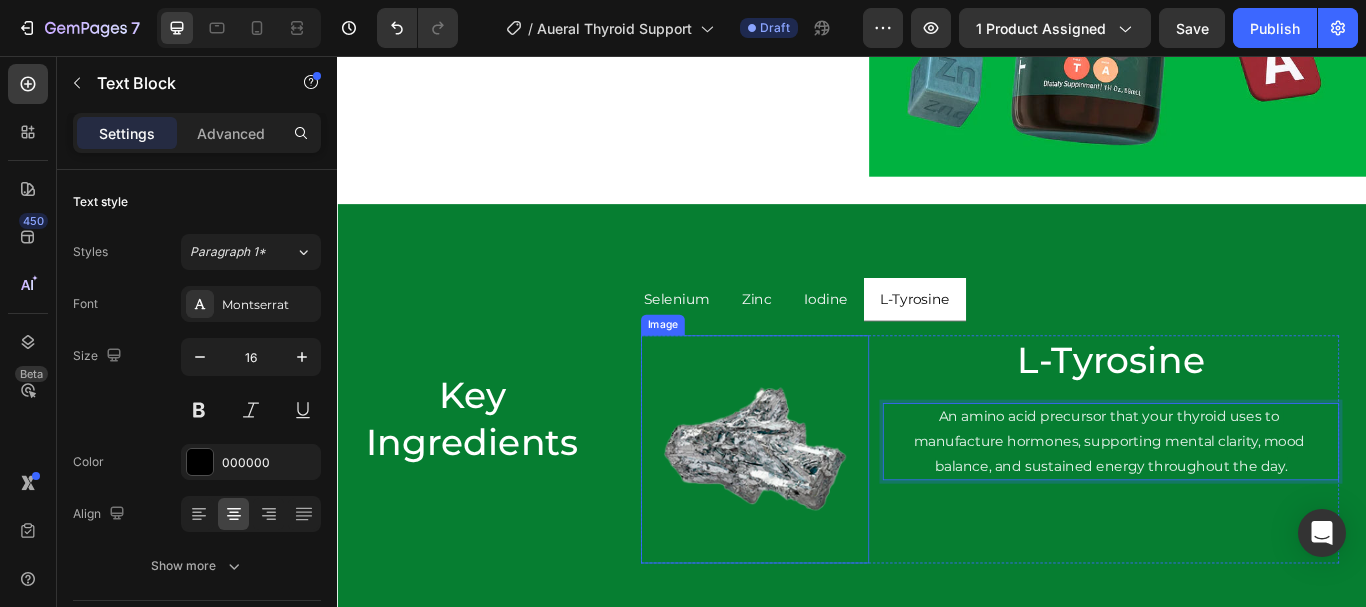 click at bounding box center [824, 515] 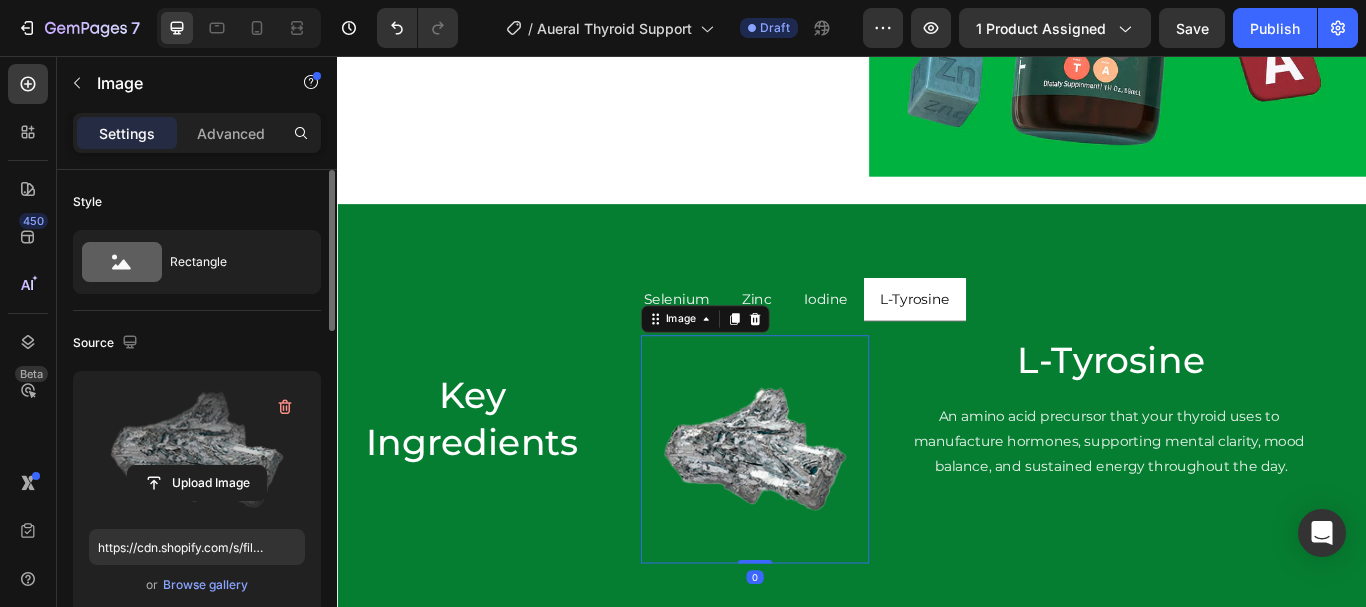 click at bounding box center (197, 450) 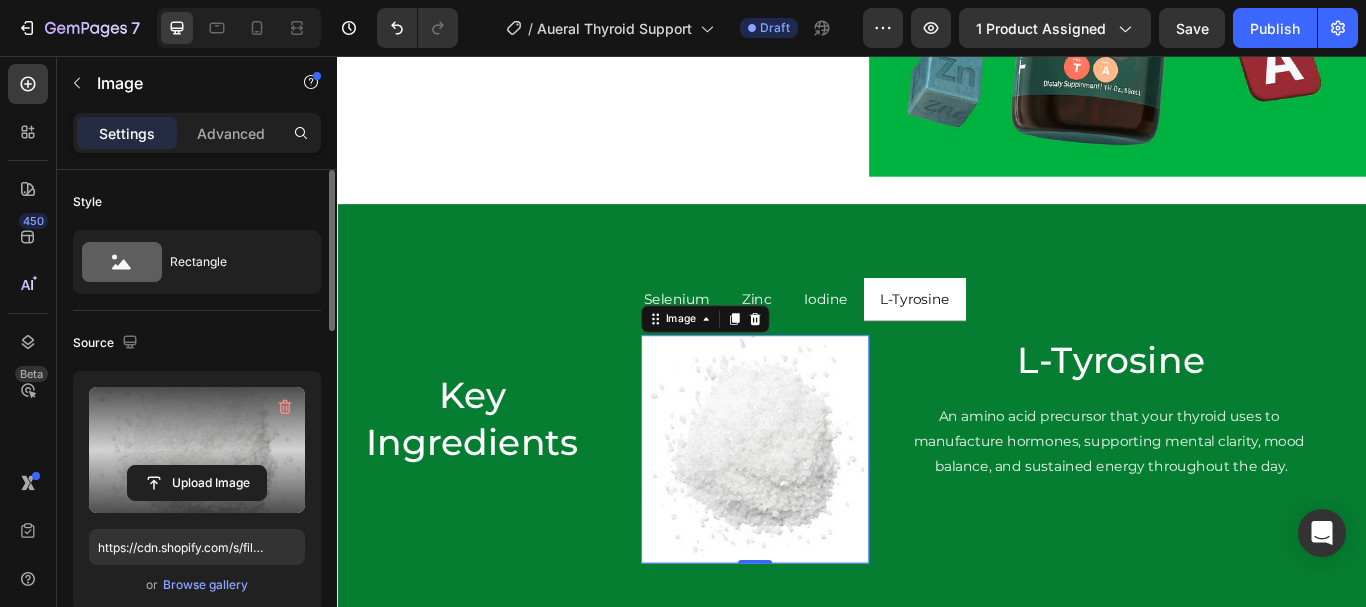 click at bounding box center [197, 450] 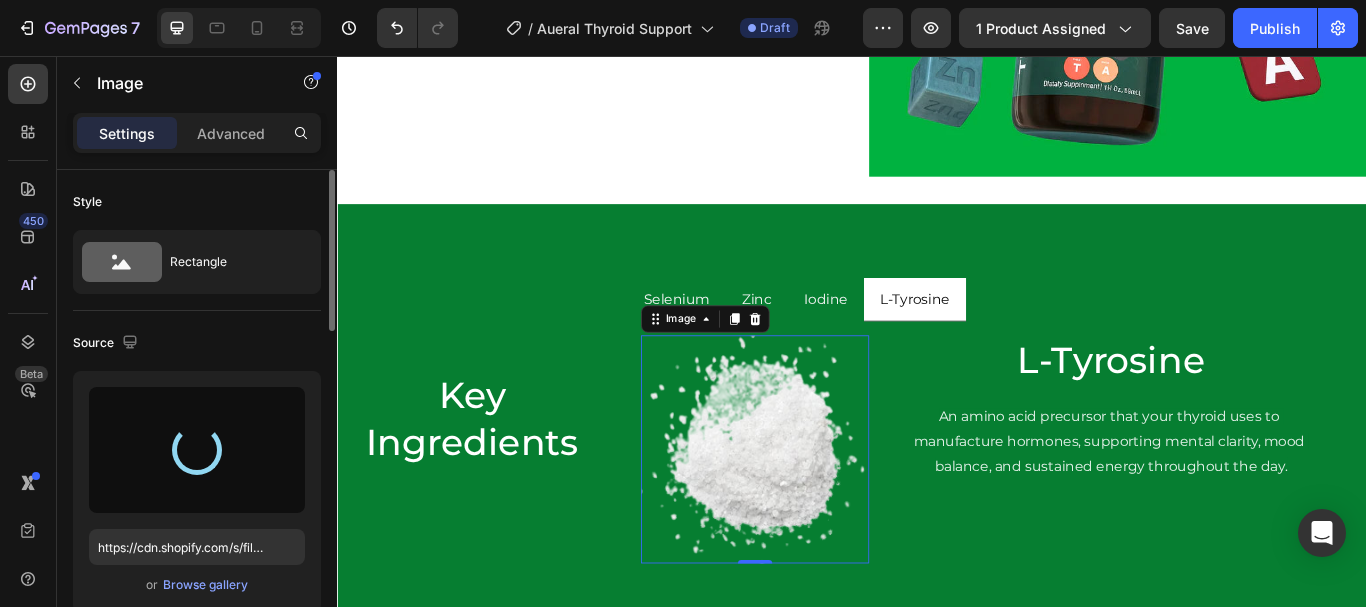 type on "https://cdn.shopify.com/s/files/1/[NUMBER]/[NUMBER]3866/[NUMBER]6483/files/gempages_[NUMBER]575529433641779786-[NUMBER]4d97c777-68fb-[NUMBER]dd1-ba9f-b4a28b89788c.png" 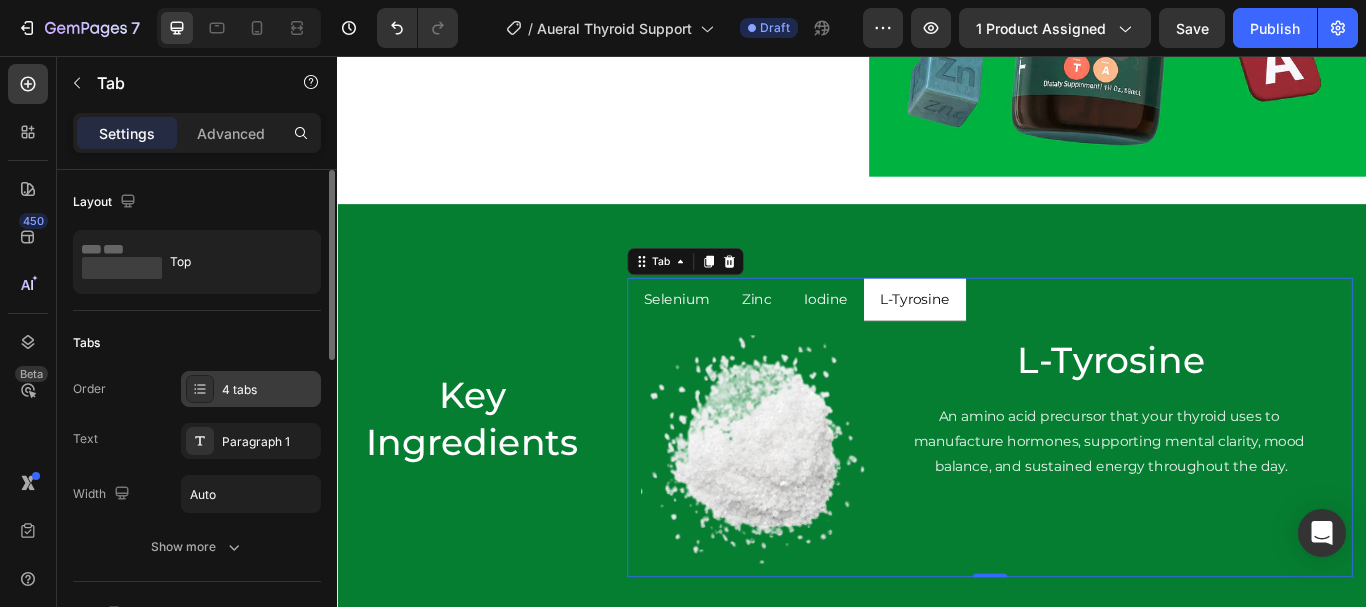 click on "4 tabs" at bounding box center (269, 390) 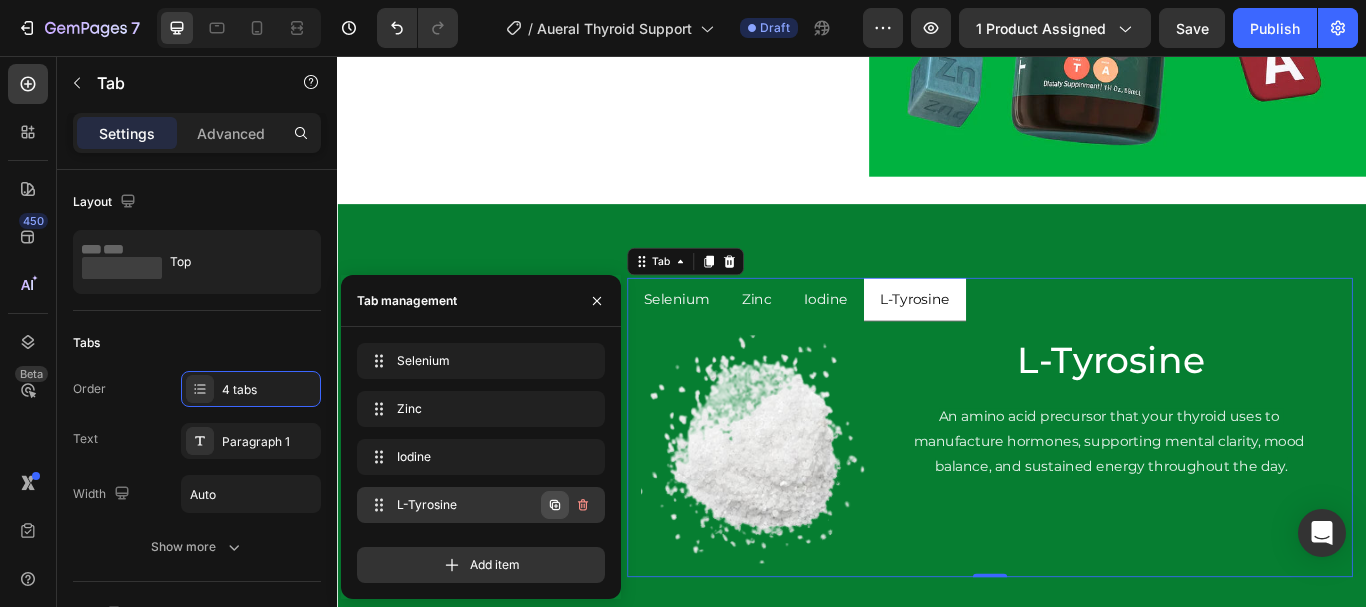 click 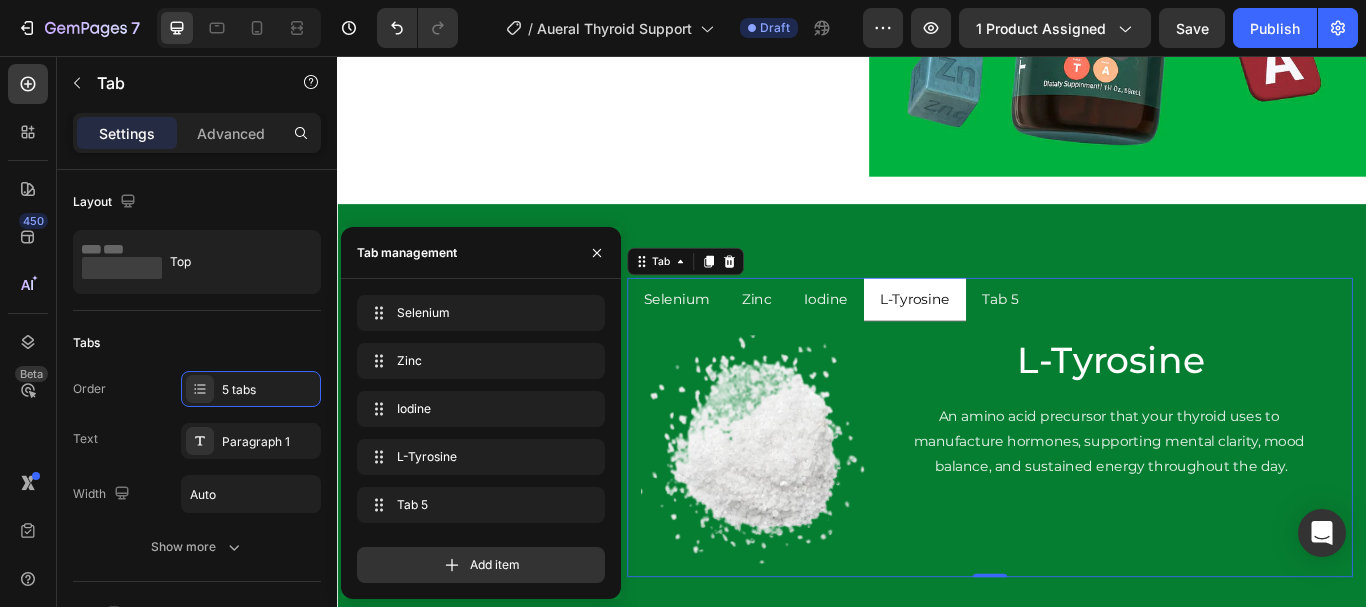 click on "Tab 5" at bounding box center (1110, 340) 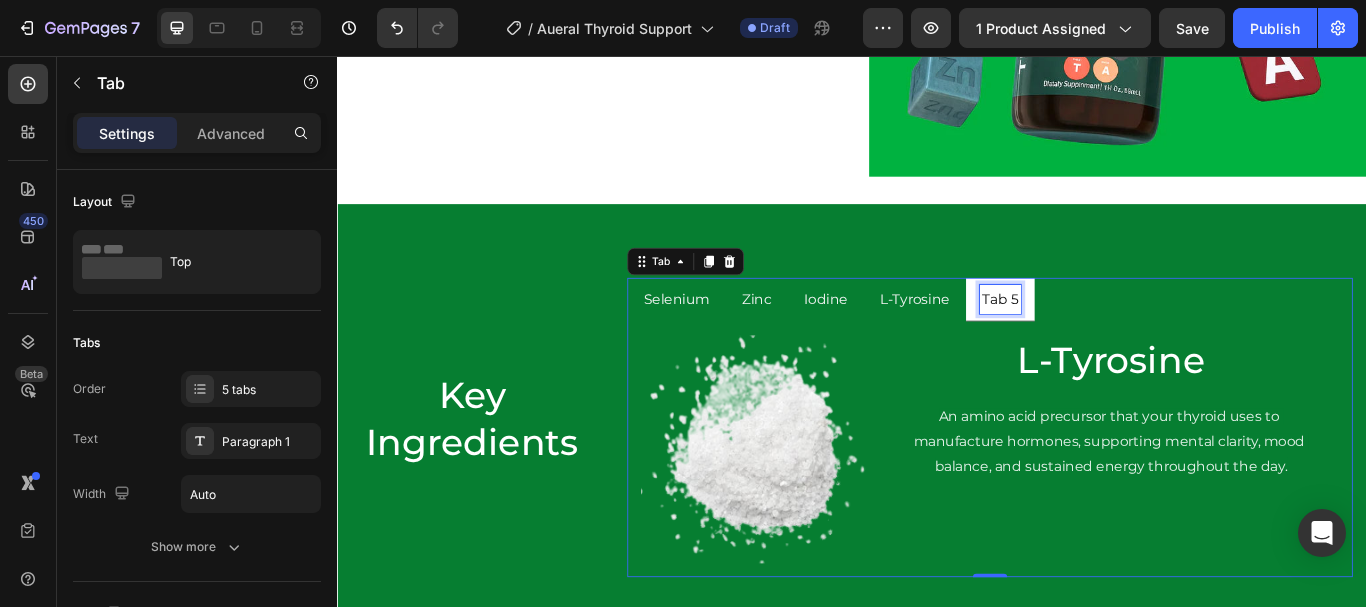 click on "Tab 5" at bounding box center [1110, 340] 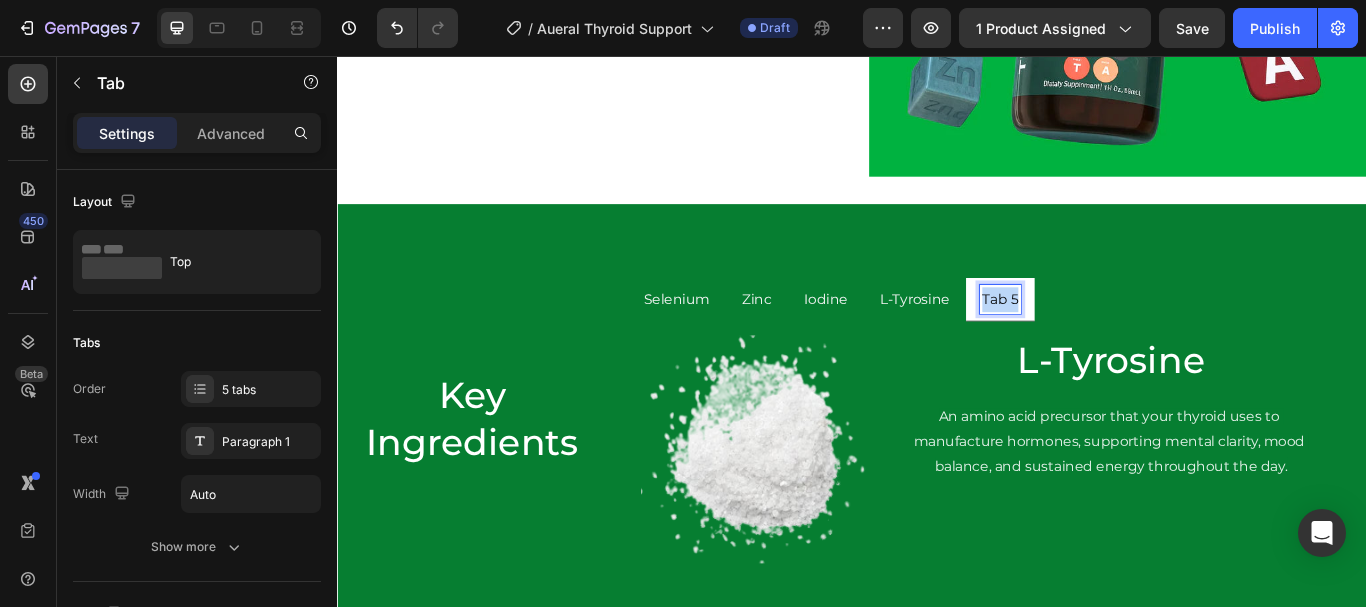 click on "Tab 5" at bounding box center [1110, 340] 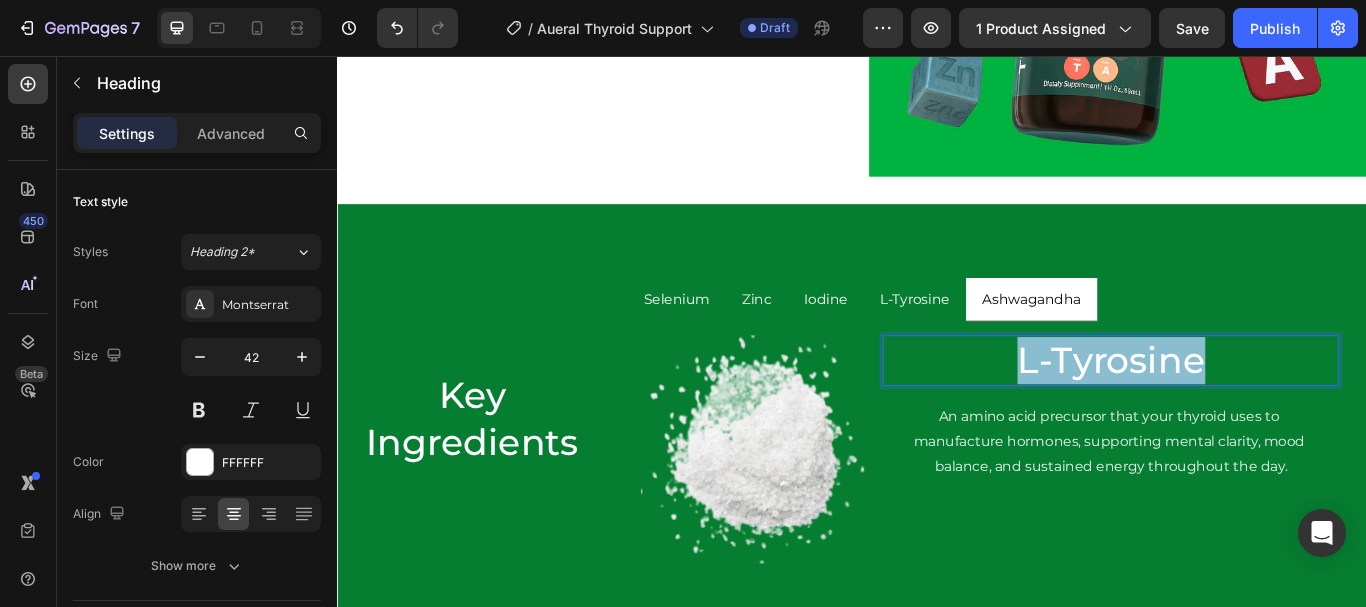 click on "L-Tyrosine" at bounding box center (1239, 411) 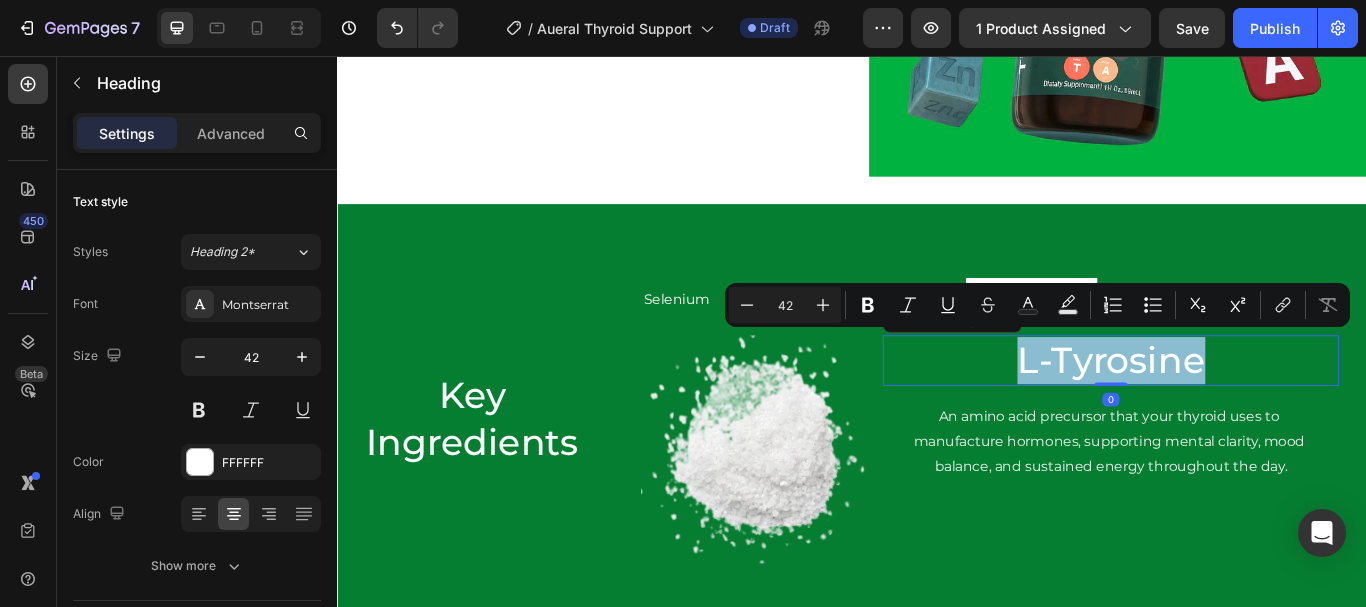 click on "L-Tyrosine" at bounding box center (1239, 411) 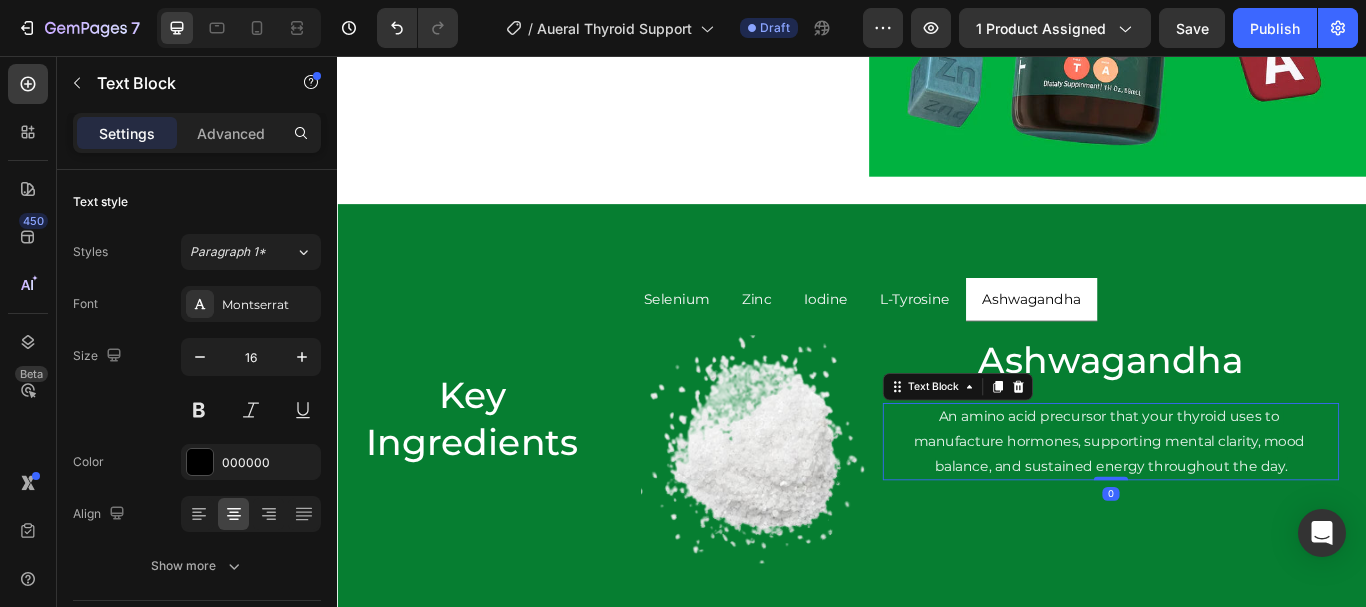 click on "An amino acid precursor that your thyroid uses to manufacture hormones, supporting mental clarity, mood balance, and sustained energy throughout the day." at bounding box center (1239, 506) 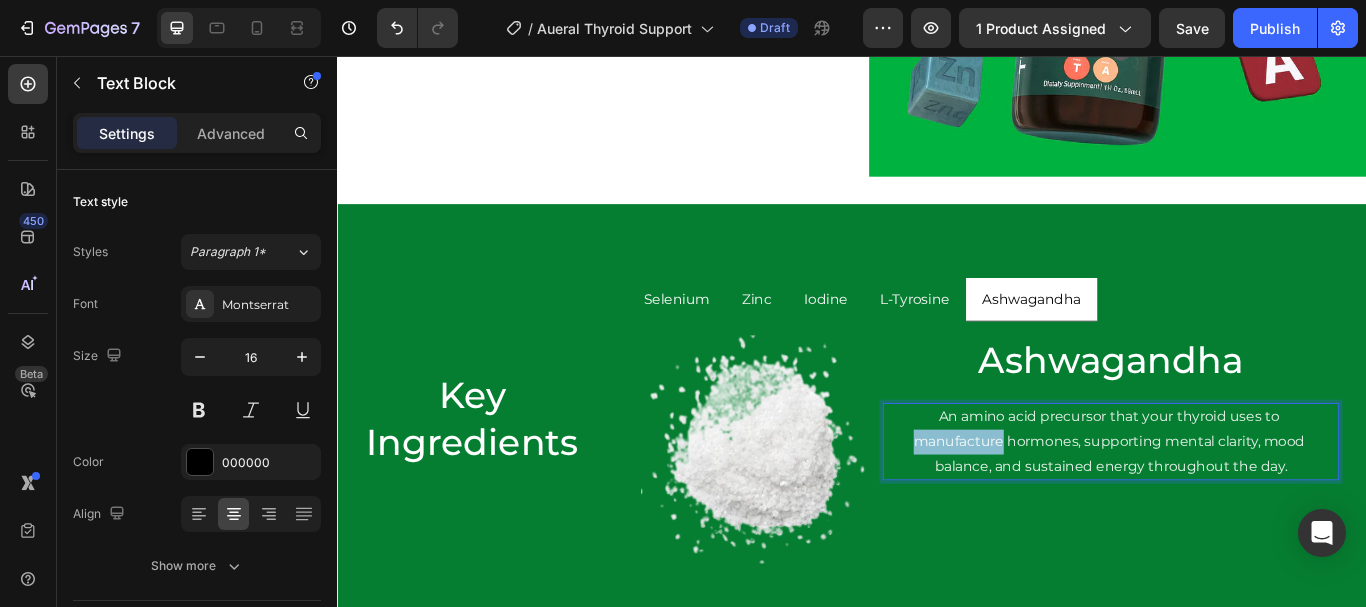 click on "An amino acid precursor that your thyroid uses to manufacture hormones, supporting mental clarity, mood balance, and sustained energy throughout the day." at bounding box center (1239, 506) 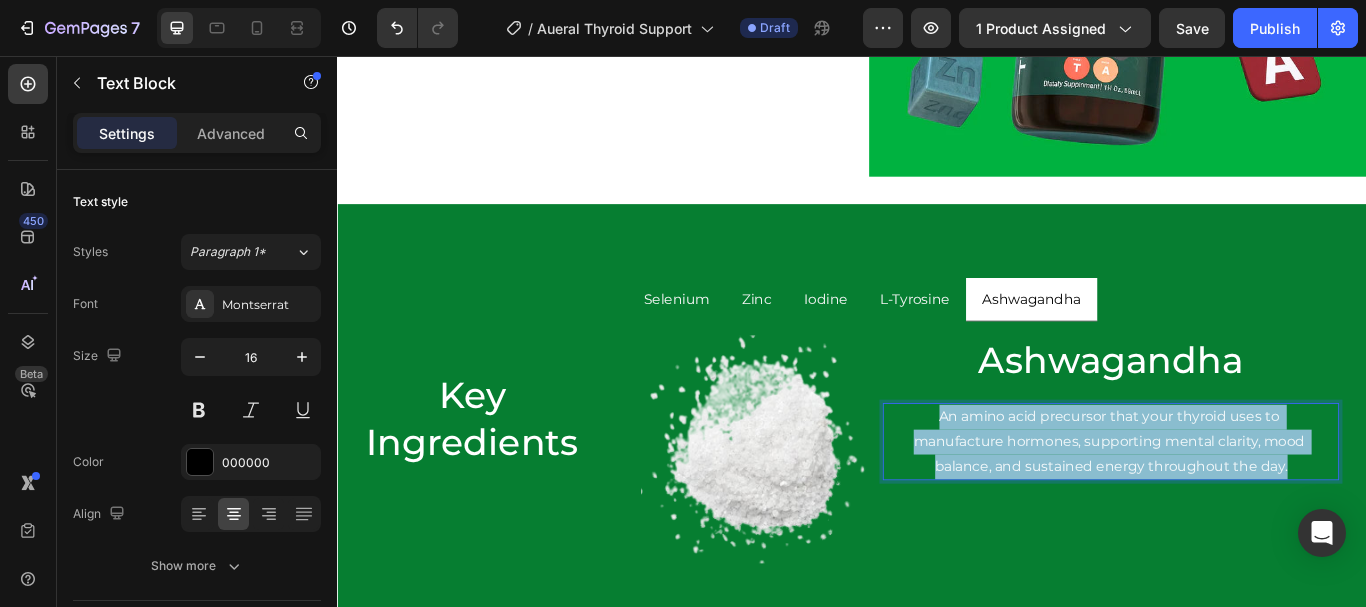 click on "An amino acid precursor that your thyroid uses to manufacture hormones, supporting mental clarity, mood balance, and sustained energy throughout the day." at bounding box center (1239, 506) 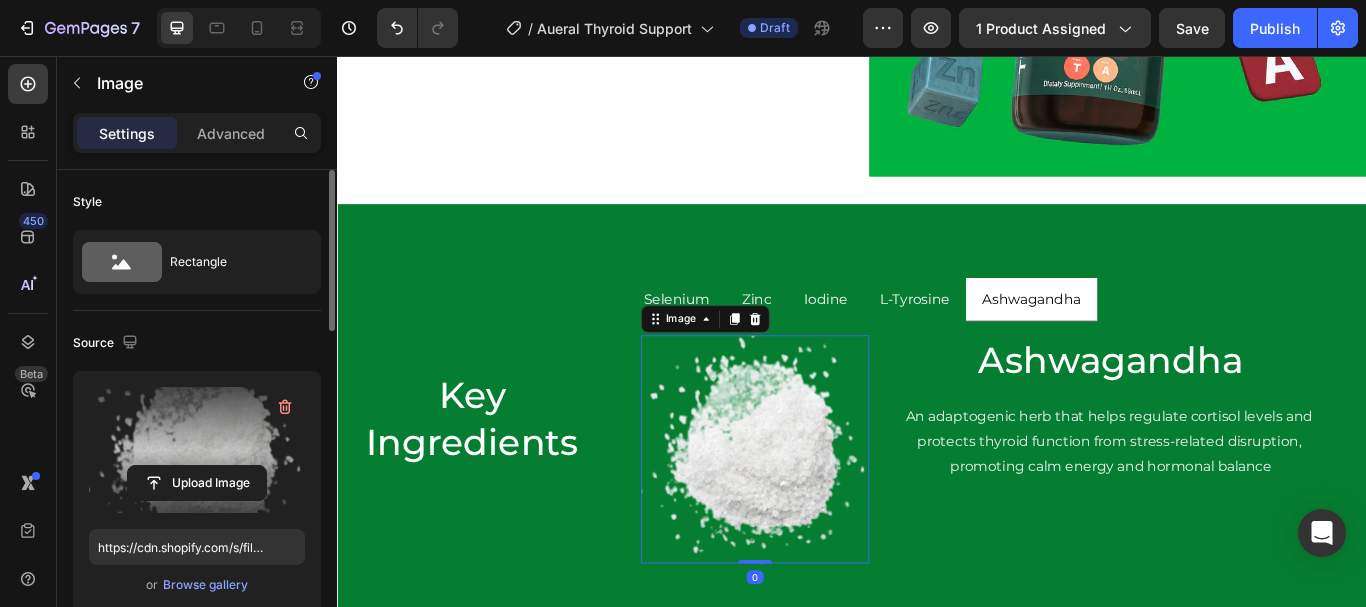click at bounding box center (197, 450) 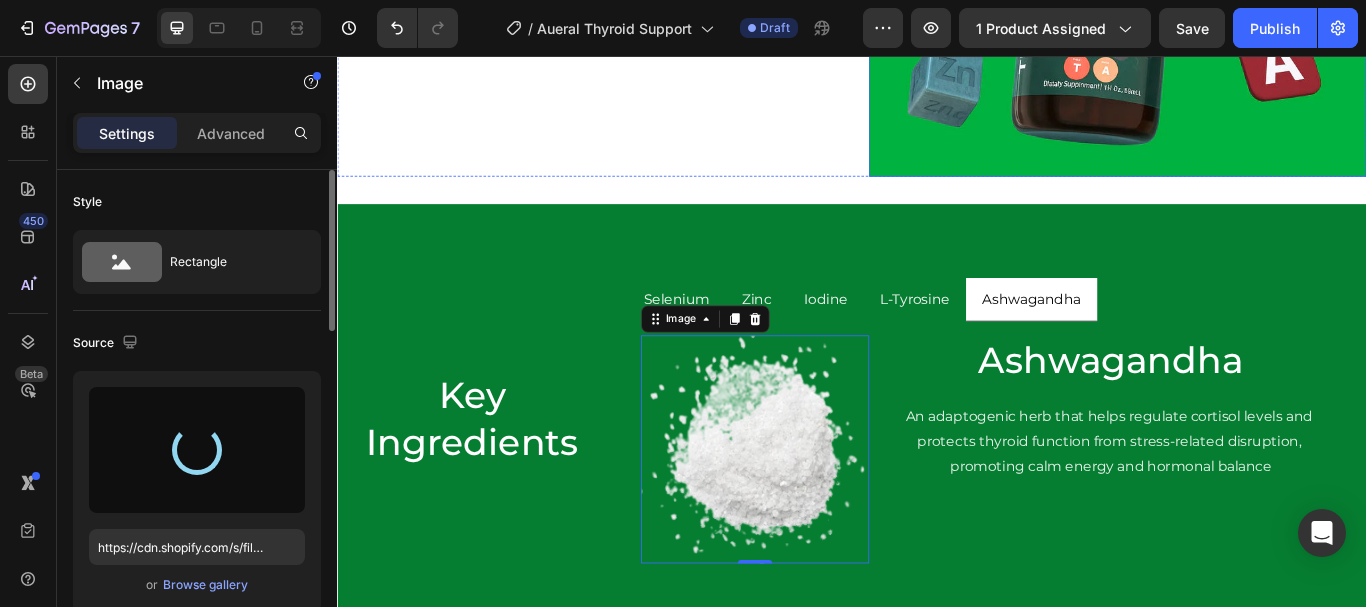 type on "https://cdn.shopify.com/s/files/1/[NUMBER]/[NUMBER]3866/[NUMBER]6483/files/gempages_[NUMBER]575529433641779786-[NUMBER]89eb2be1-5e46-[NUMBER]3ba-8cb0-afdbcc733ae2.webp" 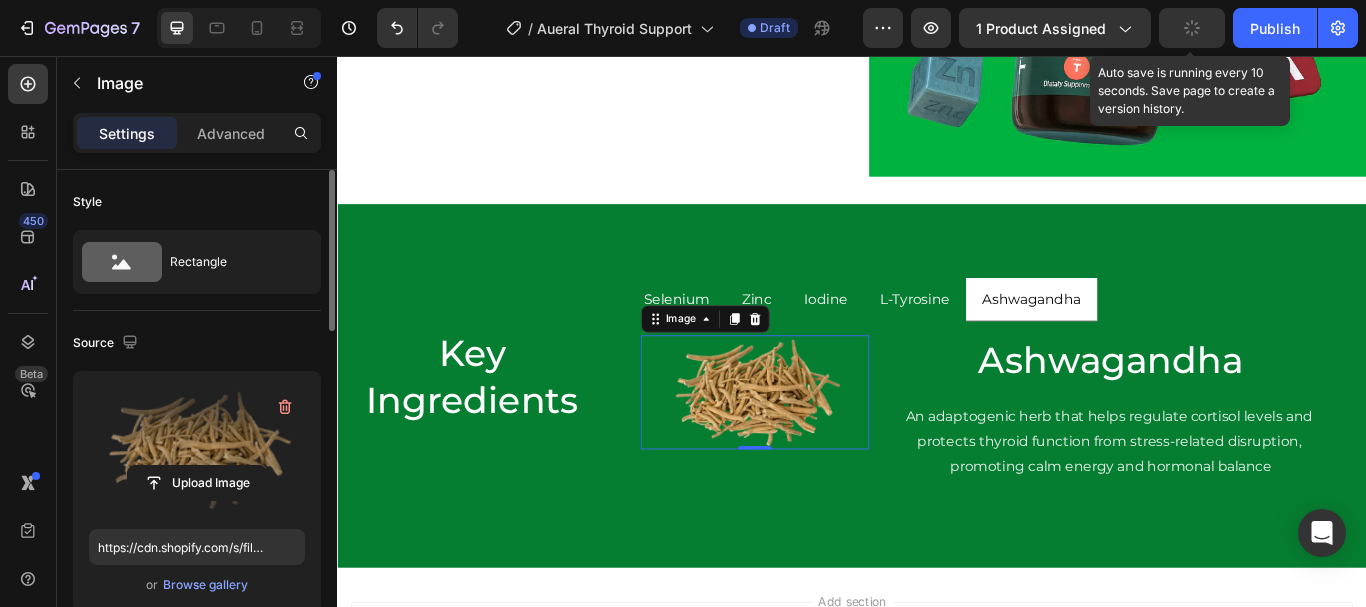 click 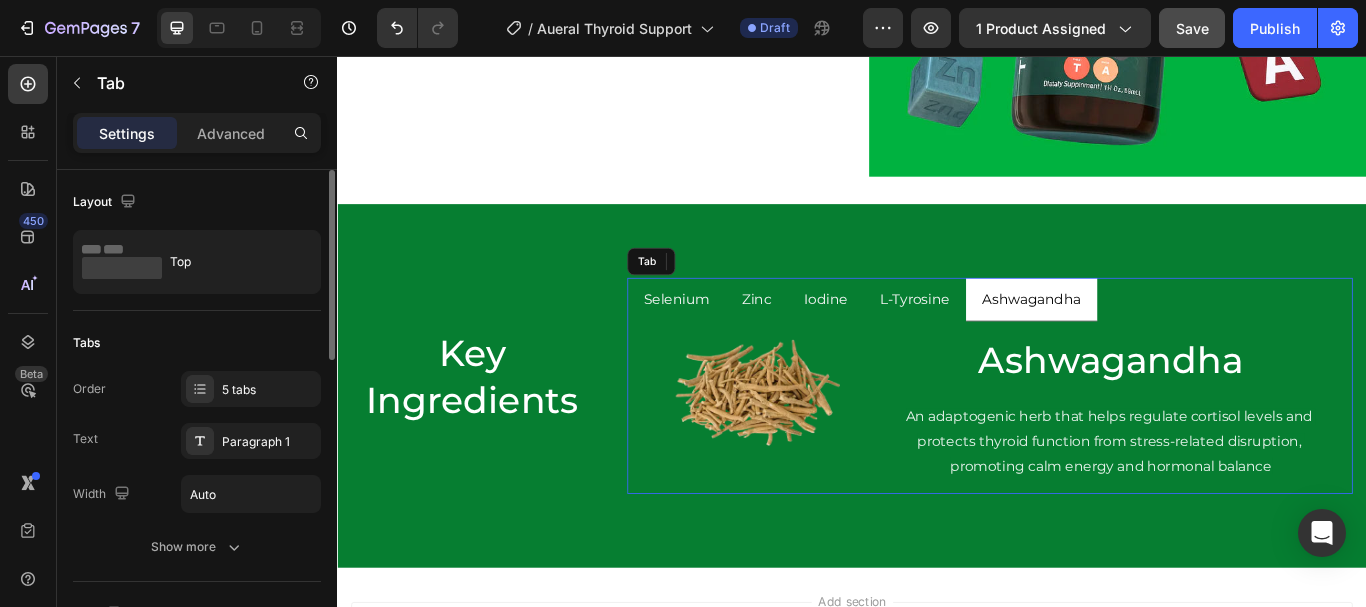 click on "Image Selenium Heading This essential mineral activates the conversion of T4 to T3 thyroid hormones, helping restore healthy metabolism and energy production throughout your body Text Block Row Image Zinc Heading A critical cofactor for thyroid hormone production that supports proper T4 to T3 conversion and helps maintain optimal metabolic function. Text Block Row Image Iodine Heading The fundamental building block your thyroid needs to produce hormones, supporting healthy metabolism, body temperature regulation, and daily energy levels Text Block Row Image L-Tyrosine Heading An amino acid precursor that your thyroid uses to manufacture hormones, supporting mental clarity, mood balance, and sustained energy throughout the day. Text Block Row Image   0 Ashwagandha Heading An adaptogenic herb that helps regulate cortisol levels and protects thyroid function from stress-related disruption, promoting calm energy and hormonal balance Text Block Row" at bounding box center (1098, 466) 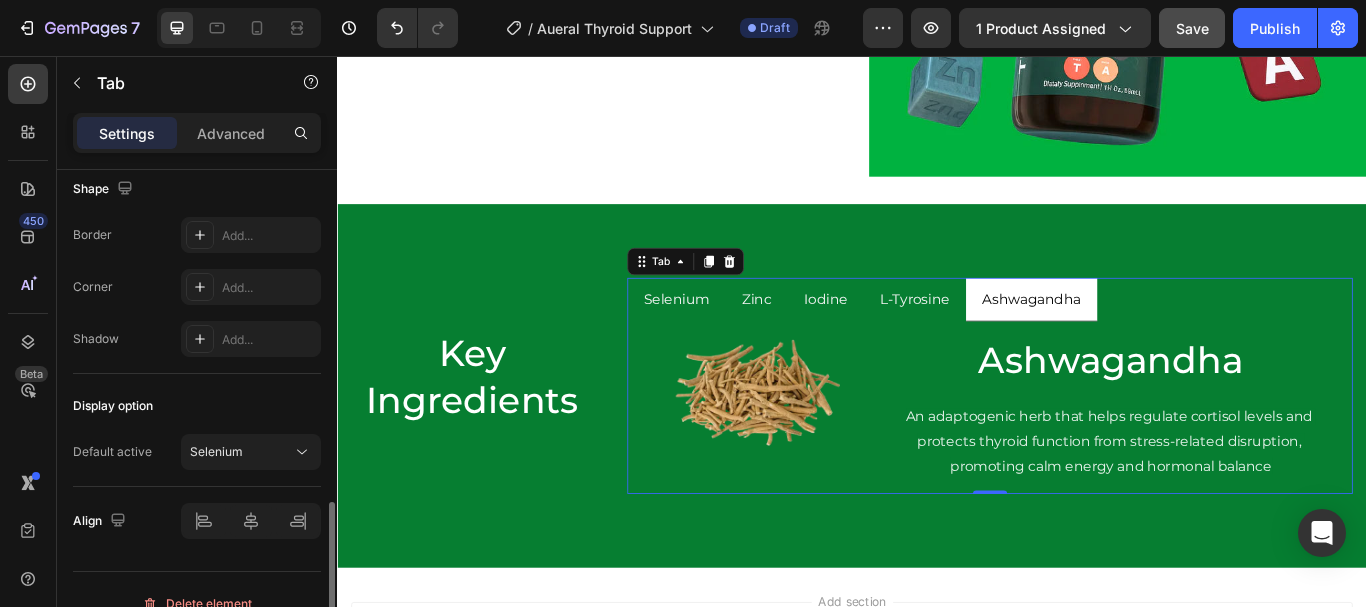 scroll, scrollTop: 785, scrollLeft: 0, axis: vertical 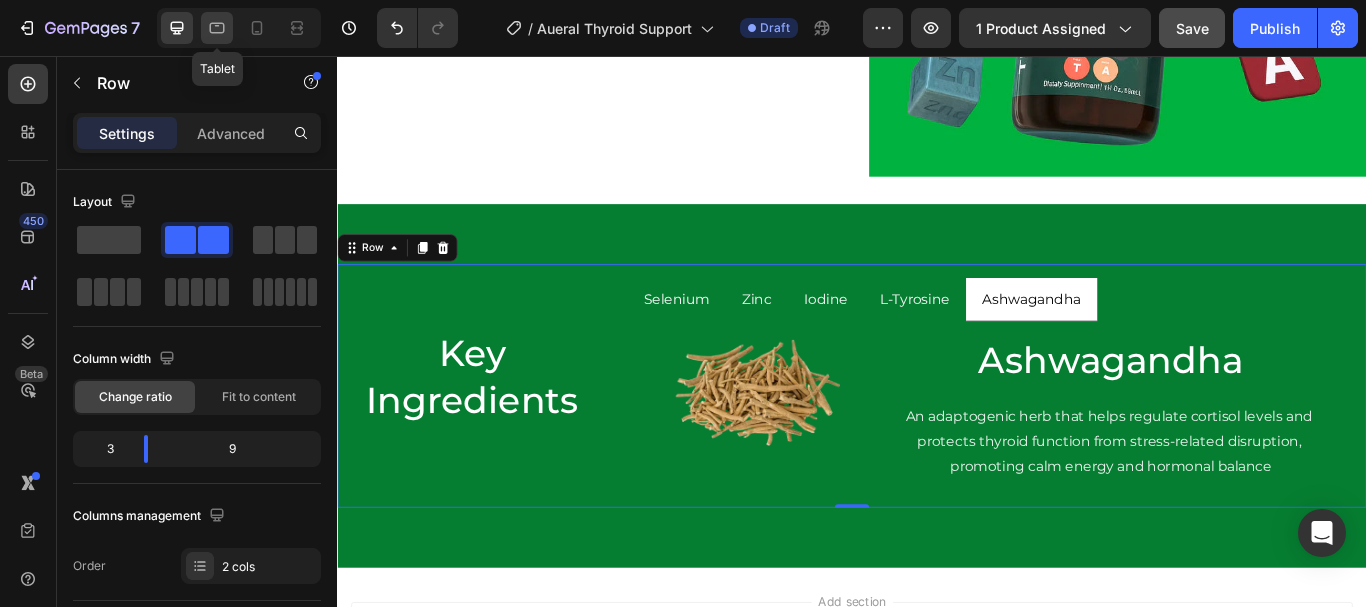 click 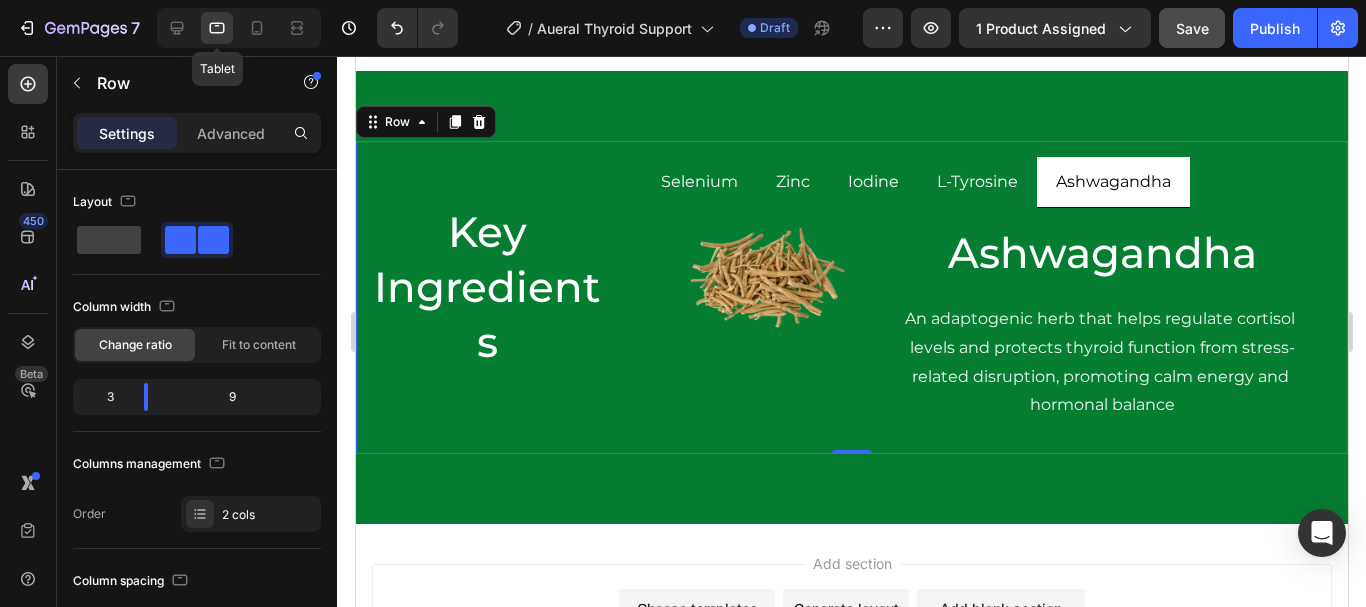 scroll, scrollTop: 6793, scrollLeft: 0, axis: vertical 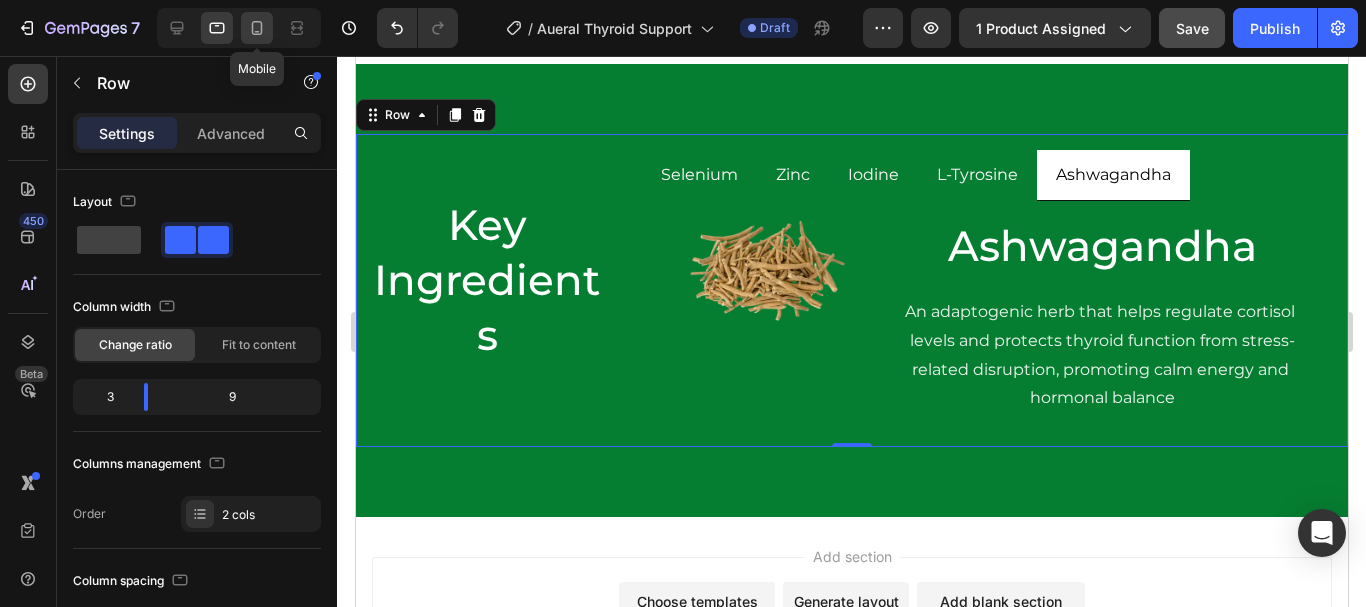 click 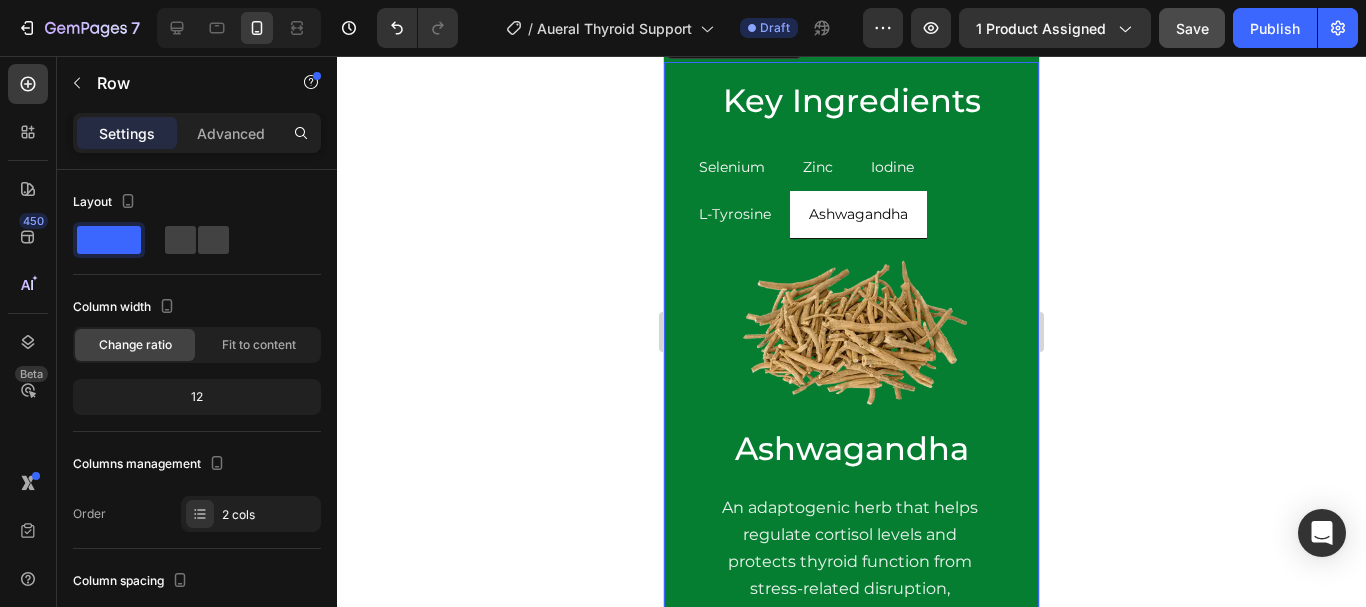 scroll, scrollTop: 6793, scrollLeft: 0, axis: vertical 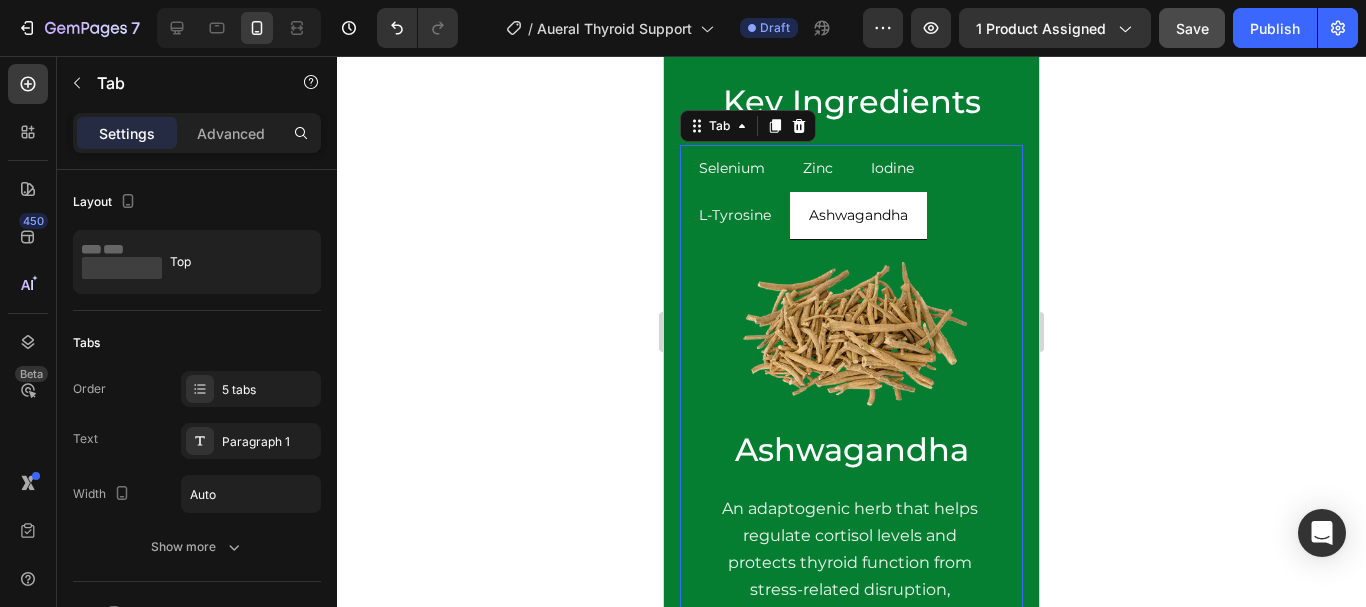 click on "L-Tyrosine" at bounding box center [735, 215] 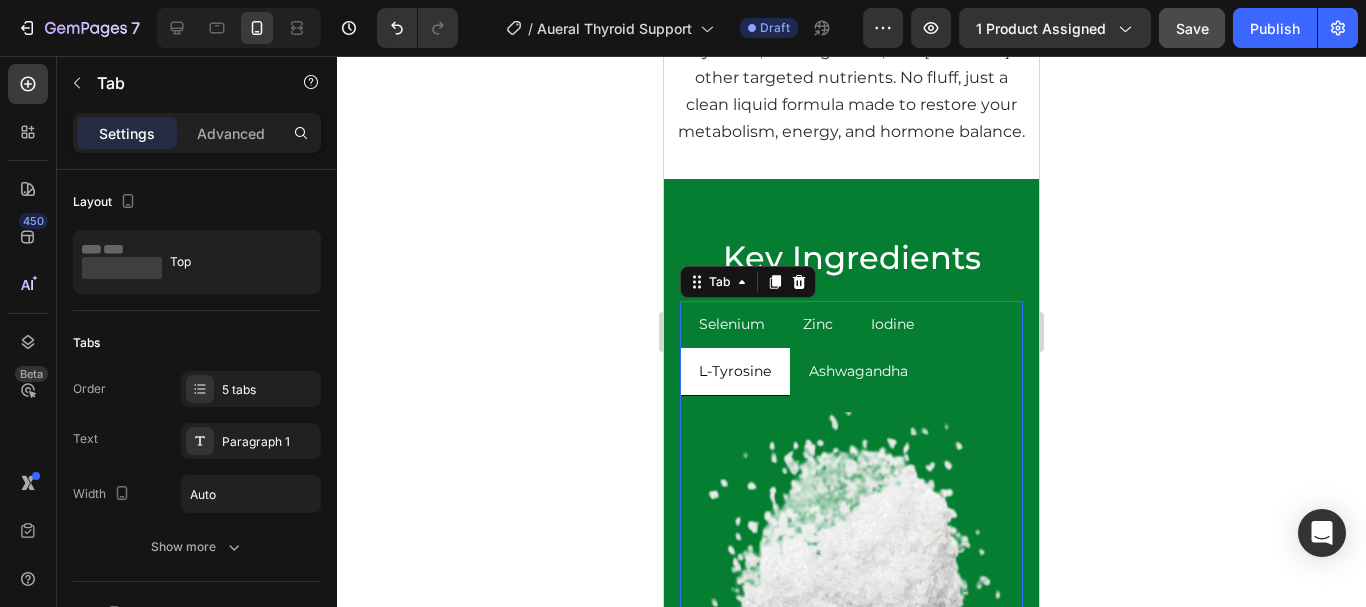 scroll, scrollTop: 6624, scrollLeft: 0, axis: vertical 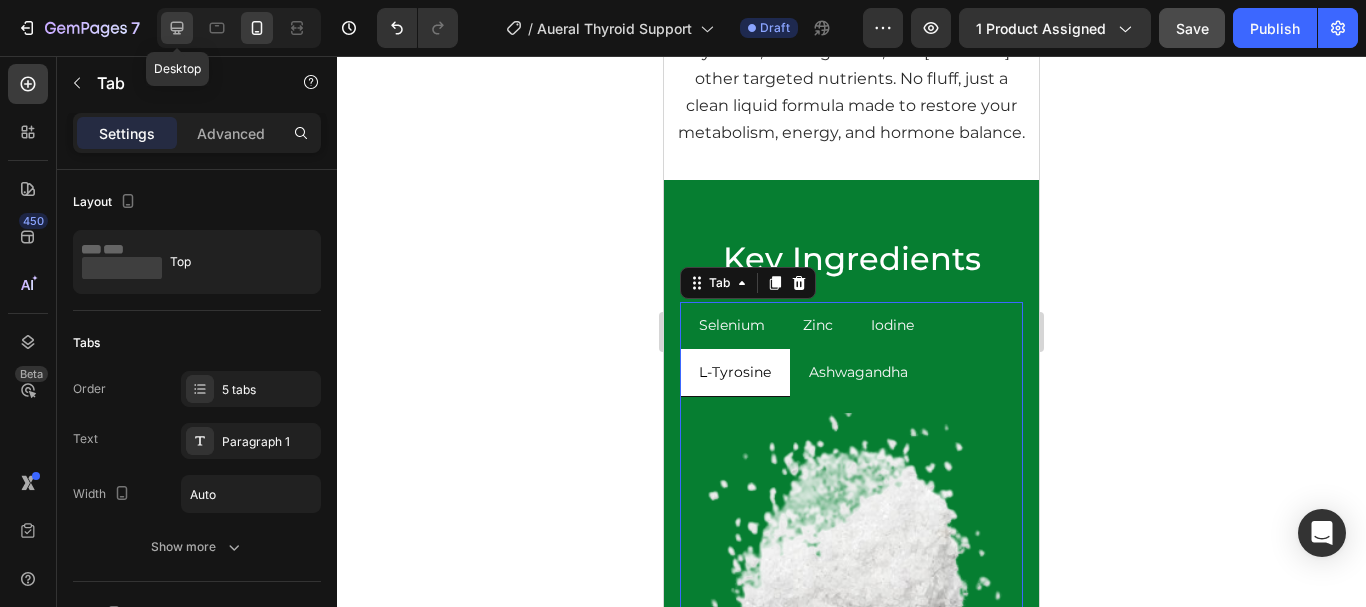 click 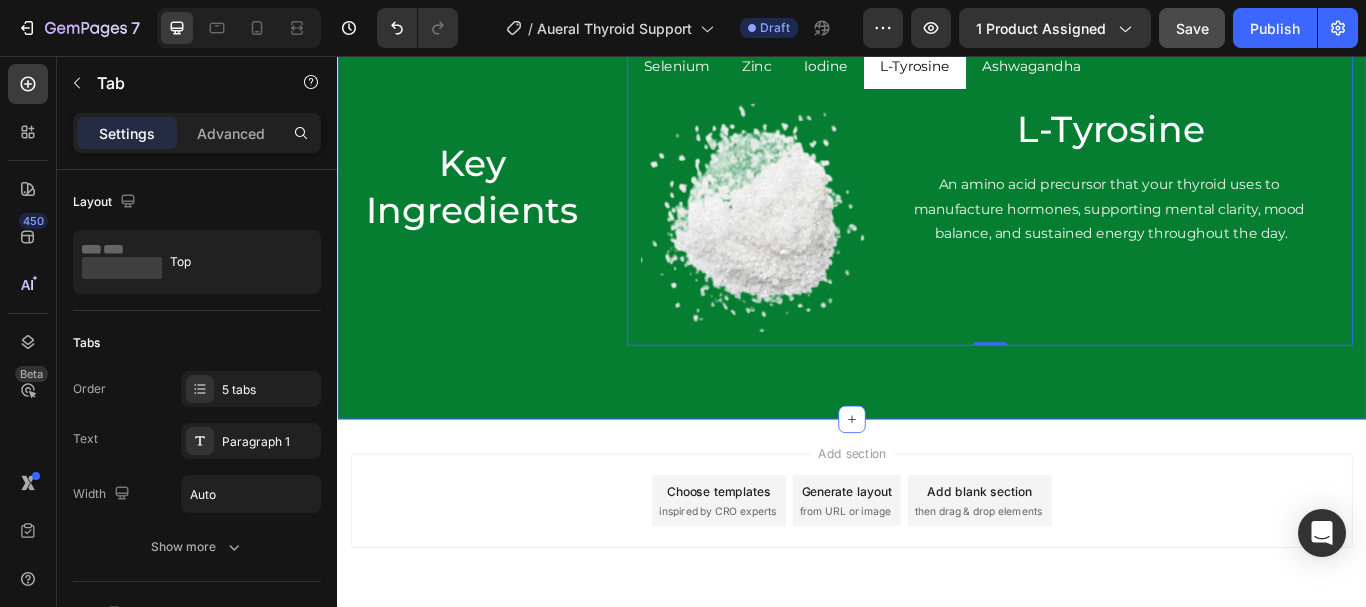 scroll, scrollTop: 6997, scrollLeft: 0, axis: vertical 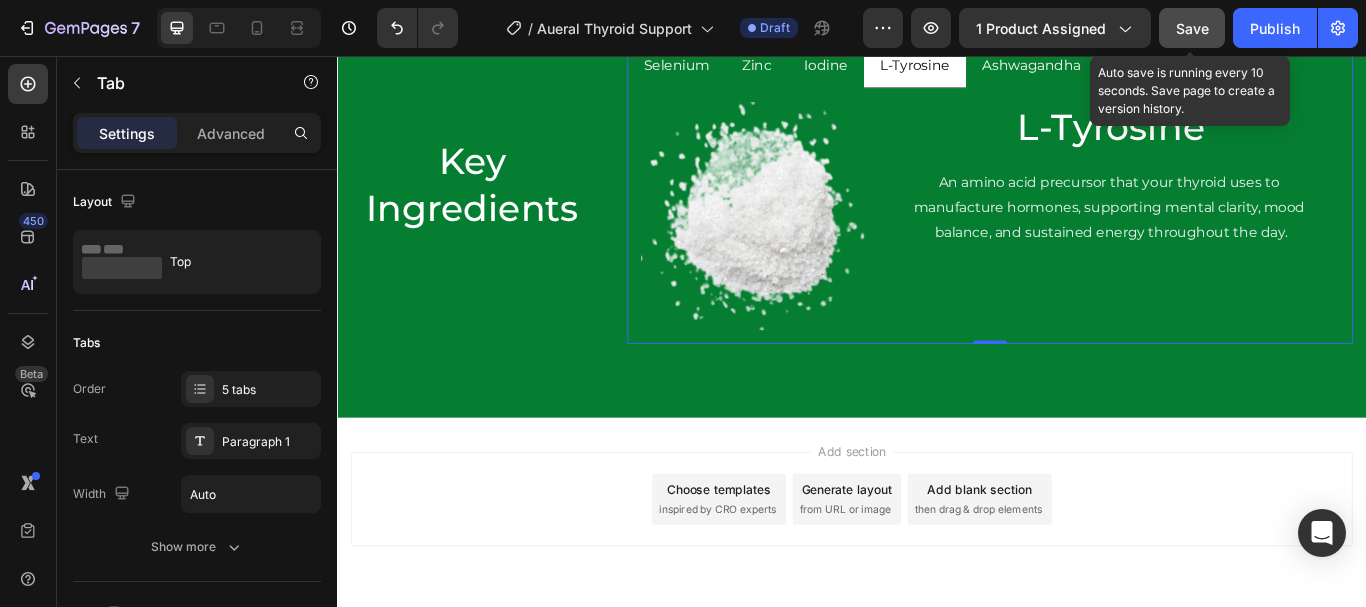 click on "Save" at bounding box center [1192, 28] 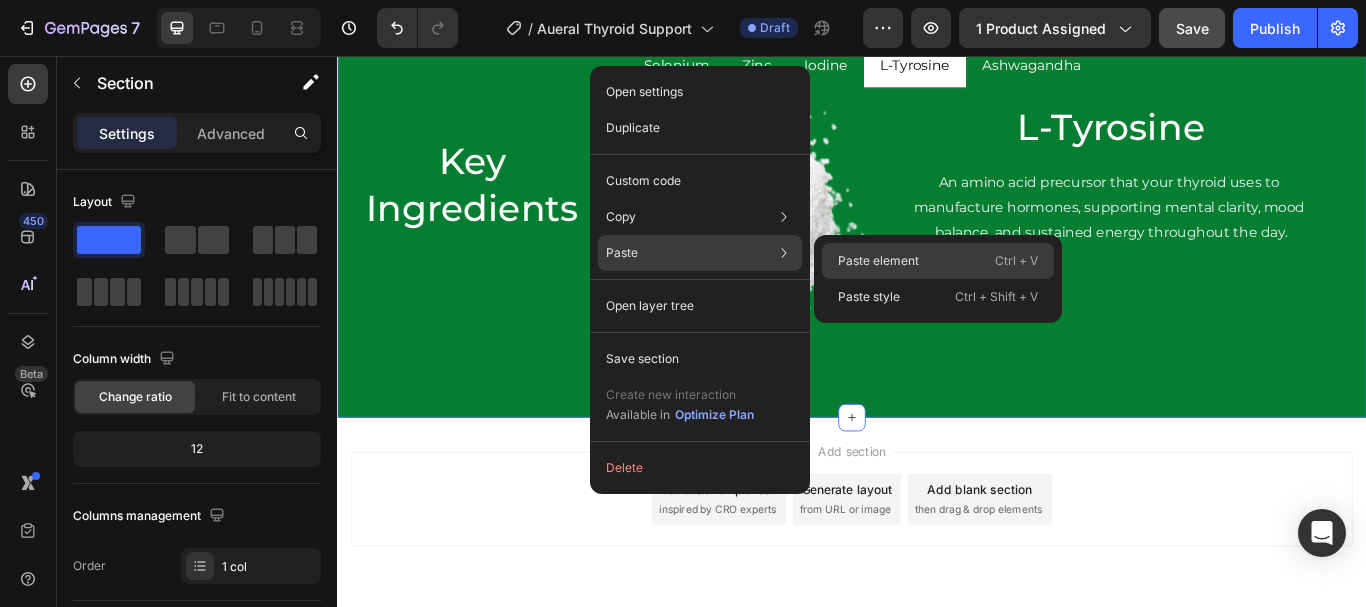 click on "Paste element" at bounding box center (878, 261) 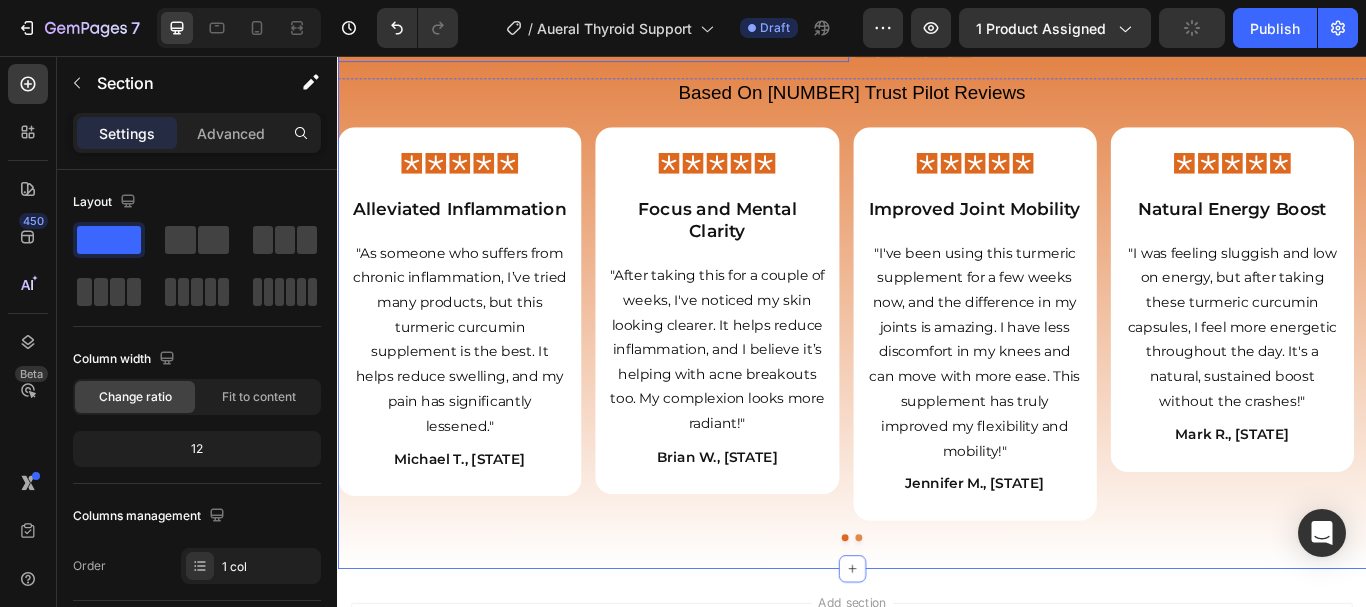 scroll, scrollTop: 7239, scrollLeft: 0, axis: vertical 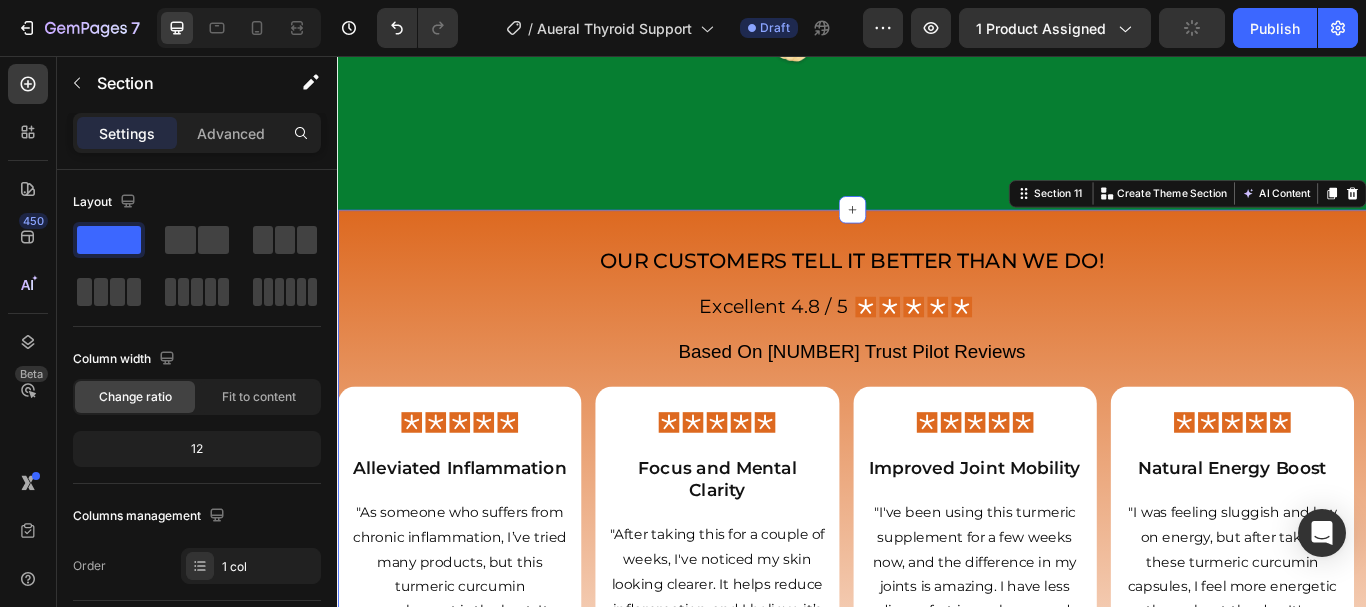 click on "Our customers tell it better than we do! Heading Excellent [NUMBER] / [NUMBER] Heading
Icon
Icon
Icon
Icon
Icon Icon List Row Row Based On [NUMBER] Trust Pilot Reviews Heading
Icon
Icon
Icon
Icon
Icon Icon List Alleviated Inflammation Heading "As someone who suffers from chronic inflammation, I’ve tried many products, but this turmeric curcumin supplement is the best. It helps reduce swelling, and my pain has significantly lessened." Text Block Michael T., [STATE] Heading Row
Icon
Icon
Icon
Icon
Icon Icon List Focus and Mental Clarity Heading "After taking this for a couple of weeks, I've noticed my skin looking clearer. It helps reduce inflammation, and I believe it’s helping with acne breakouts too. My complexion looks more radiant!" Text Block Brian W., [STATE] Heading Row Icon Icon Row" at bounding box center [937, 596] 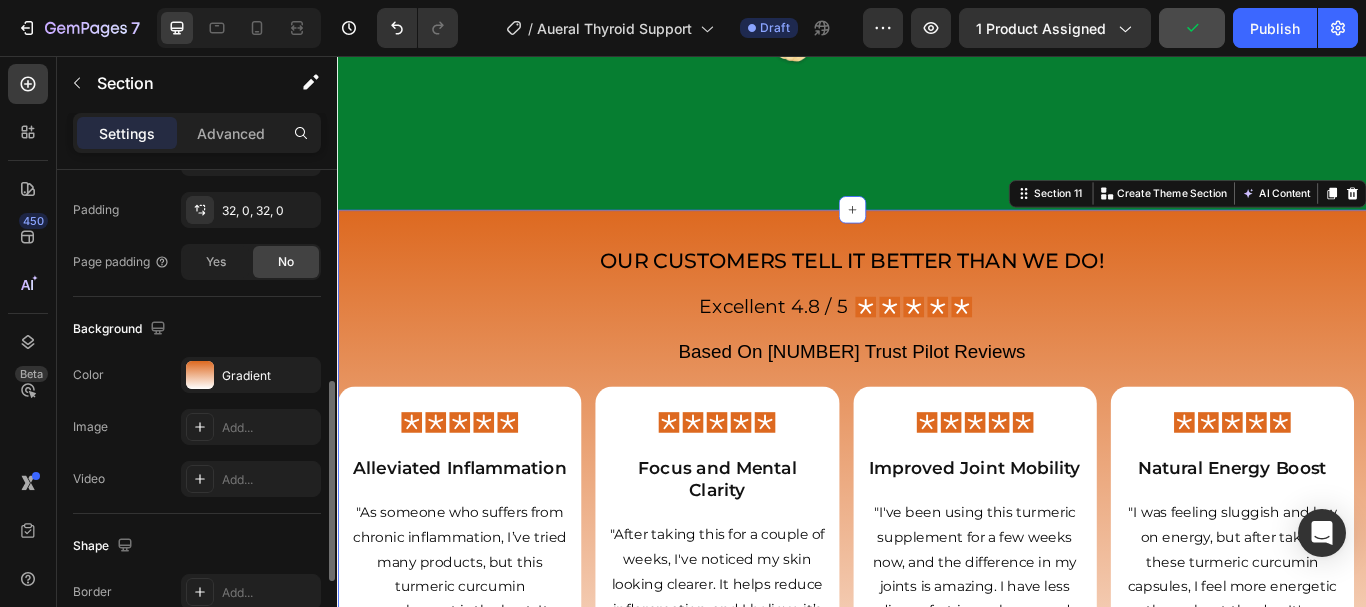 scroll, scrollTop: 524, scrollLeft: 0, axis: vertical 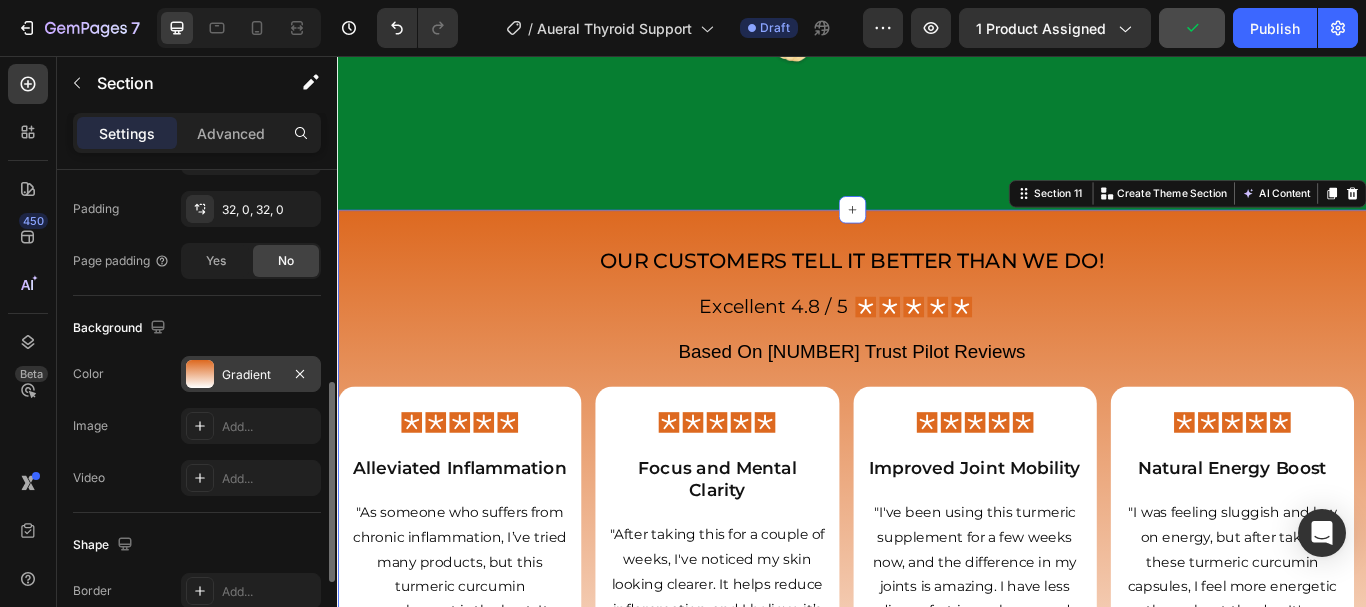click on "Gradient" at bounding box center (251, 374) 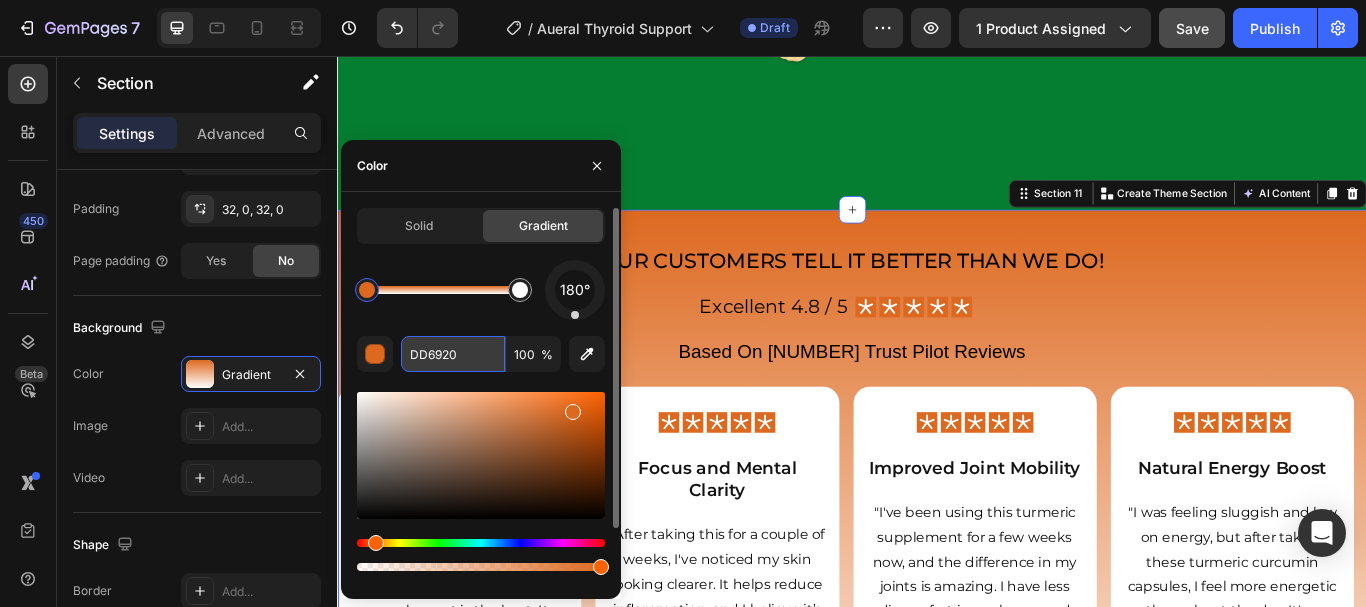 click on "DD6920" at bounding box center [453, 354] 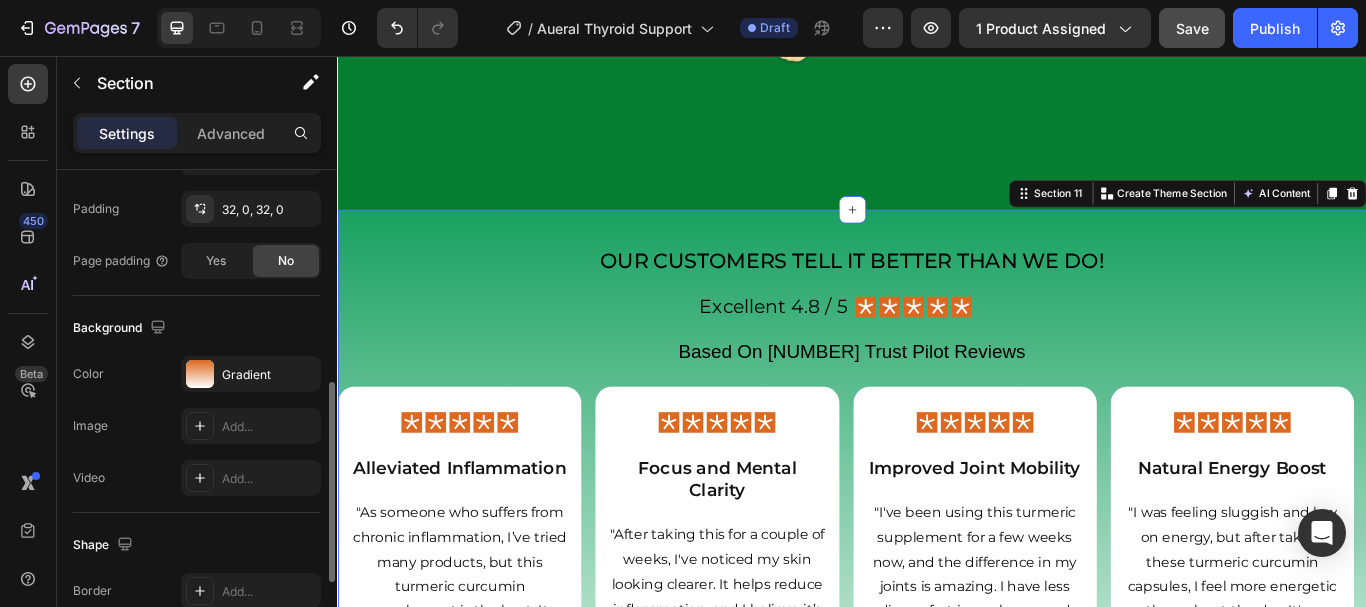 click on "Background" at bounding box center (197, 328) 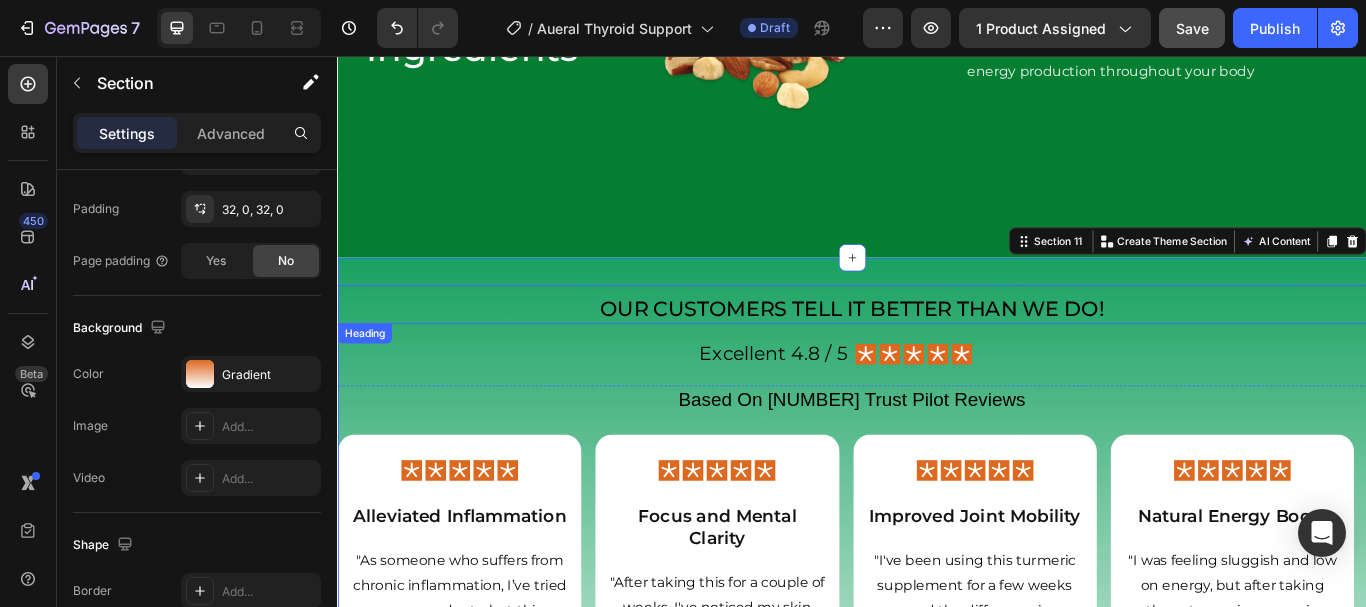 scroll, scrollTop: 7183, scrollLeft: 0, axis: vertical 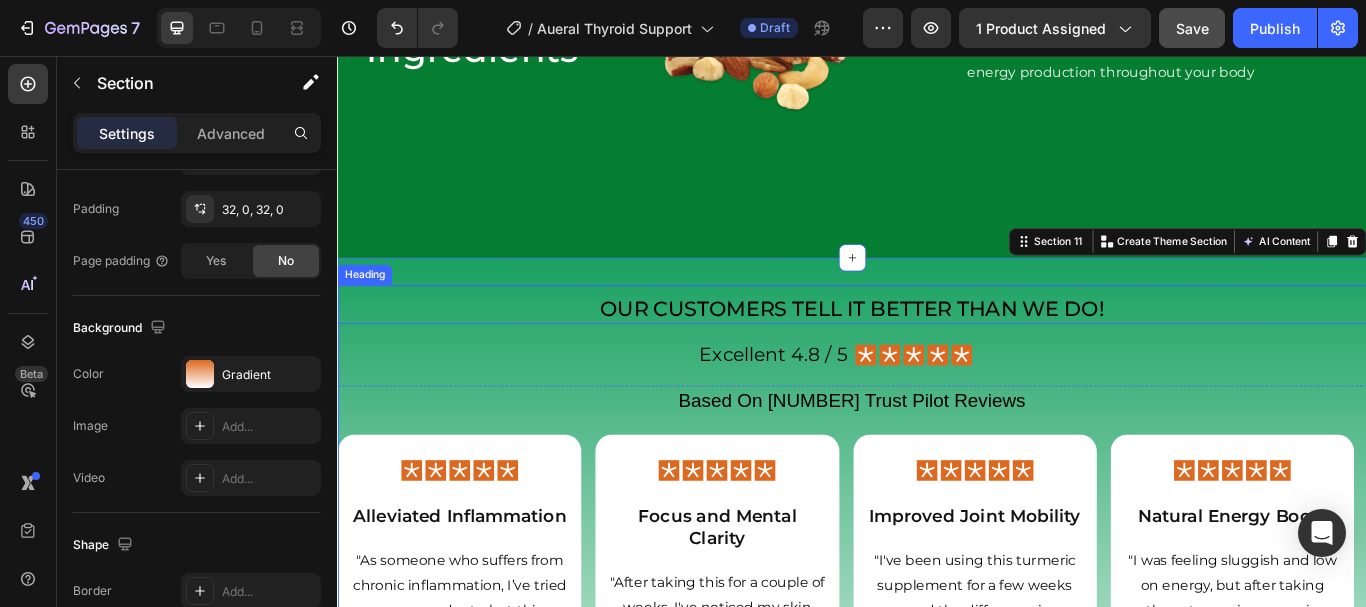 click on "Our customers tell it better than we do!" at bounding box center (937, 351) 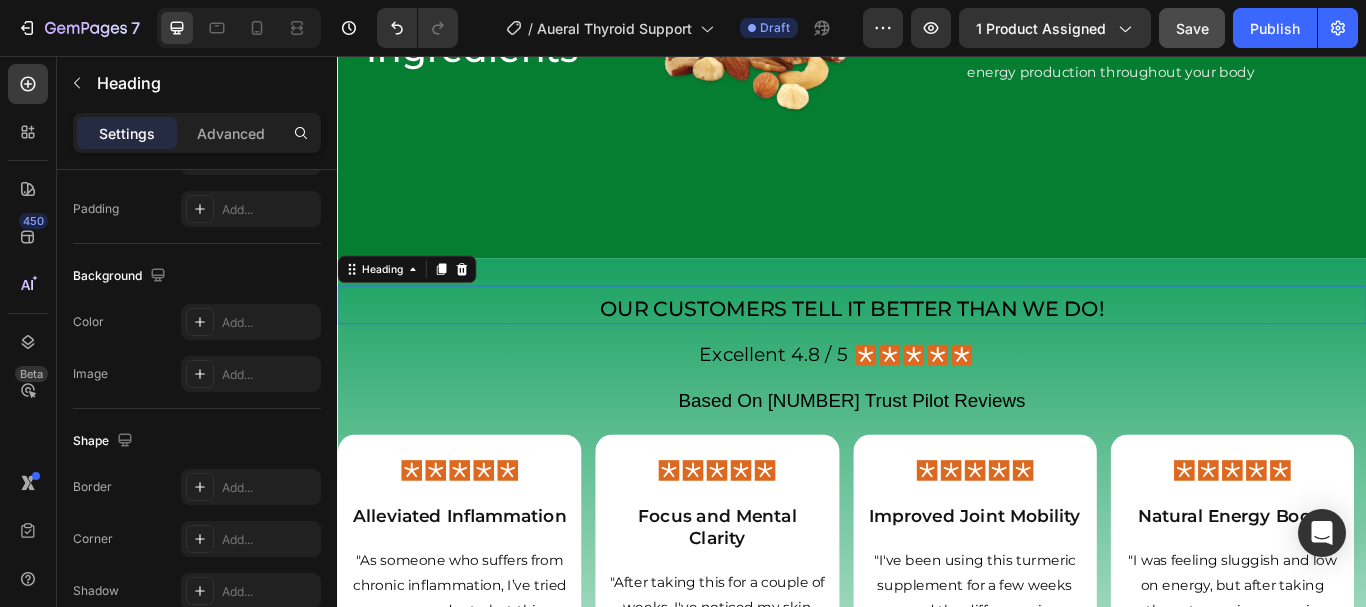 click on "Our customers tell it better than we do!" at bounding box center [937, 351] 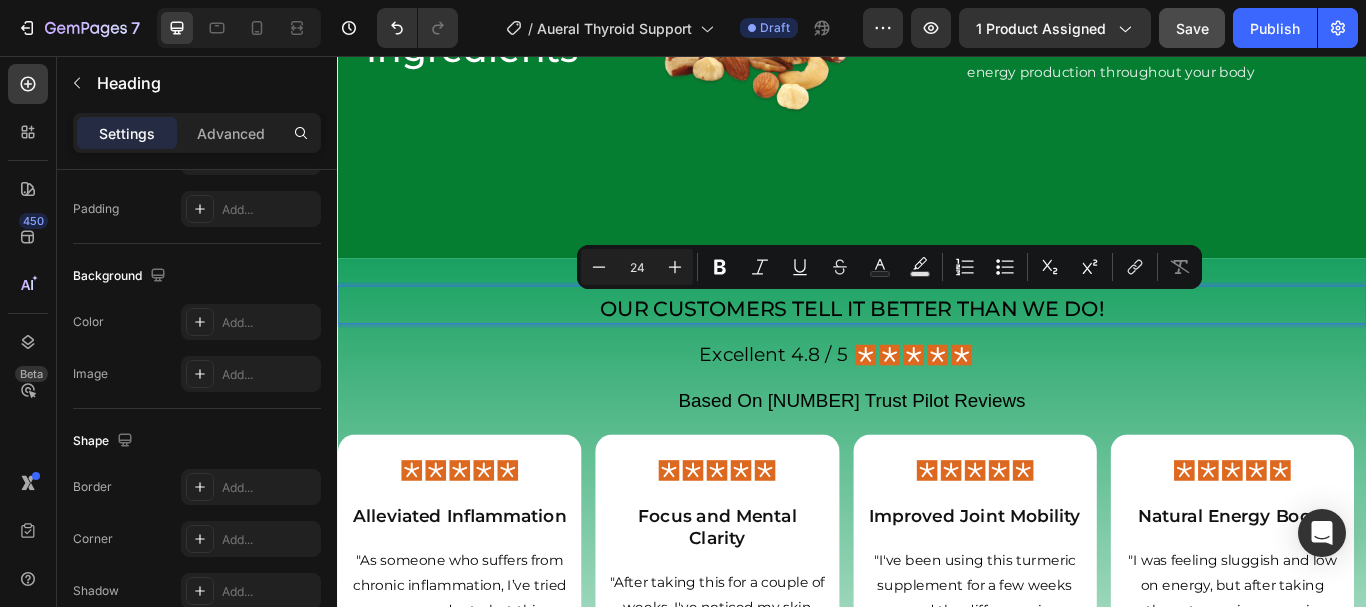 scroll, scrollTop: 0, scrollLeft: 0, axis: both 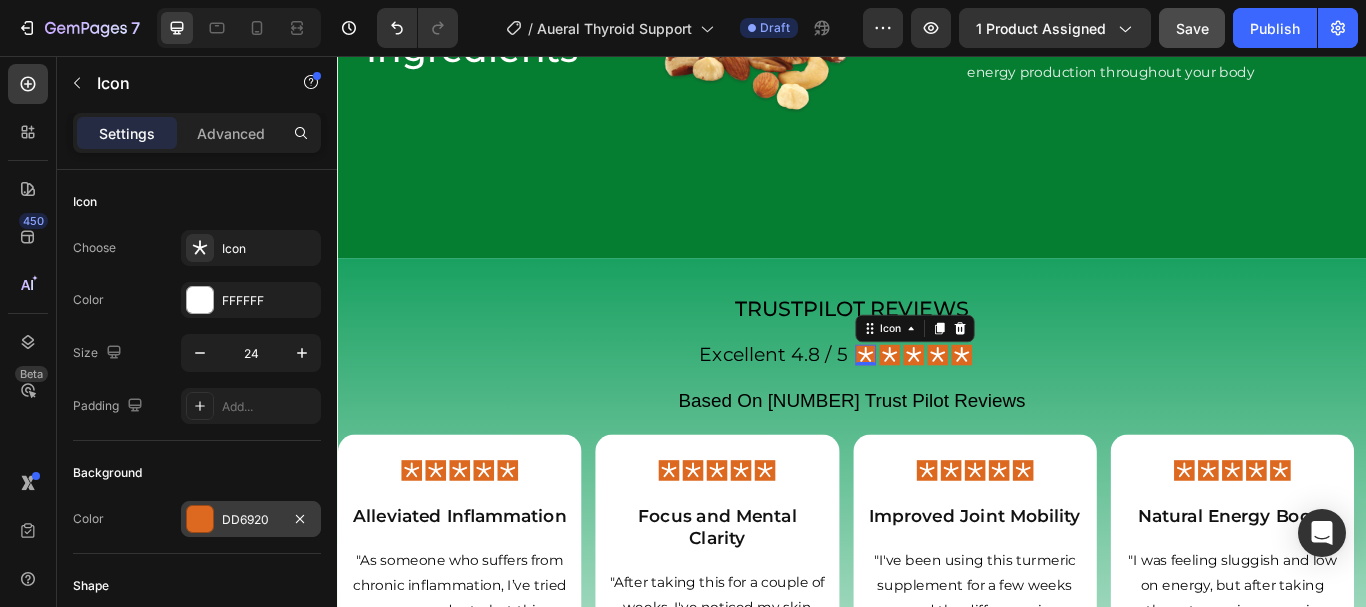 click at bounding box center (200, 519) 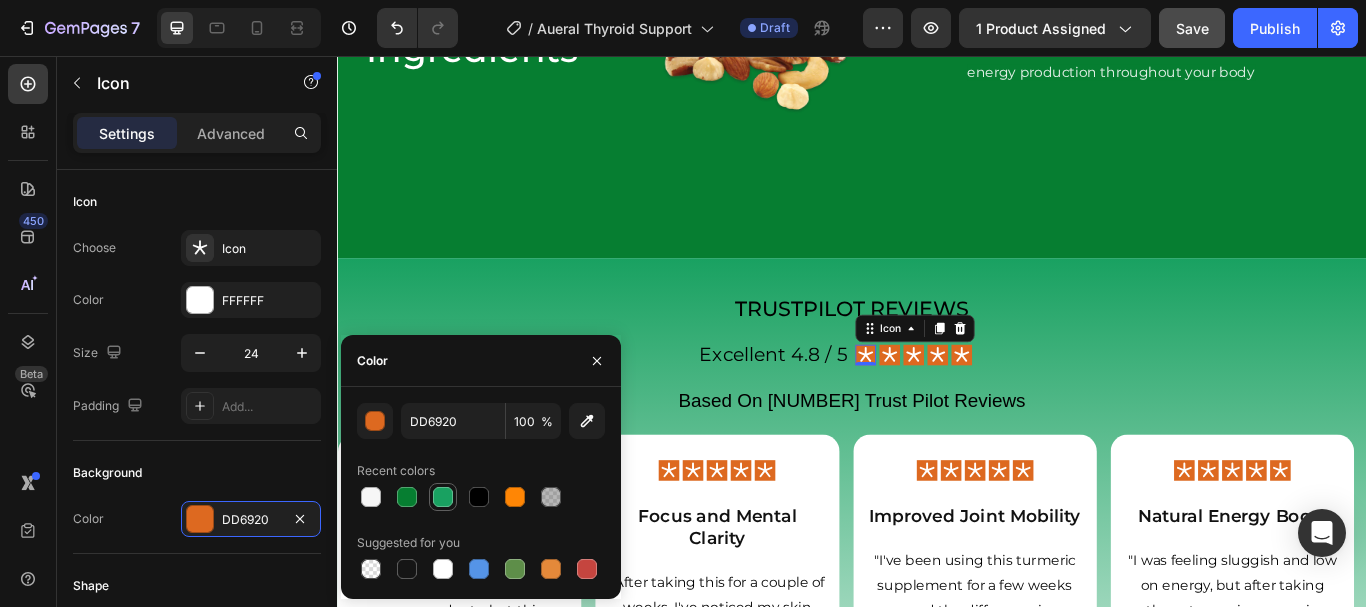 click at bounding box center [443, 497] 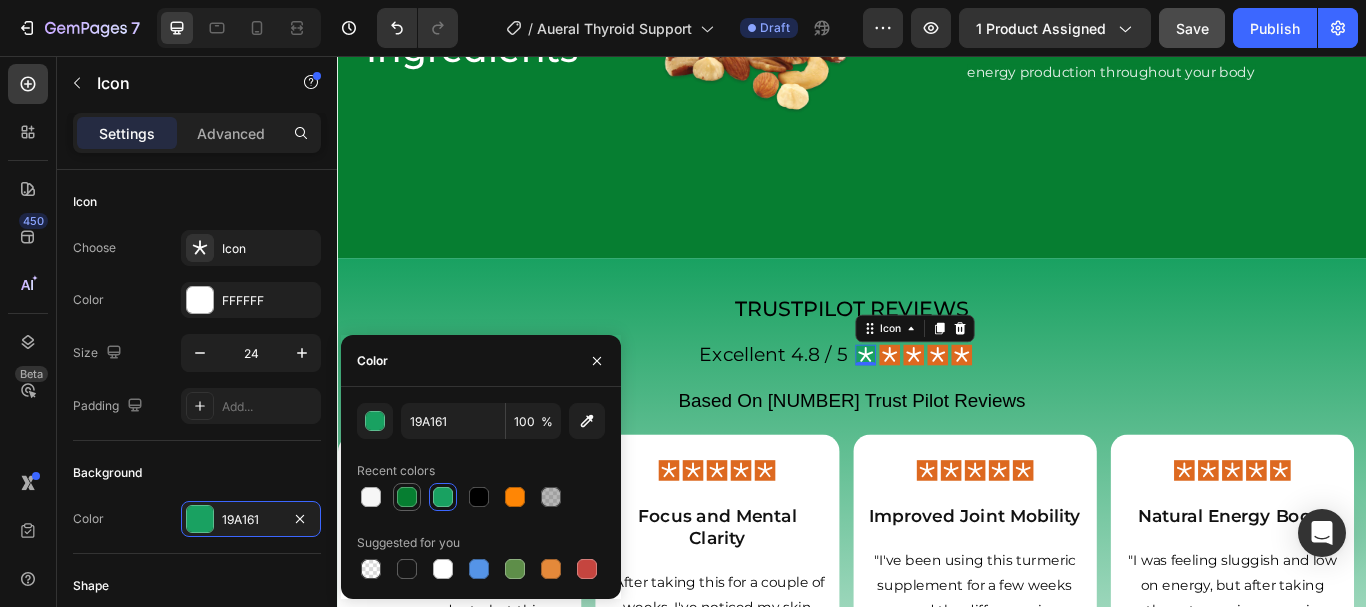 click at bounding box center [407, 497] 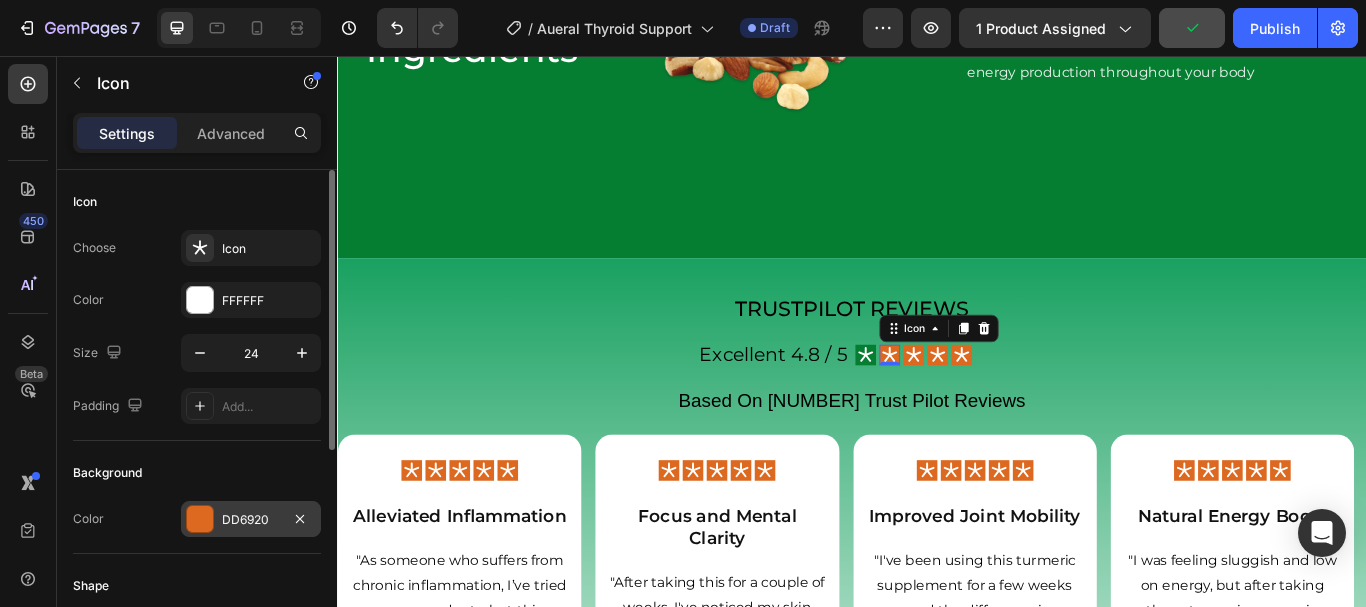 click on "DD6920" at bounding box center [251, 520] 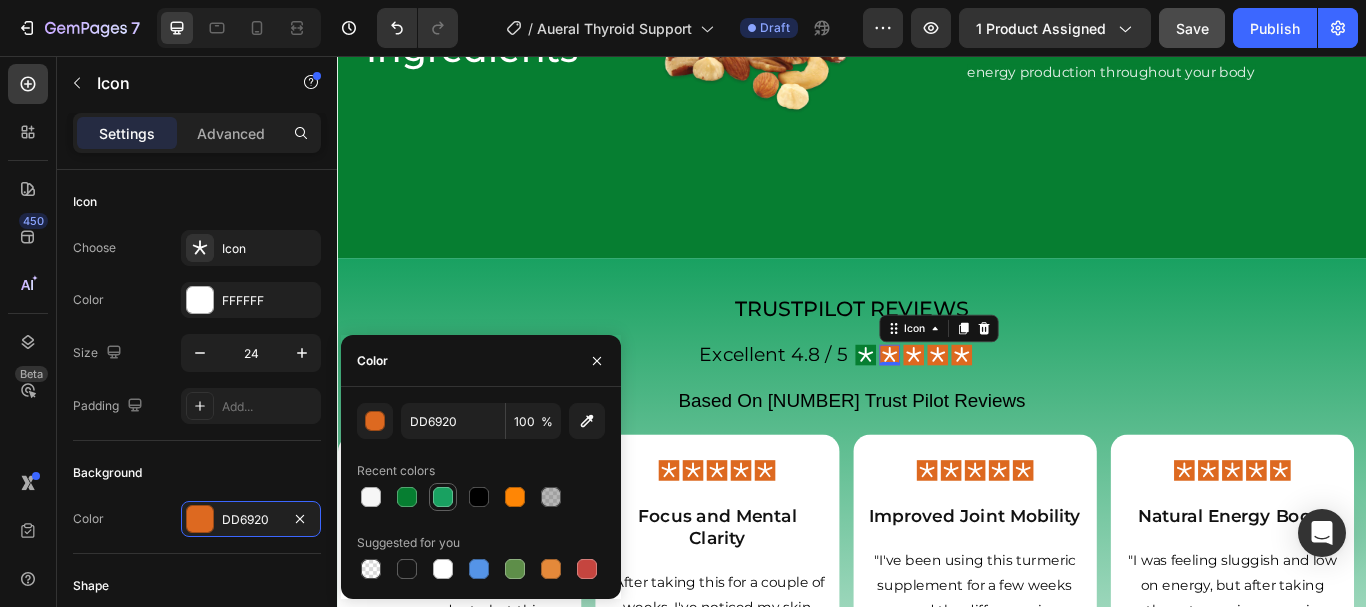 click at bounding box center [443, 497] 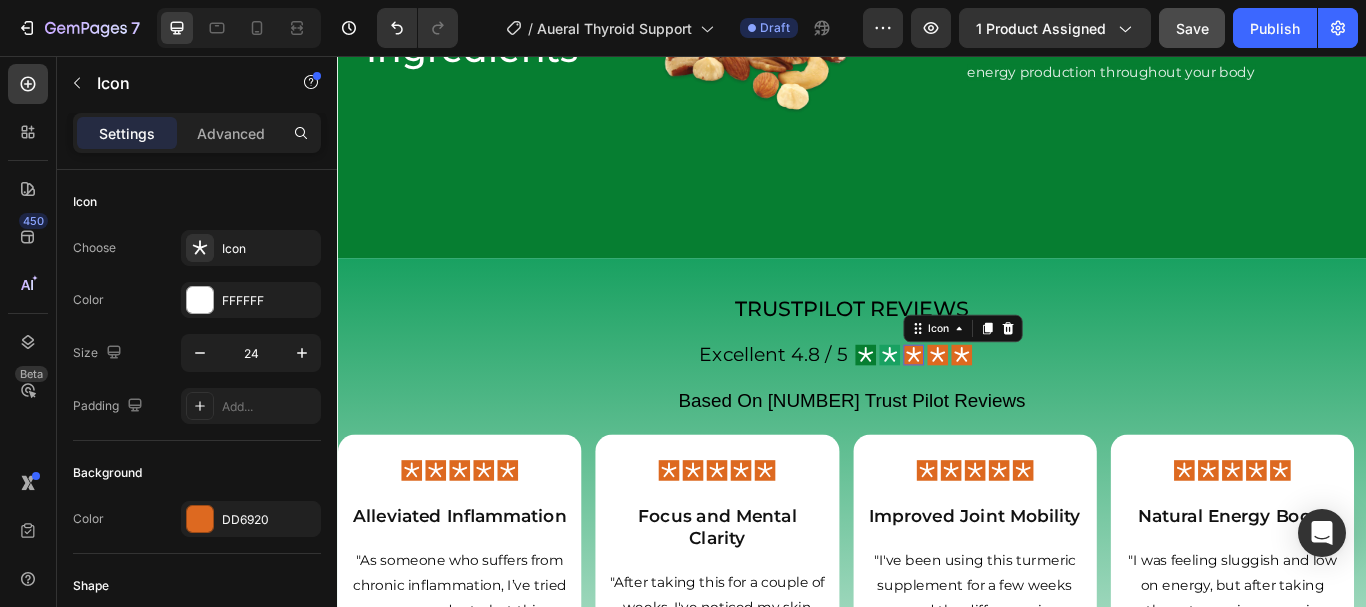 click 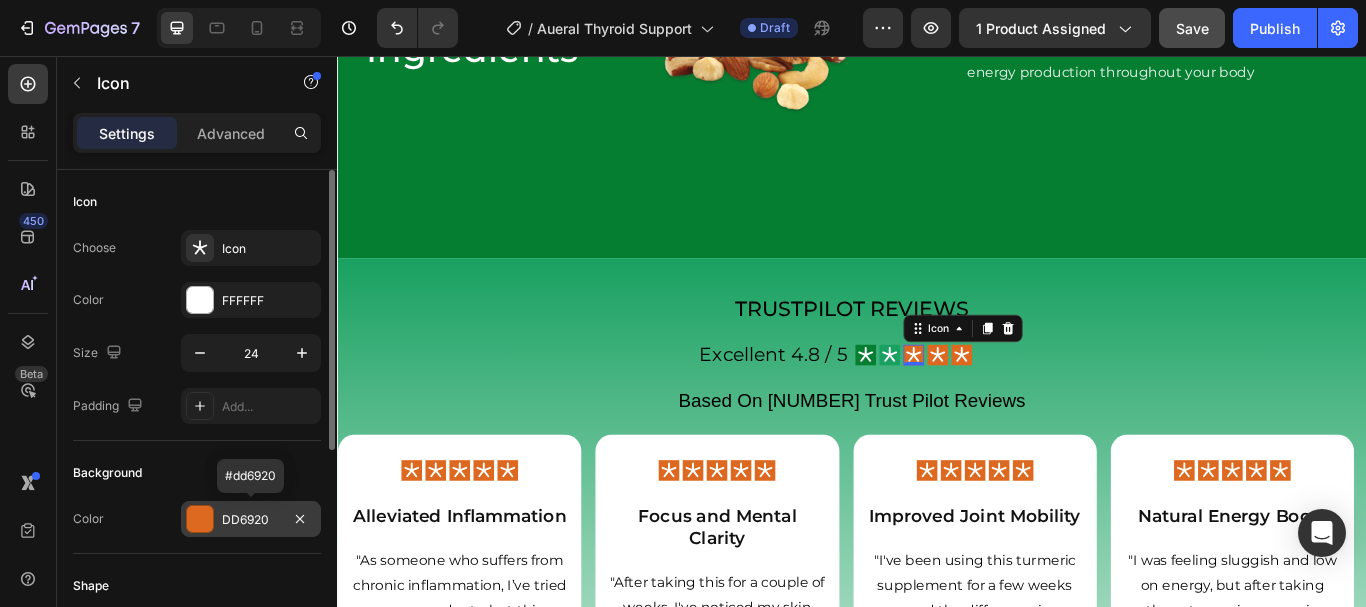 click on "DD6920" at bounding box center (251, 519) 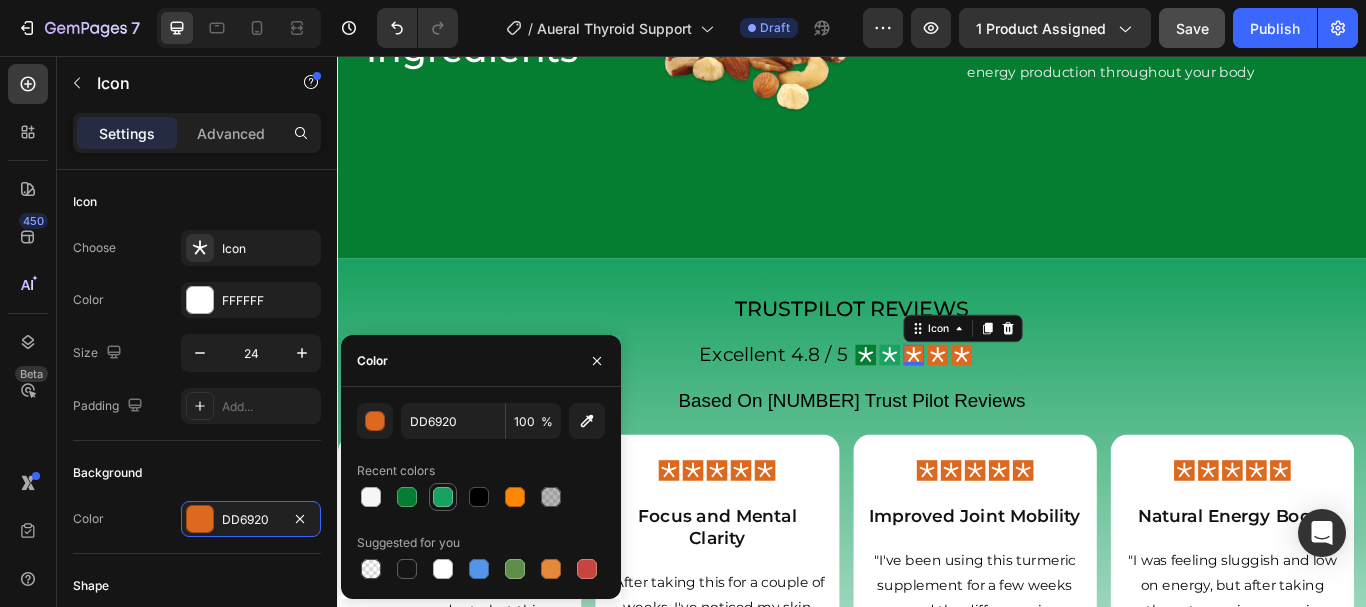 click at bounding box center (443, 497) 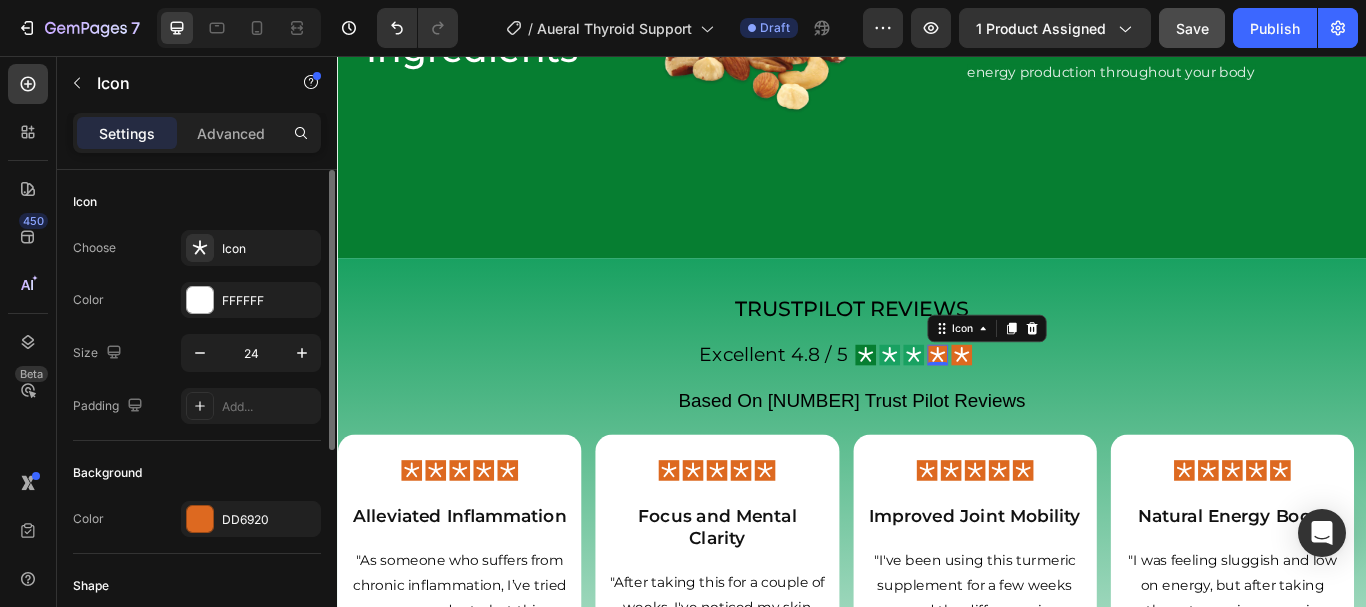 click on "Background Color DD6920" 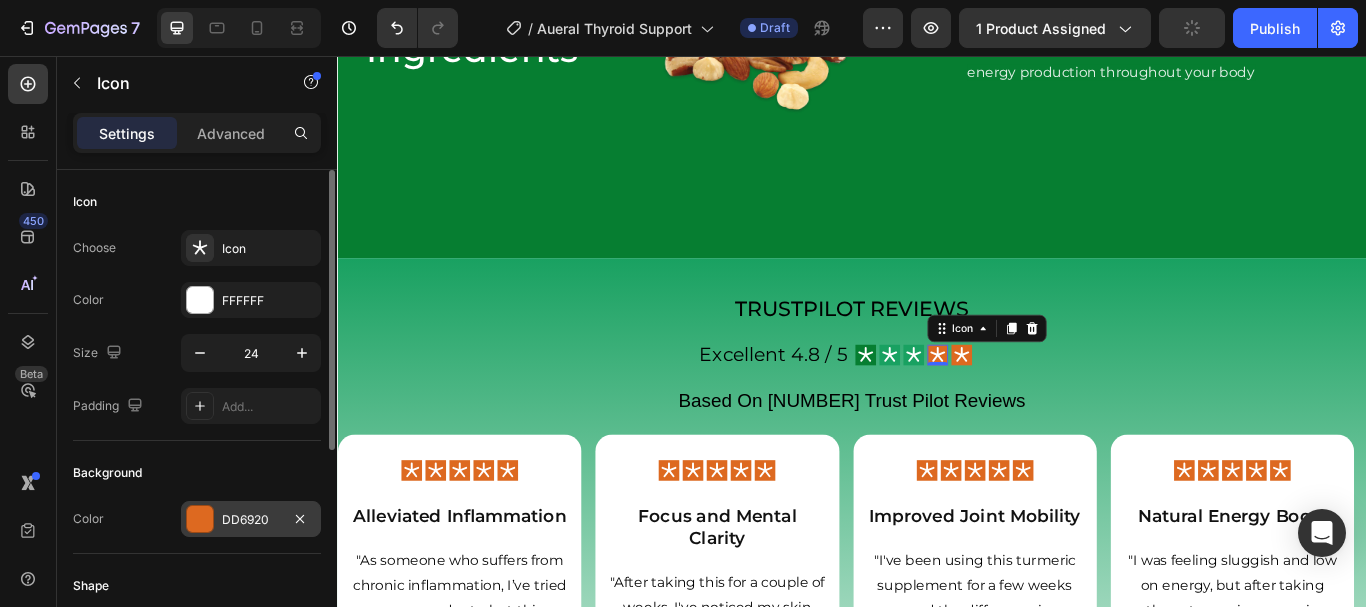 click on "DD6920" at bounding box center [251, 519] 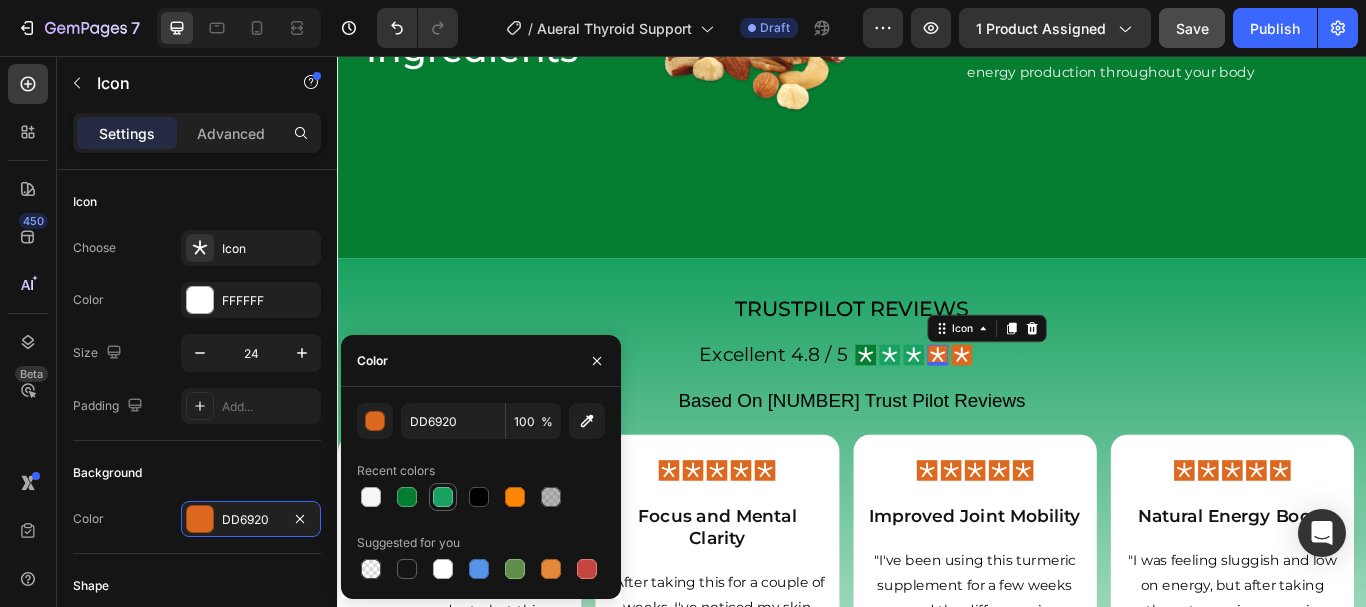 click at bounding box center [443, 497] 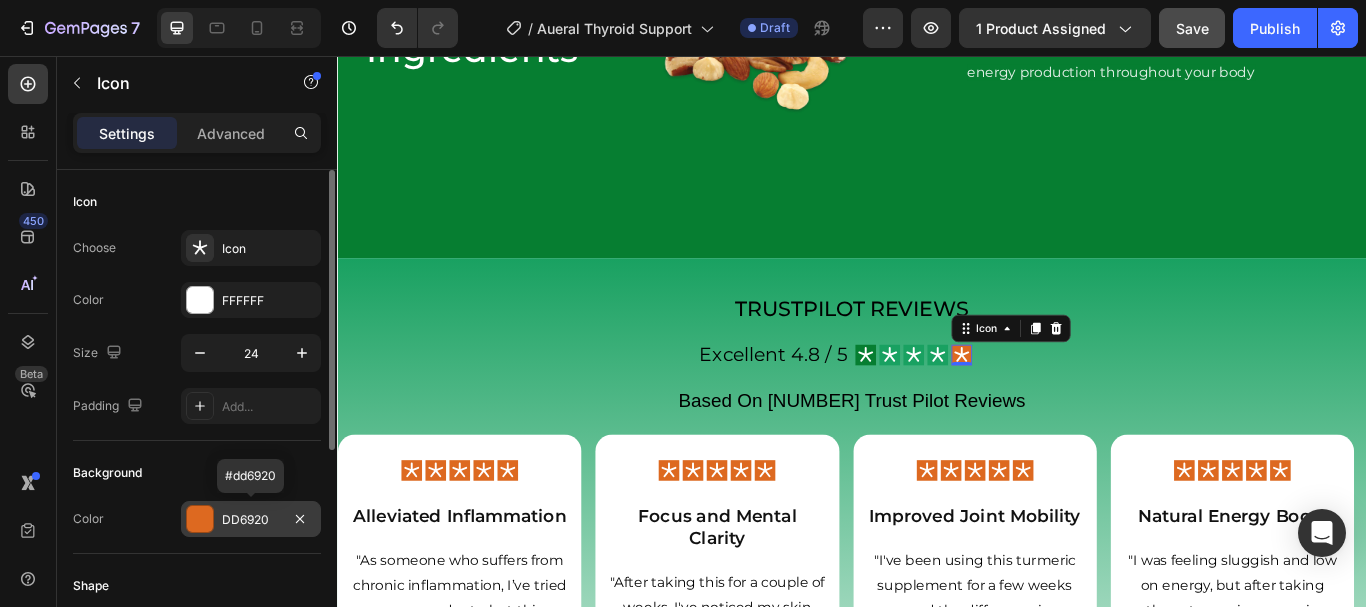 click on "DD6920" at bounding box center [251, 519] 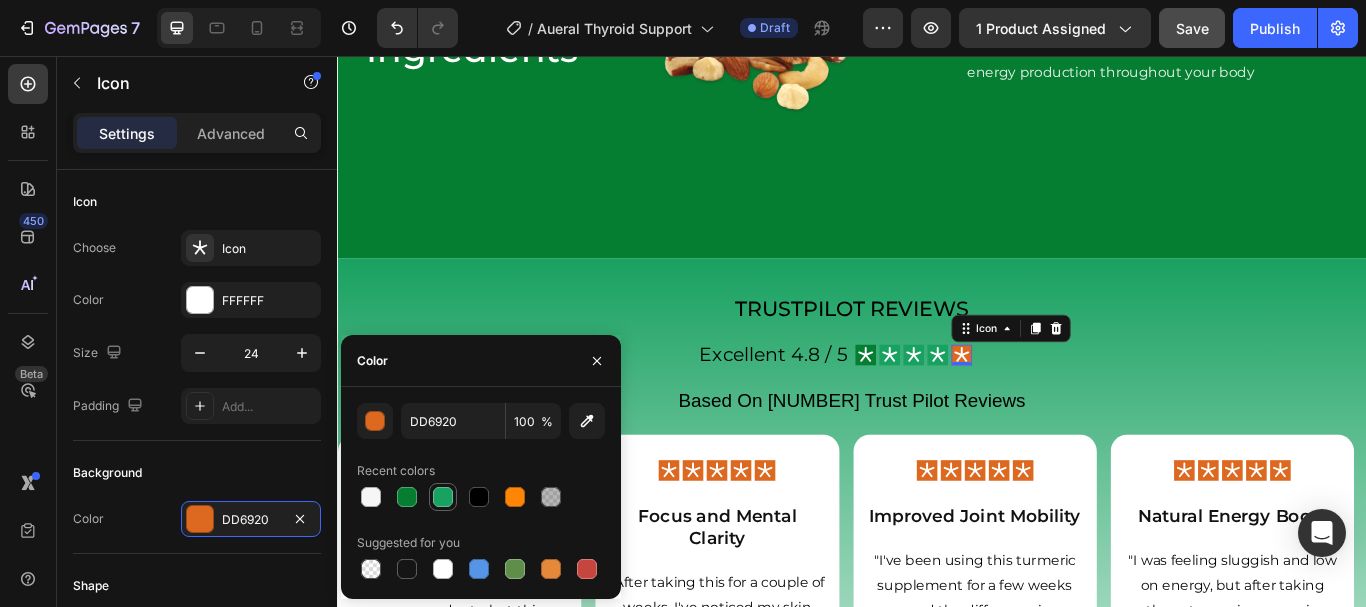 click at bounding box center [443, 497] 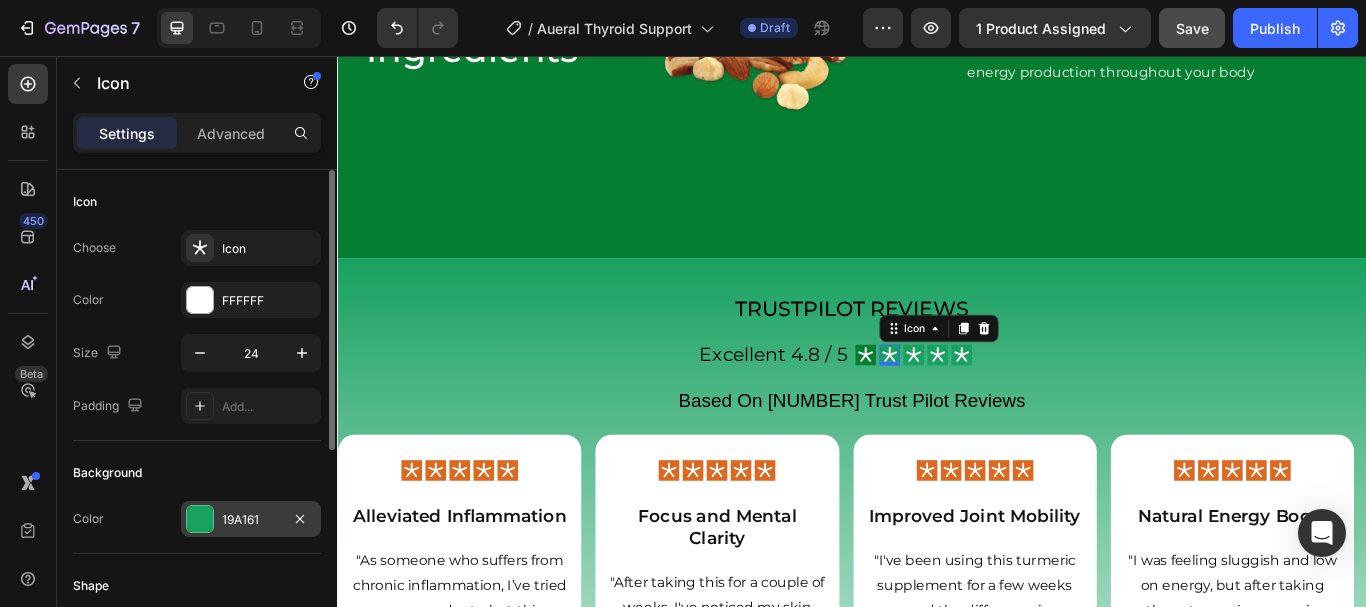 click on "19A161" at bounding box center [251, 519] 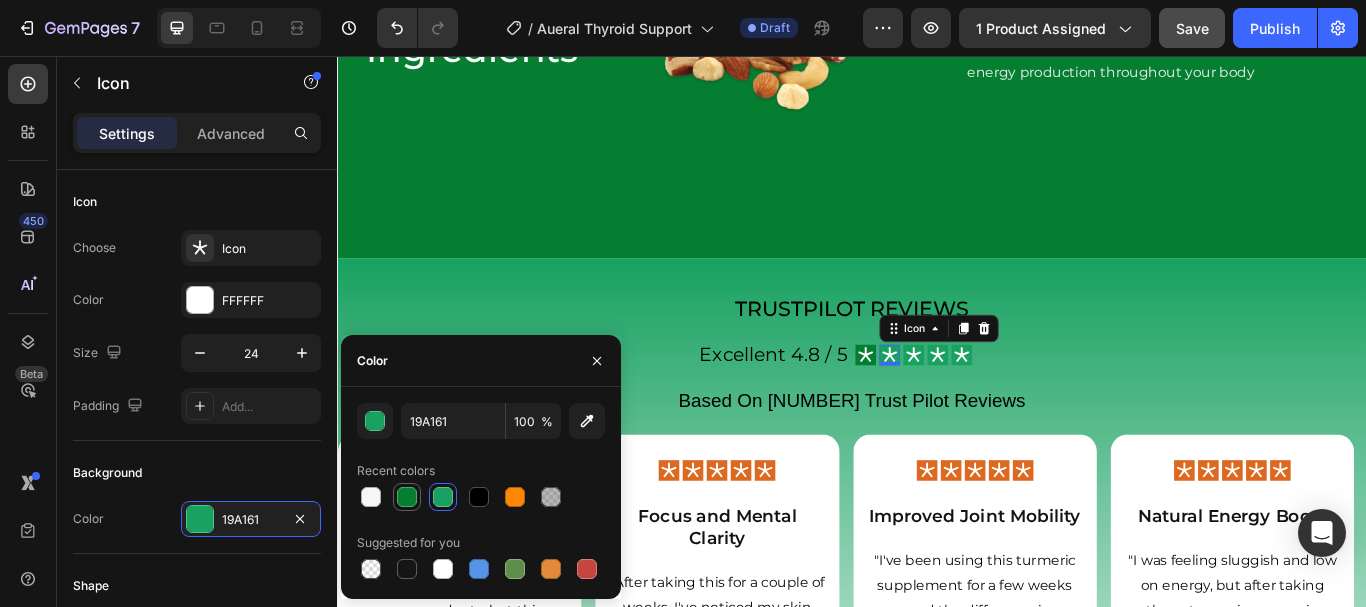 click at bounding box center (407, 497) 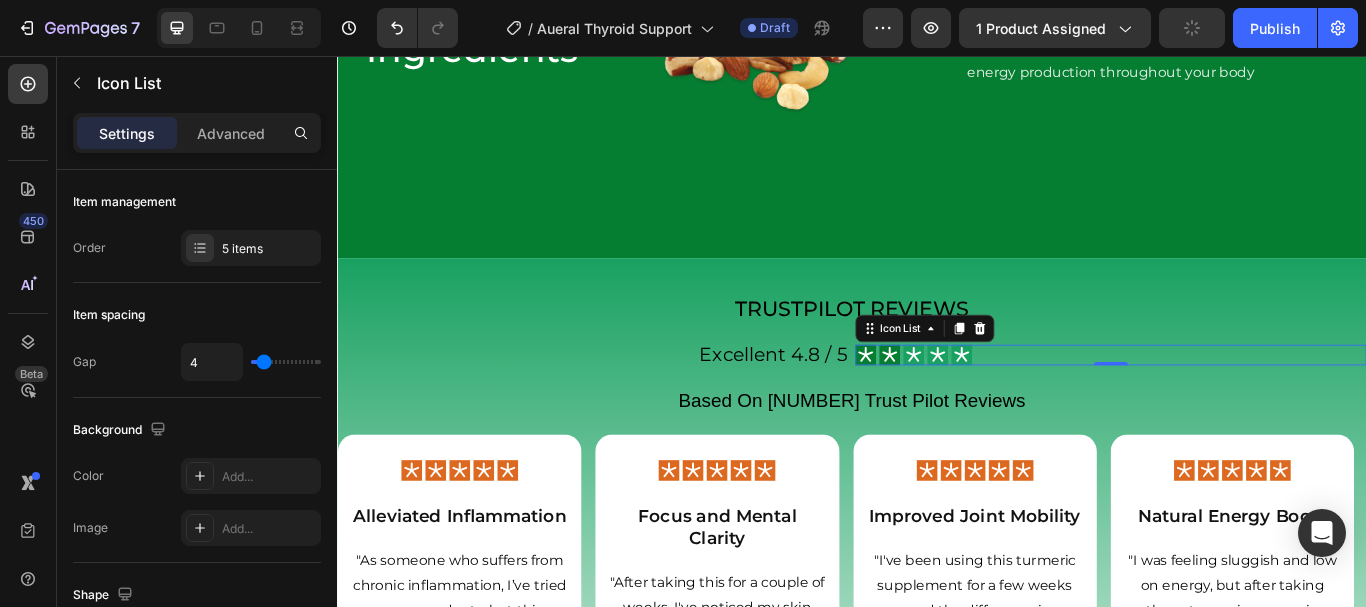 click on "Icon
Icon
Icon
Icon
Icon" at bounding box center [1239, 405] 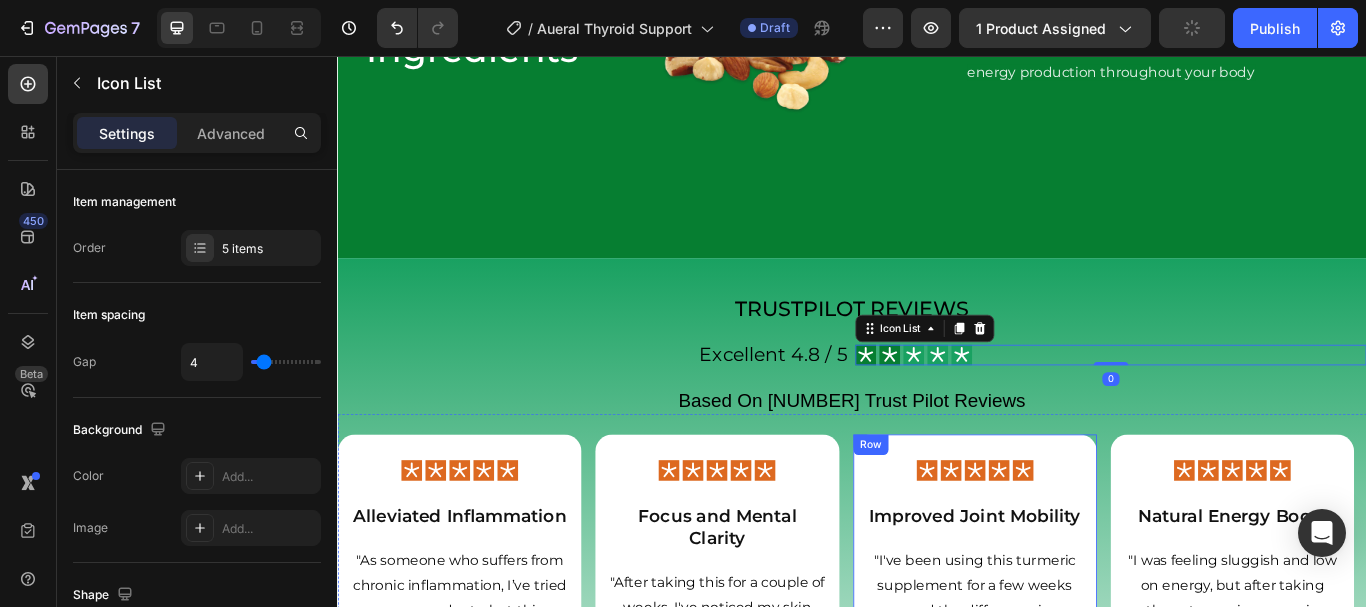 click on "Icon
Icon
Icon
Icon
Icon Icon List Improved Joint Mobility Heading "I've been using this turmeric supplement for a few weeks now, and the difference in my joints is amazing. I have less discomfort in my knees and can move with more ease. This supplement has truly improved my flexibility and mobility!" Text Block Jennifer M., [STATE] Heading Row" at bounding box center (1080, 727) 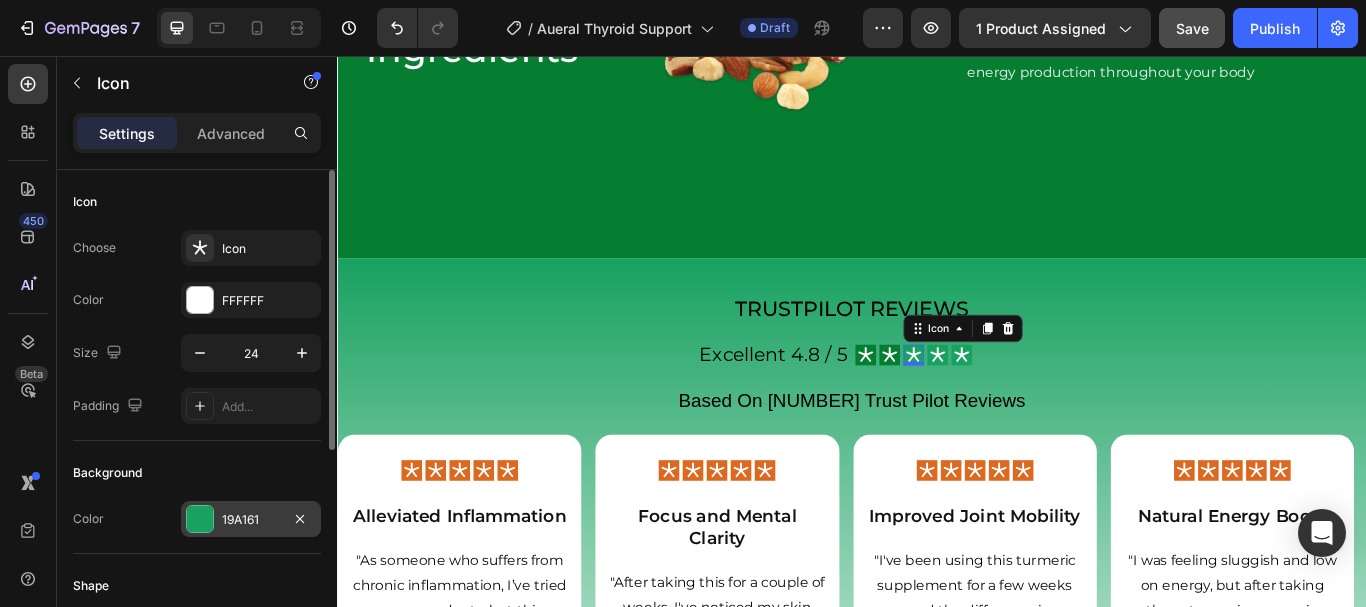 click on "19A161" at bounding box center [251, 520] 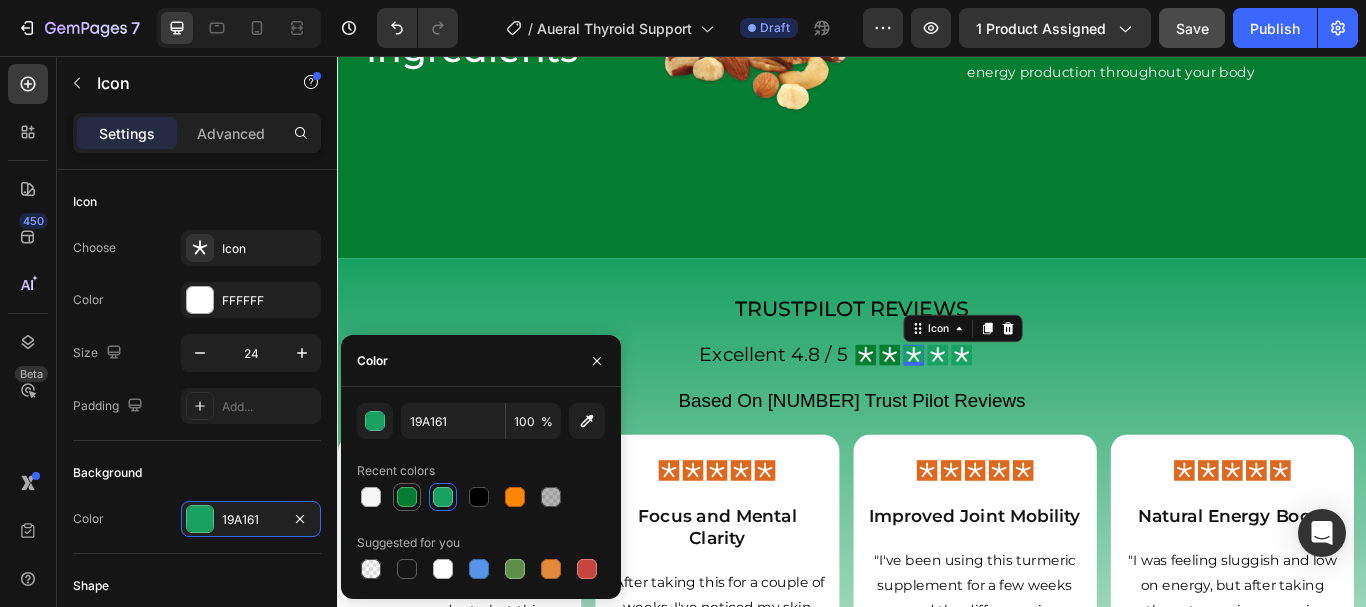 click at bounding box center [407, 497] 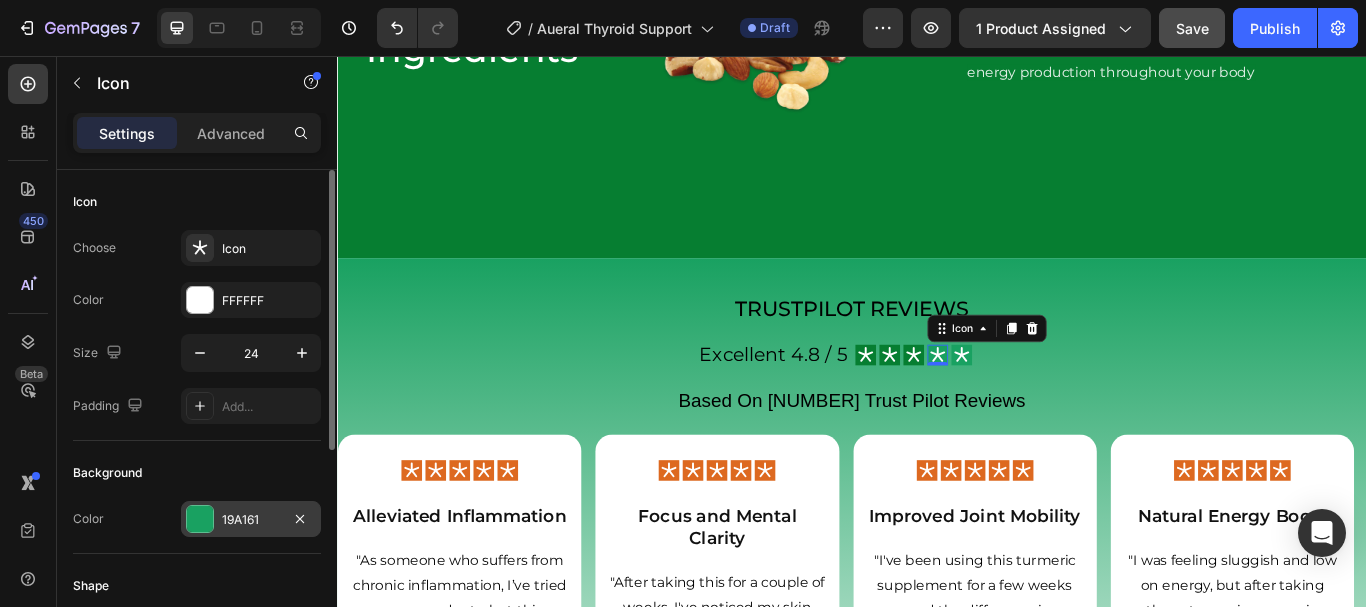 click on "19A161" at bounding box center [251, 519] 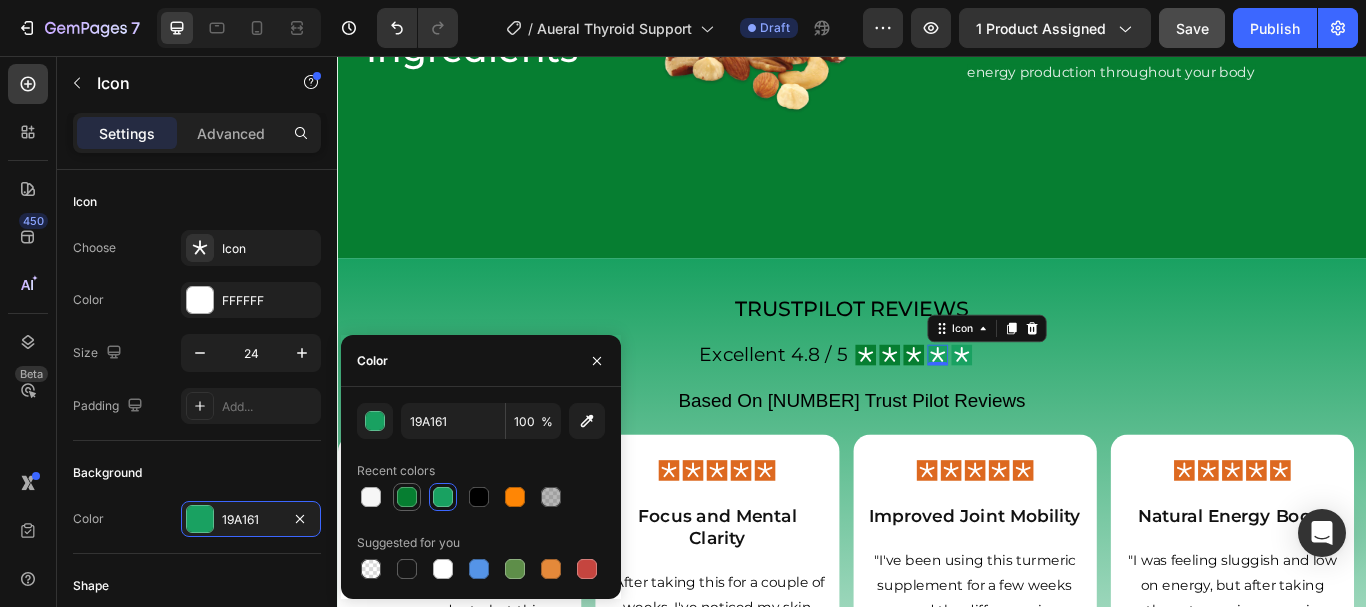 click at bounding box center [407, 497] 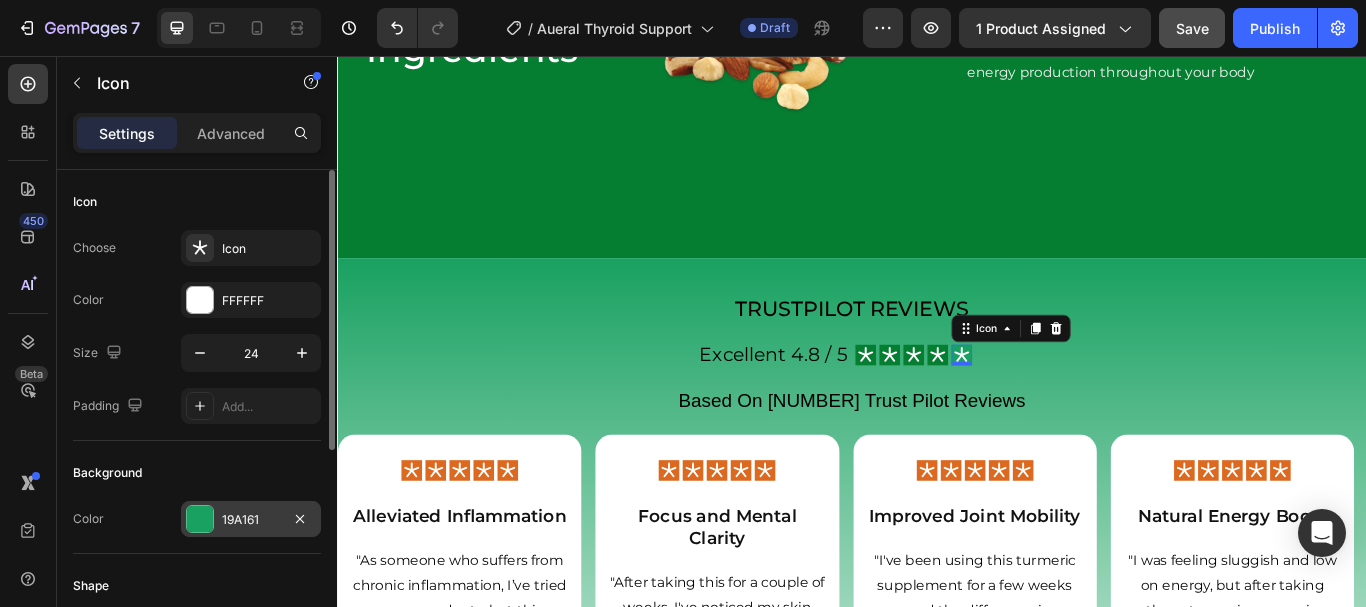 click on "19A161" at bounding box center [251, 519] 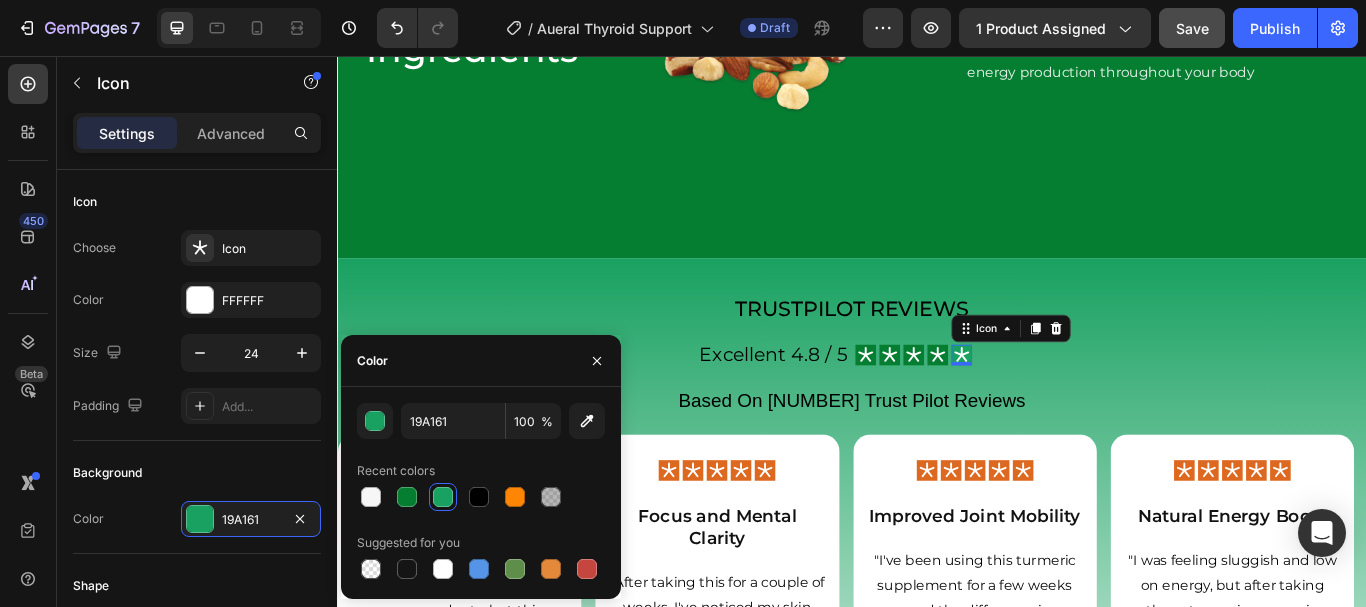 click at bounding box center [443, 497] 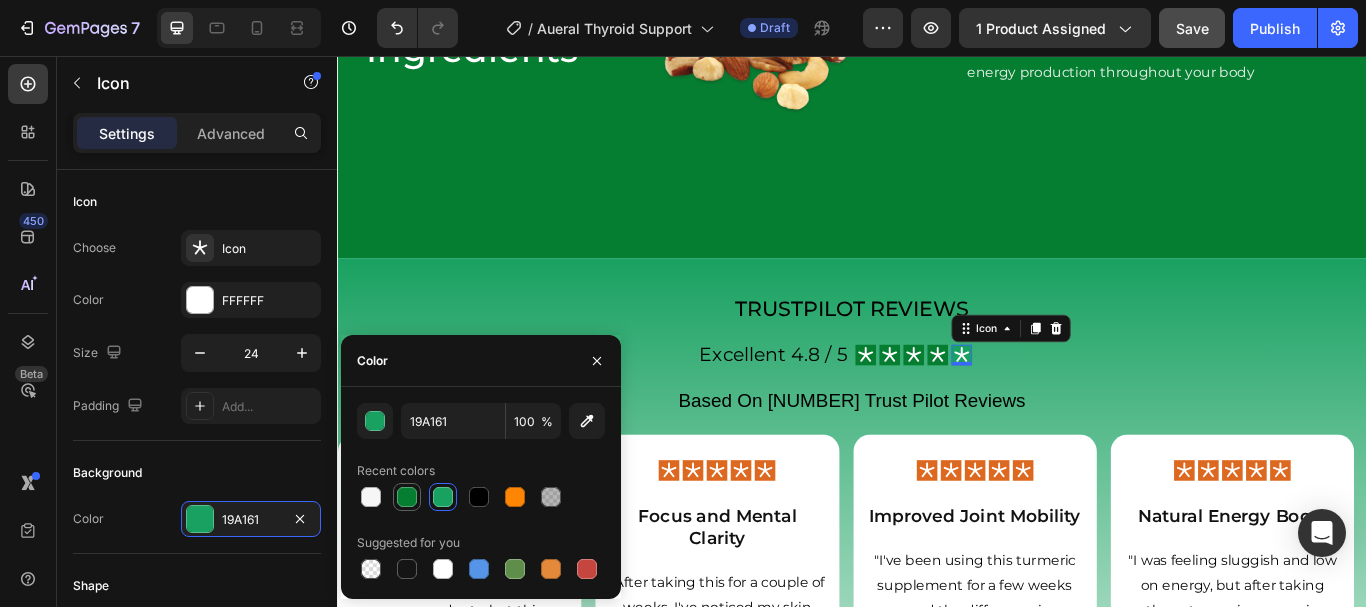 click at bounding box center (407, 497) 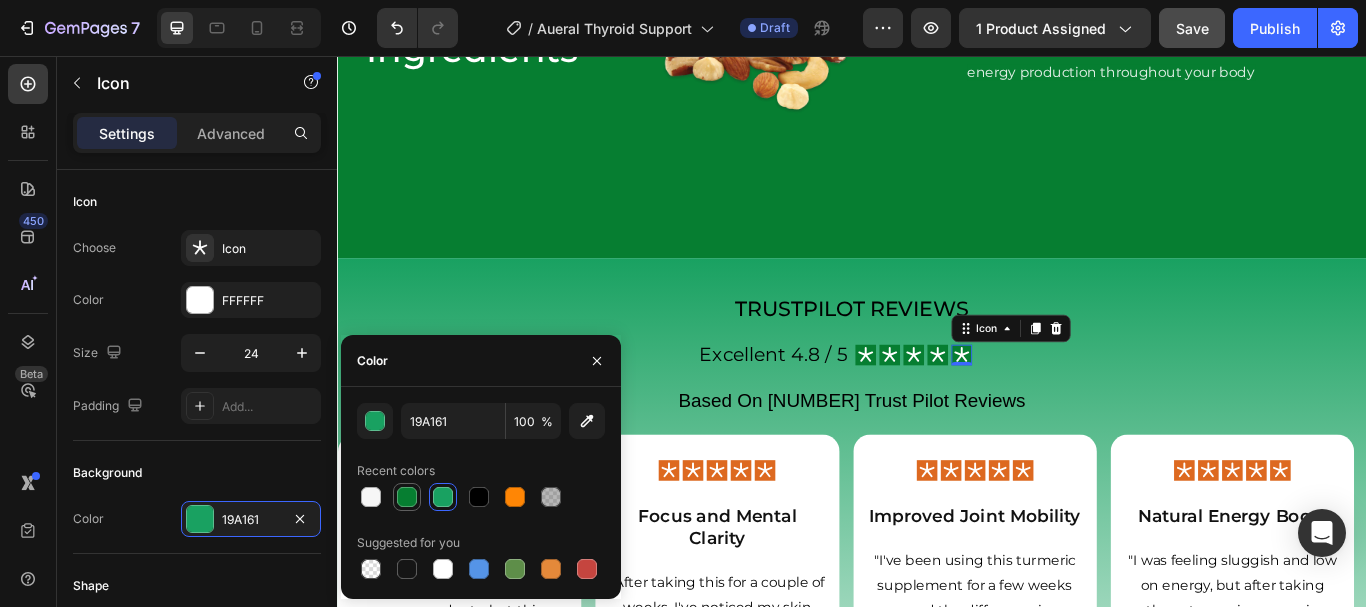 type on "067E31" 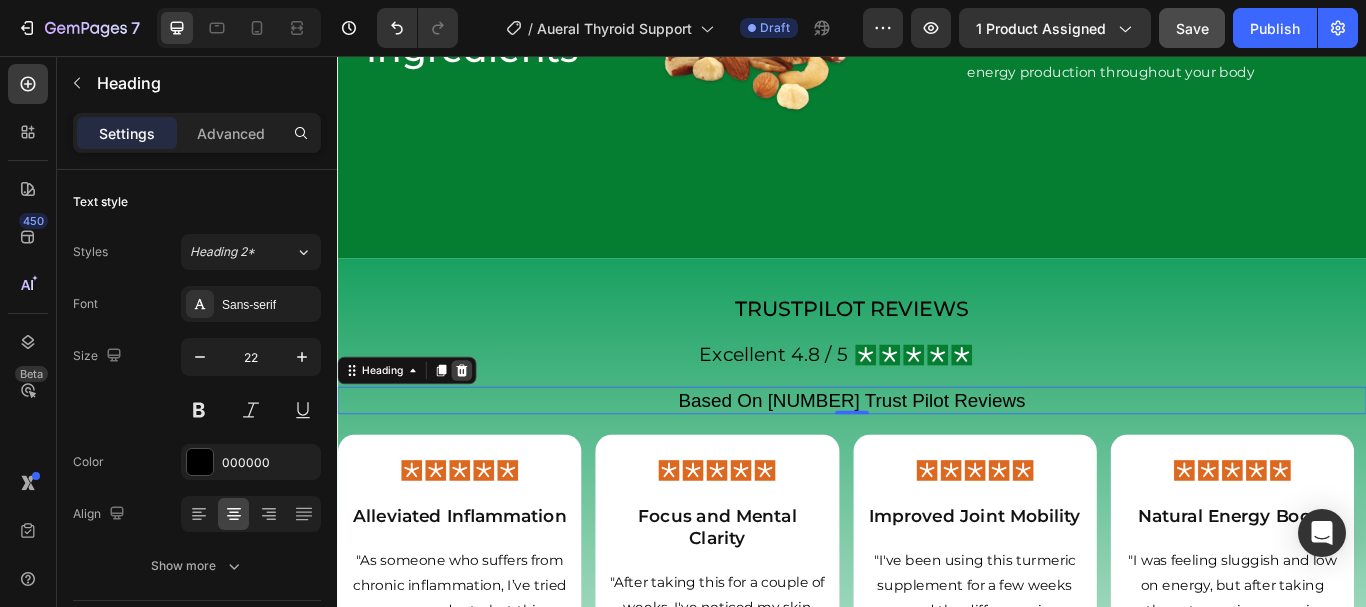 click 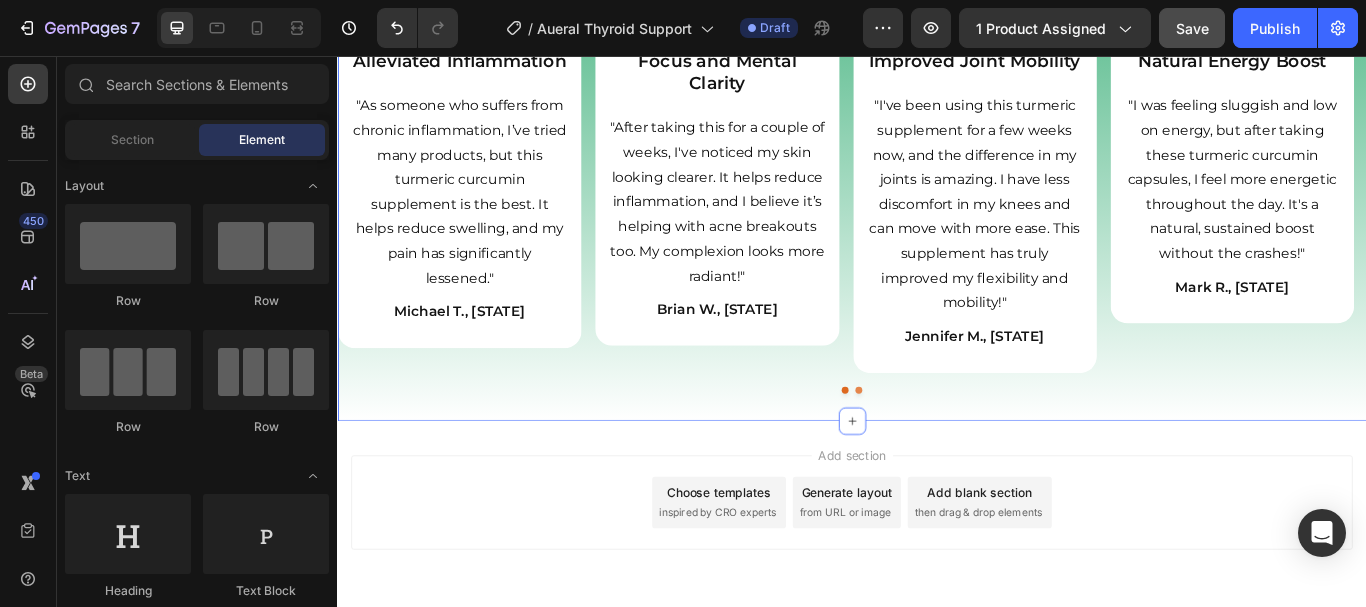 scroll, scrollTop: 7679, scrollLeft: 0, axis: vertical 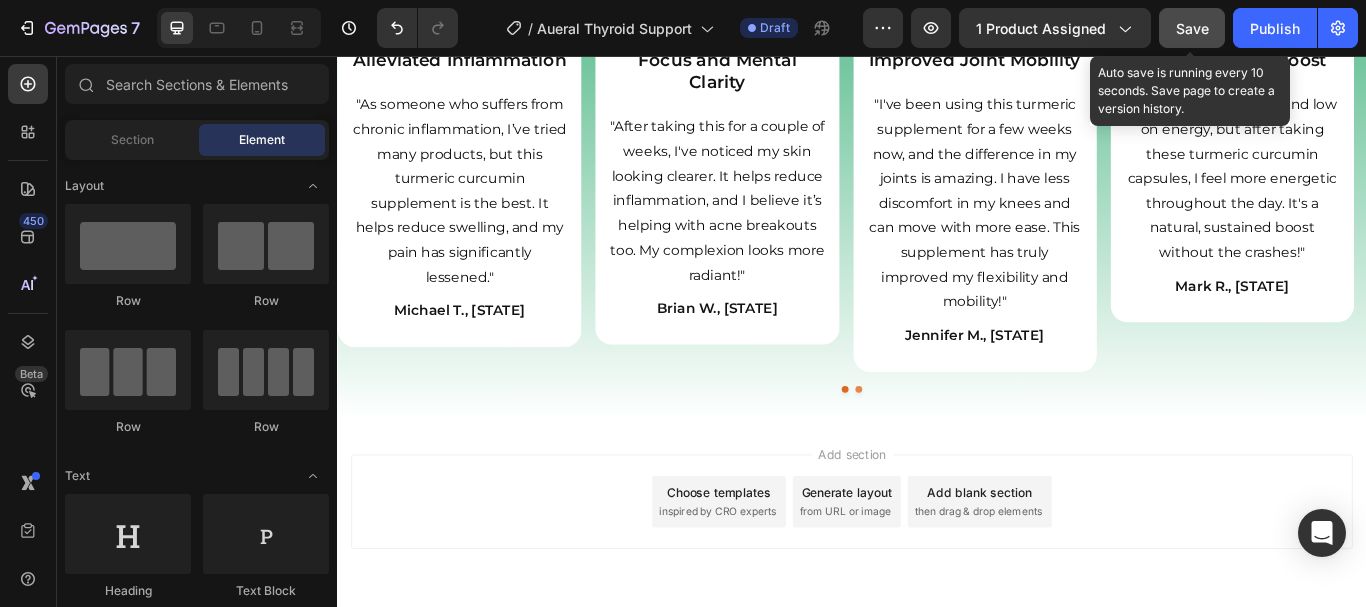 click on "Save" 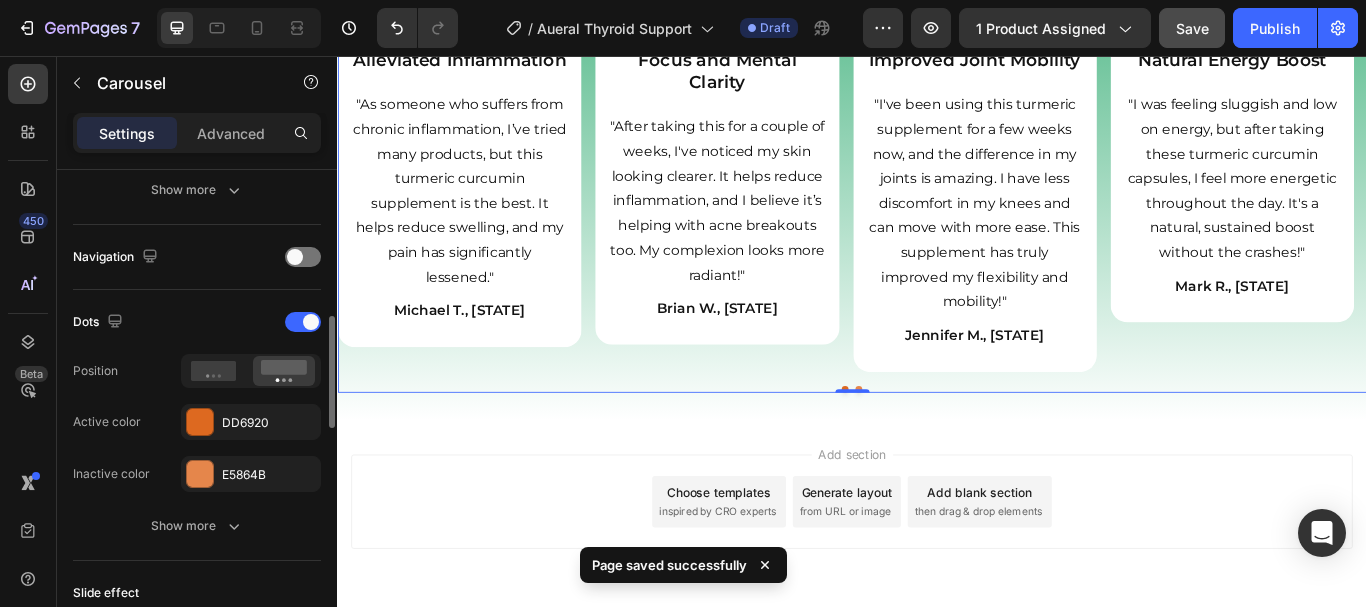 scroll, scrollTop: 645, scrollLeft: 0, axis: vertical 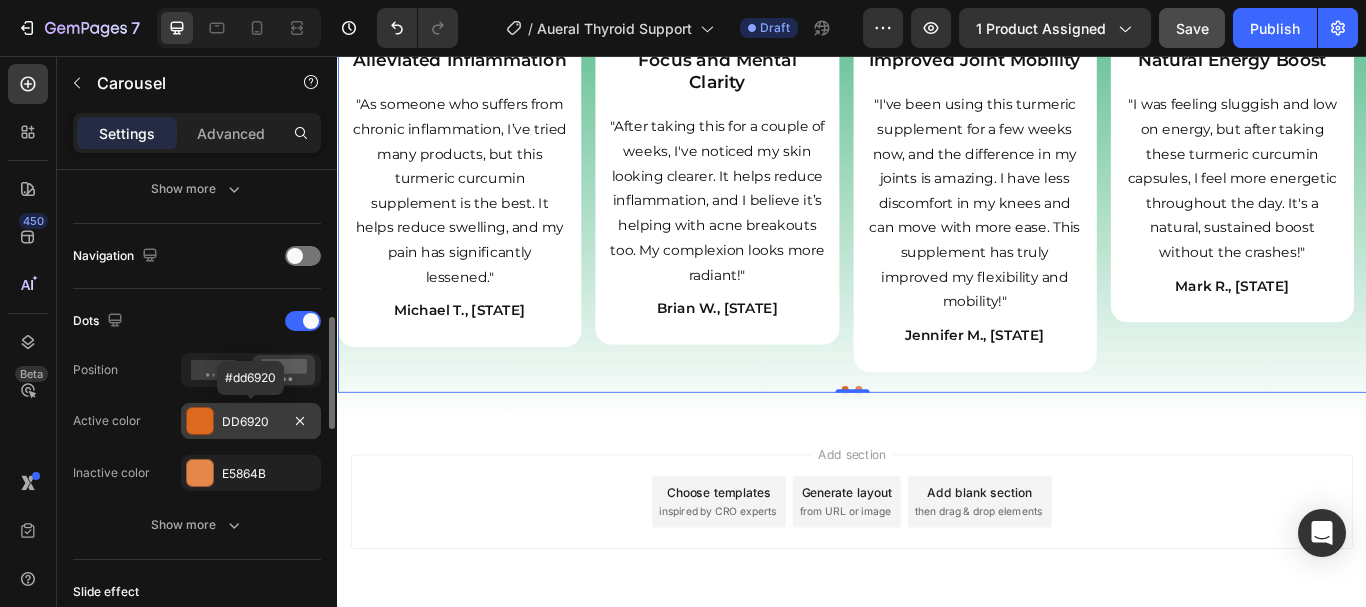 click at bounding box center [200, 421] 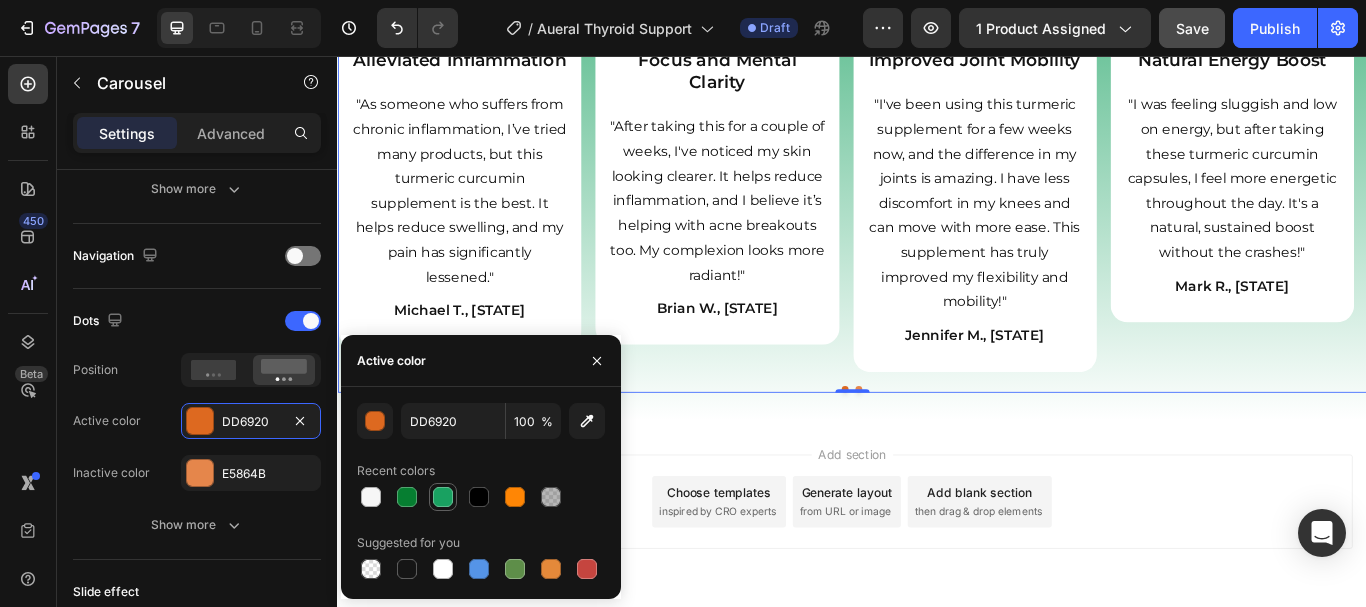 click at bounding box center [443, 497] 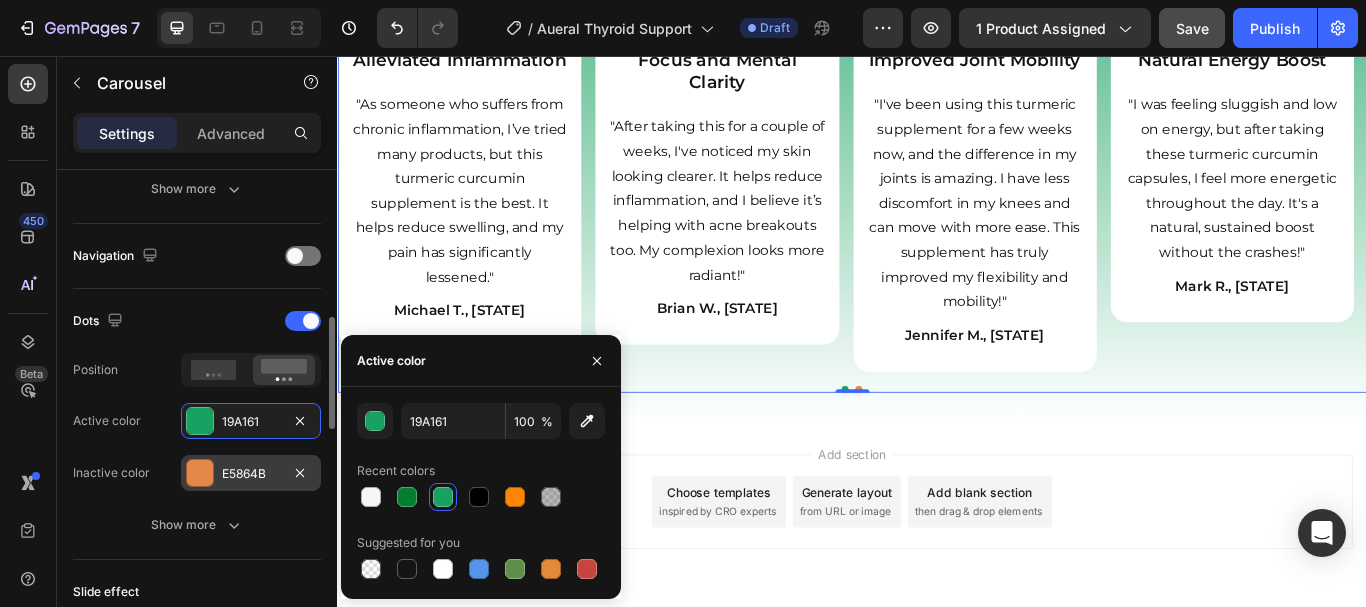 click on "E5864B" at bounding box center [251, 474] 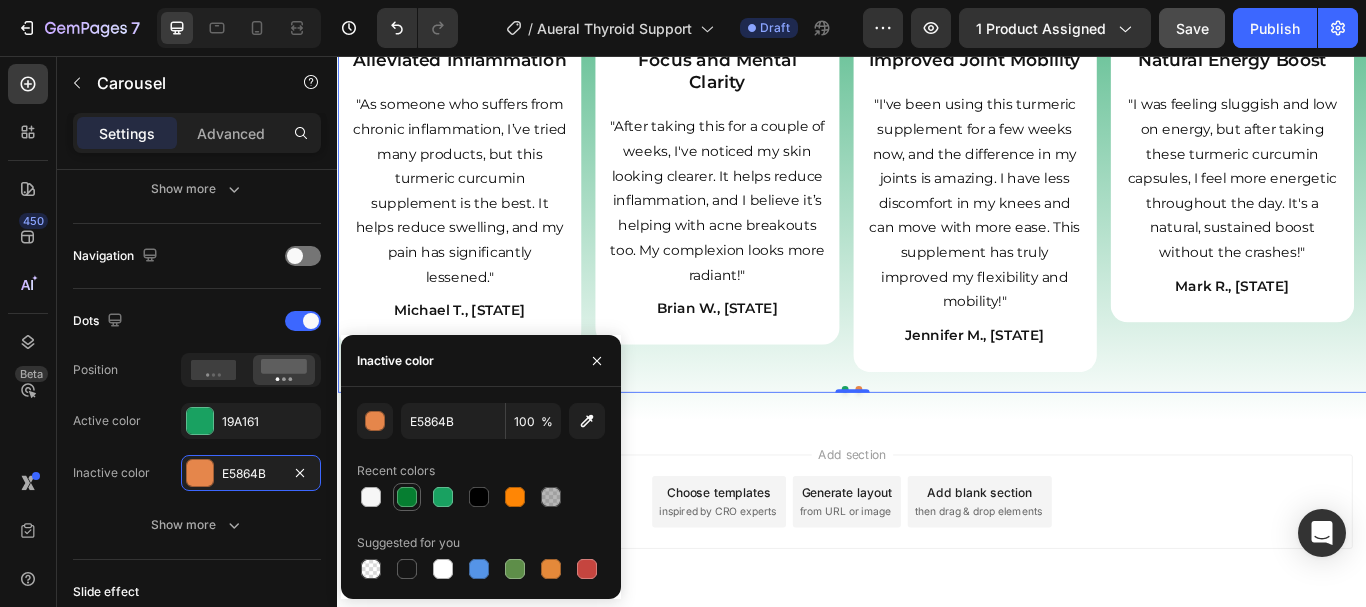 click at bounding box center [407, 497] 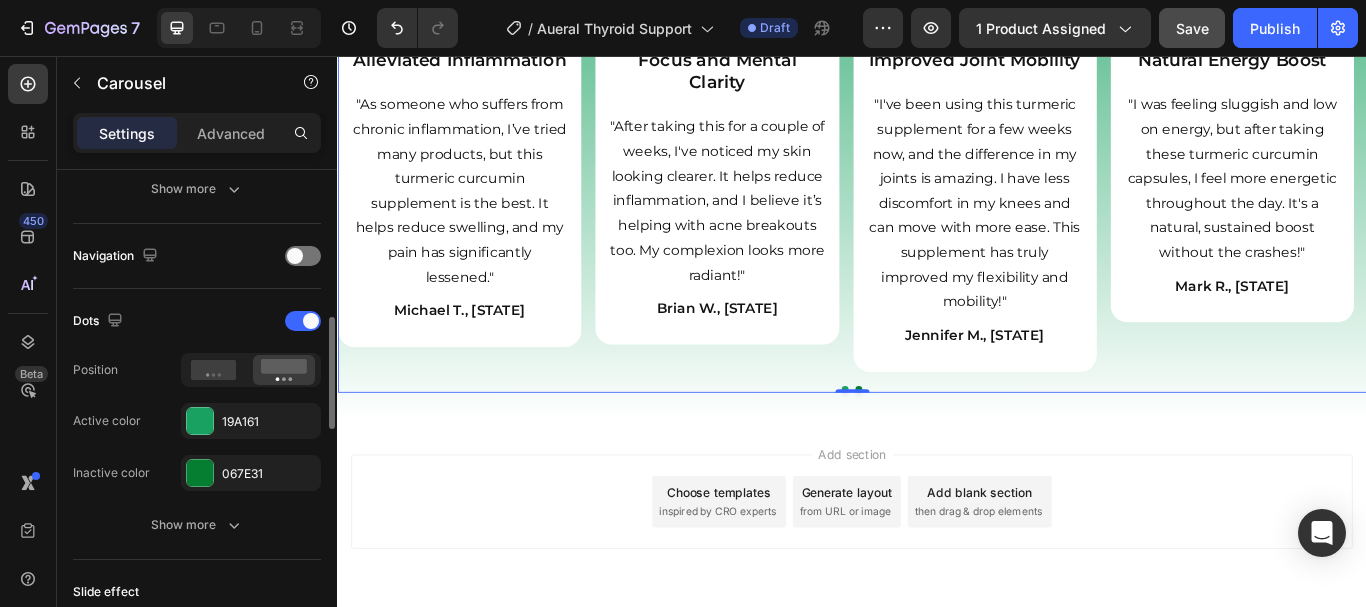 click on "Dots Position Active color 19A161 Inactive color 067E31 Show more" at bounding box center [197, 424] 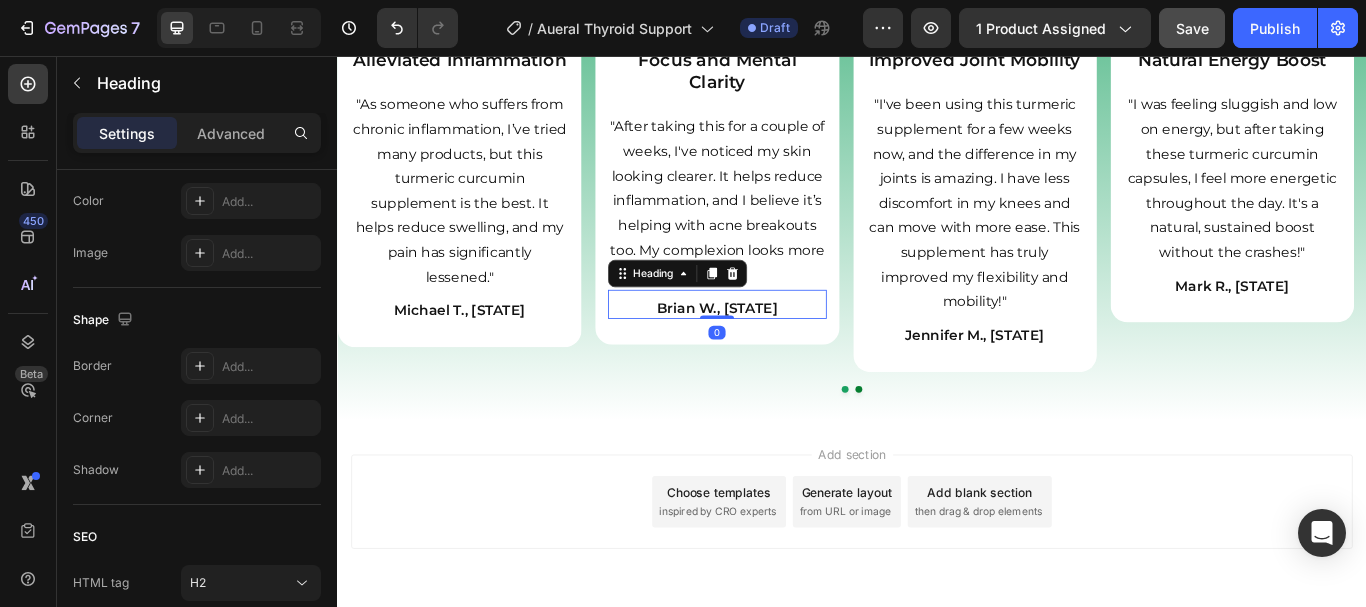 scroll, scrollTop: 0, scrollLeft: 0, axis: both 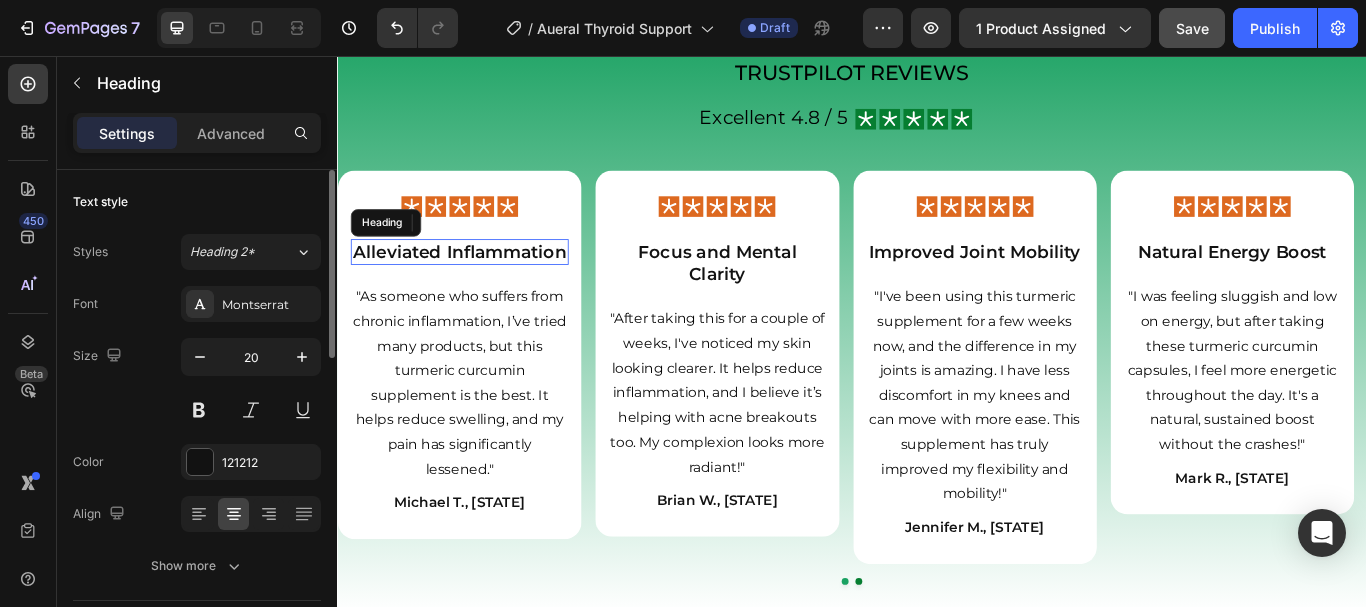 click on "Alleviated Inflammation" at bounding box center [479, 285] 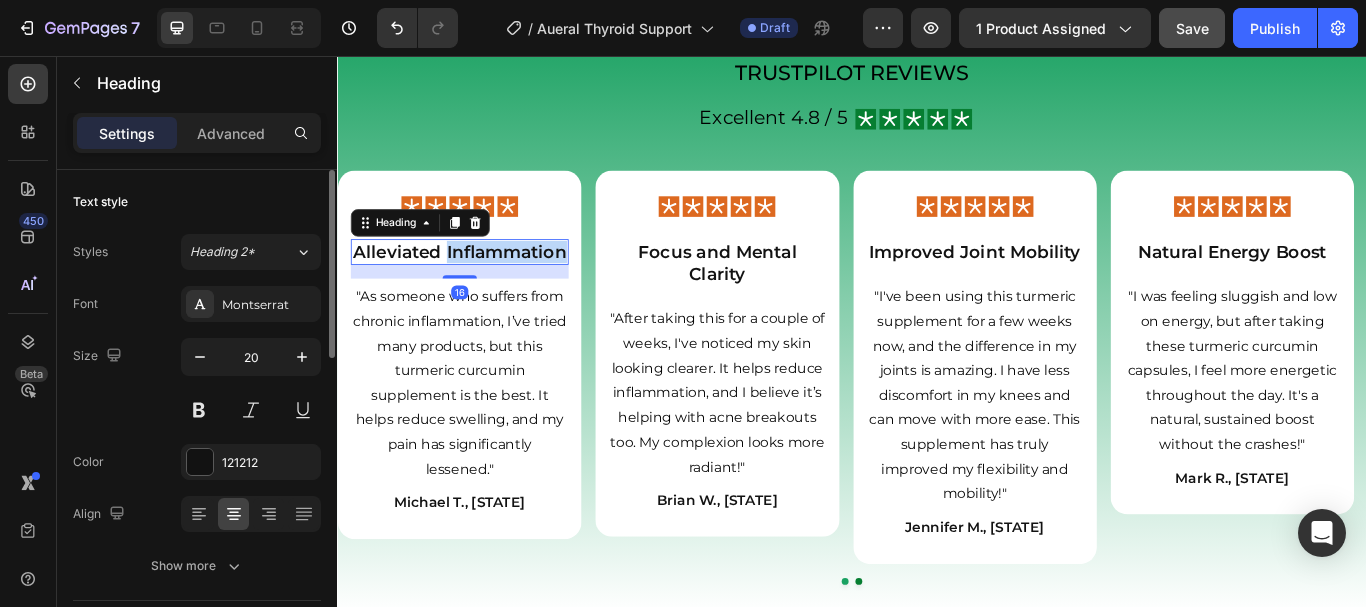 click on "Alleviated Inflammation" at bounding box center [479, 285] 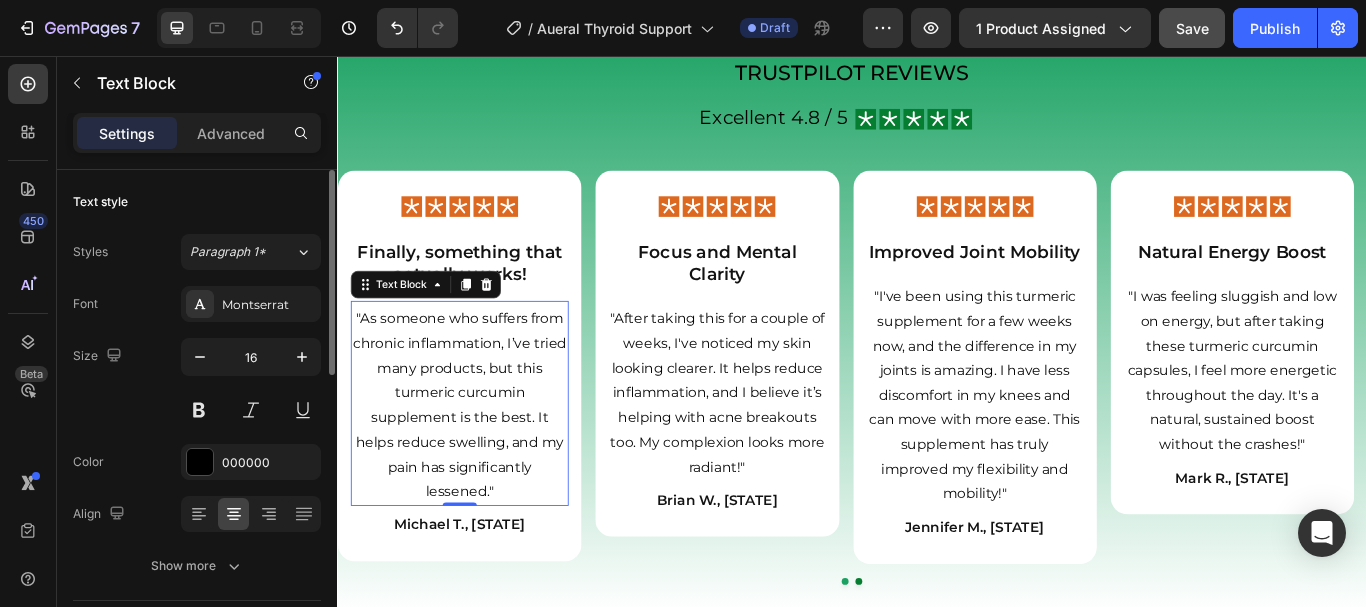 click on ""As someone who suffers from chronic inflammation, I’ve tried many products, but this turmeric curcumin supplement is the best. It helps reduce swelling, and my pain has significantly lessened."" at bounding box center [479, 464] 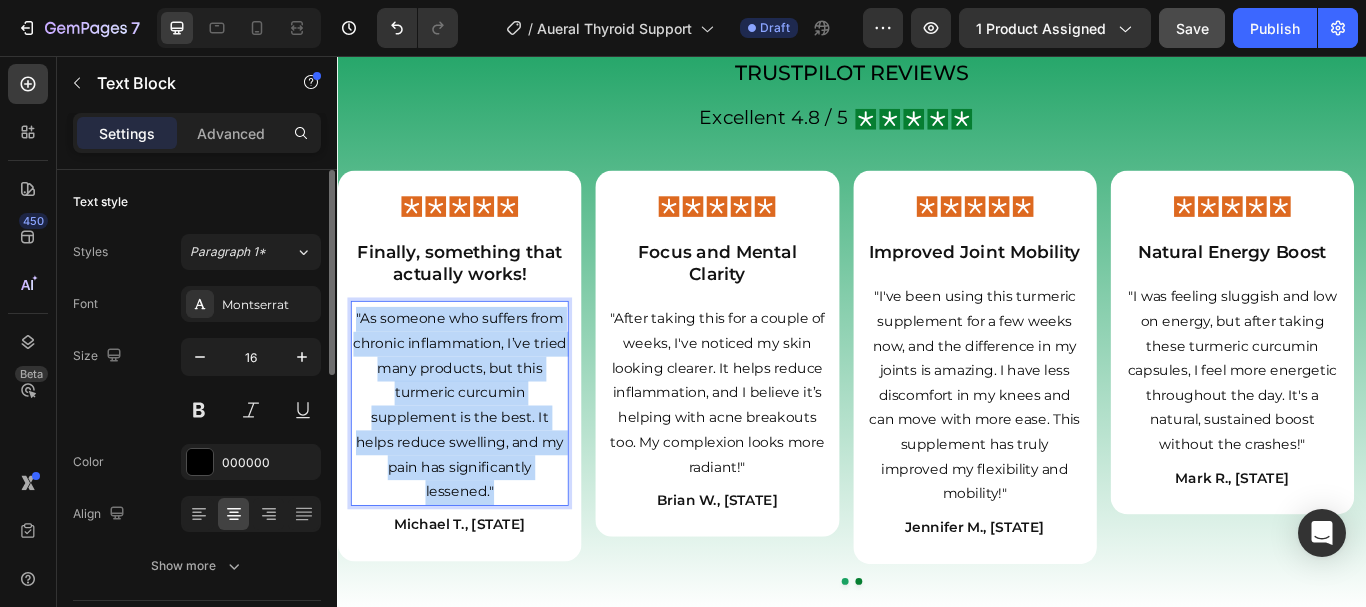 click on ""As someone who suffers from chronic inflammation, I’ve tried many products, but this turmeric curcumin supplement is the best. It helps reduce swelling, and my pain has significantly lessened."" at bounding box center [479, 464] 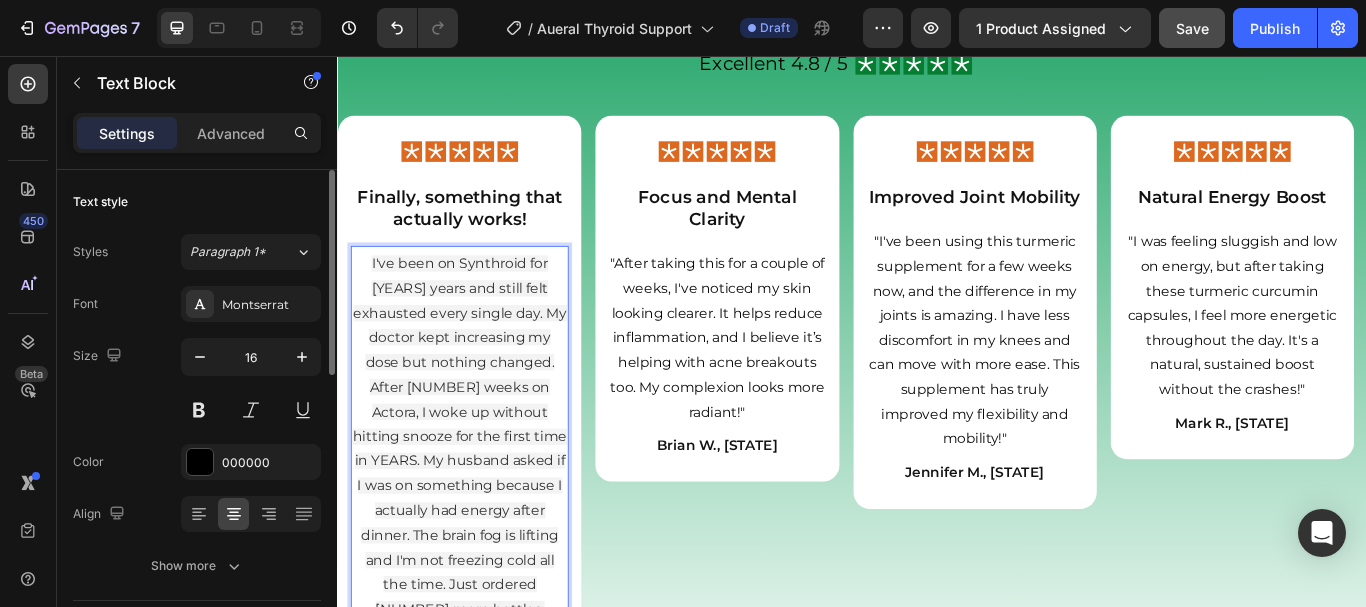 scroll, scrollTop: 7522, scrollLeft: 0, axis: vertical 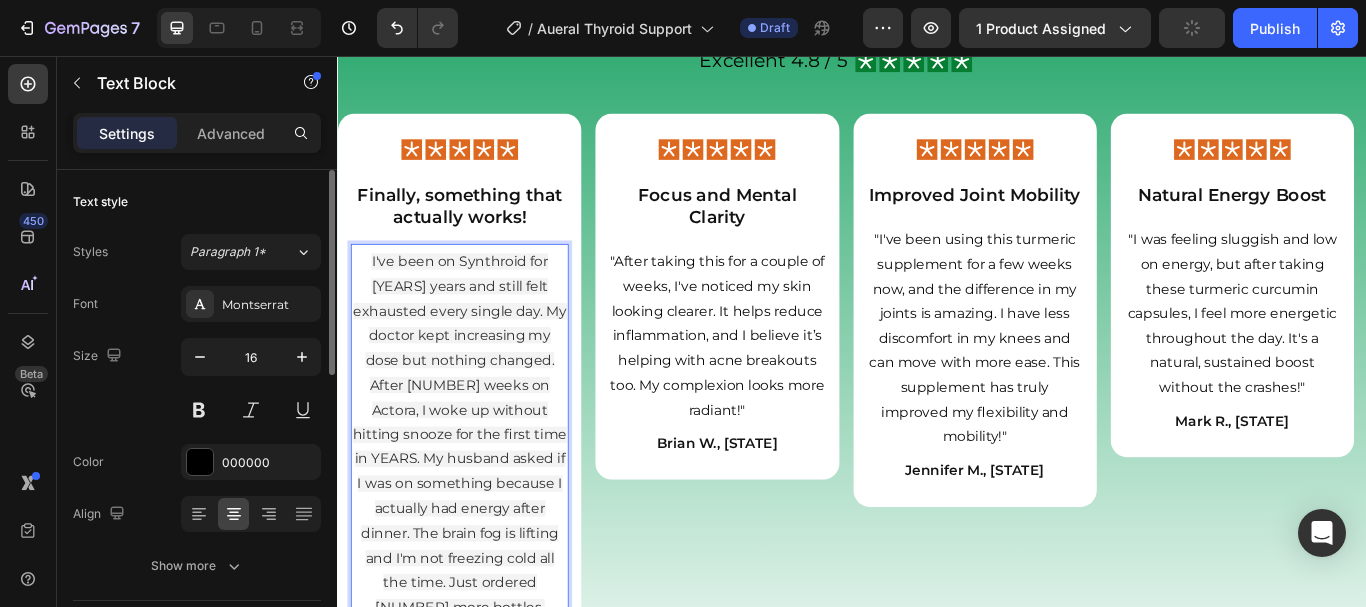 click on "I've been on Synthroid for [YEARS] years and still felt exhausted every single day. My doctor kept increasing my dose but nothing changed. After [NUMBER] weeks on Actora, I woke up without hitting snooze for the first time in YEARS. My husband asked if I was on something because I actually had energy after dinner. The brain fog is lifting and I'm not freezing cold all the time. Just ordered [NUMBER] more bottles." at bounding box center (479, 497) 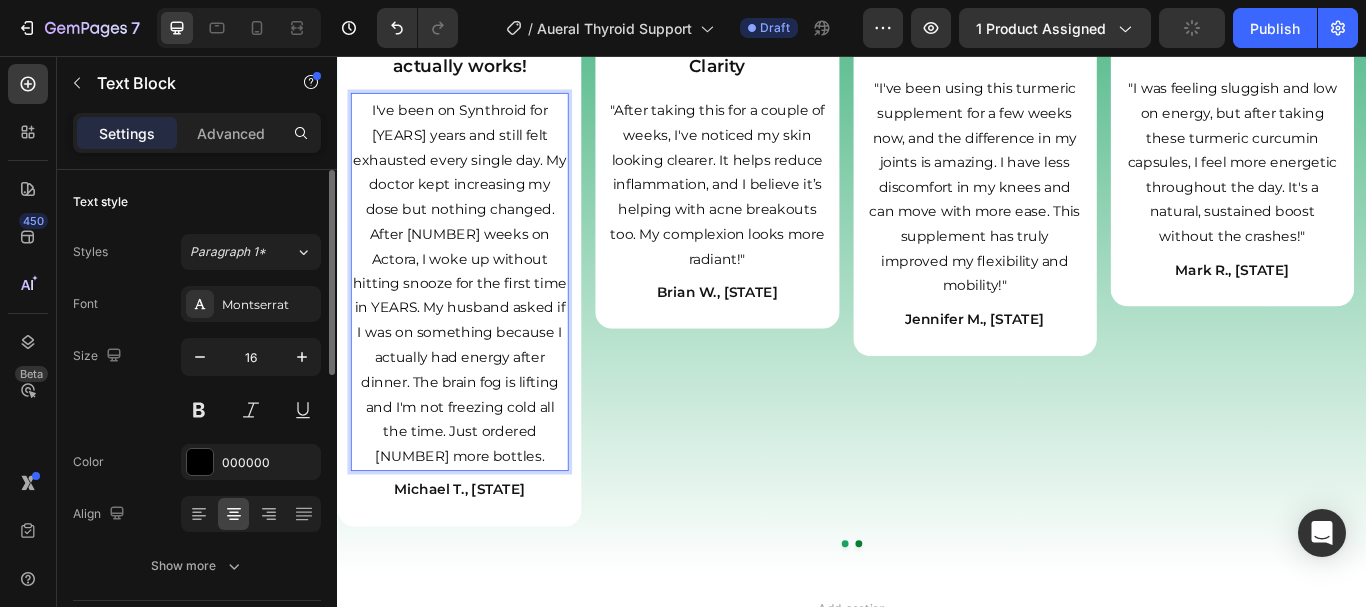 scroll, scrollTop: 7700, scrollLeft: 0, axis: vertical 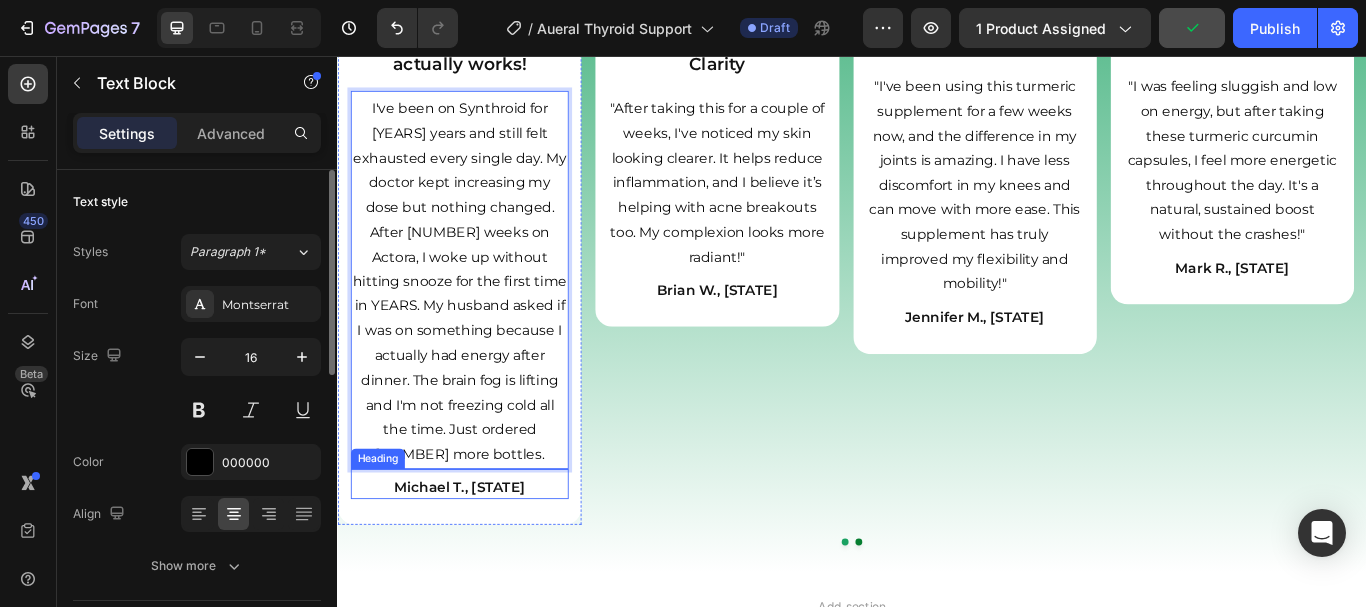 click on "Michael T., [STATE]" at bounding box center [479, 560] 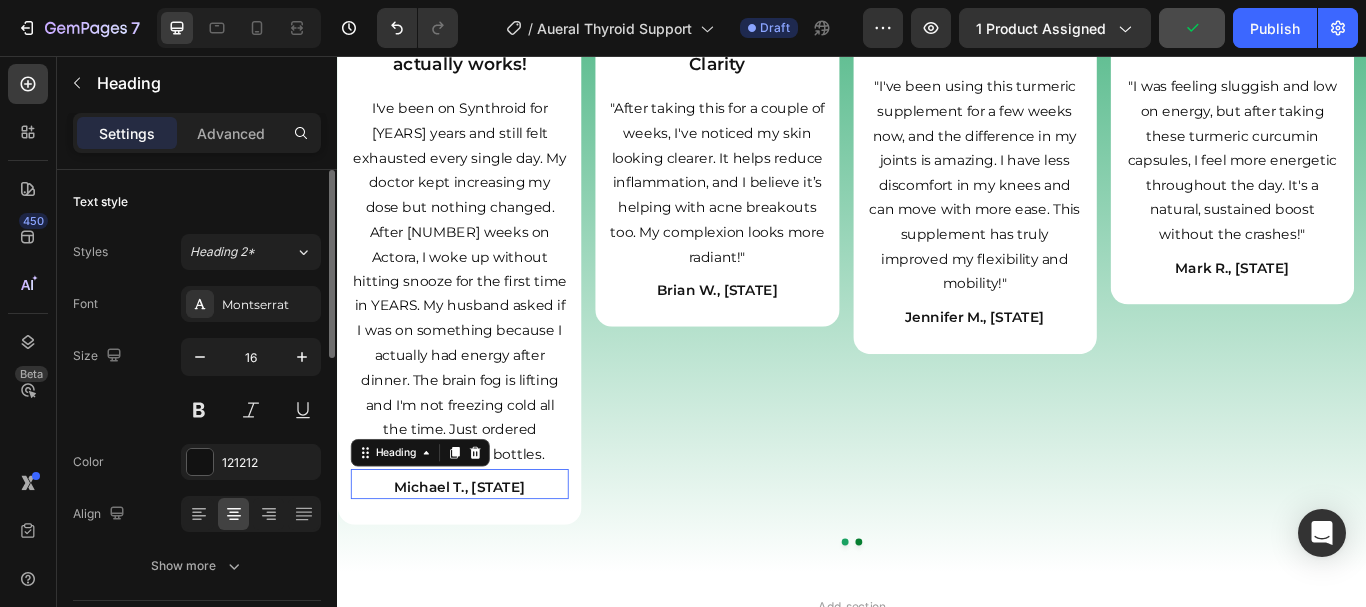 click on "Michael T., [STATE]" at bounding box center (479, 560) 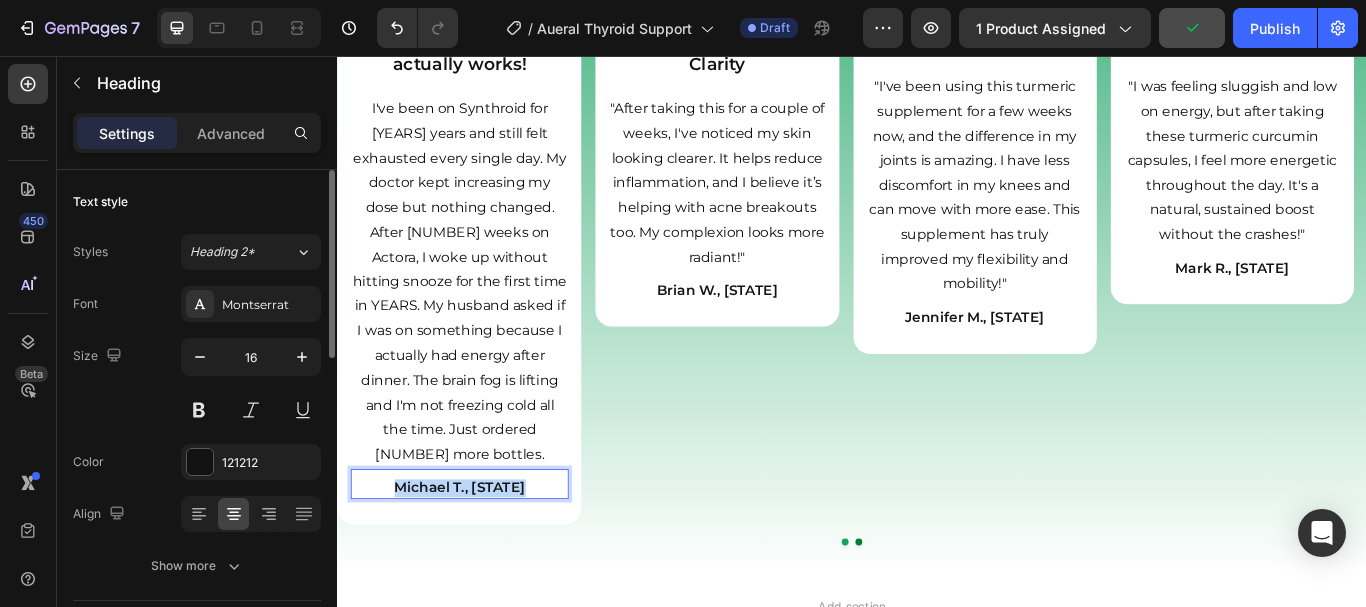 click on "Michael T., [STATE]" at bounding box center (479, 560) 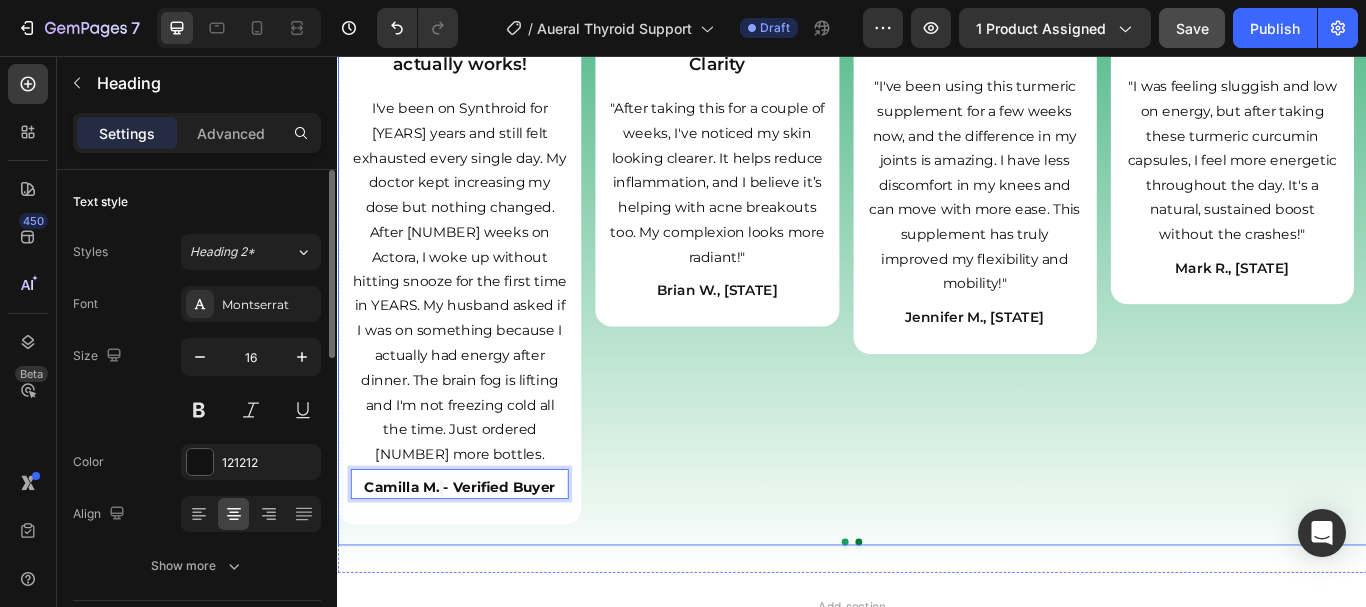click on "Icon
Icon
Icon
Icon
Icon Icon List Focus and Mental Clarity Heading "After taking this for a couple of weeks, I've noticed my skin looking clearer. It helps reduce inflammation, and I believe it’s helping with acne breakouts too. My complexion looks more radiant!" Text Block Brian W., [STATE] Heading Row Icon Icon Row" at bounding box center [779, 274] 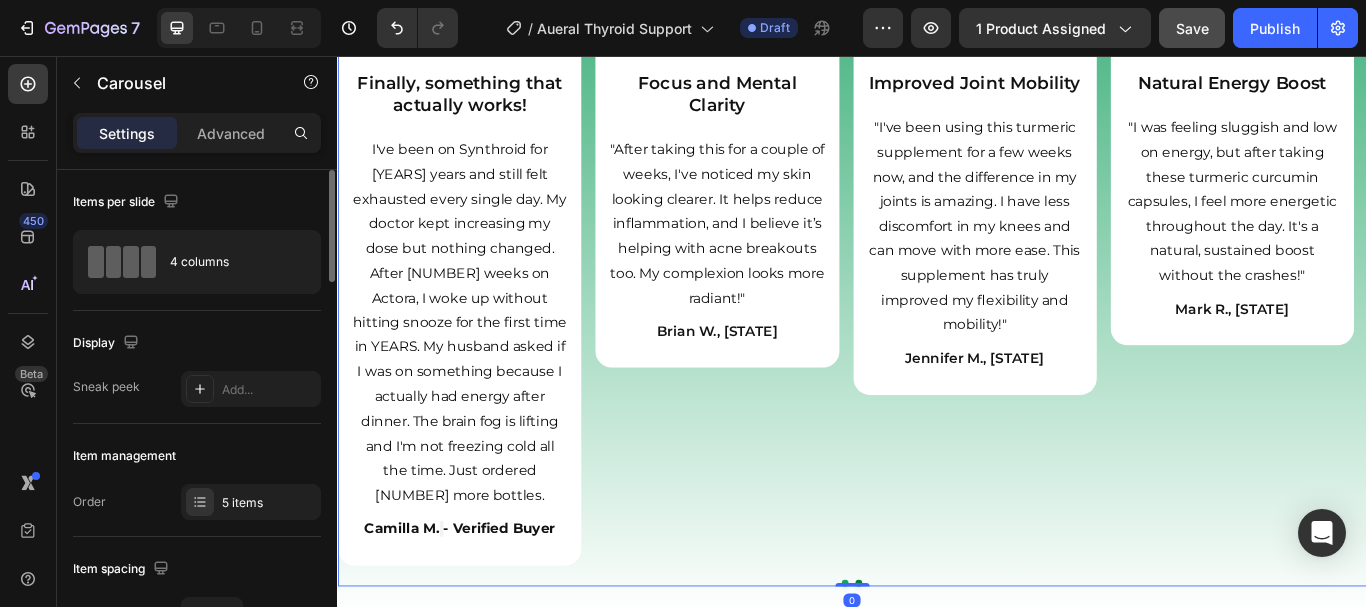 scroll, scrollTop: 7650, scrollLeft: 0, axis: vertical 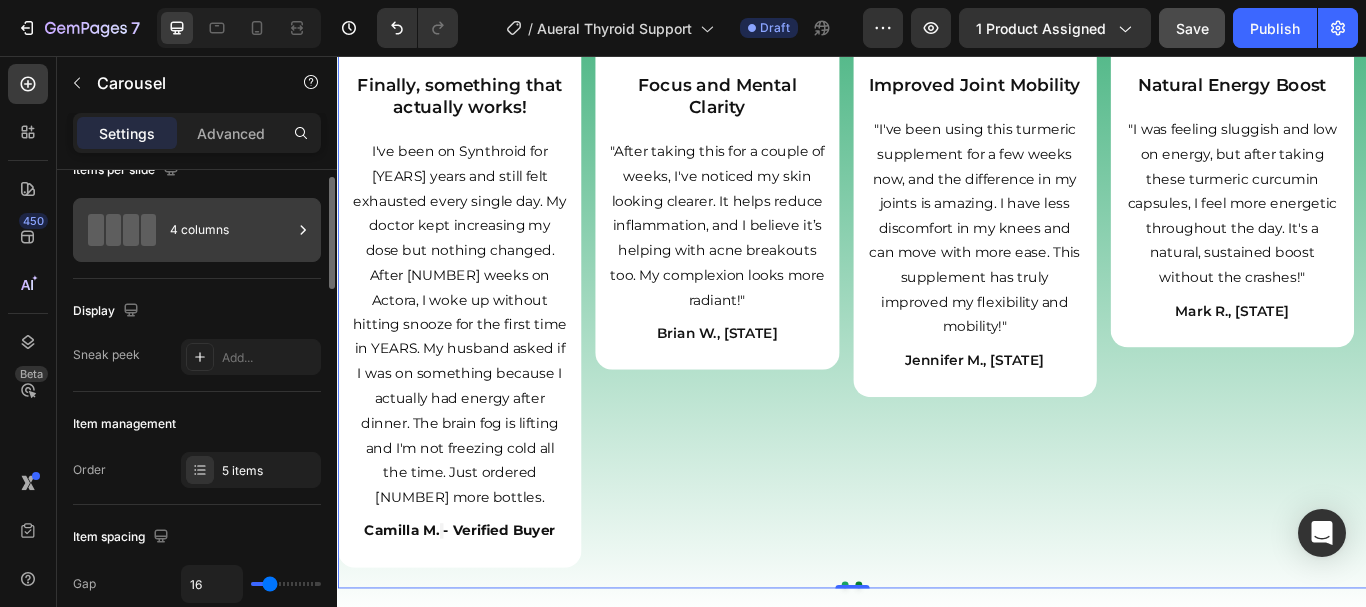 click on "4 columns" at bounding box center (231, 230) 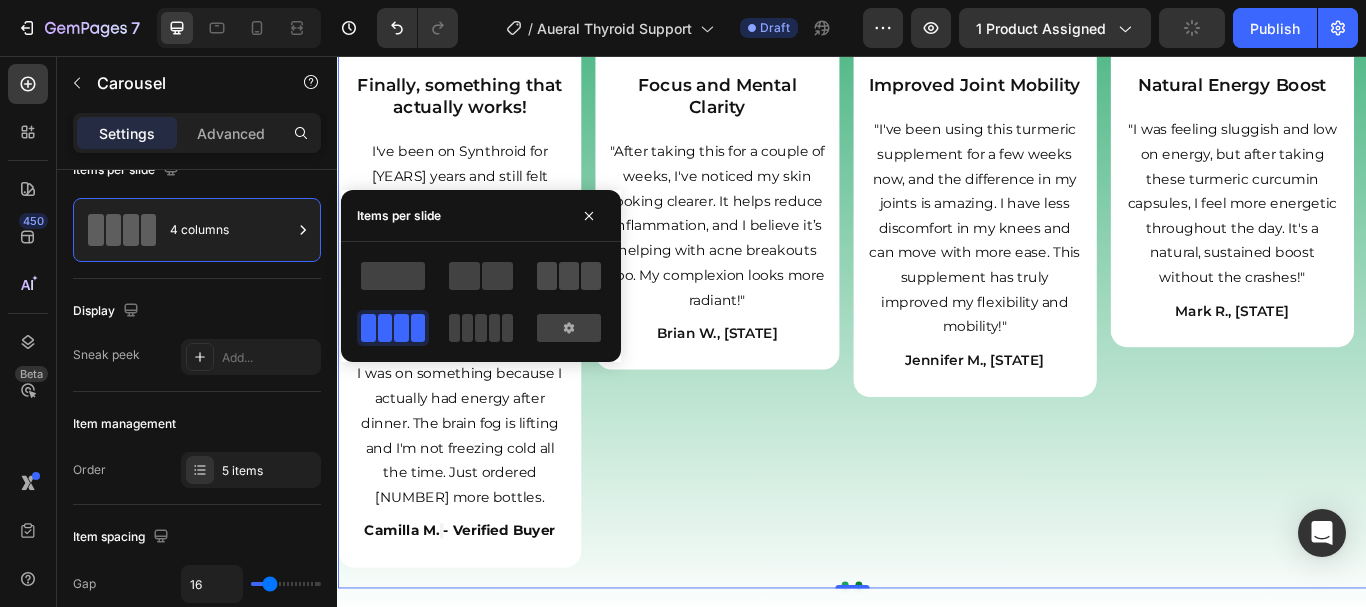 click 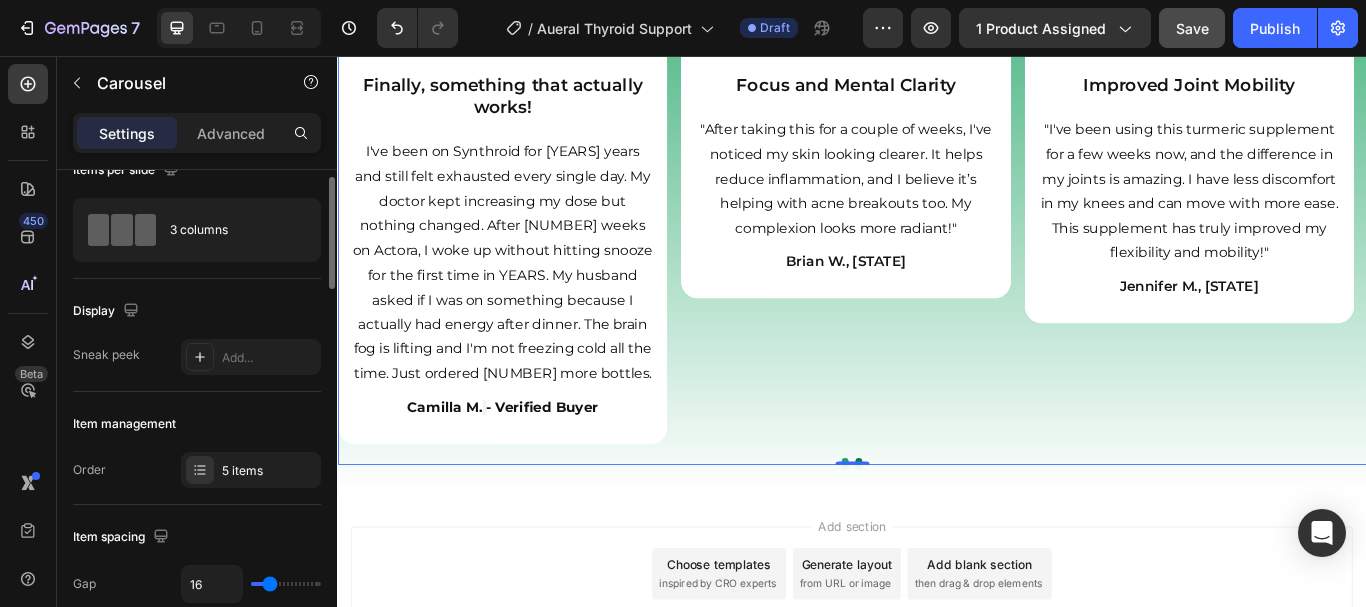 click on "Display" at bounding box center [197, 311] 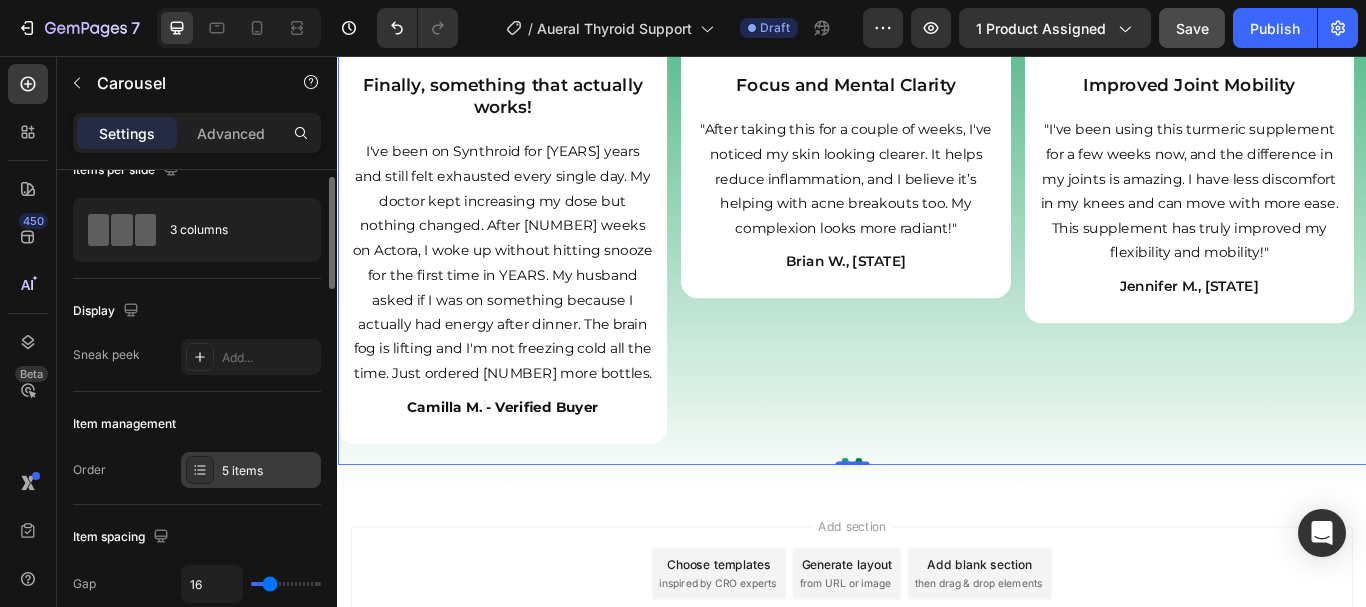 click 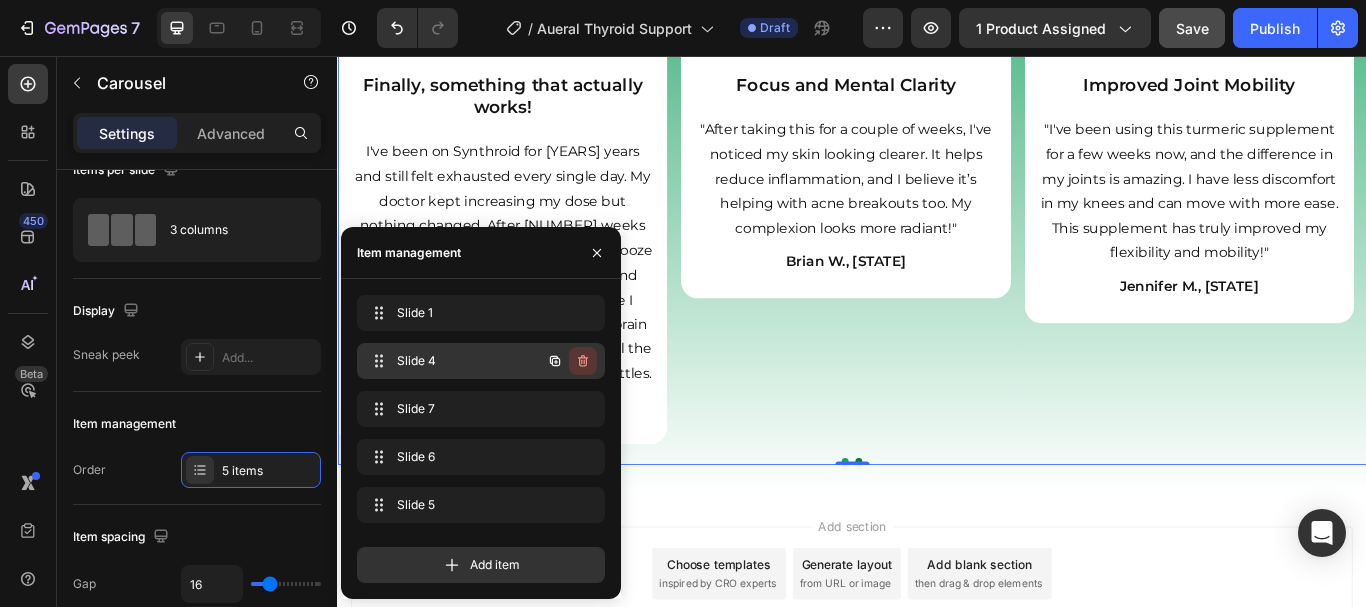 click 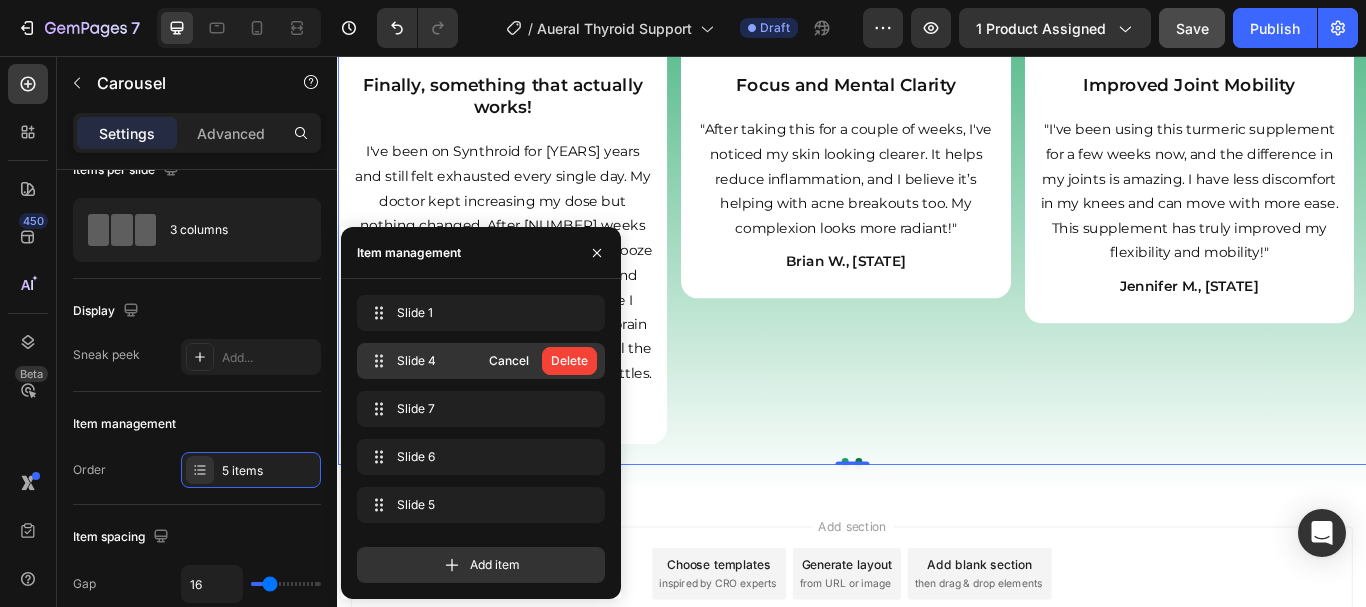 click on "Delete" at bounding box center (569, 361) 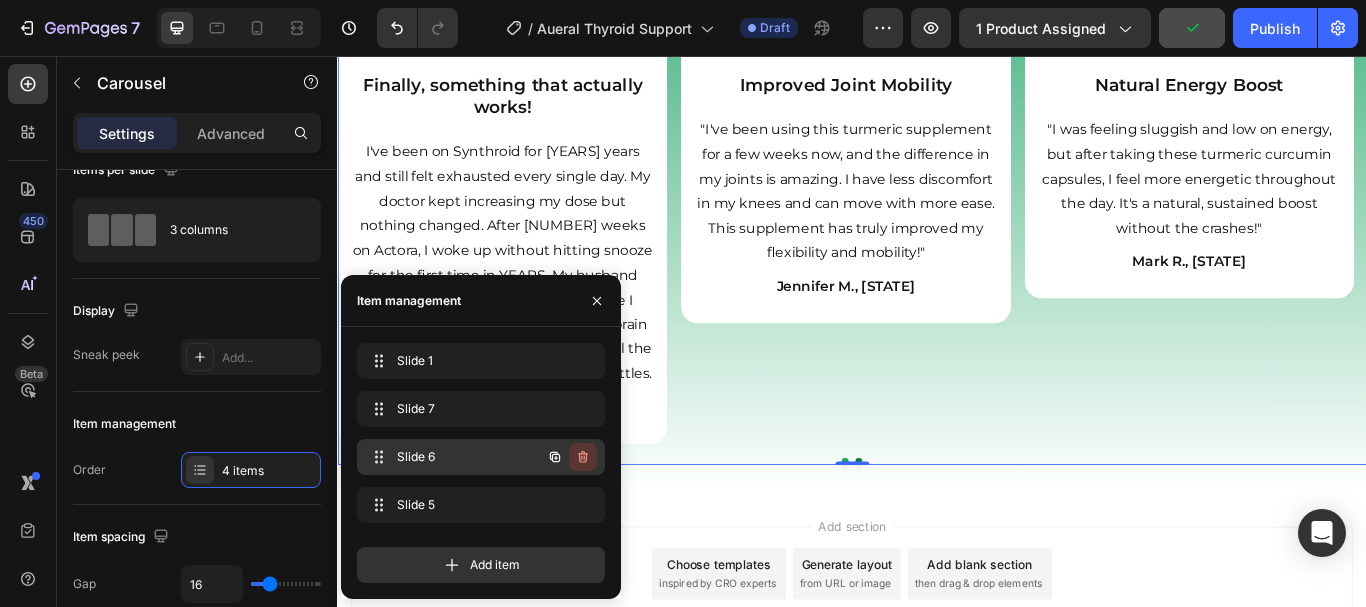 click 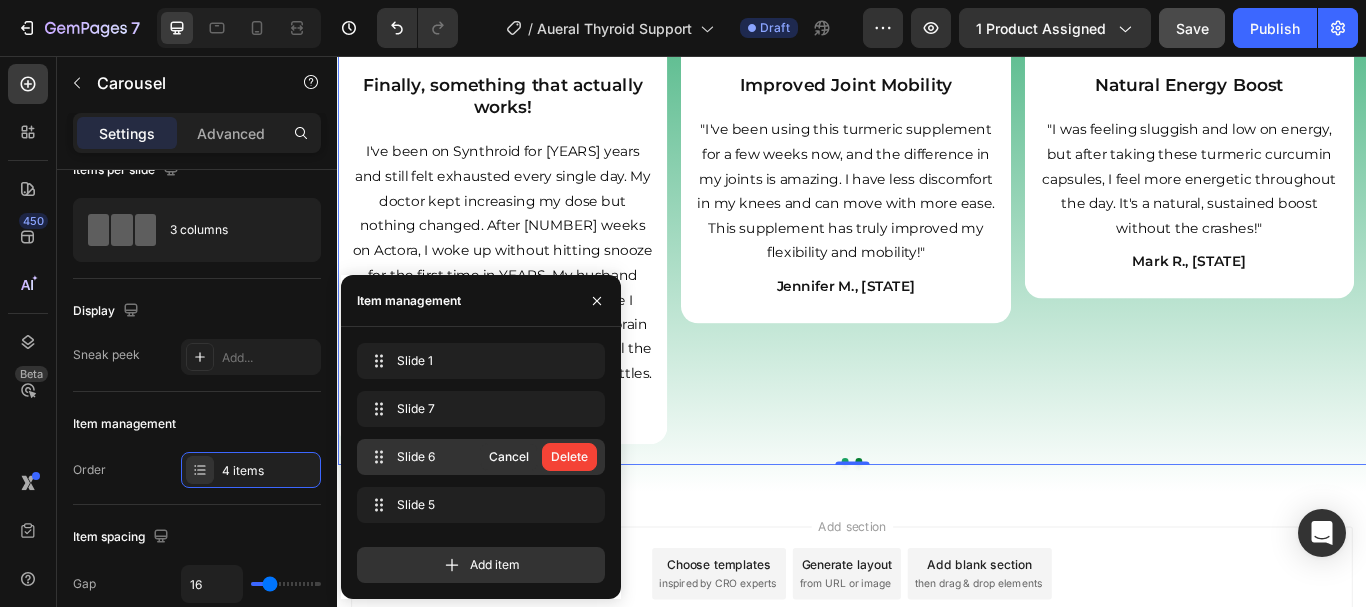 click on "Delete" at bounding box center (569, 457) 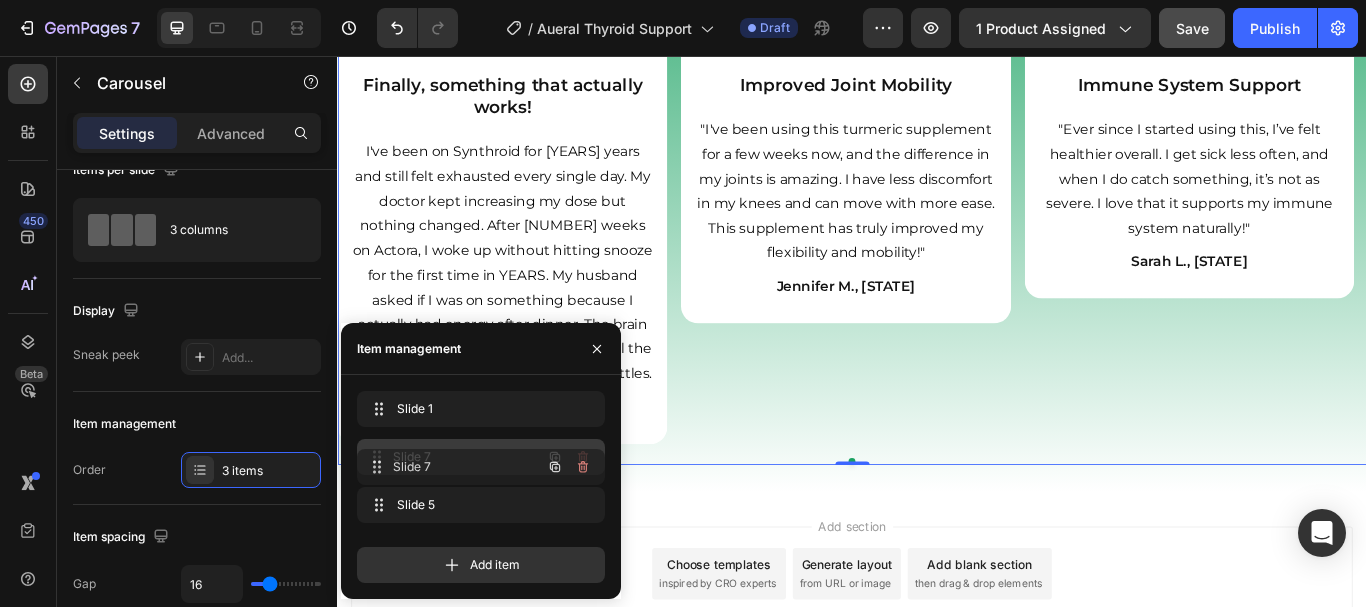 type 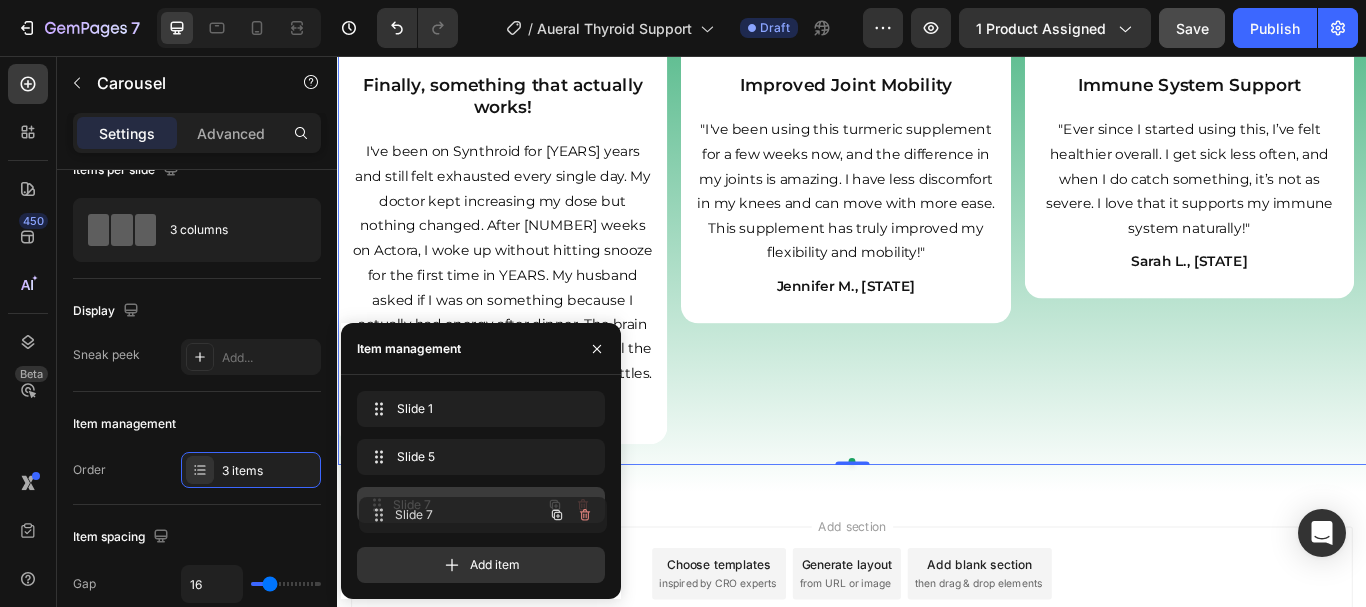 drag, startPoint x: 412, startPoint y: 446, endPoint x: 414, endPoint y: 504, distance: 58.034473 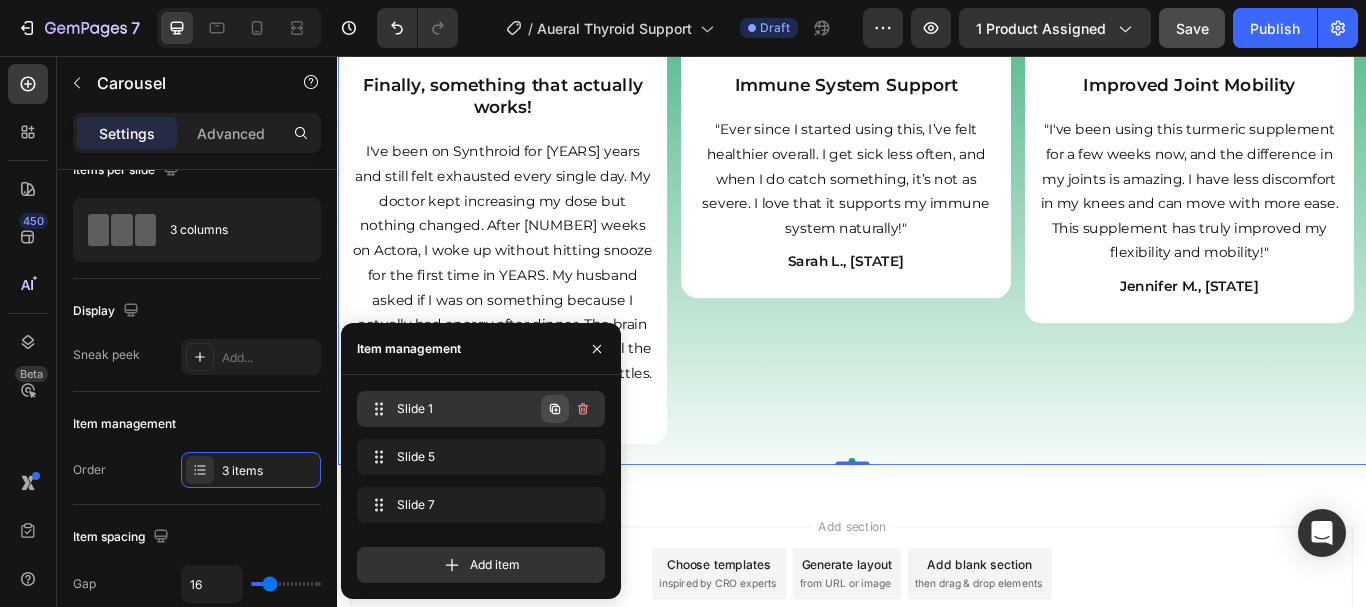 click 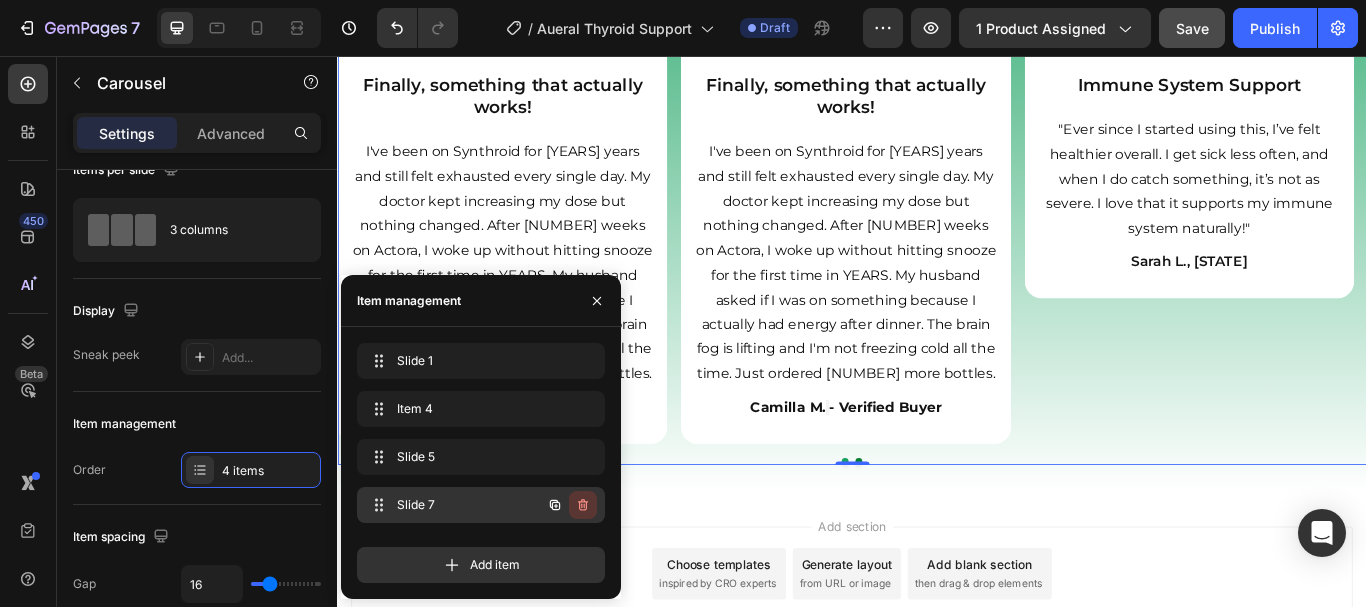 click 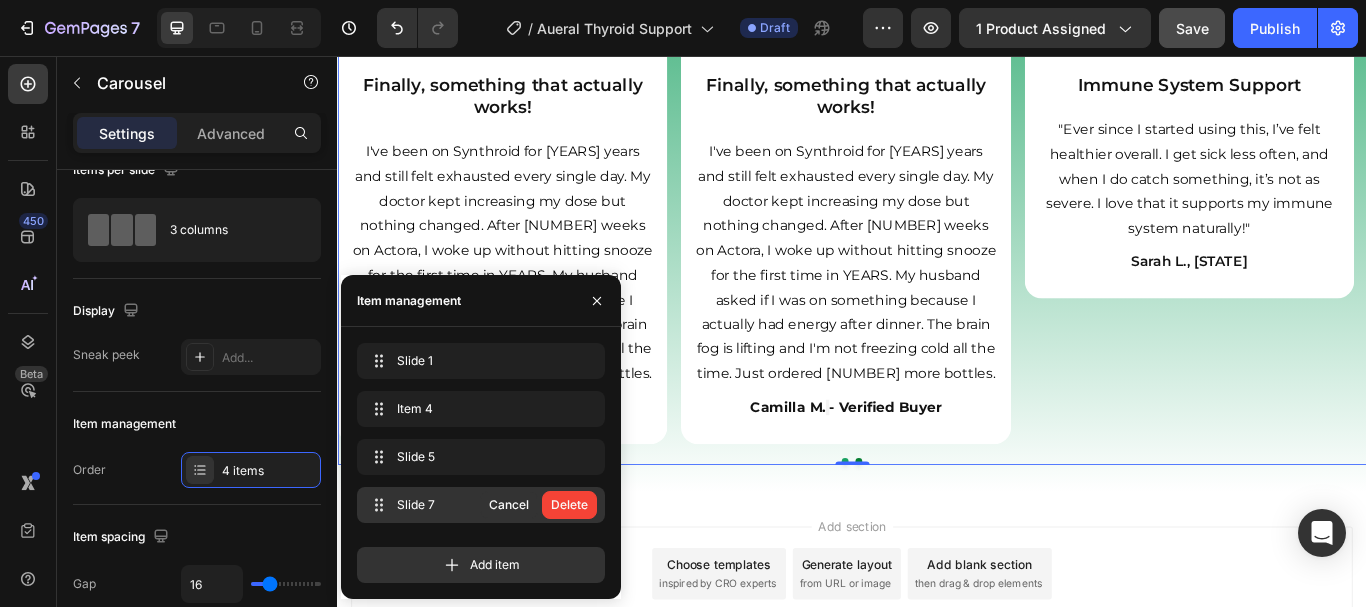 click on "Delete" at bounding box center [569, 505] 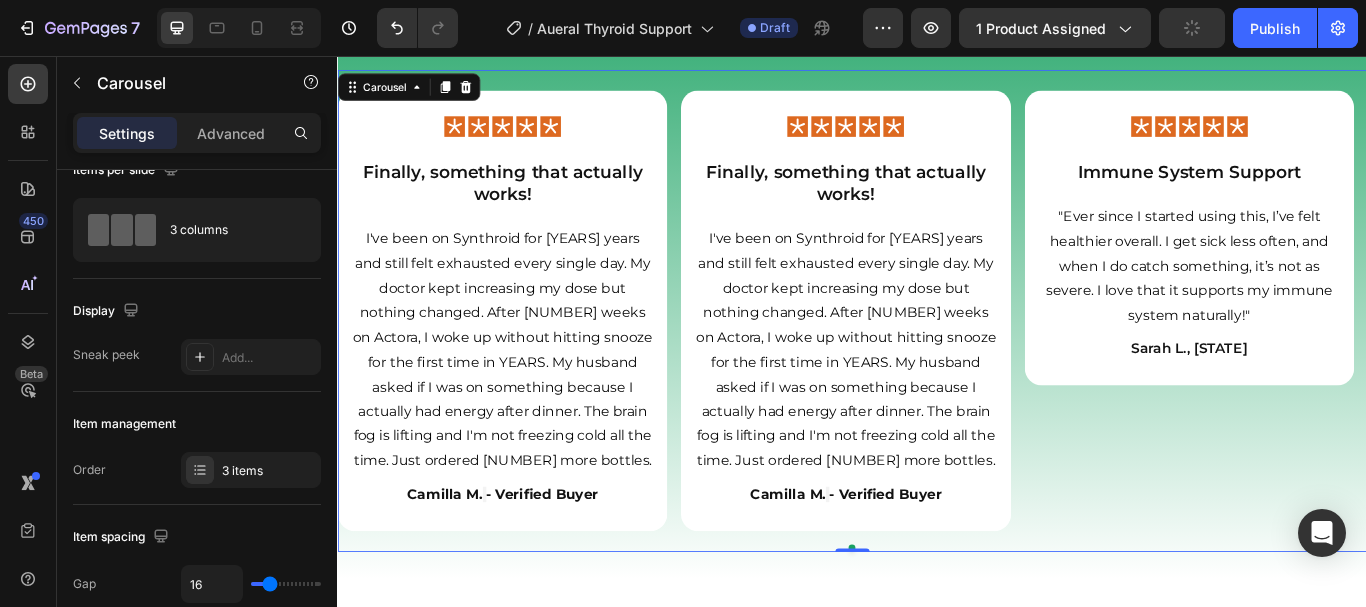 scroll, scrollTop: 7548, scrollLeft: 0, axis: vertical 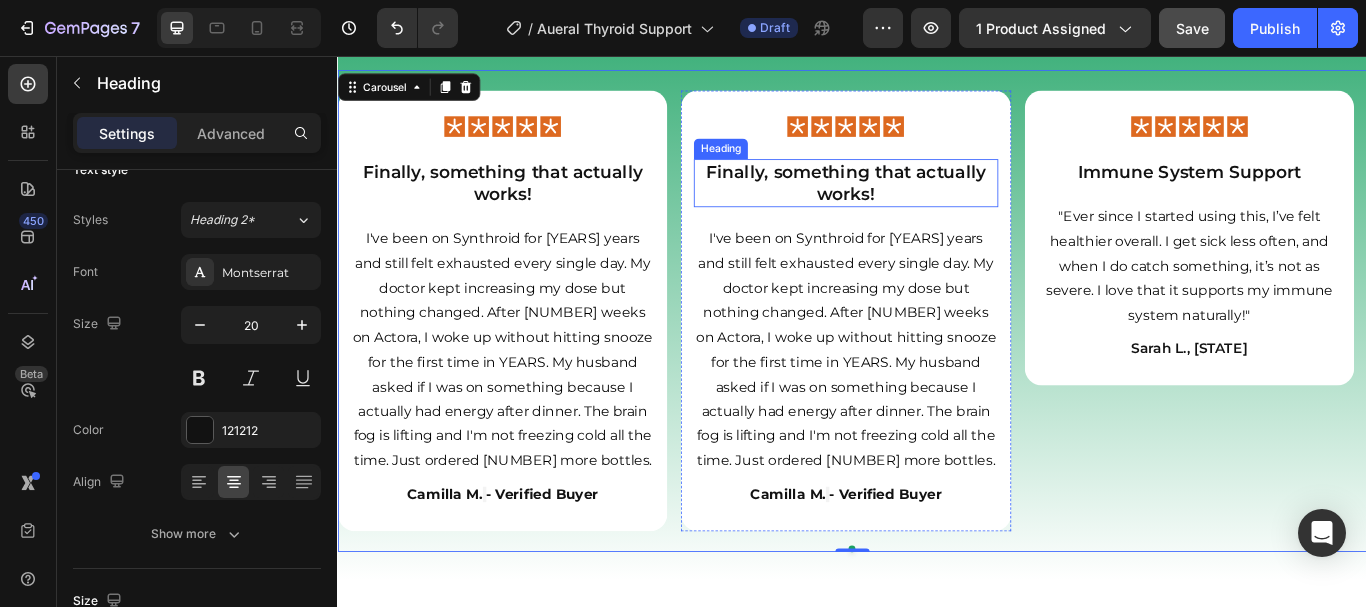 click on "Finally, something that actually works!" at bounding box center (929, 205) 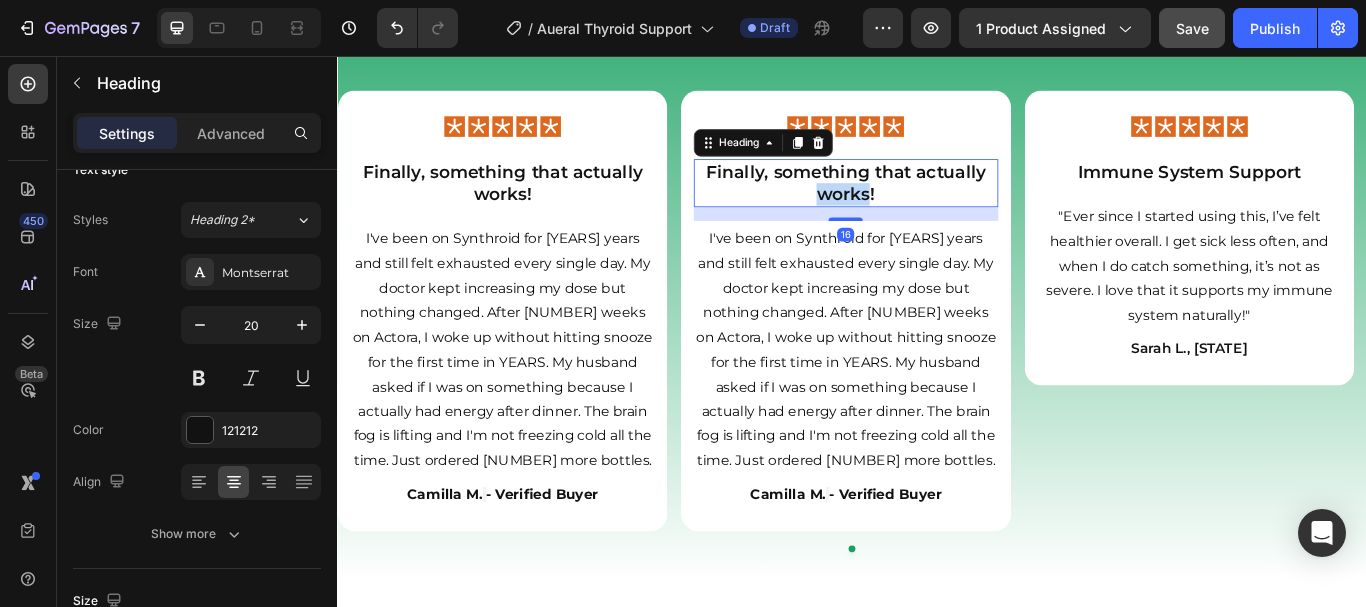 scroll, scrollTop: 0, scrollLeft: 0, axis: both 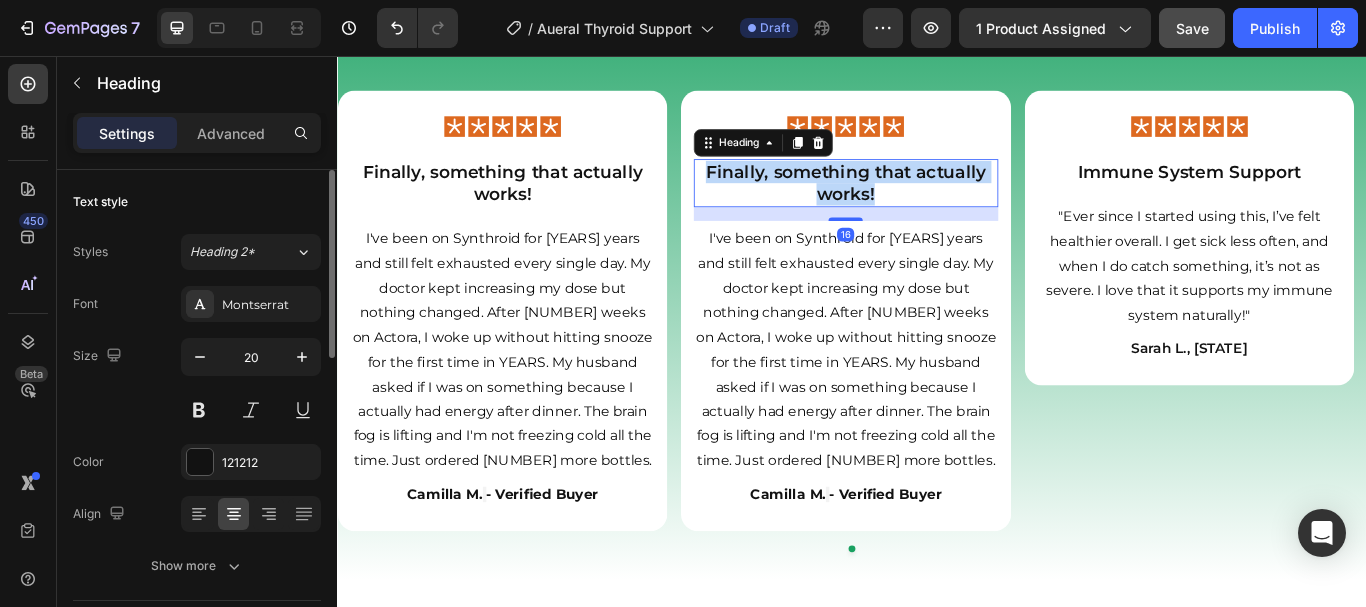click on "Finally, something that actually works!" at bounding box center [929, 205] 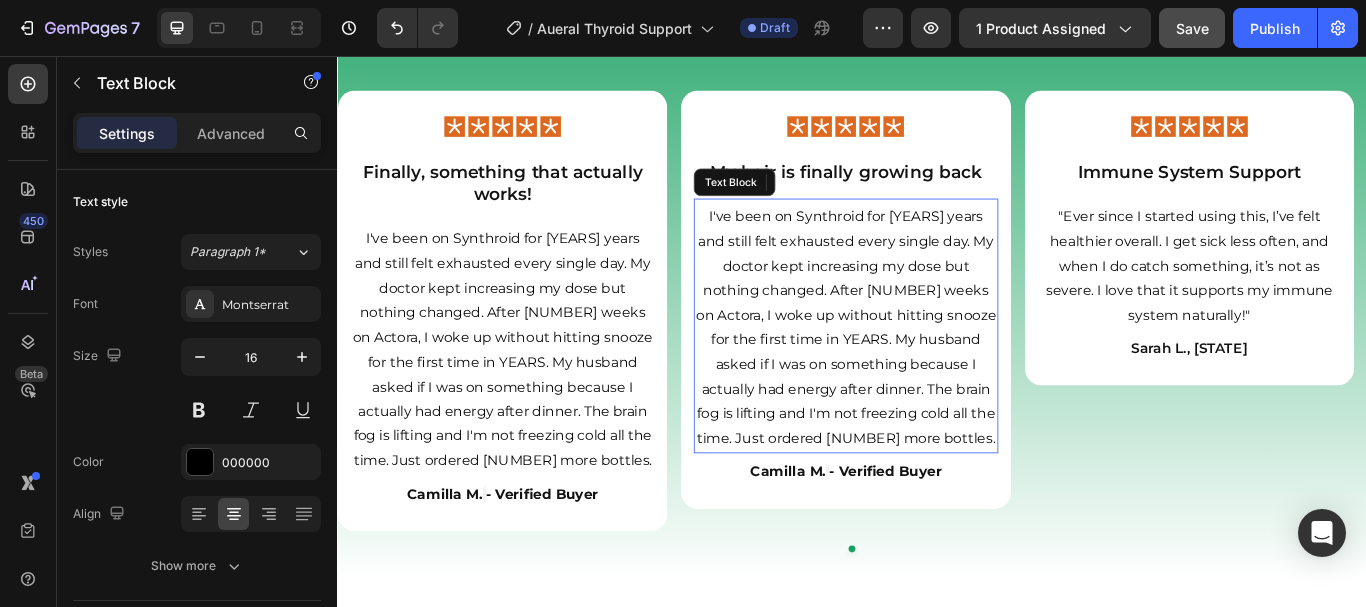 click on "I've been on Synthroid for [YEARS] years and still felt exhausted every single day. My doctor kept increasing my dose but nothing changed. After [NUMBER] weeks on Actora, I woke up without hitting snooze for the first time in YEARS. My husband asked if I was on something because I actually had energy after dinner. The brain fog is lifting and I'm not freezing cold all the time. Just ordered [NUMBER] more bottles." at bounding box center (929, 374) 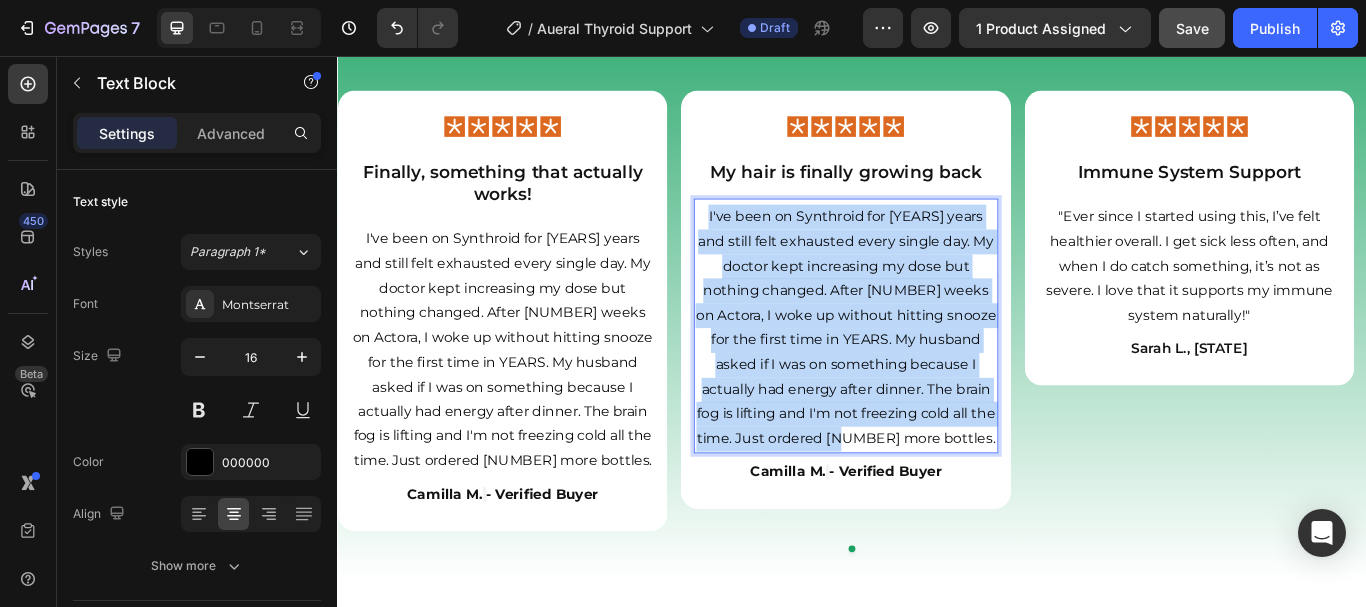 click on "I've been on Synthroid for [YEARS] years and still felt exhausted every single day. My doctor kept increasing my dose but nothing changed. After [NUMBER] weeks on Actora, I woke up without hitting snooze for the first time in YEARS. My husband asked if I was on something because I actually had energy after dinner. The brain fog is lifting and I'm not freezing cold all the time. Just ordered [NUMBER] more bottles." at bounding box center [929, 374] 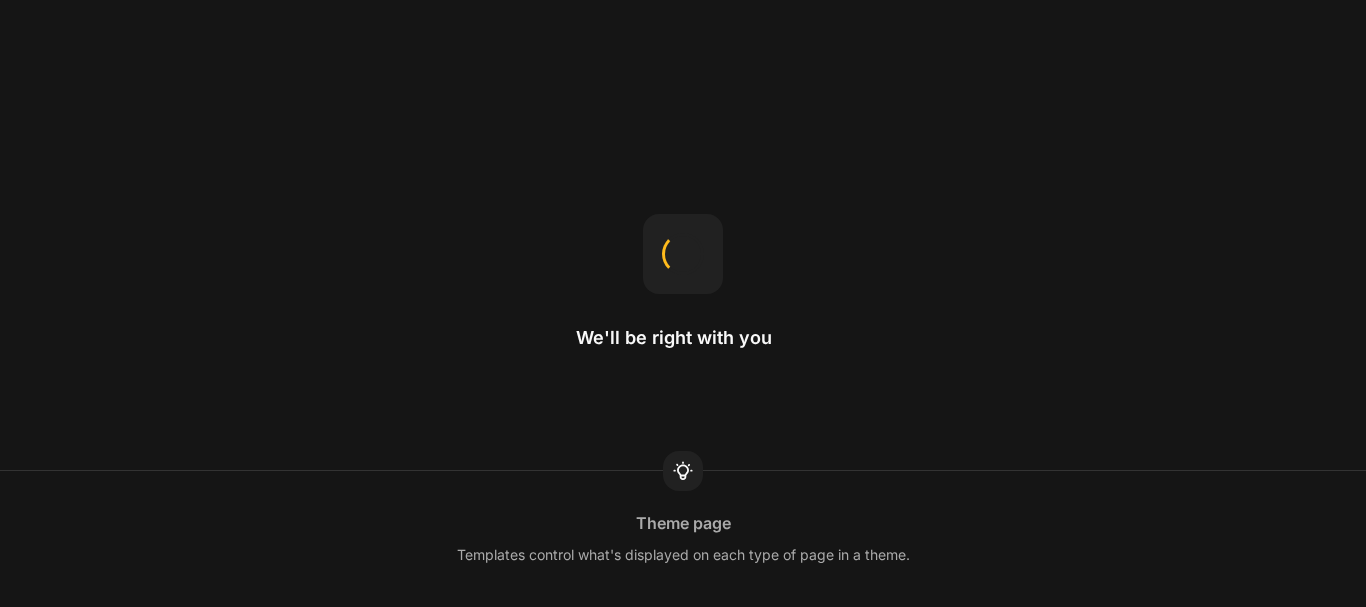 scroll, scrollTop: 0, scrollLeft: 0, axis: both 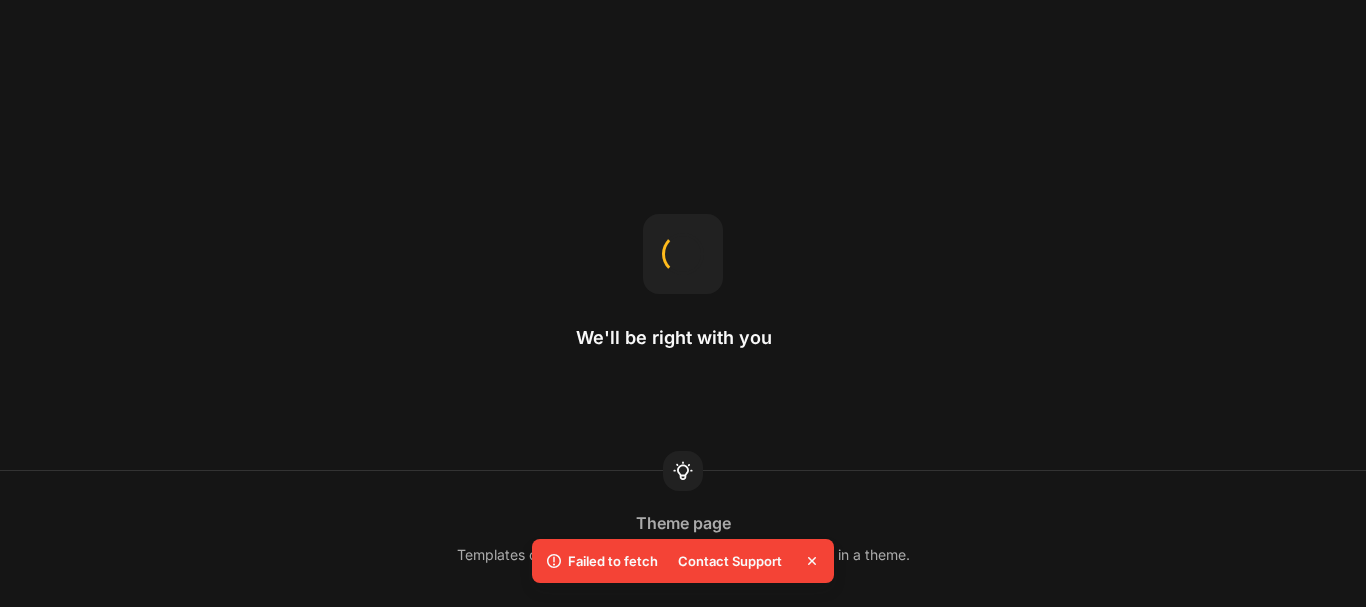 click 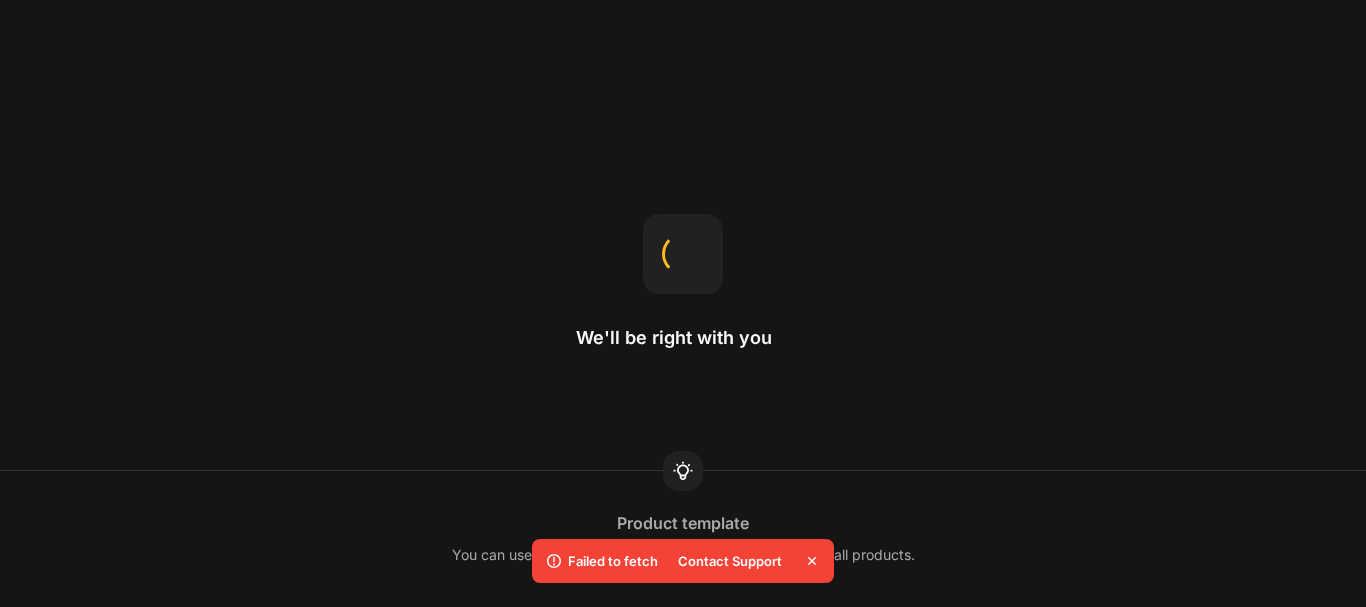 scroll, scrollTop: 0, scrollLeft: 0, axis: both 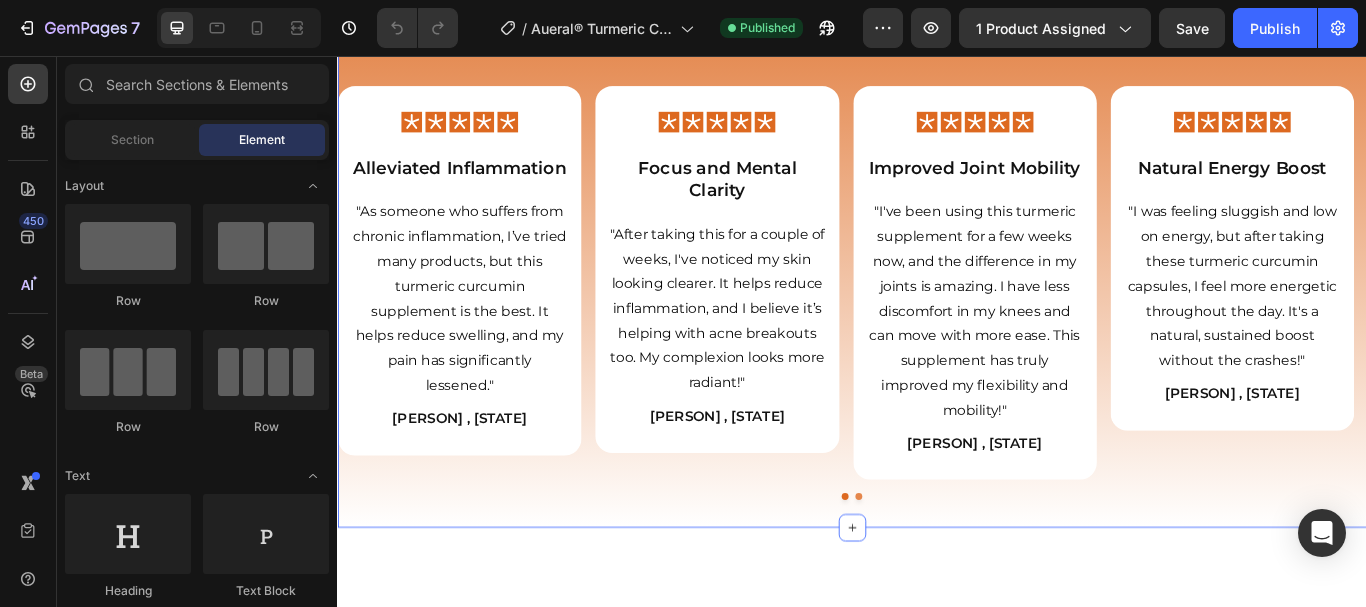 click on "Our customers tell it better than we do! Heading Excellent 4.8 / 5 Heading
Icon
Icon
Icon
Icon
Icon Icon List Row Row Based On 594 Trust Pilot Reviews Heading
Icon
Icon
Icon
Icon
Icon Icon List Alleviated Inflammation Heading "As someone who suffers from chronic inflammation, I’ve tried many products, but this turmeric curcumin supplement is the best. It helps reduce swelling, and my pain has significantly lessened." Text Block Michael T., Florida Heading Row
Icon
Icon
Icon
Icon
Icon Icon List Focus and Mental Clarity Heading "After taking this for a couple of weeks, I've noticed my skin looking clearer. It helps reduce inflammation, and I believe it’s helping with acne breakouts too. My complexion looks more radiant!" Text Block Brian W., Ohio Heading Row Icon Icon Row" at bounding box center [937, 245] 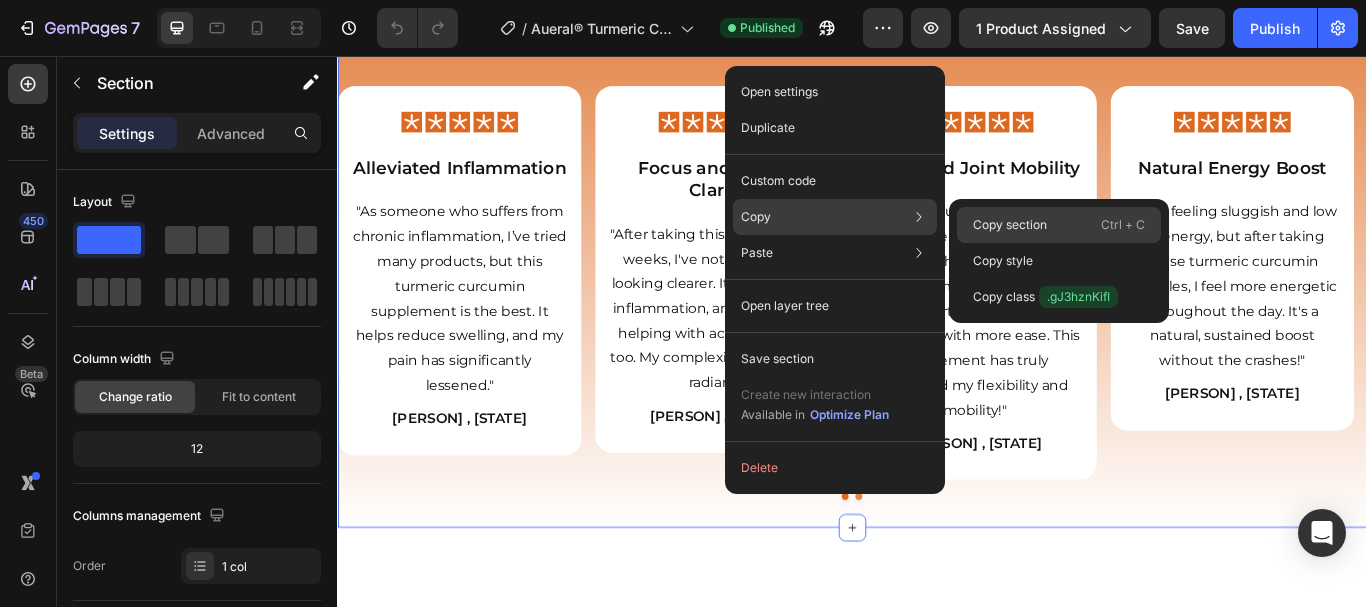 click on "Copy section" at bounding box center [1010, 225] 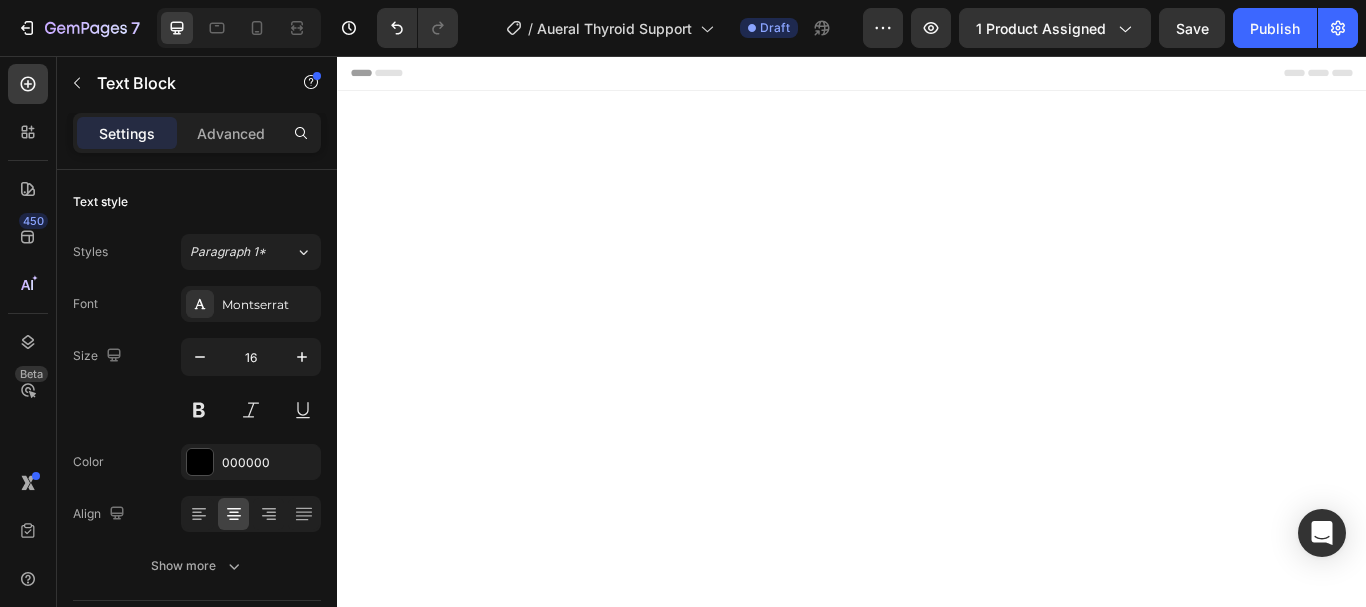 scroll, scrollTop: 0, scrollLeft: 0, axis: both 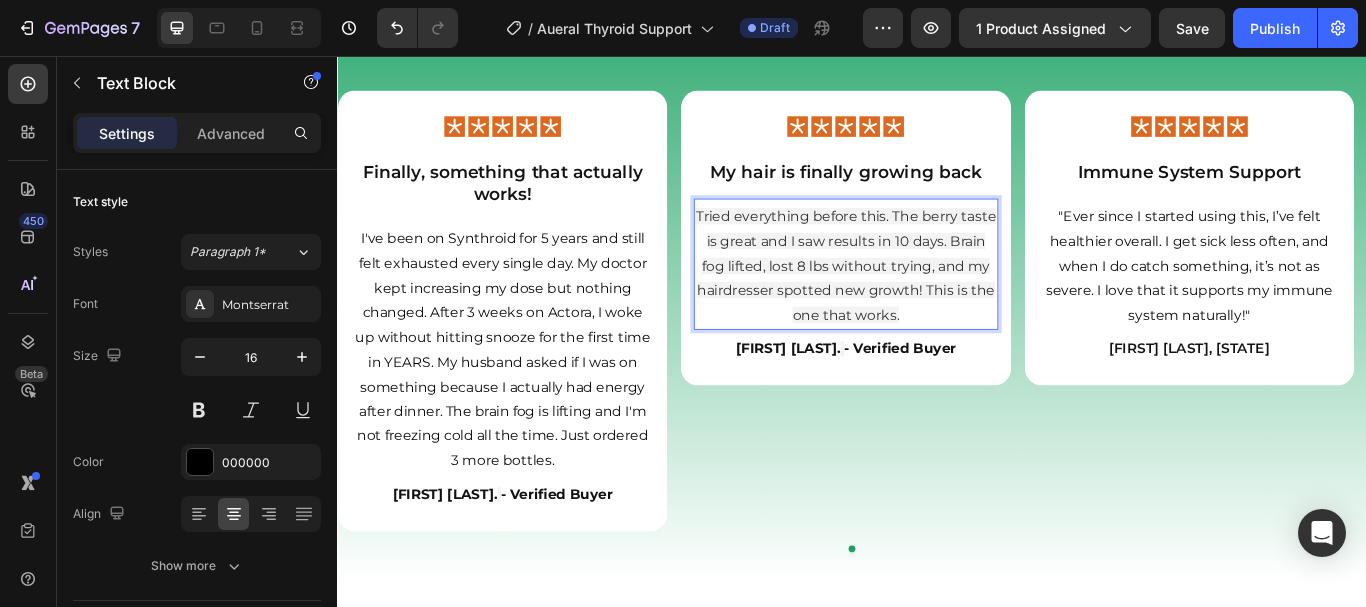 click on "Tried everything before this. The berry taste is great and I saw results in 10 days. Brain fog lifted, lost 8 lbs without trying, and my hairdresser spotted new growth! This is the one that works." at bounding box center [929, 301] 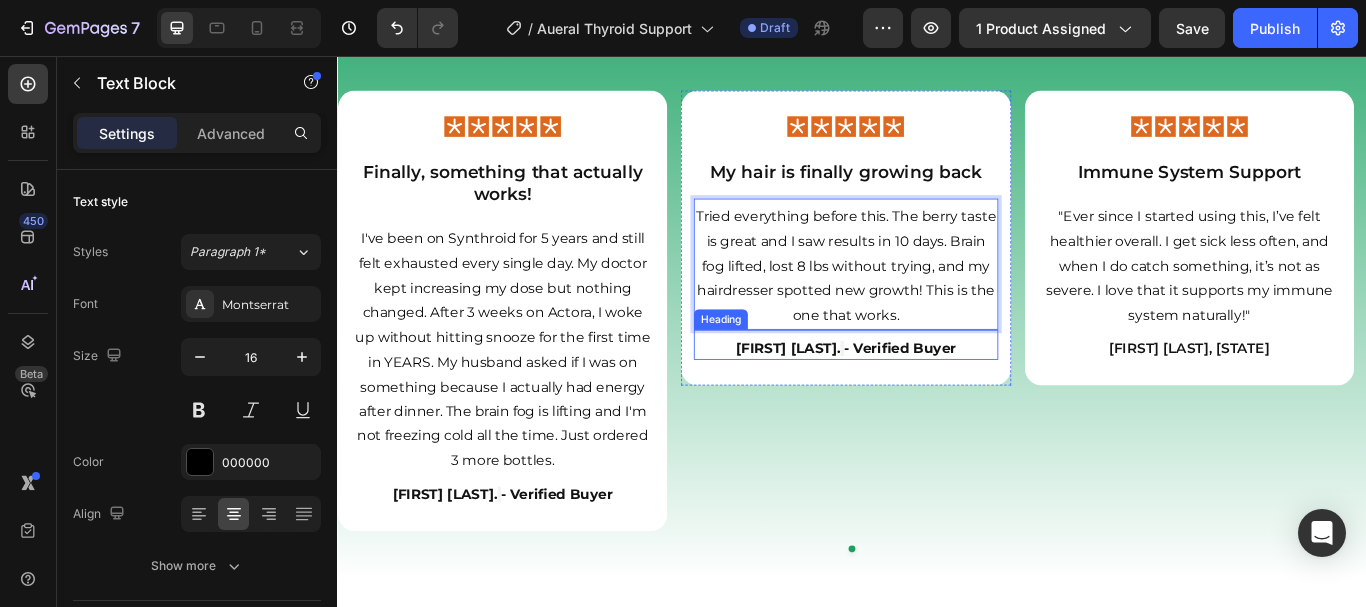 click on "Camilla M." at bounding box center (862, 397) 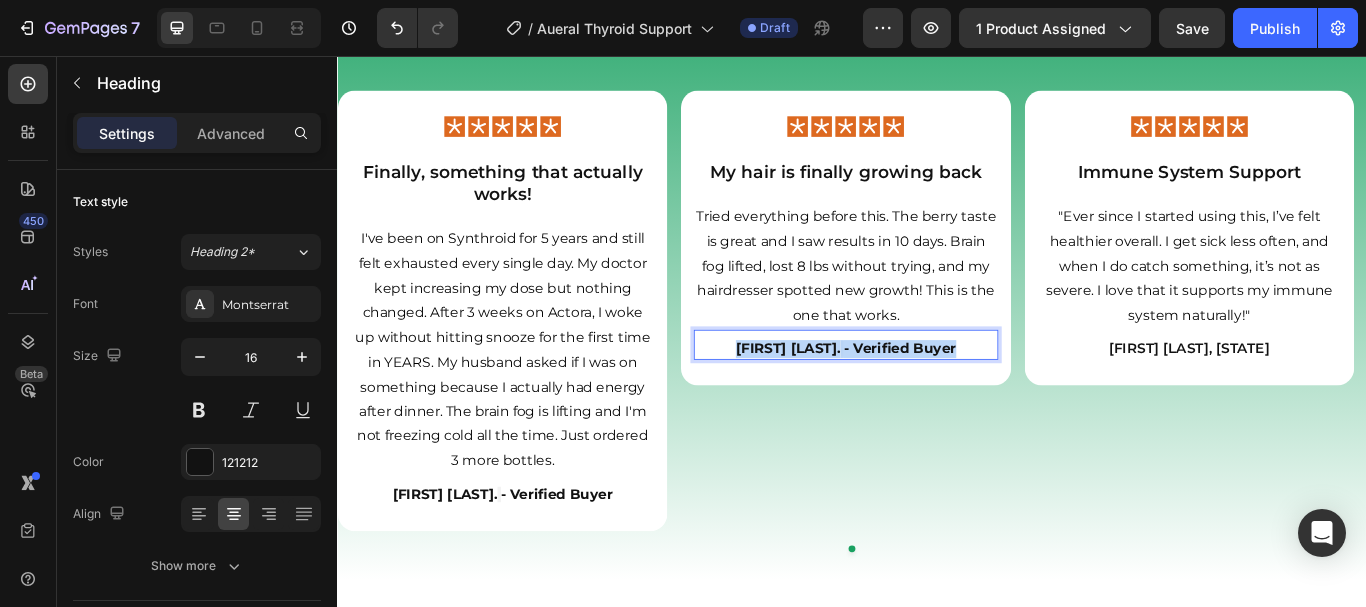 click on "Camilla M." at bounding box center (862, 397) 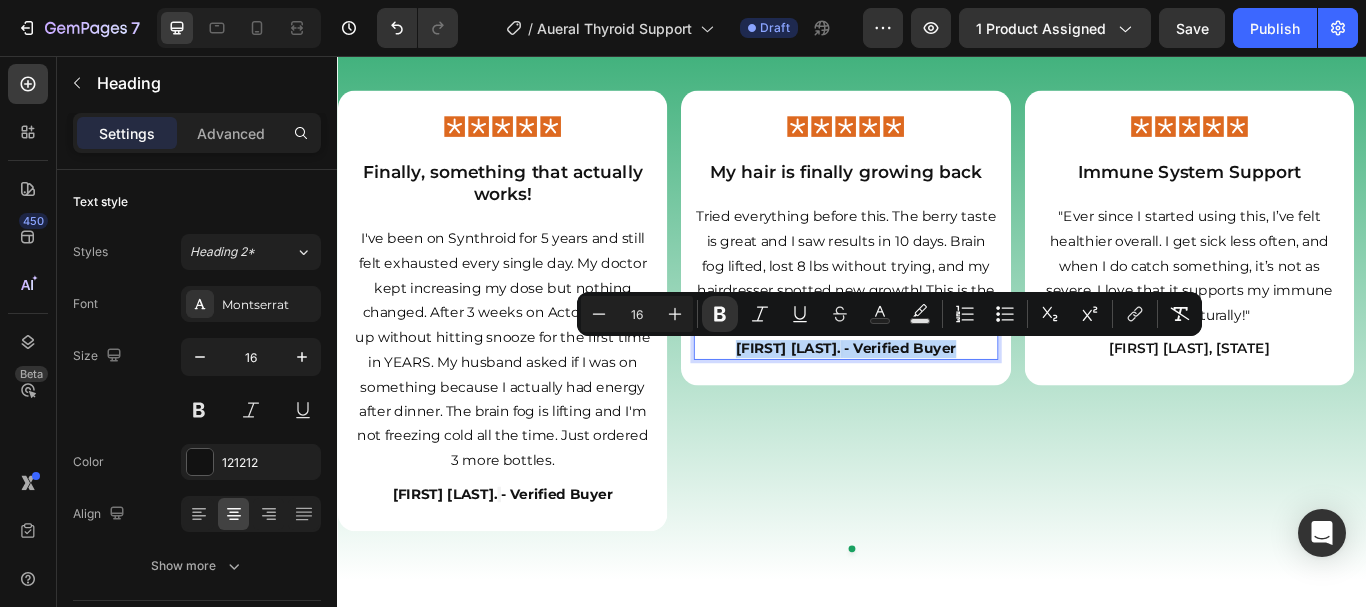 click on "Camilla M." at bounding box center (862, 397) 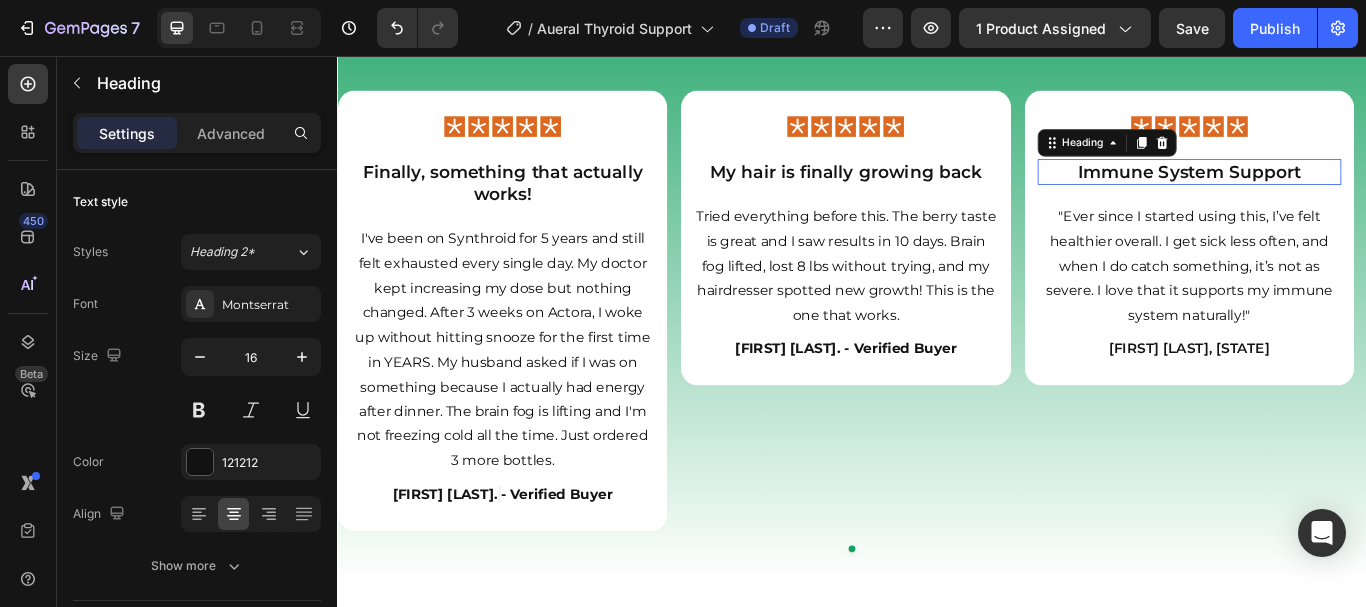 click on "Immune System Support" at bounding box center [1330, 192] 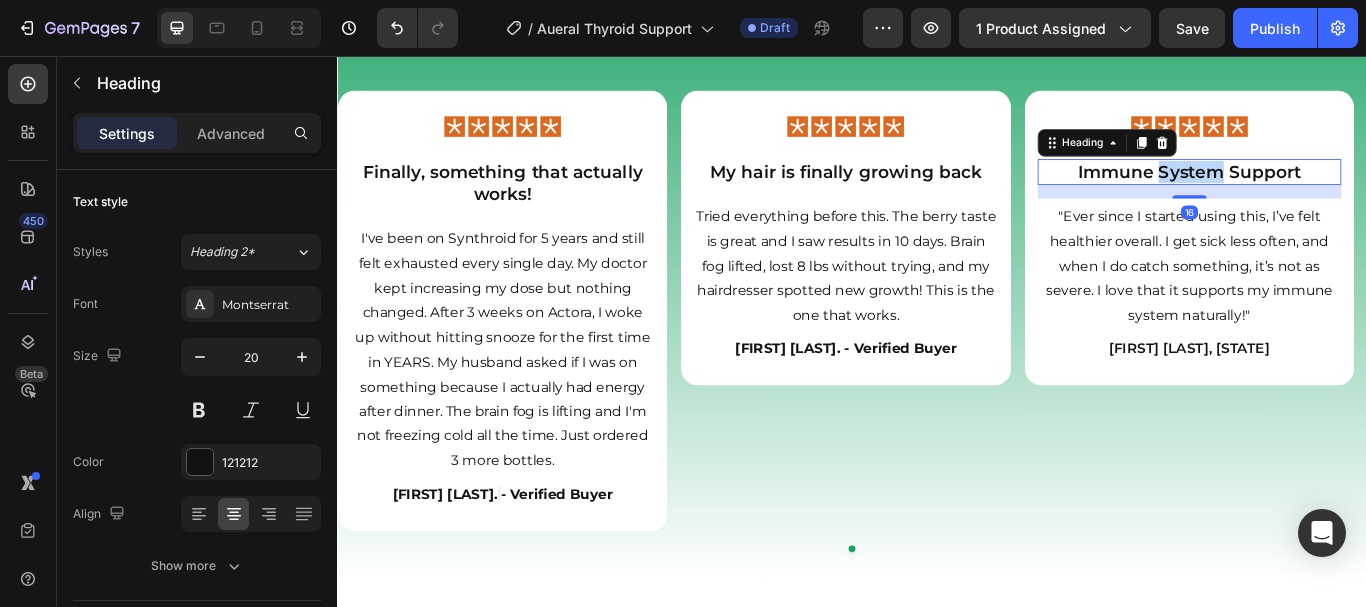 click on "Immune System Support" at bounding box center (1330, 192) 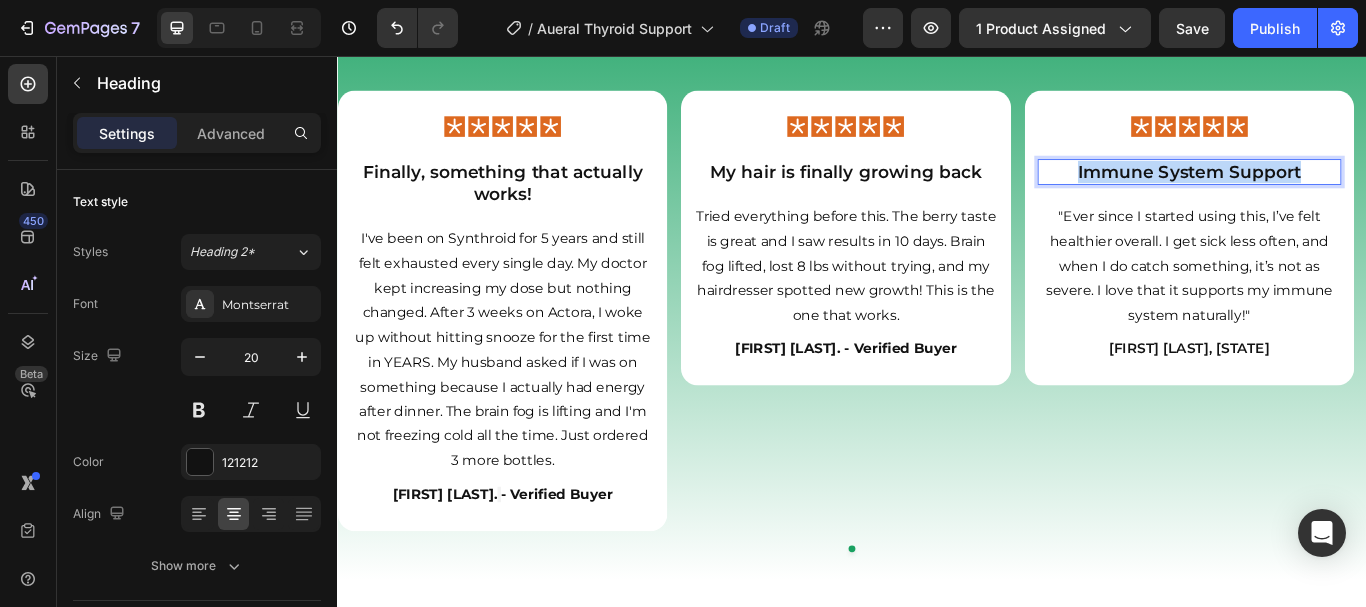 click on "Immune System Support" at bounding box center (1330, 192) 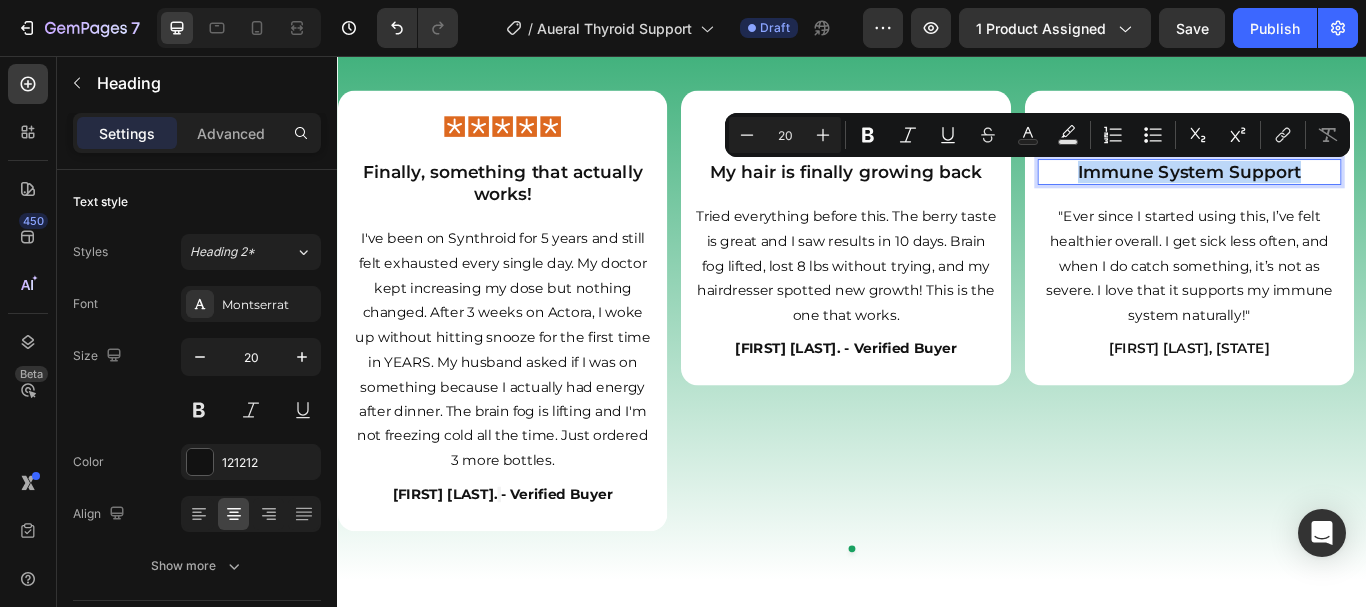 click on "Immune System Support" at bounding box center (1330, 192) 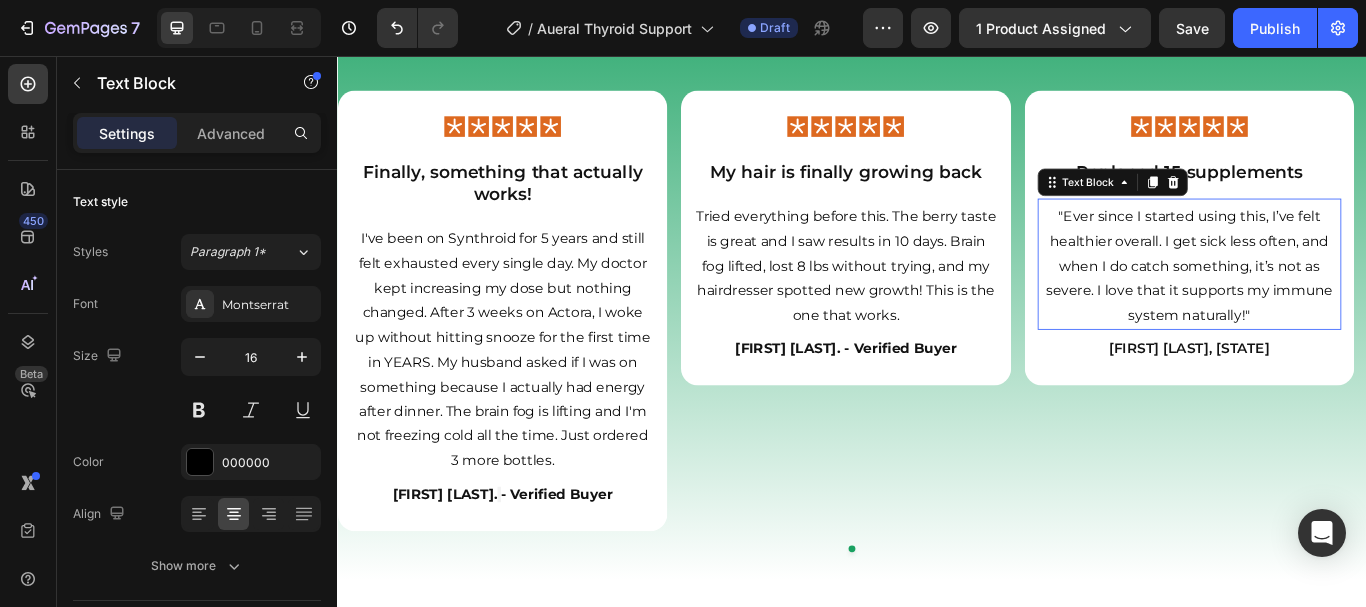 click on ""Ever since I started using this, I’ve felt healthier overall. I get sick less often, and when I do catch something, it’s not as severe. I love that it supports my immune system naturally!"" at bounding box center [1330, 302] 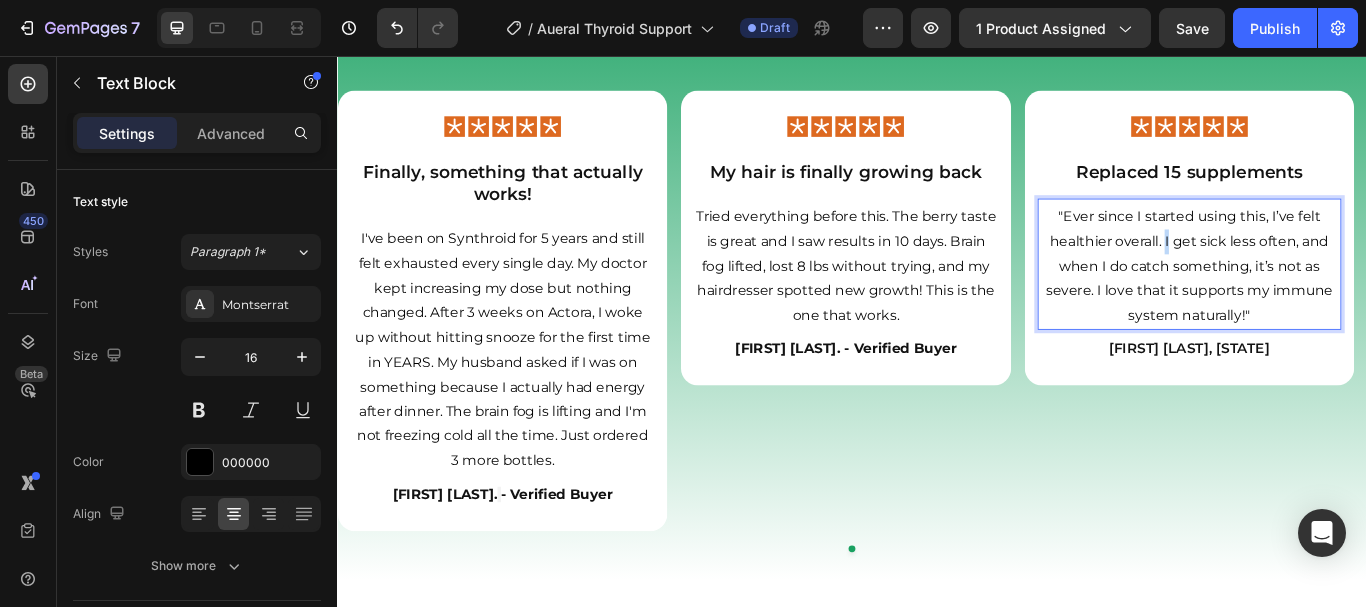 click on ""Ever since I started using this, I’ve felt healthier overall. I get sick less often, and when I do catch something, it’s not as severe. I love that it supports my immune system naturally!"" at bounding box center [1330, 302] 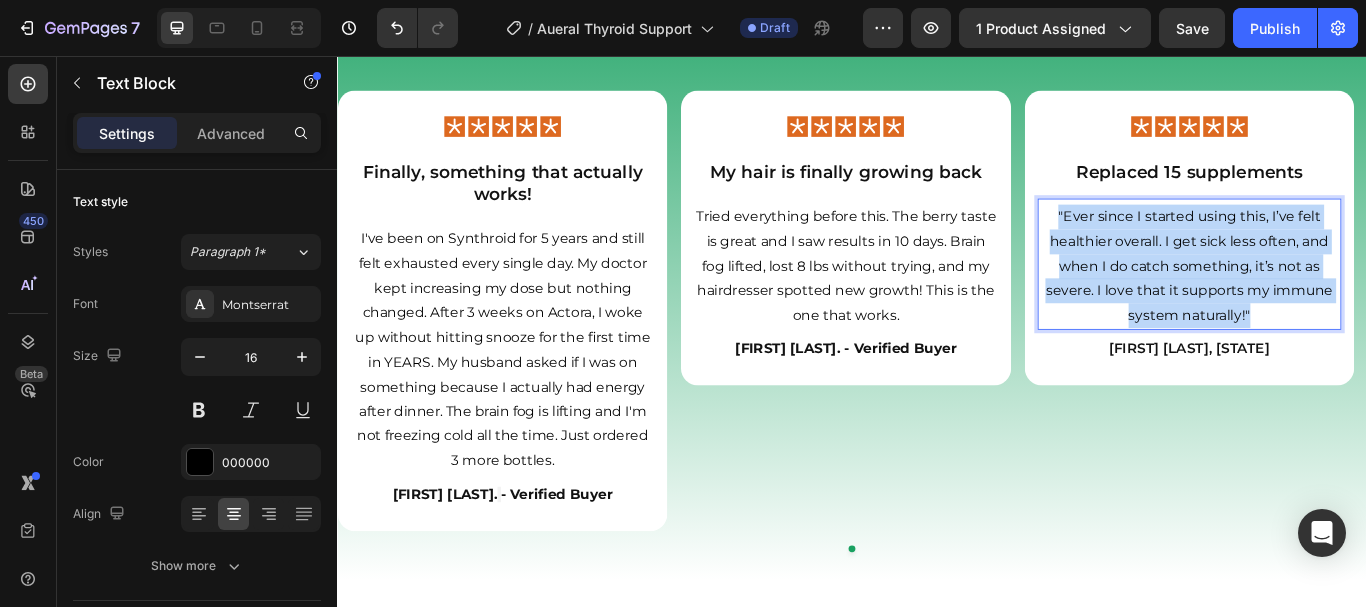 click on ""Ever since I started using this, I’ve felt healthier overall. I get sick less often, and when I do catch something, it’s not as severe. I love that it supports my immune system naturally!"" at bounding box center [1330, 302] 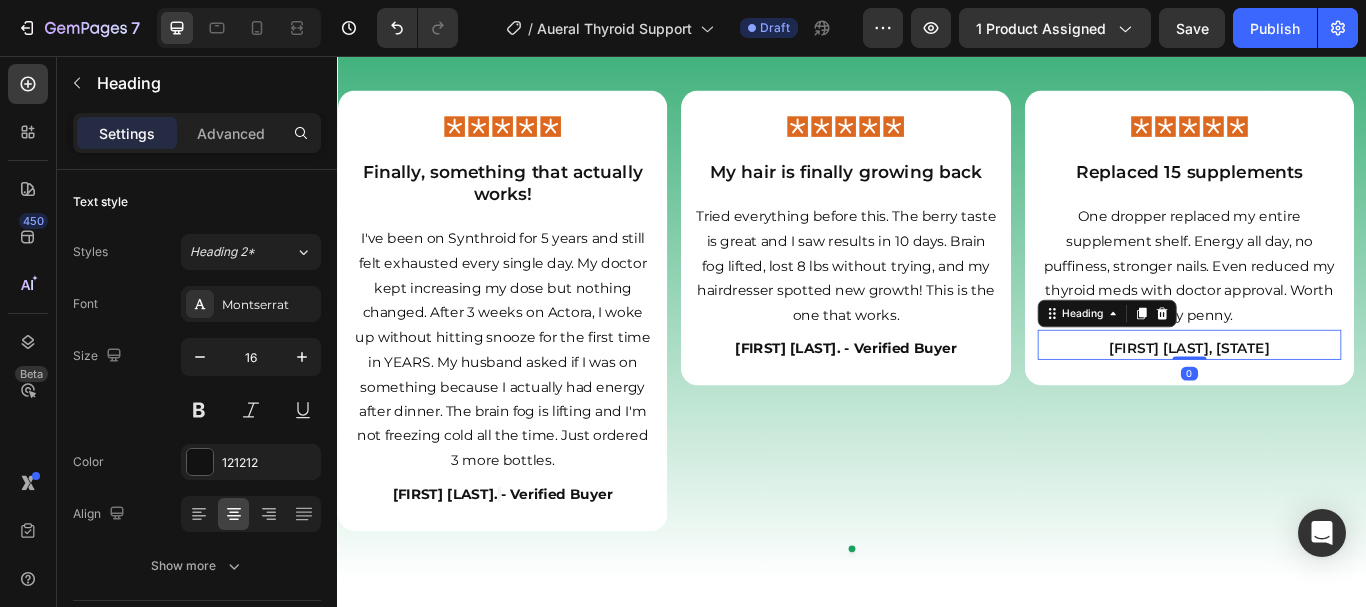 click on "Sarah L., [STATE]" at bounding box center (1330, 398) 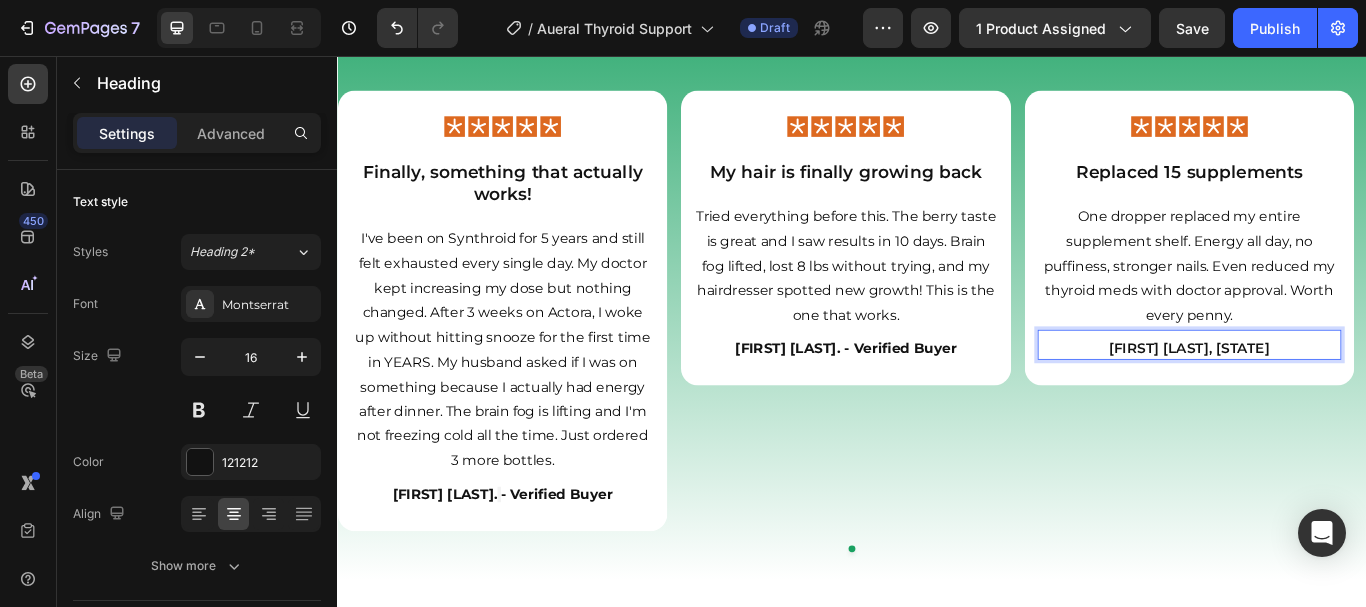 click on "Sarah L., [STATE]" at bounding box center (1330, 398) 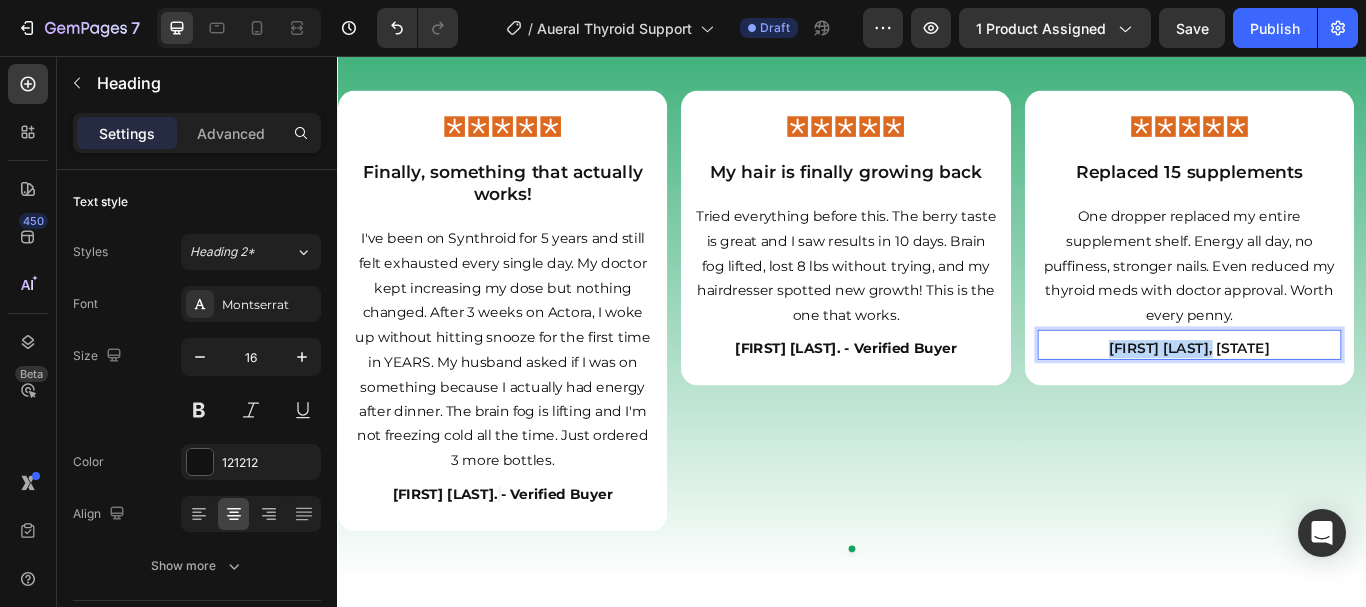 click on "Sarah L., [STATE]" at bounding box center [1330, 398] 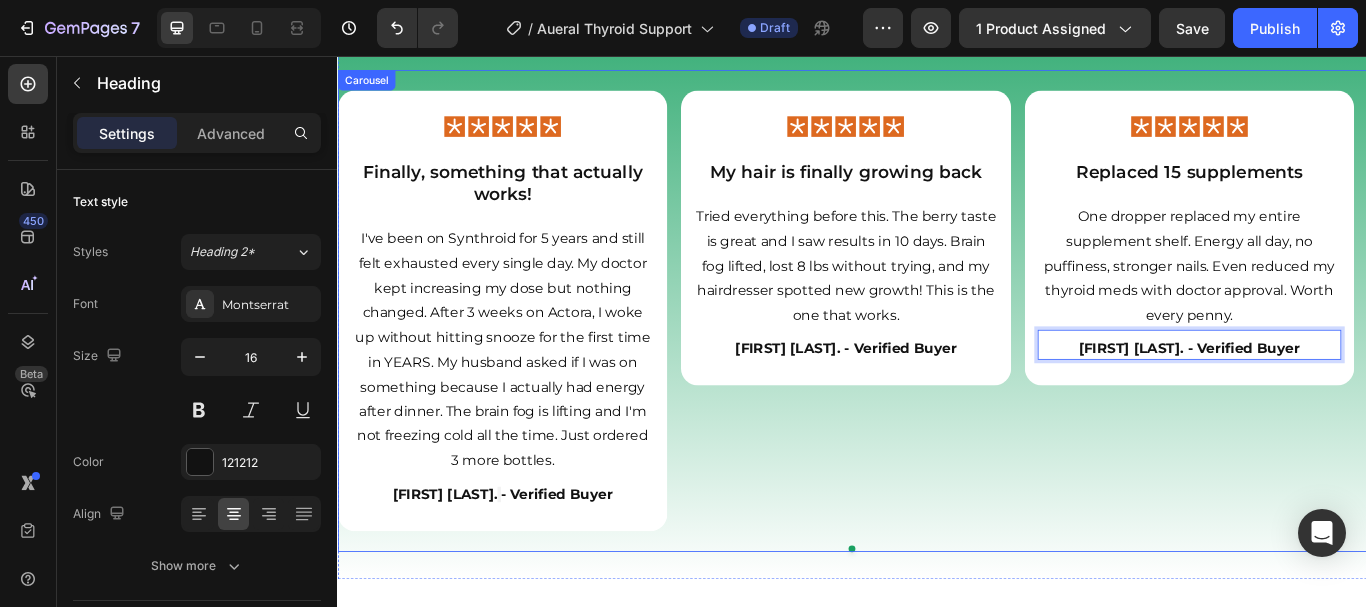 click on "Icon
Icon
Icon
Icon
Icon Icon List My hair is finally growing back Heading Tried everything before this. The berry taste is great and I saw results in 10 days. Brain fog lifted, lost 8 lbs without trying, and my hairdresser spotted new growth! This is the one that works. Text Block ⁠⁠⁠⁠⁠⁠⁠ Jasmine R. - Verified Buyer Heading Row" at bounding box center (929, 354) 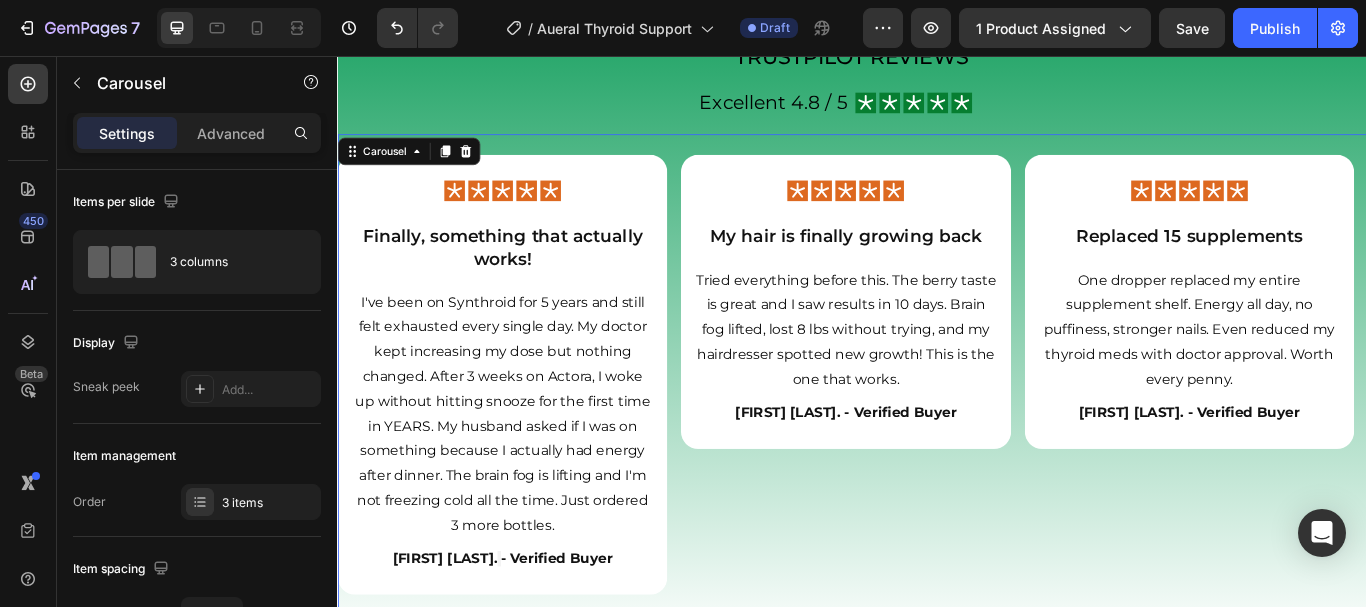 scroll, scrollTop: 7379, scrollLeft: 0, axis: vertical 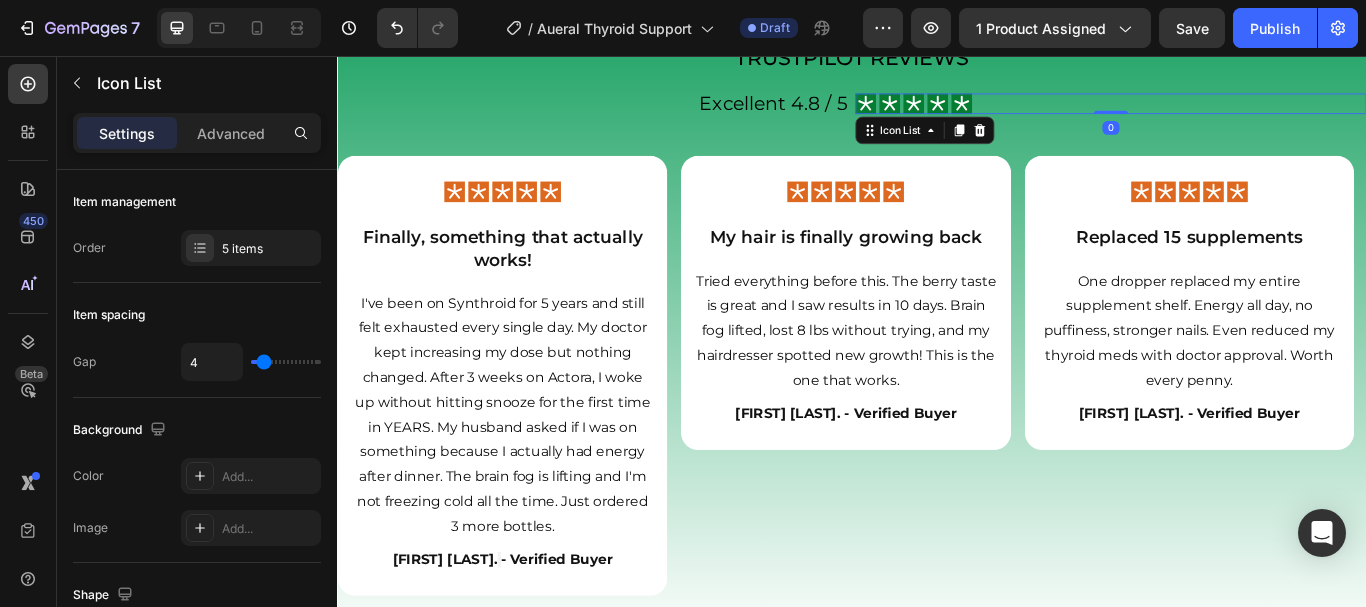 click on "Icon
Icon
Icon
Icon
Icon" at bounding box center [1239, 112] 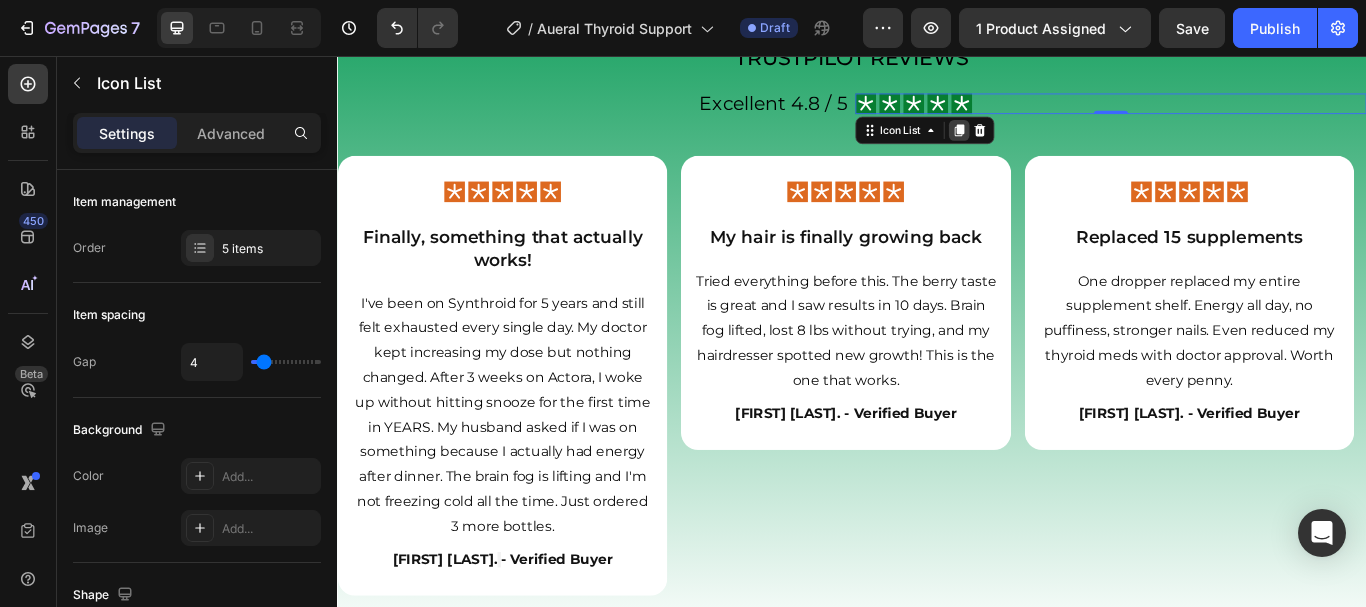 click 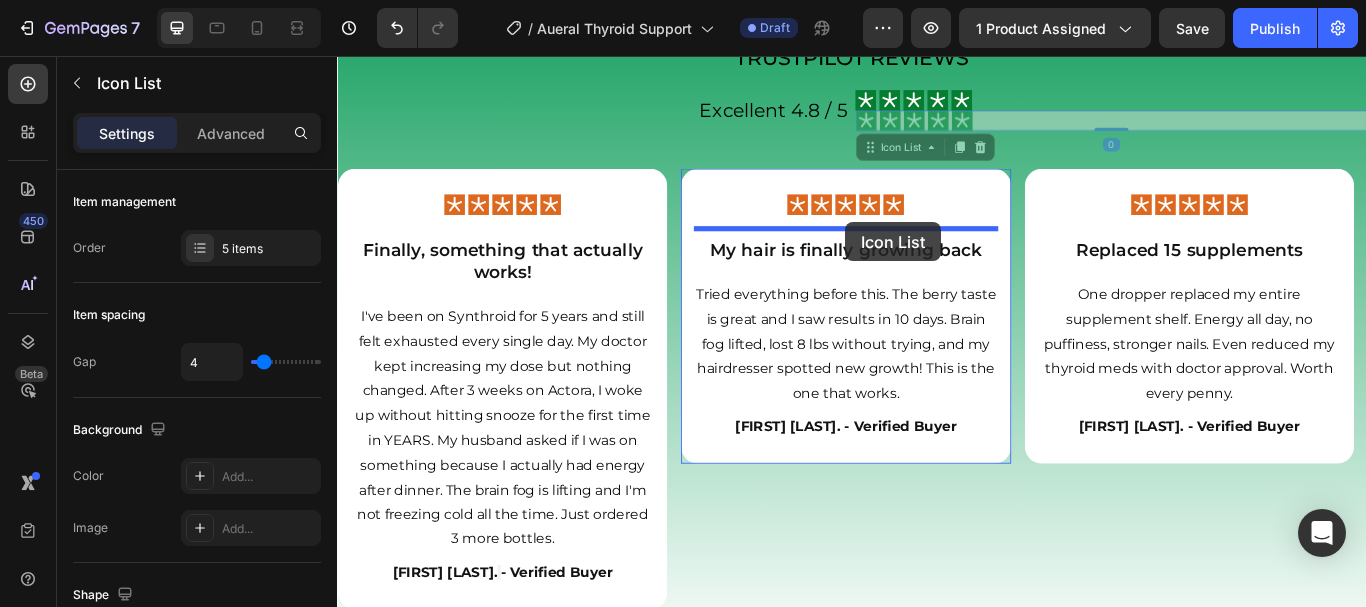 drag, startPoint x: 956, startPoint y: 171, endPoint x: 930, endPoint y: 250, distance: 83.1685 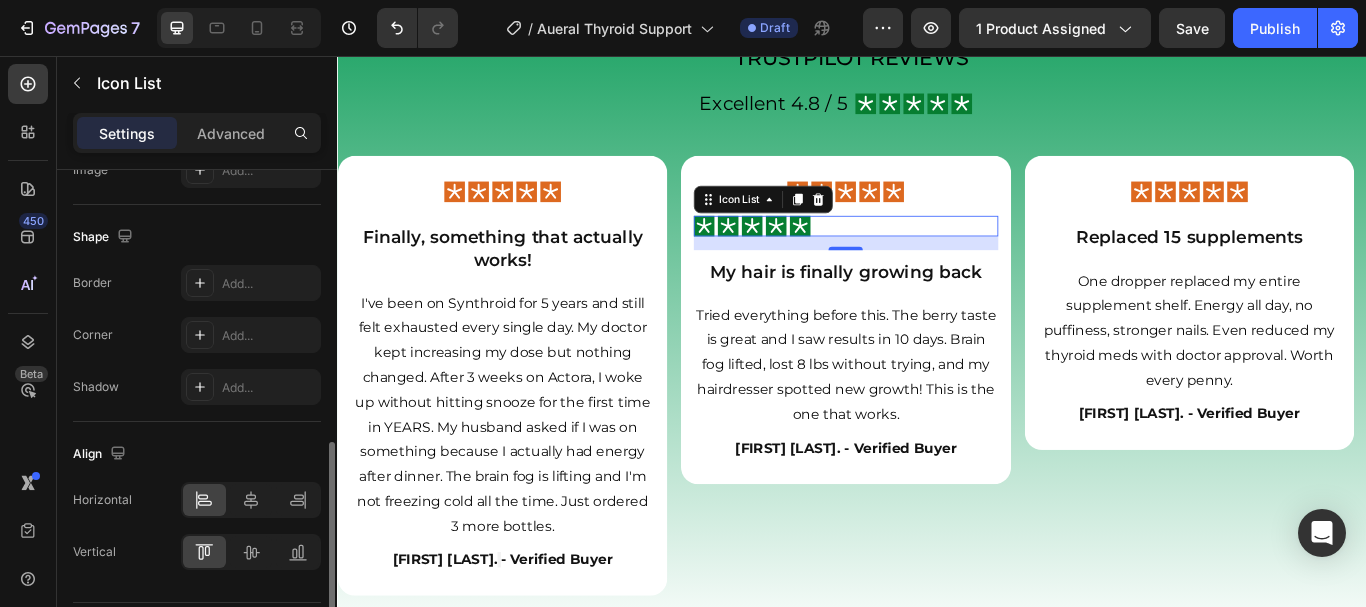 scroll, scrollTop: 417, scrollLeft: 0, axis: vertical 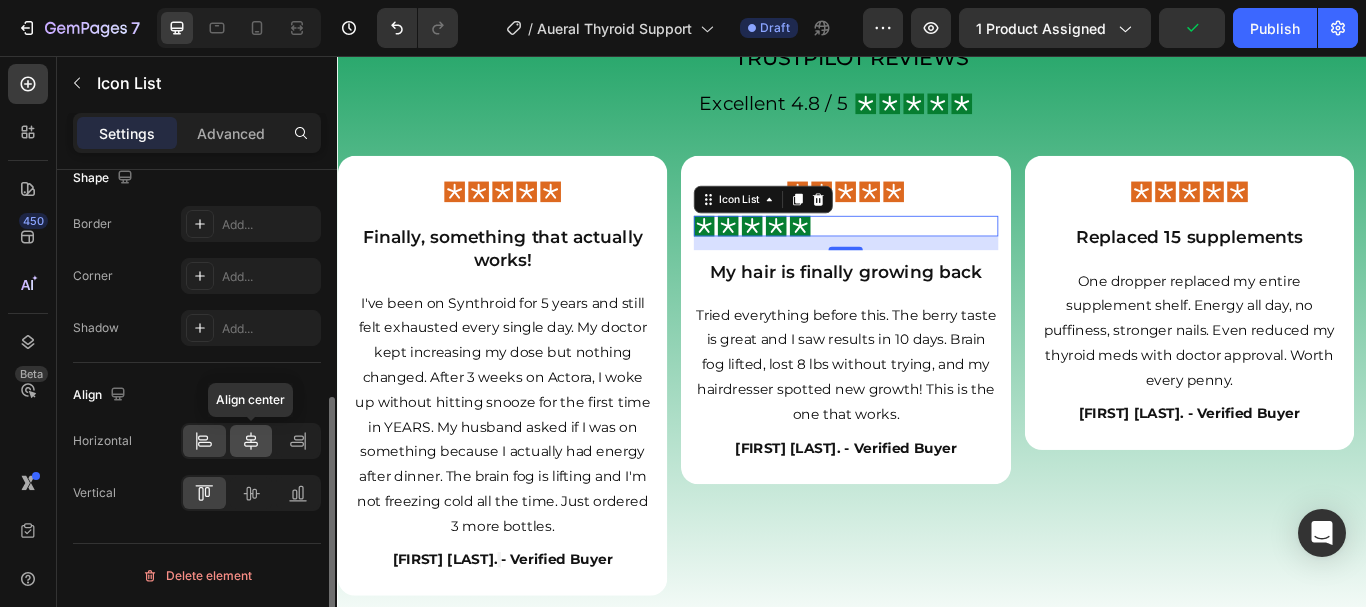 click 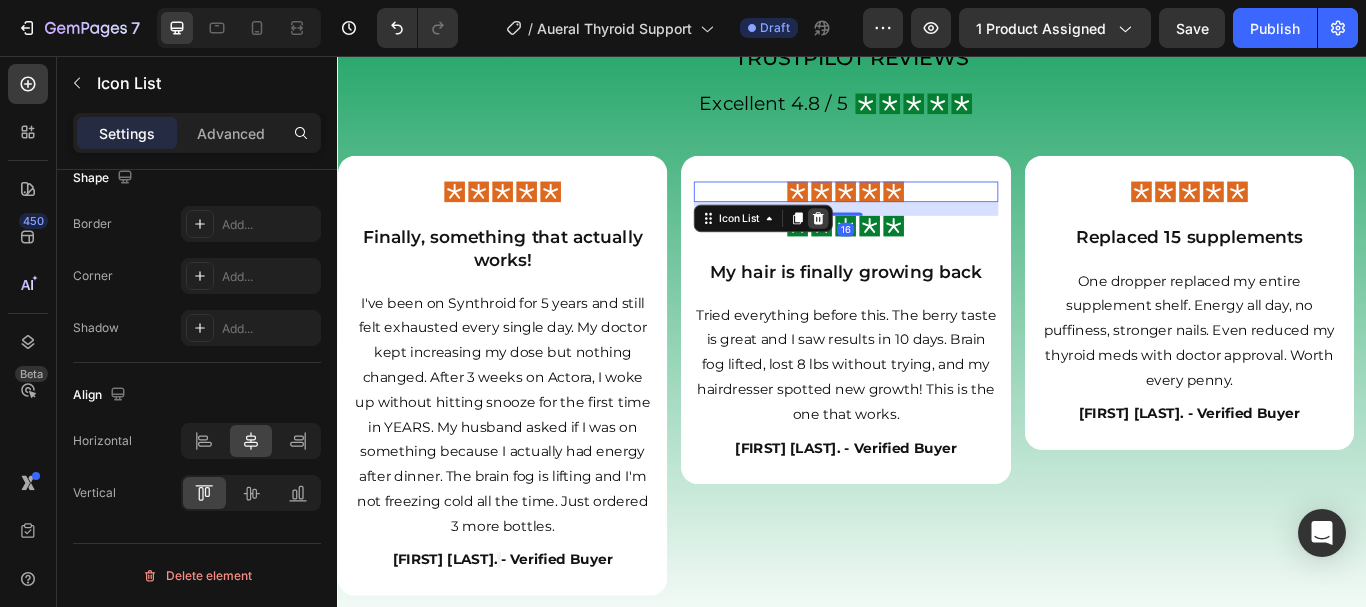 click 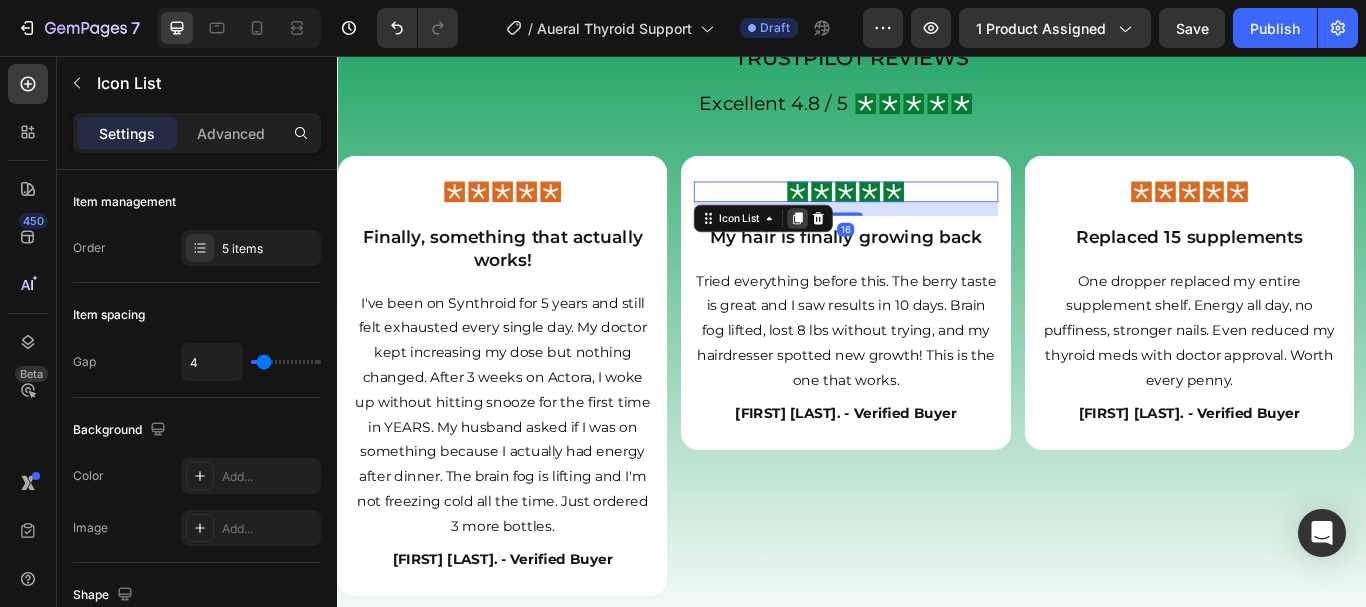 click at bounding box center [873, 246] 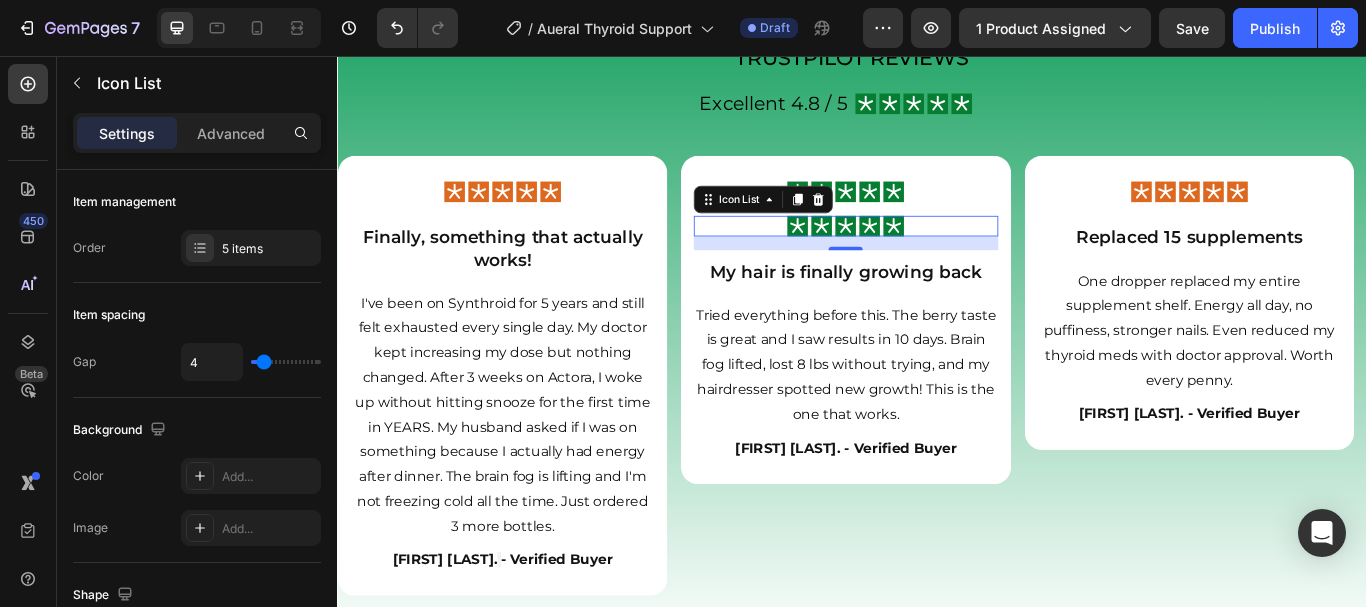 scroll, scrollTop: 417, scrollLeft: 0, axis: vertical 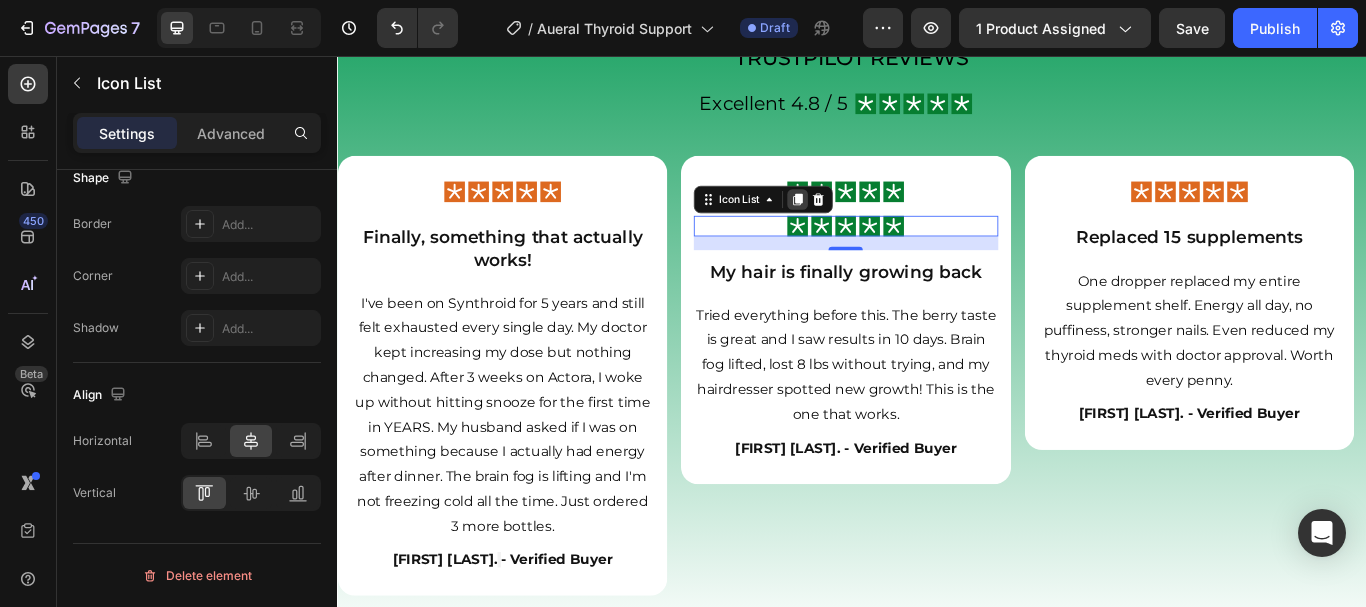 click 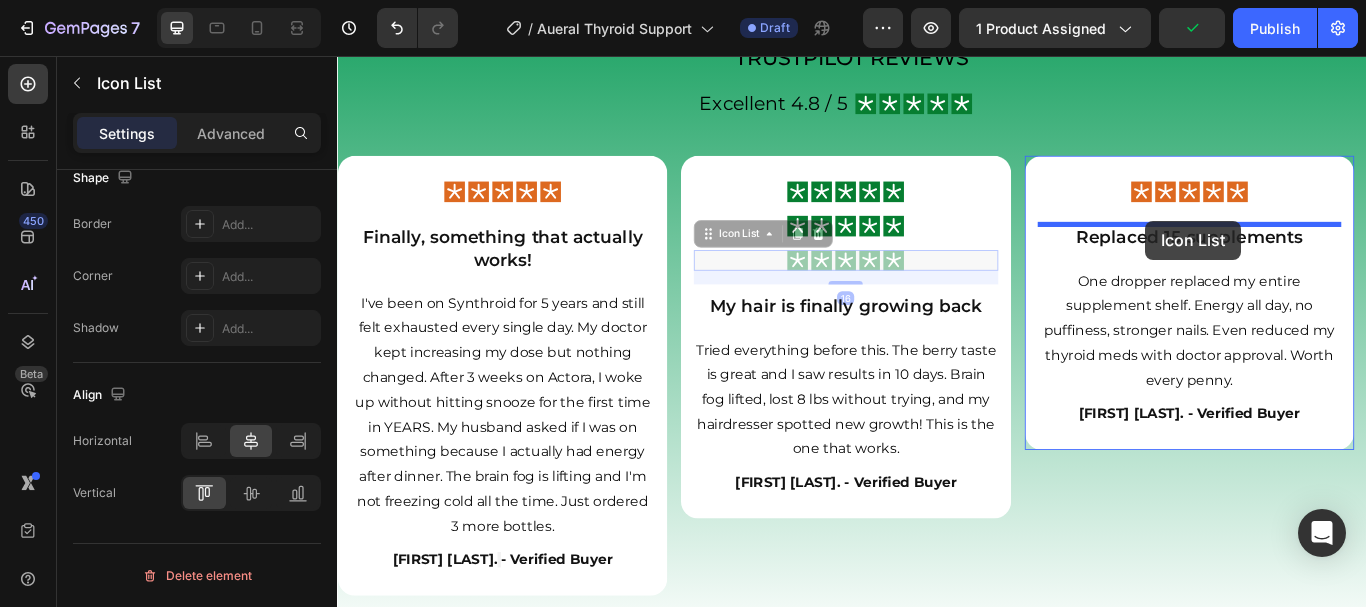 drag, startPoint x: 770, startPoint y: 263, endPoint x: 1279, endPoint y: 248, distance: 509.22098 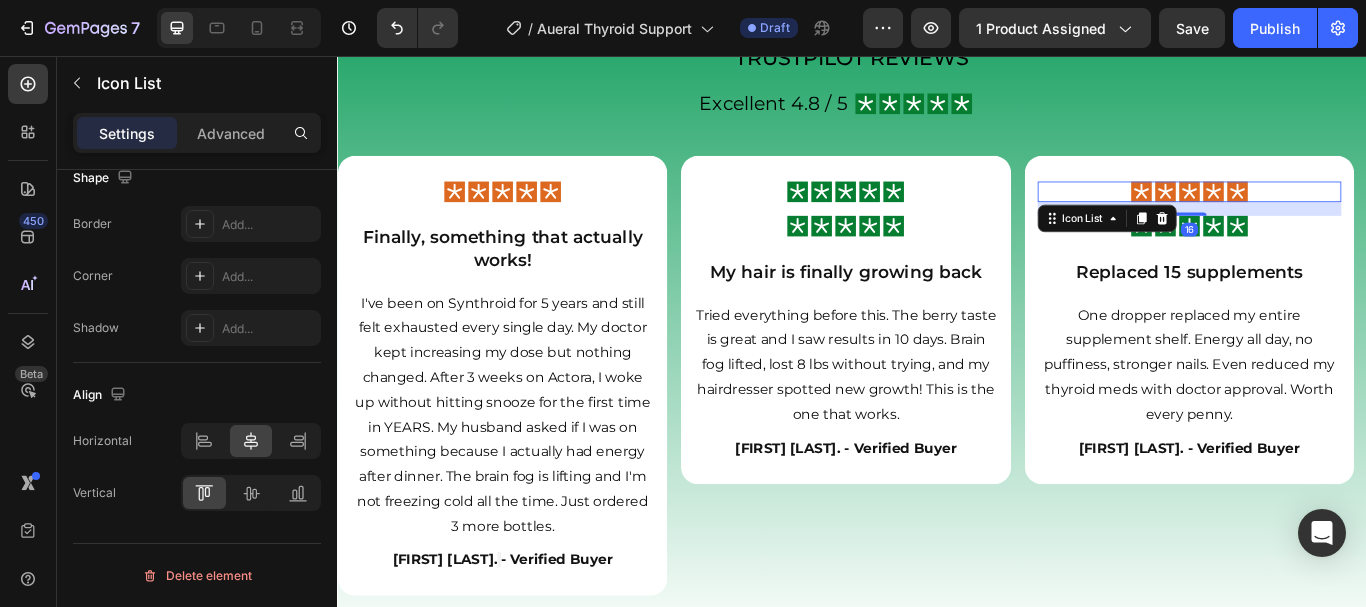 click on "Icon
Icon
Icon
Icon
Icon" at bounding box center [1330, 215] 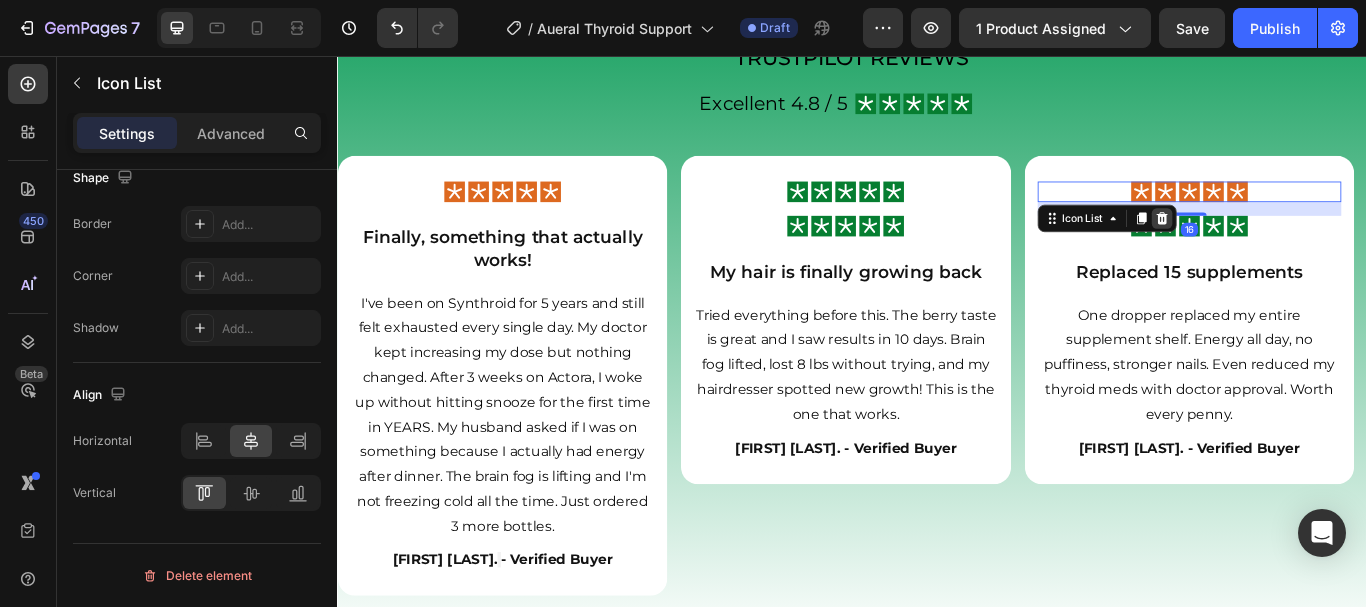 click 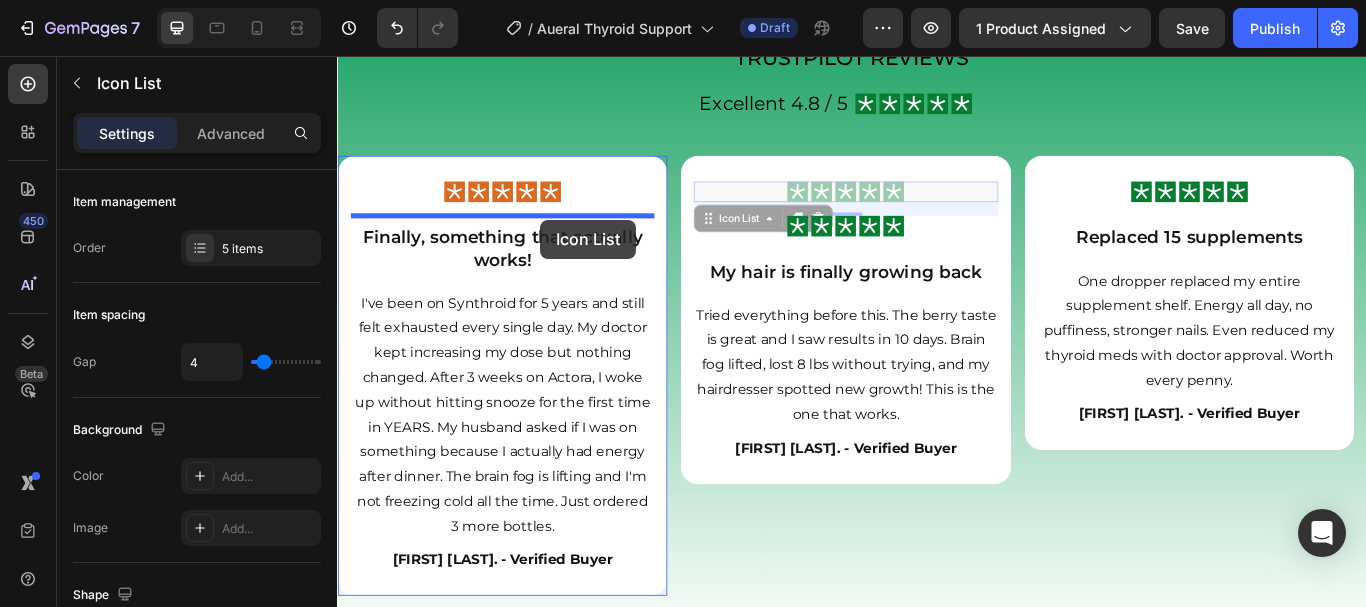 drag, startPoint x: 782, startPoint y: 250, endPoint x: 574, endPoint y: 247, distance: 208.02164 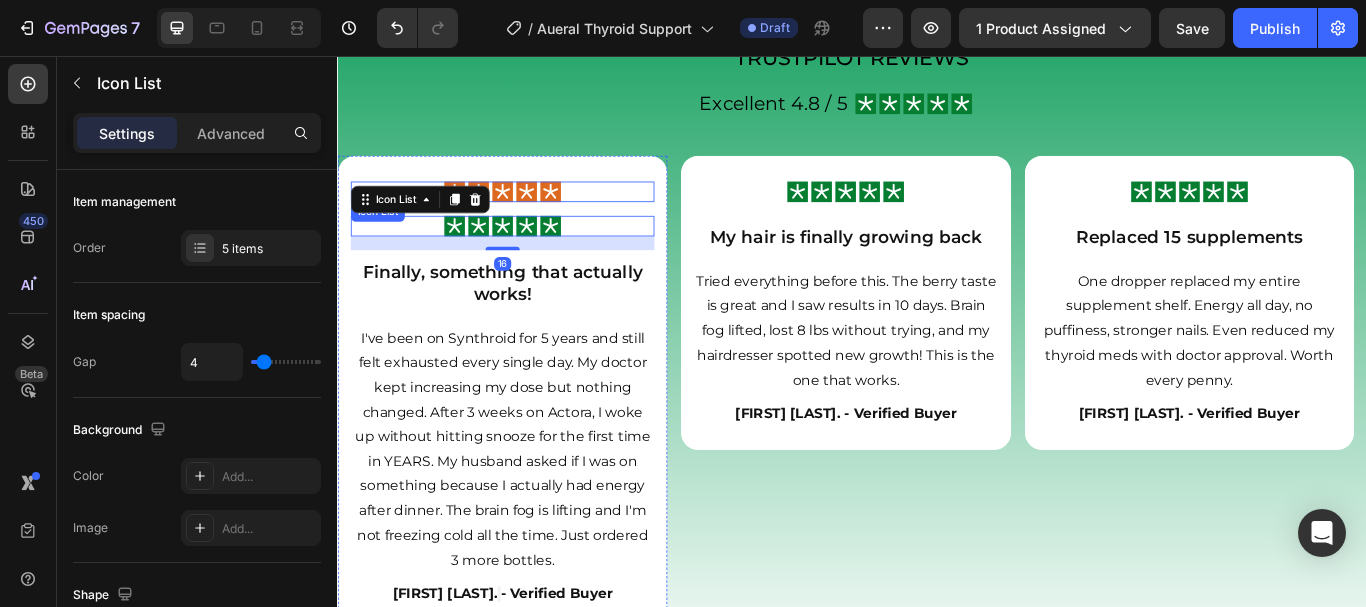 scroll, scrollTop: 417, scrollLeft: 0, axis: vertical 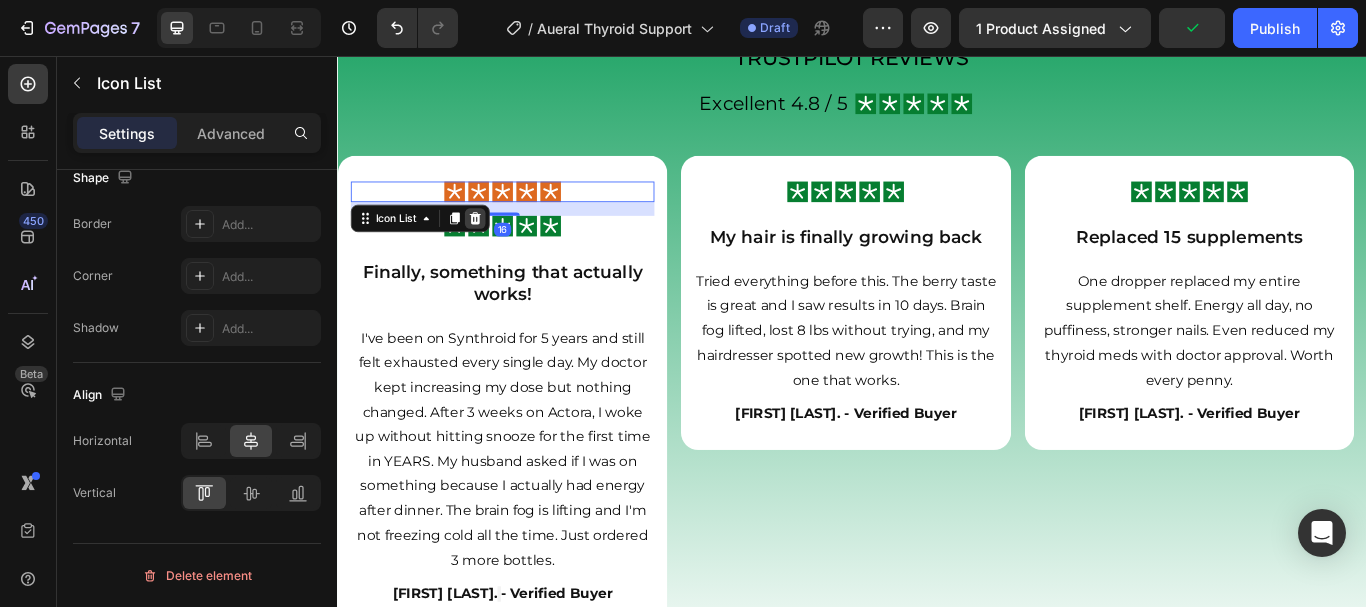 click 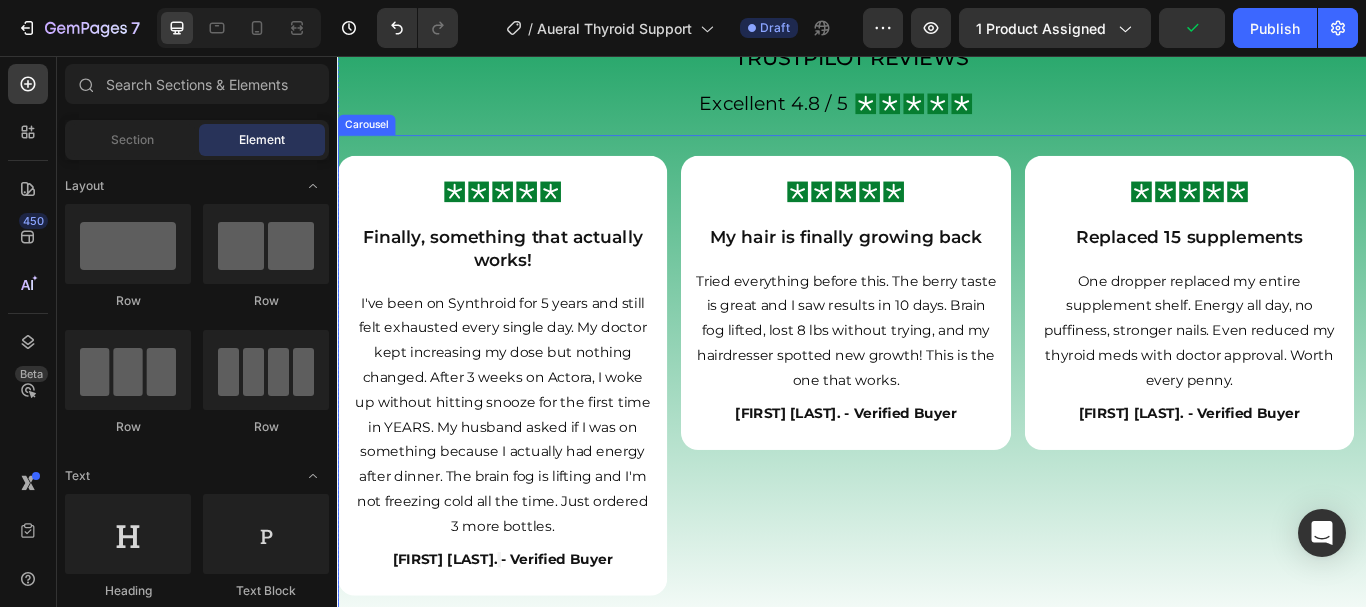 click on "Icon
Icon
Icon
Icon
Icon Icon List My hair is finally growing back Heading Tried everything before this. The berry taste is great and I saw results in 10 days. Brain fog lifted, lost 8 lbs without trying, and my hairdresser spotted new growth! This is the one that works. Text Block ⁠⁠⁠⁠⁠⁠⁠ Jasmine R. - Verified Buyer Heading Row" at bounding box center [929, 430] 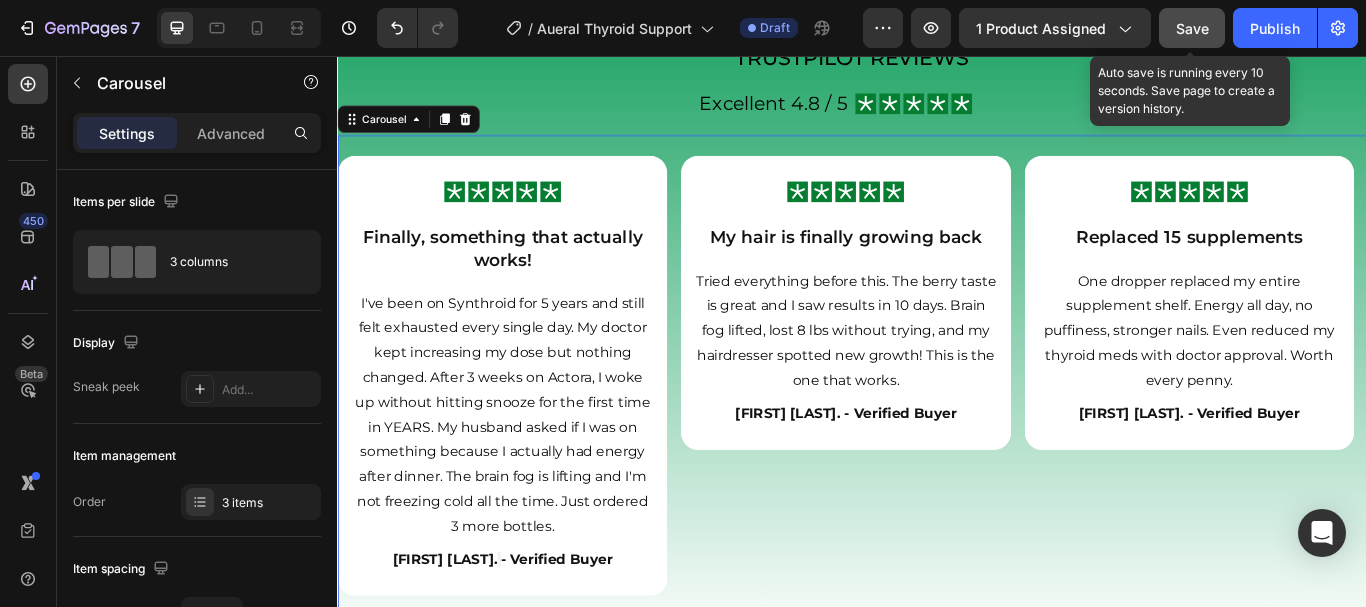 click on "Save" 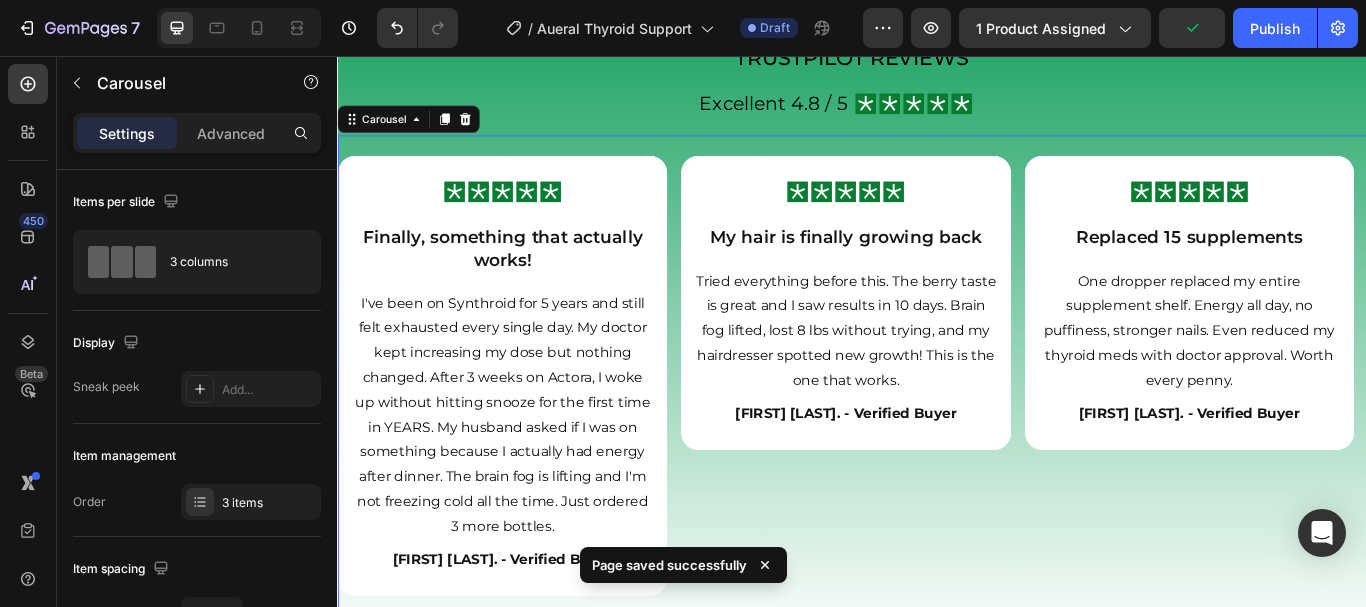 click on "Icon
Icon
Icon
Icon
Icon Icon List My hair is finally growing back Heading Tried everything before this. The berry taste is great and I saw results in 10 days. Brain fog lifted, lost 8 lbs without trying, and my hairdresser spotted new growth! This is the one that works. Text Block ⁠⁠⁠⁠⁠⁠⁠ Jasmine R. - Verified Buyer Heading Row" at bounding box center (929, 430) 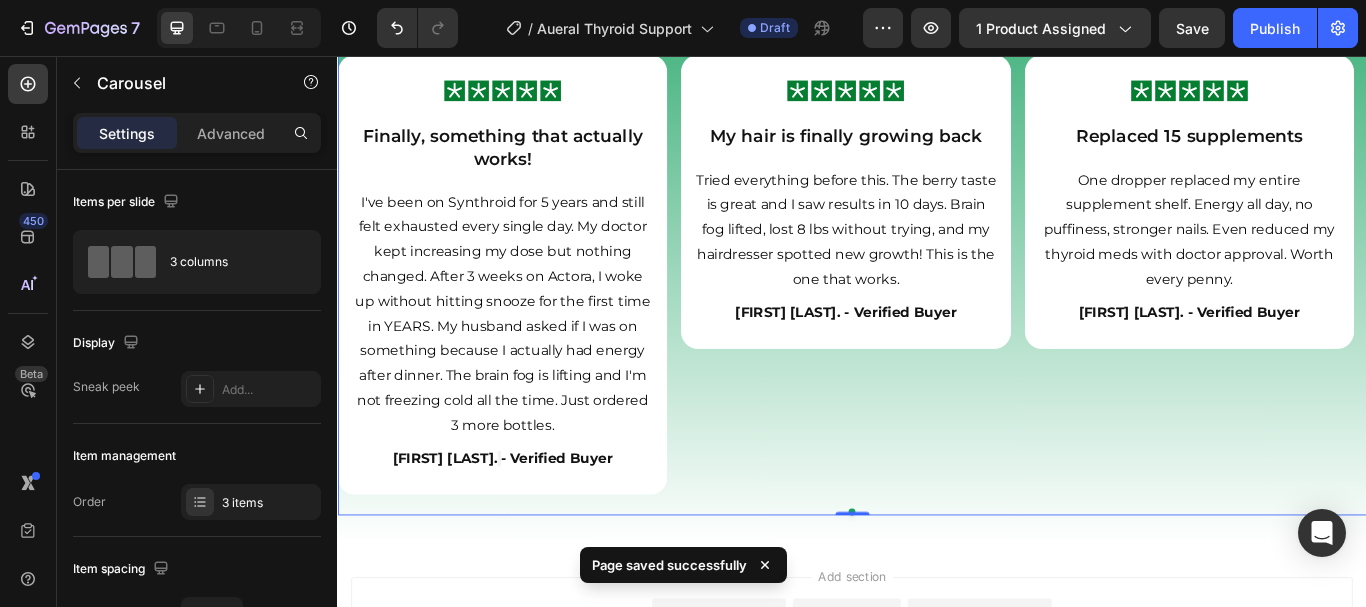 scroll, scrollTop: 7494, scrollLeft: 0, axis: vertical 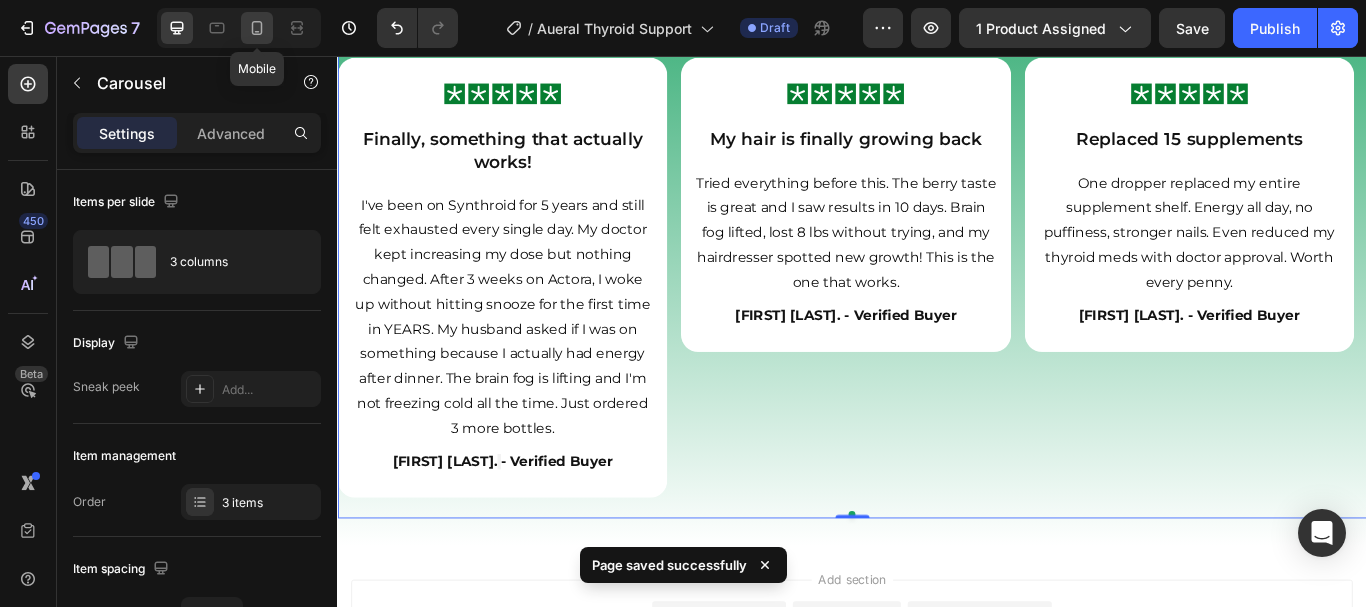 click 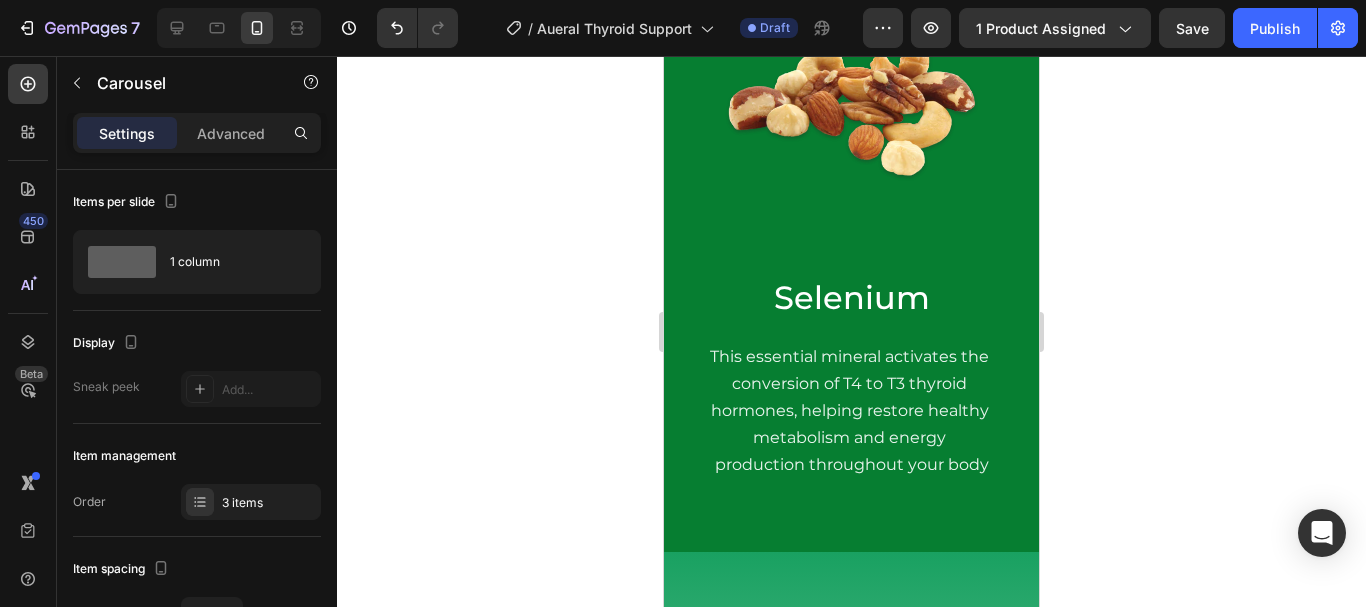 scroll, scrollTop: 6955, scrollLeft: 0, axis: vertical 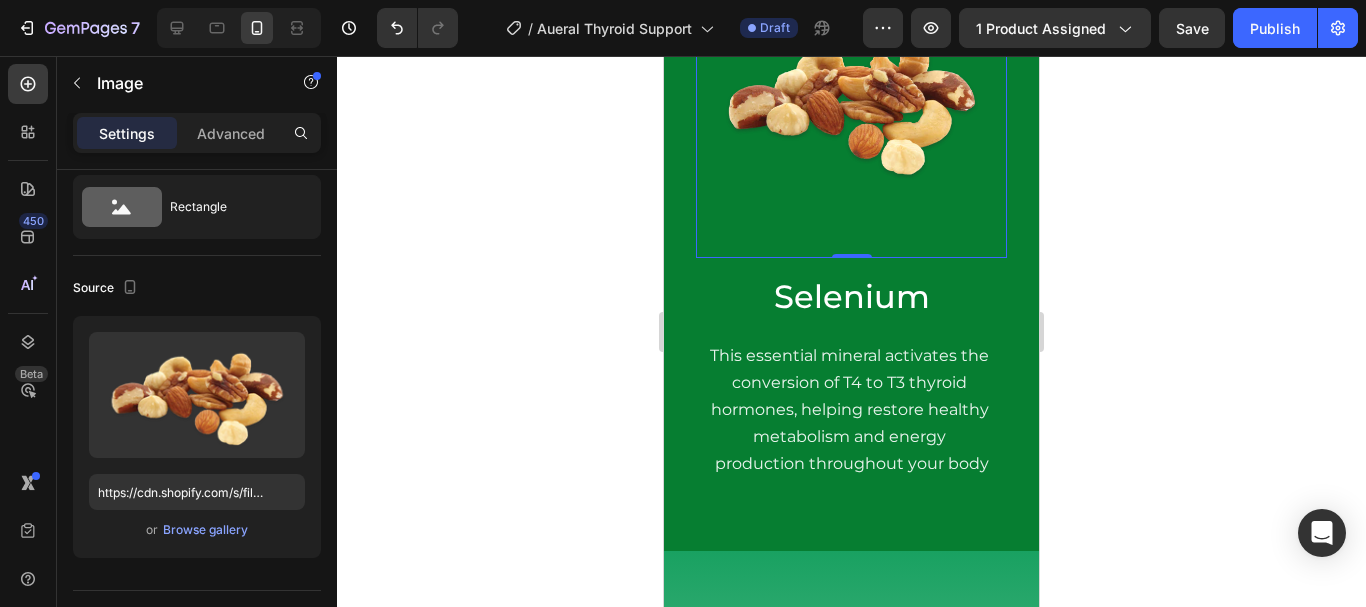 click on "Settings Advanced" at bounding box center (197, 133) 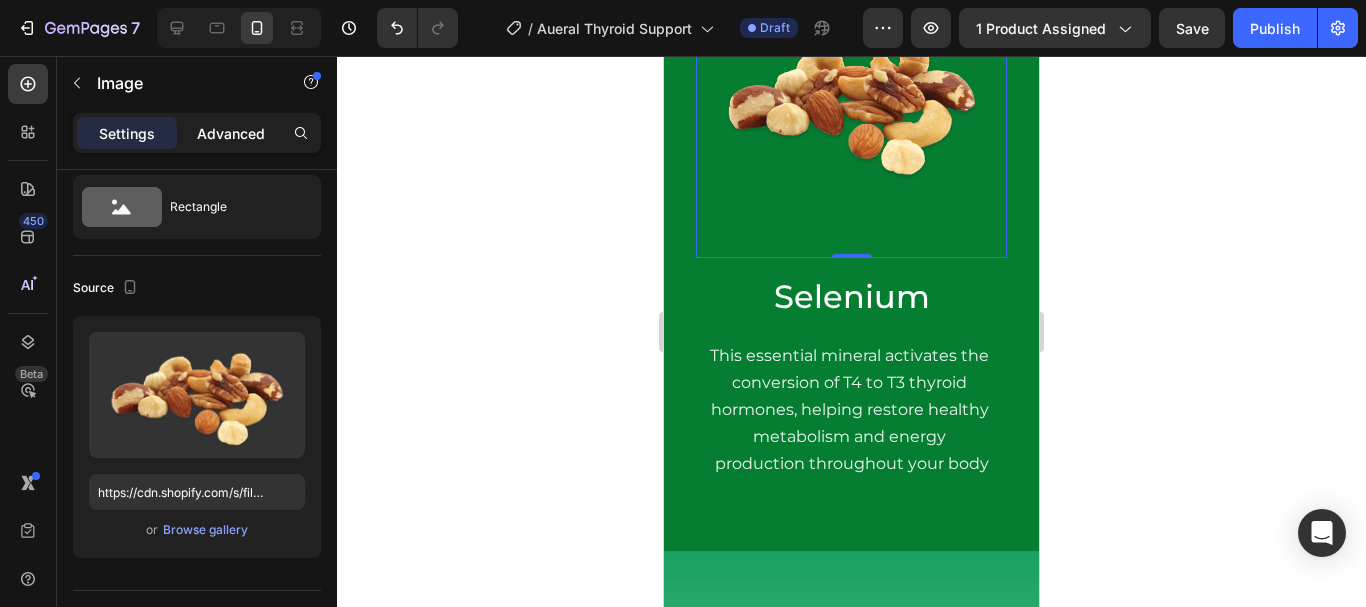 click on "Advanced" at bounding box center [231, 133] 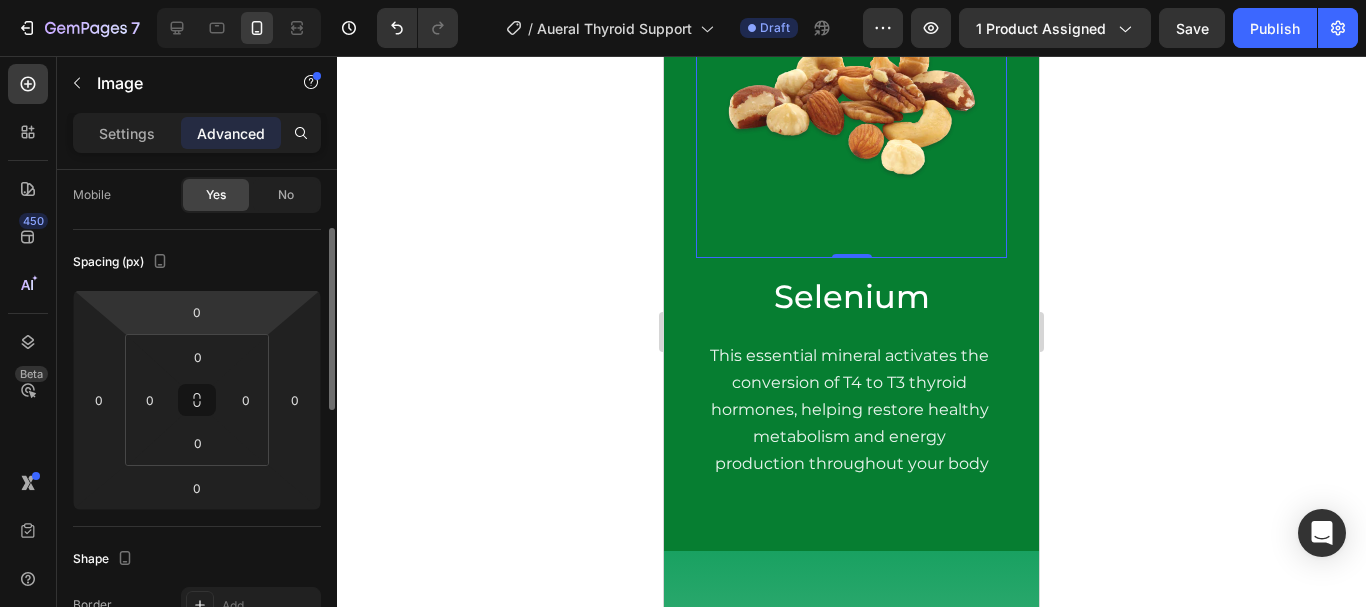 scroll, scrollTop: 159, scrollLeft: 0, axis: vertical 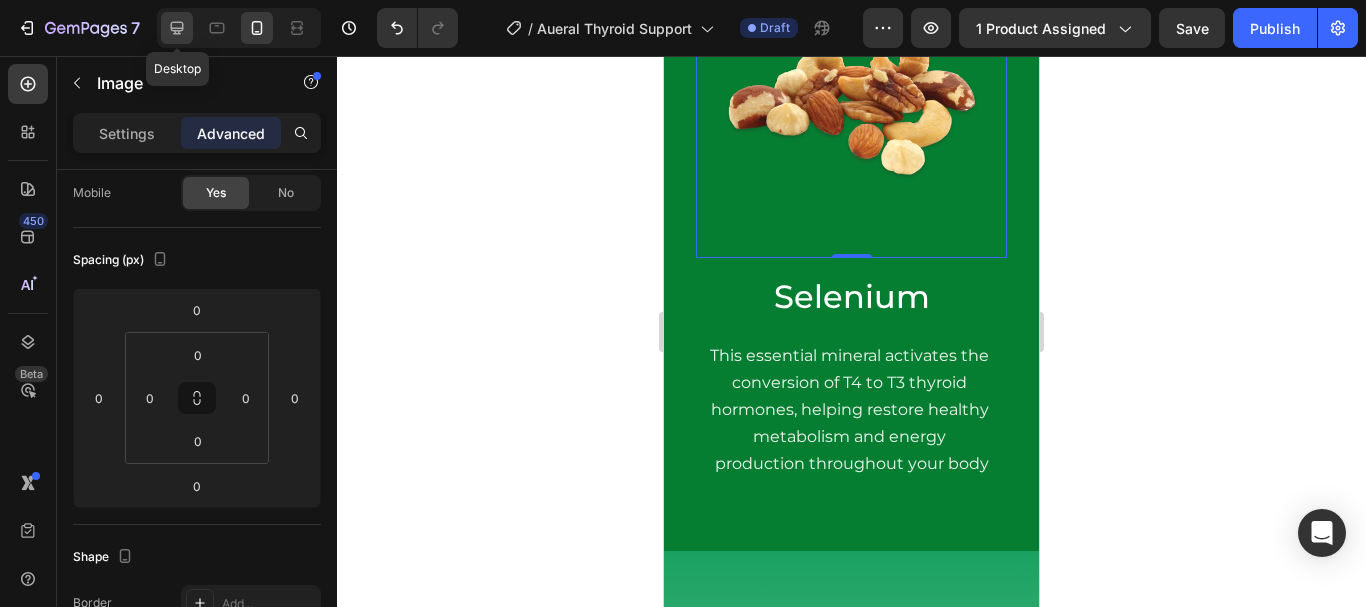 click 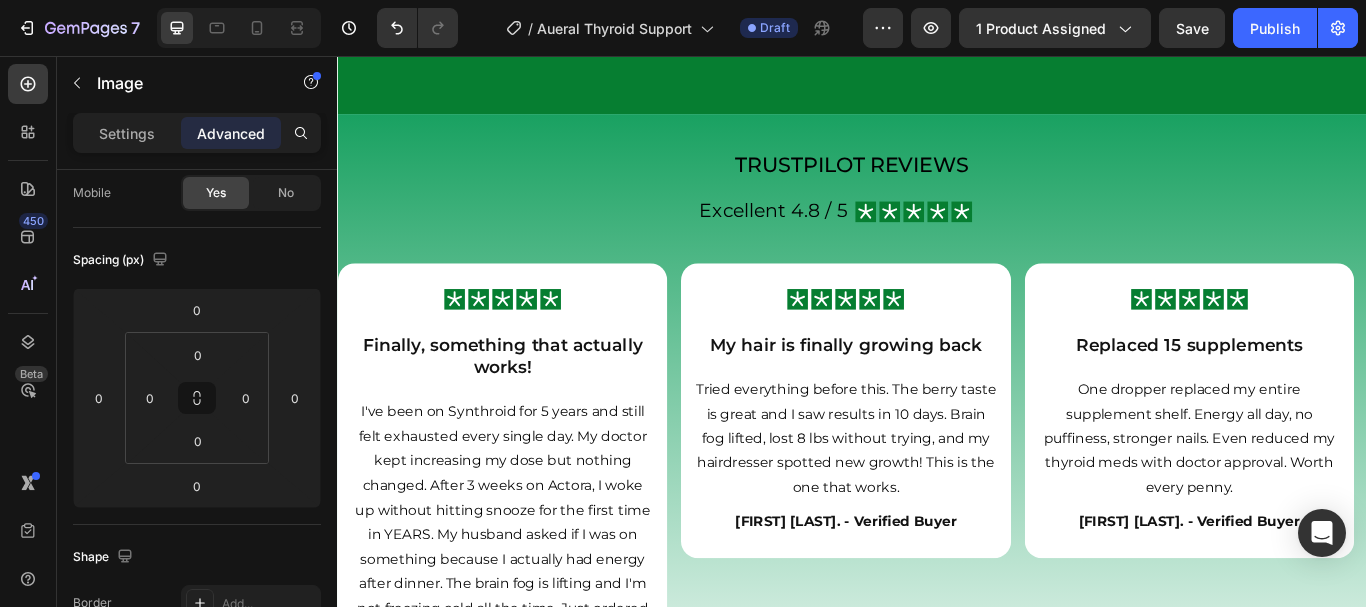 scroll, scrollTop: 7032, scrollLeft: 0, axis: vertical 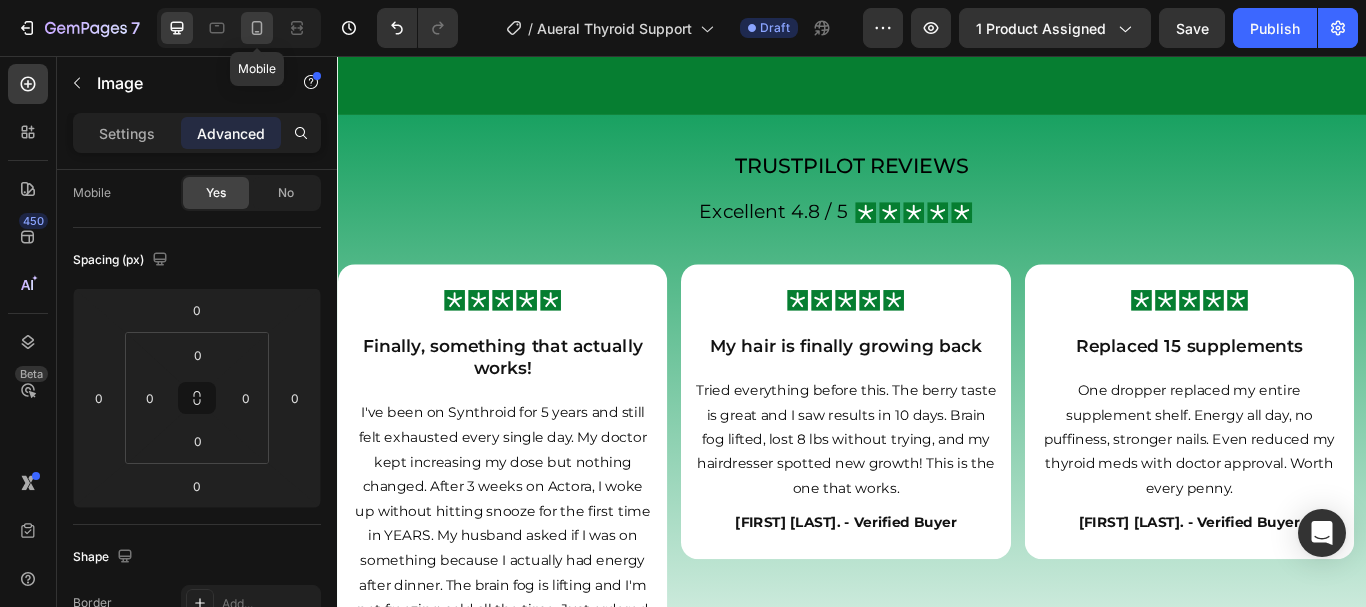 click 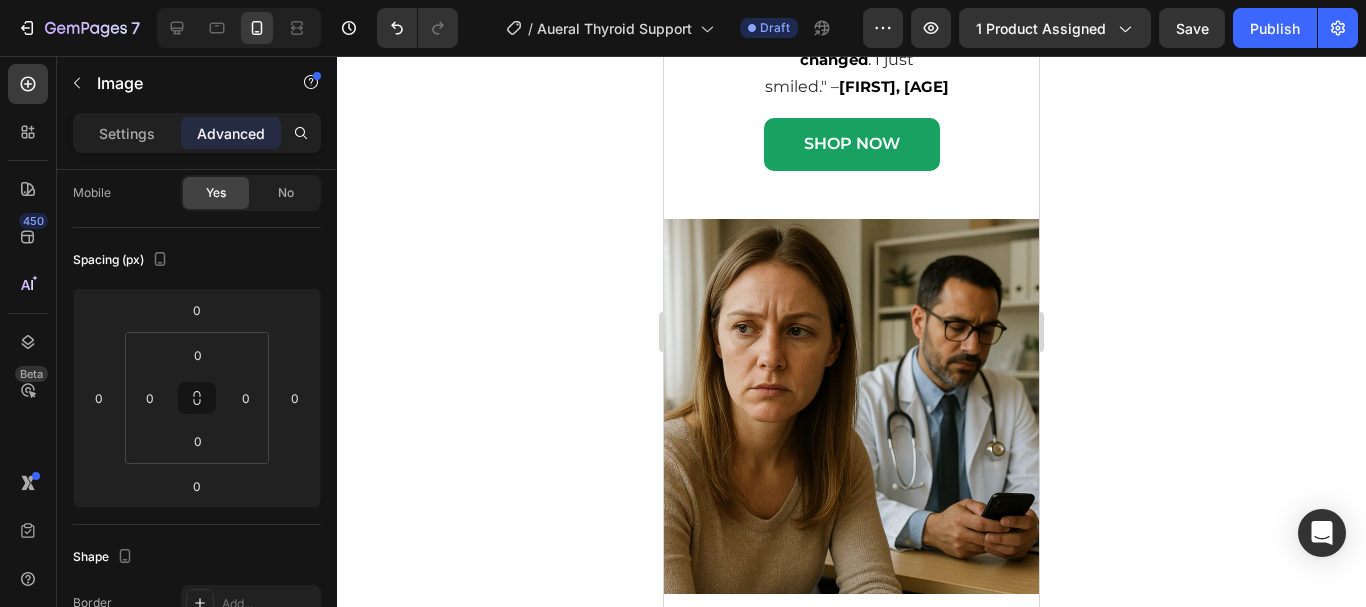 scroll, scrollTop: 355, scrollLeft: 0, axis: vertical 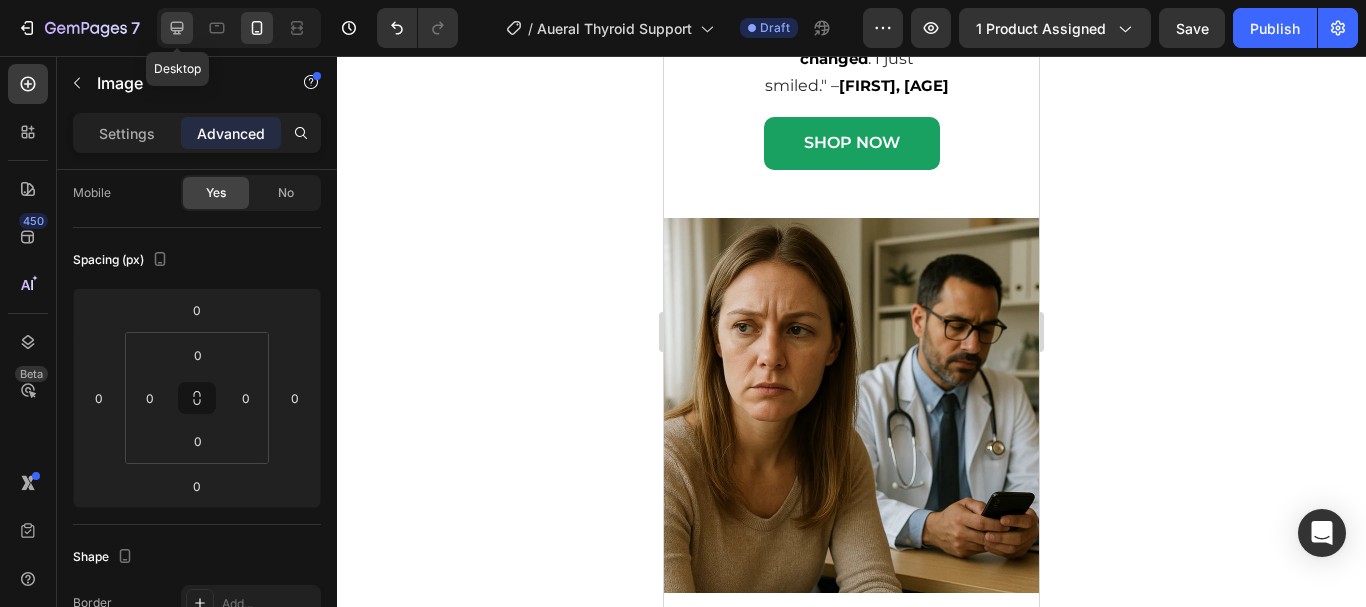 click 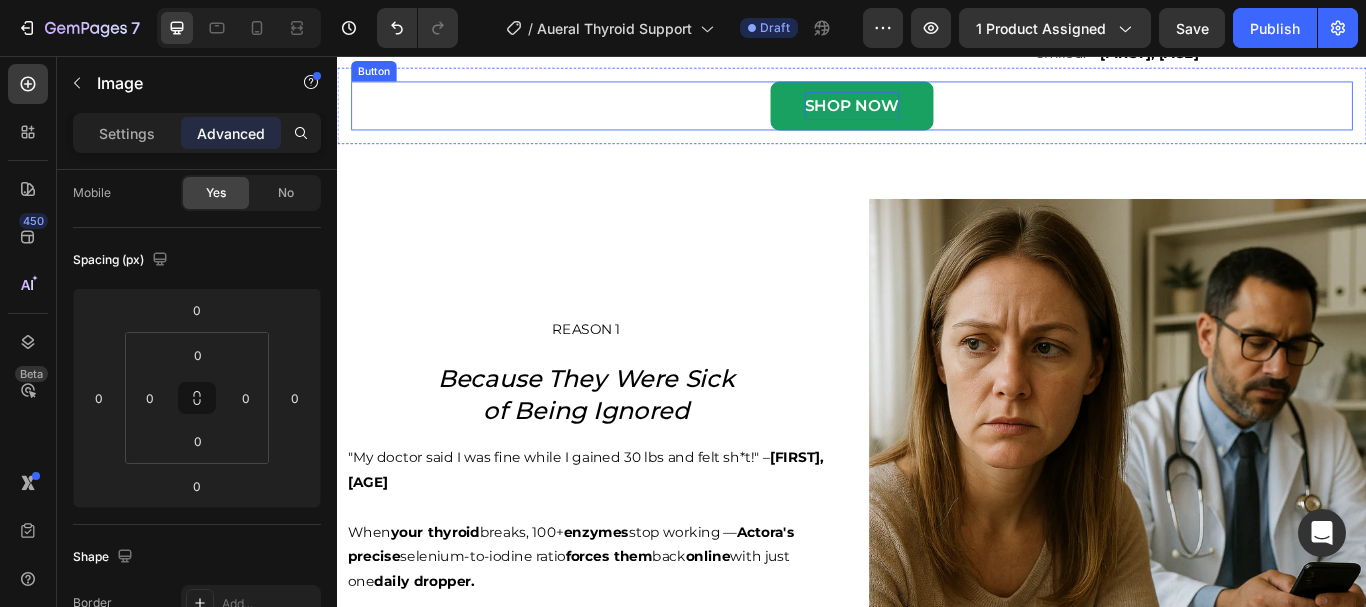 click on "SHOP NOW" at bounding box center (937, 114) 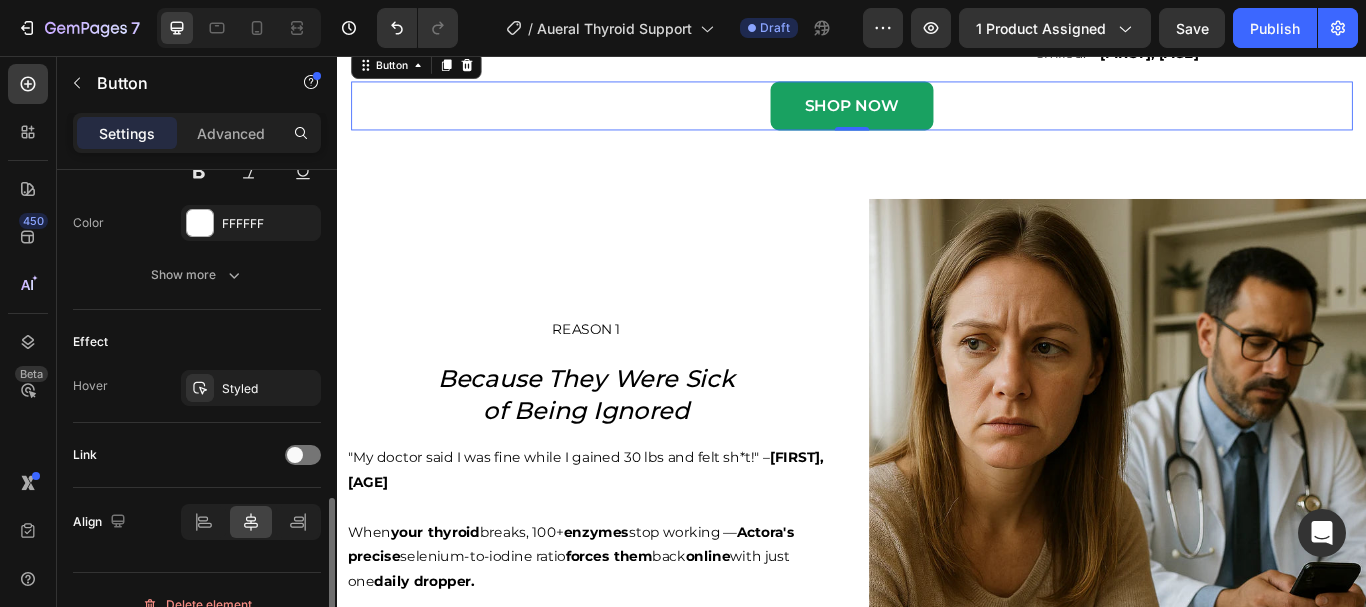 scroll, scrollTop: 940, scrollLeft: 0, axis: vertical 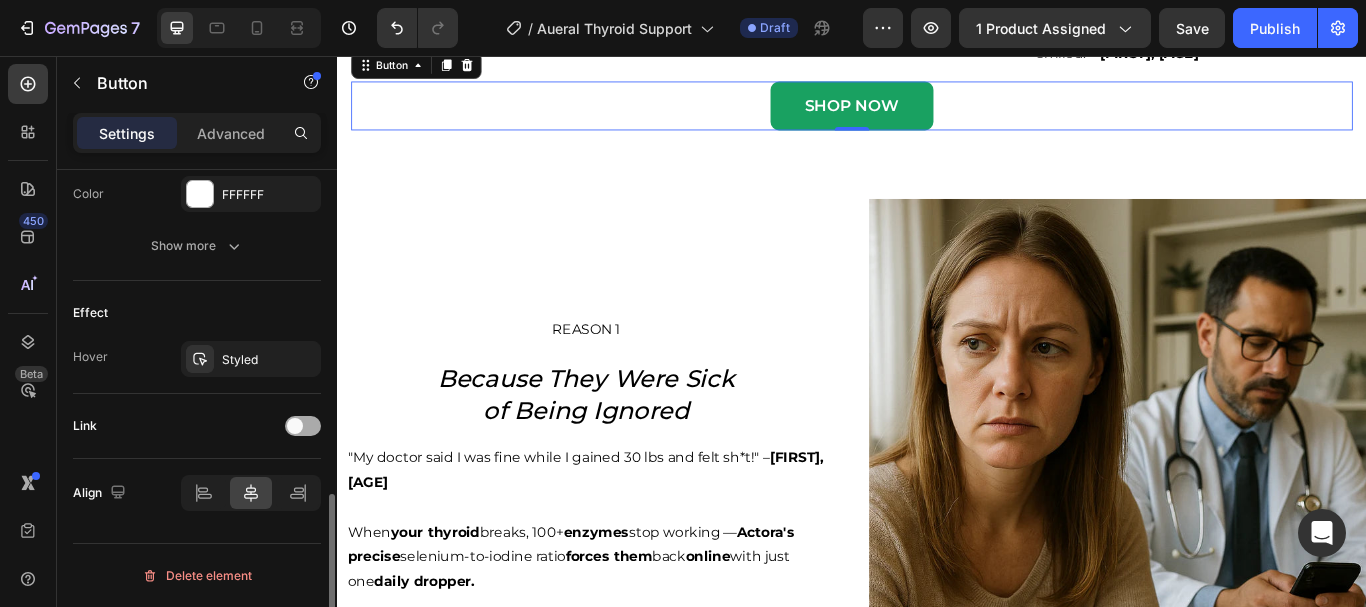 click at bounding box center (295, 426) 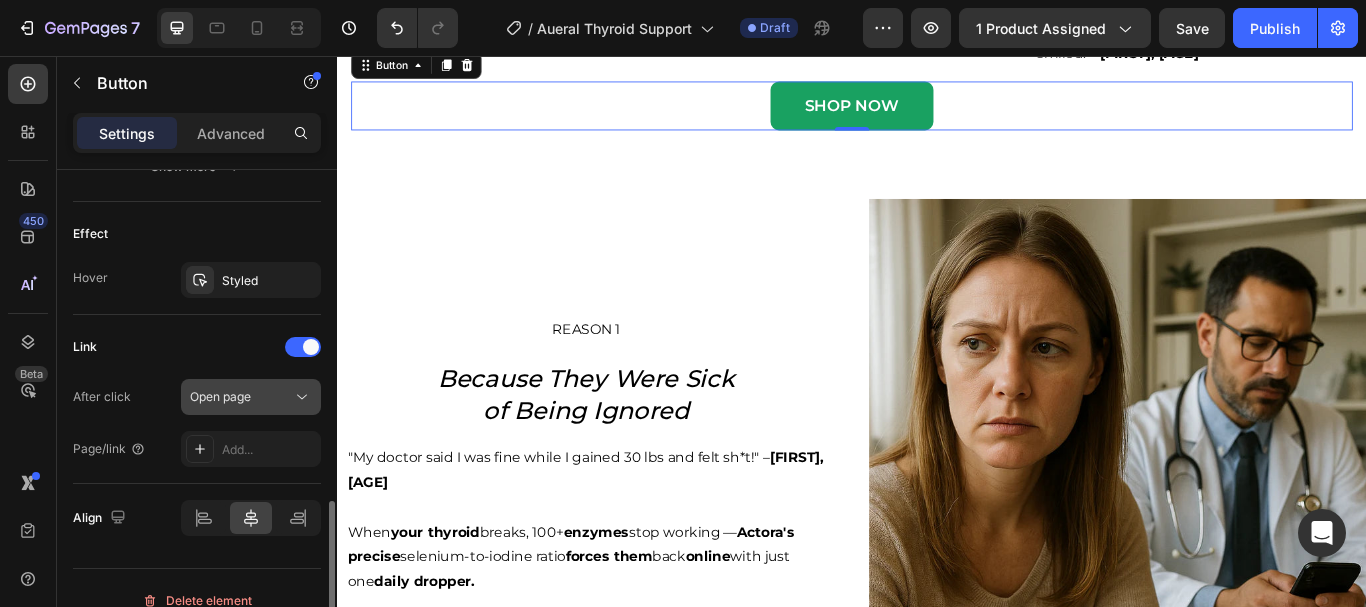 scroll, scrollTop: 1022, scrollLeft: 0, axis: vertical 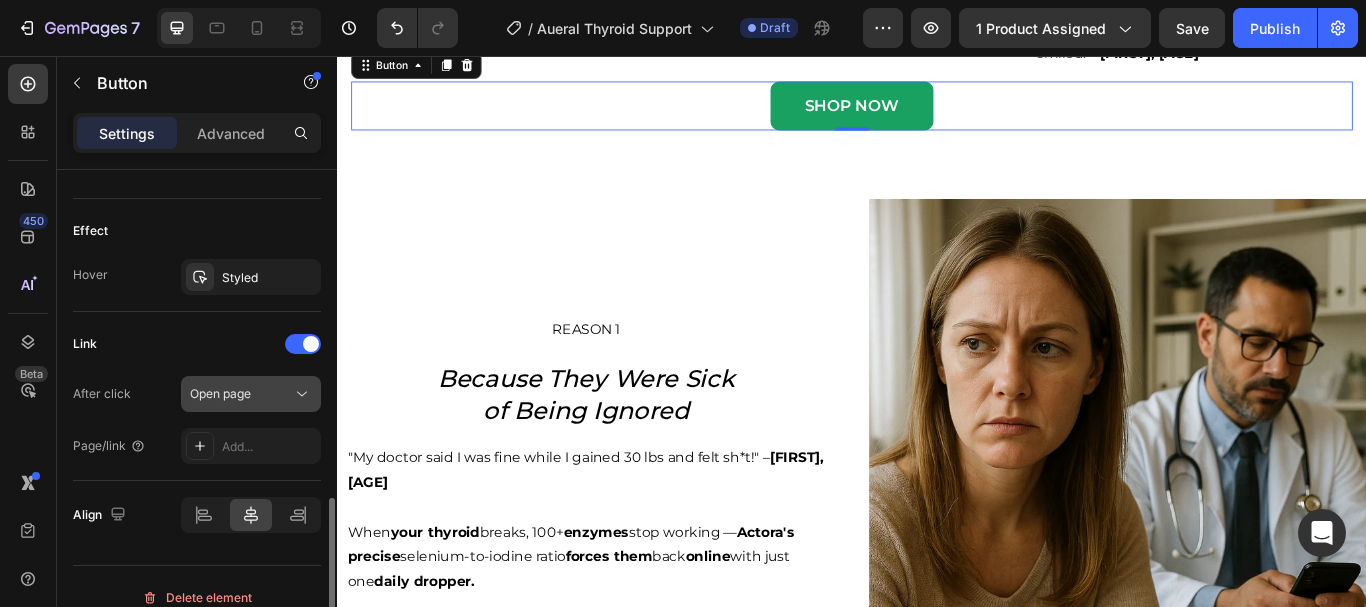 click on "Open page" at bounding box center [241, 394] 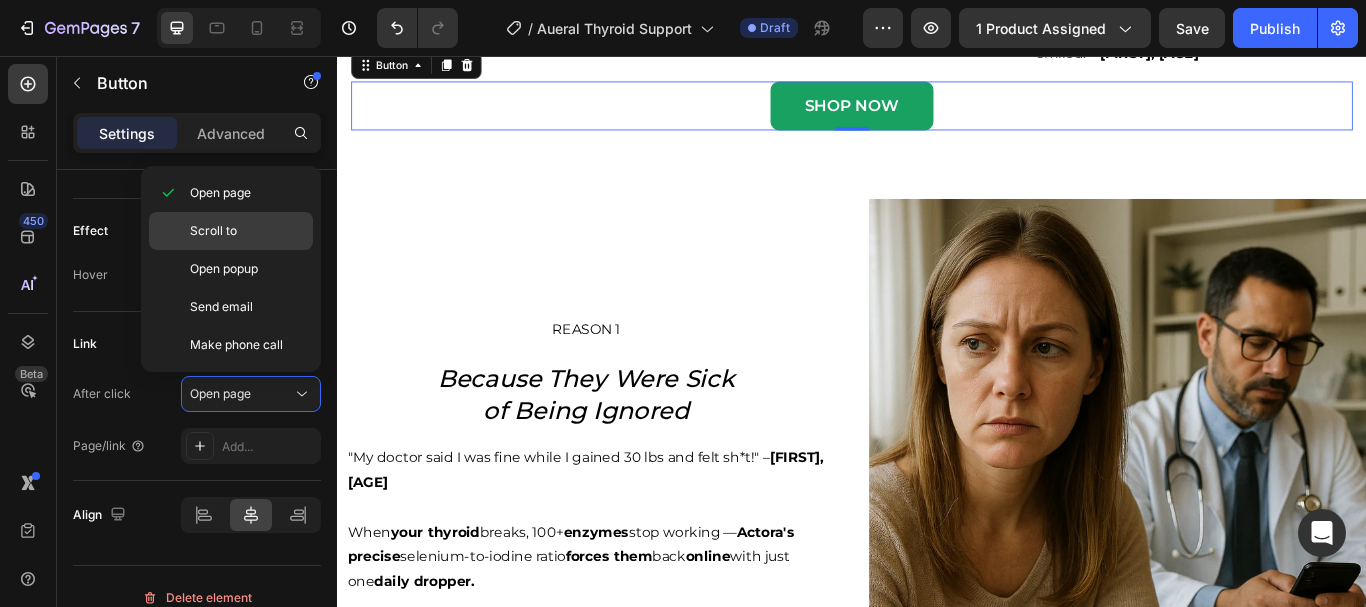 click on "Scroll to" at bounding box center [247, 231] 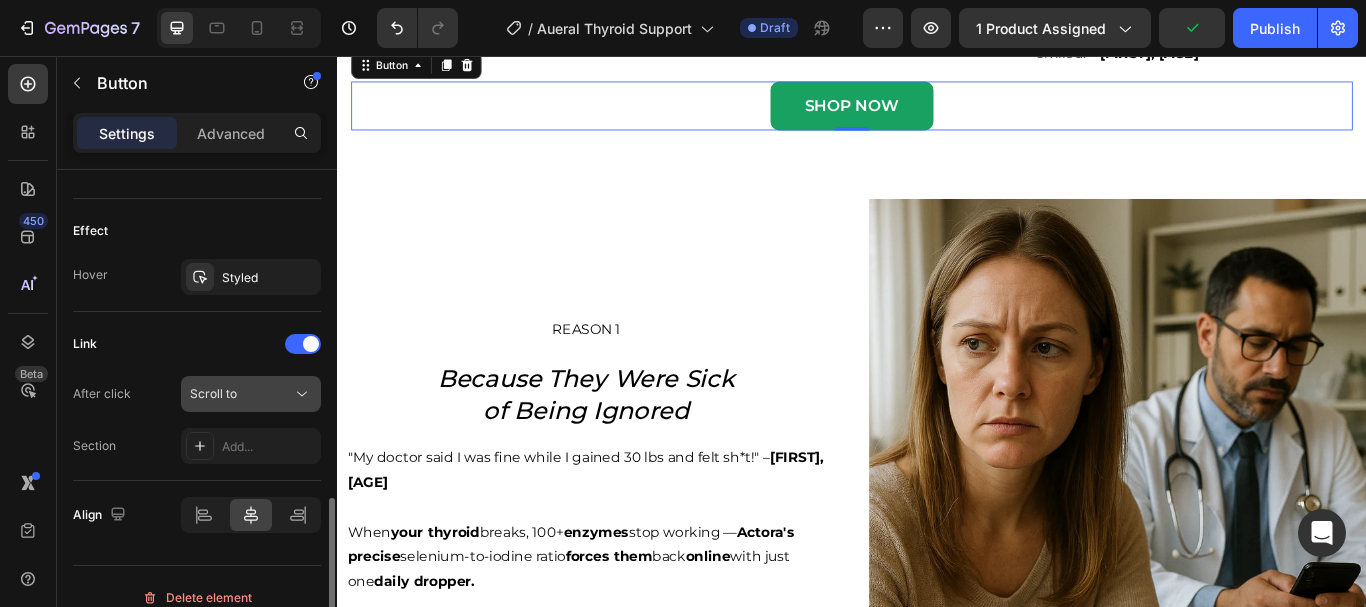 click on "Scroll to" at bounding box center (241, 394) 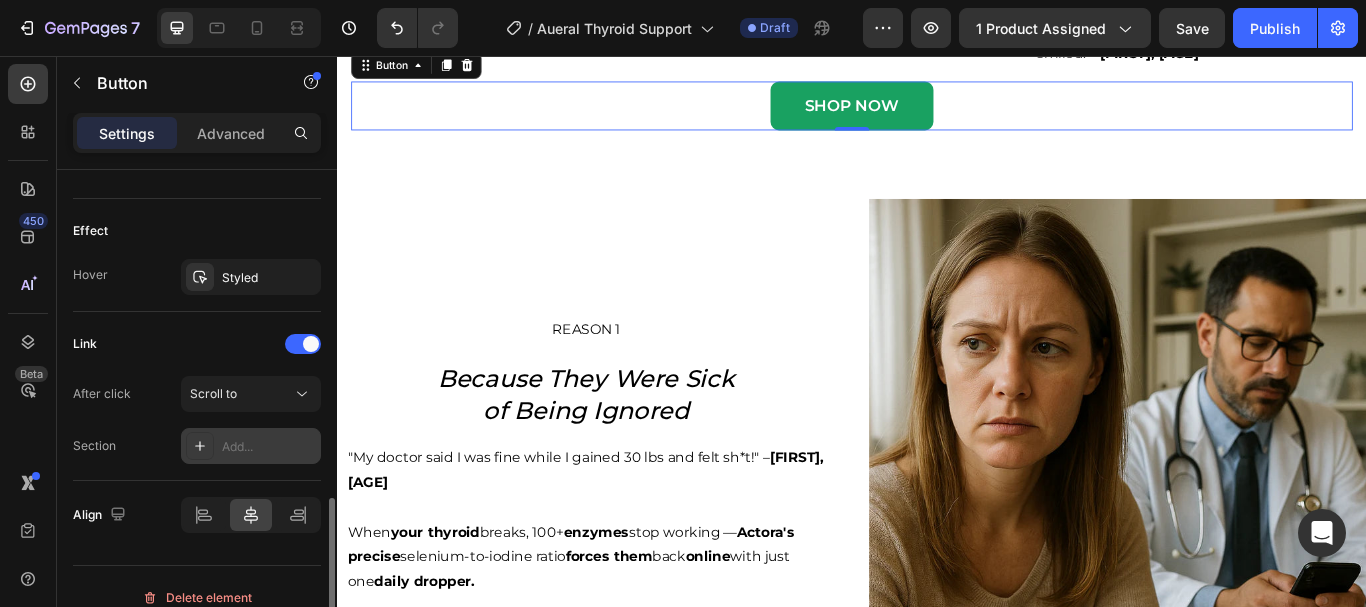 click on "Add..." at bounding box center (269, 447) 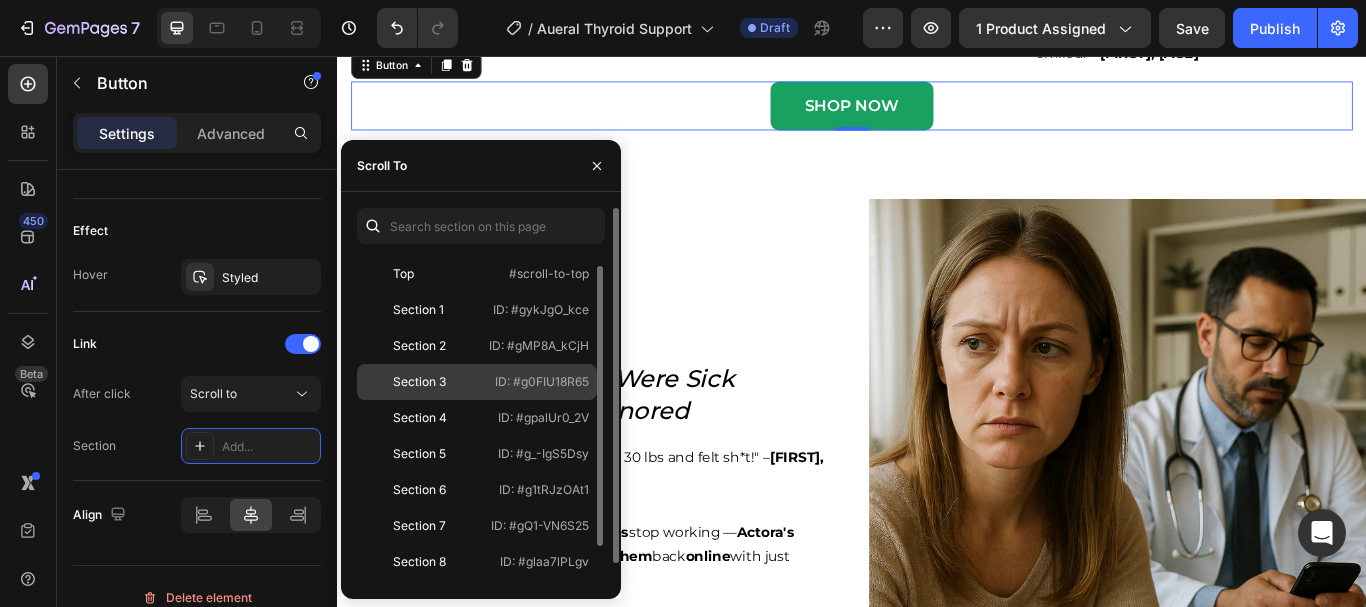 scroll, scrollTop: 84, scrollLeft: 0, axis: vertical 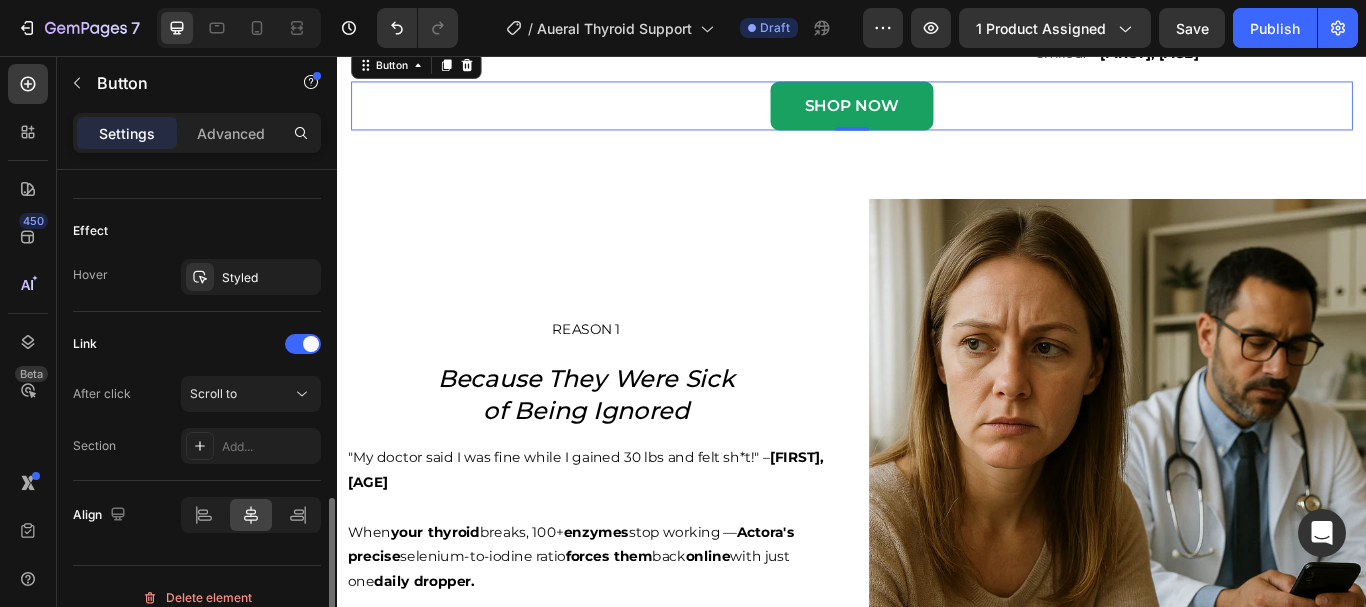 click on "Section Add..." at bounding box center (197, 446) 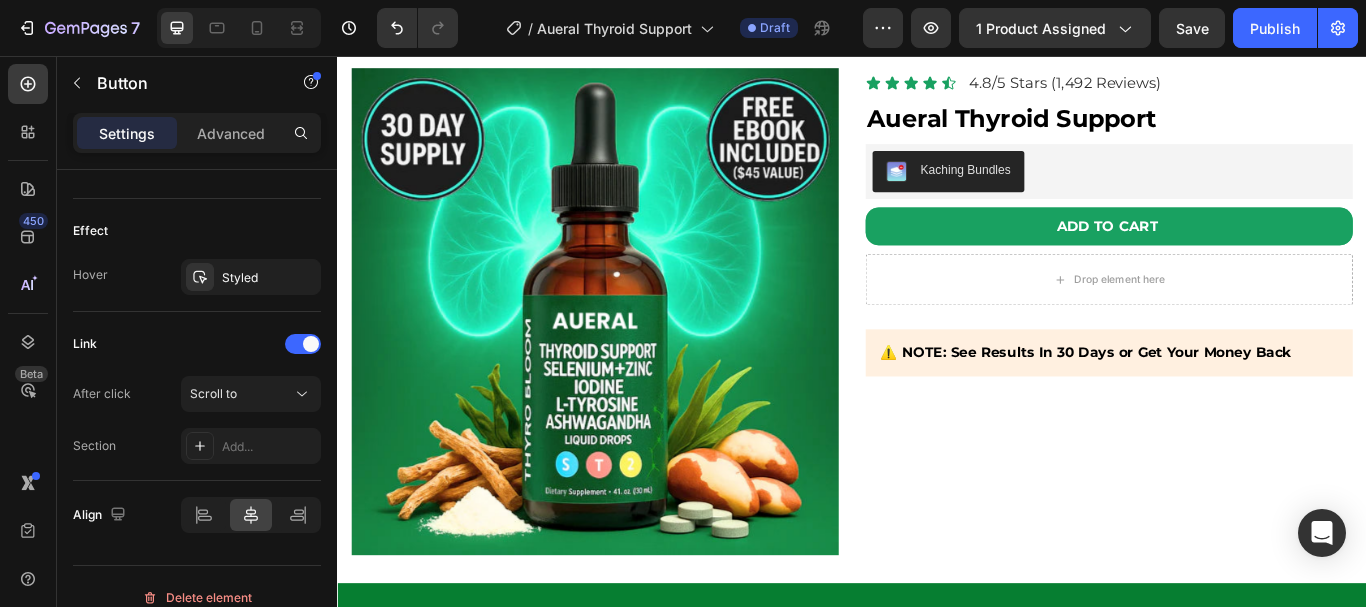 scroll, scrollTop: 3683, scrollLeft: 0, axis: vertical 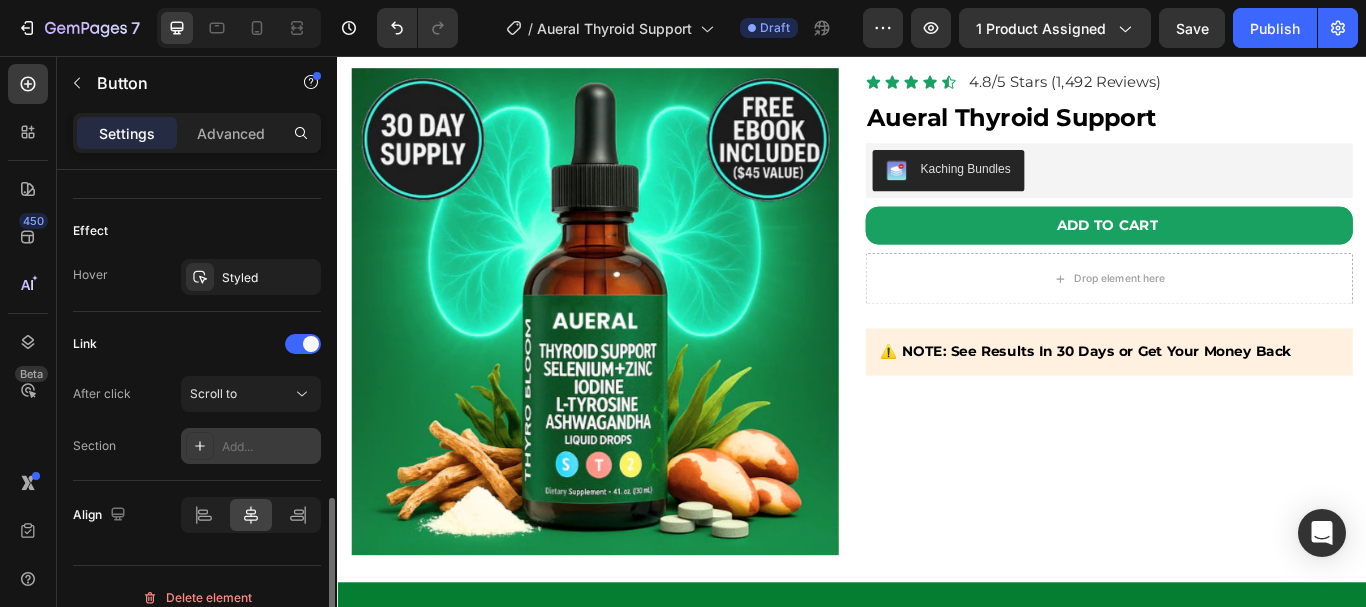 click on "Add..." at bounding box center [269, 447] 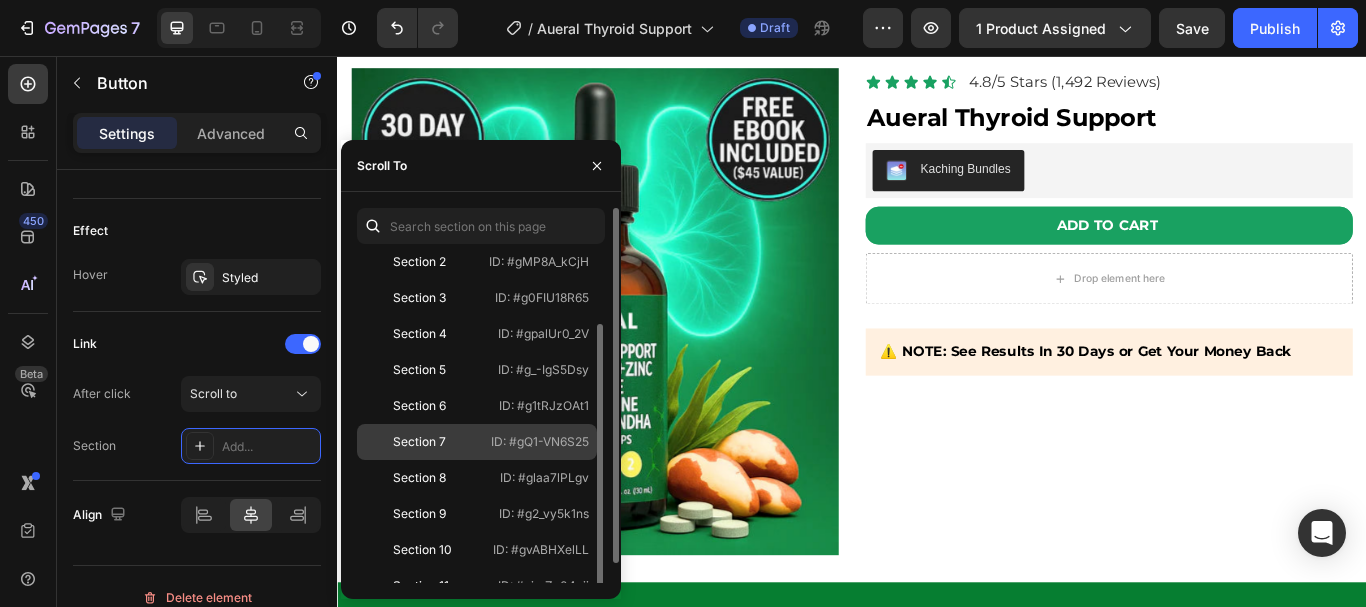 click on "Section 7" 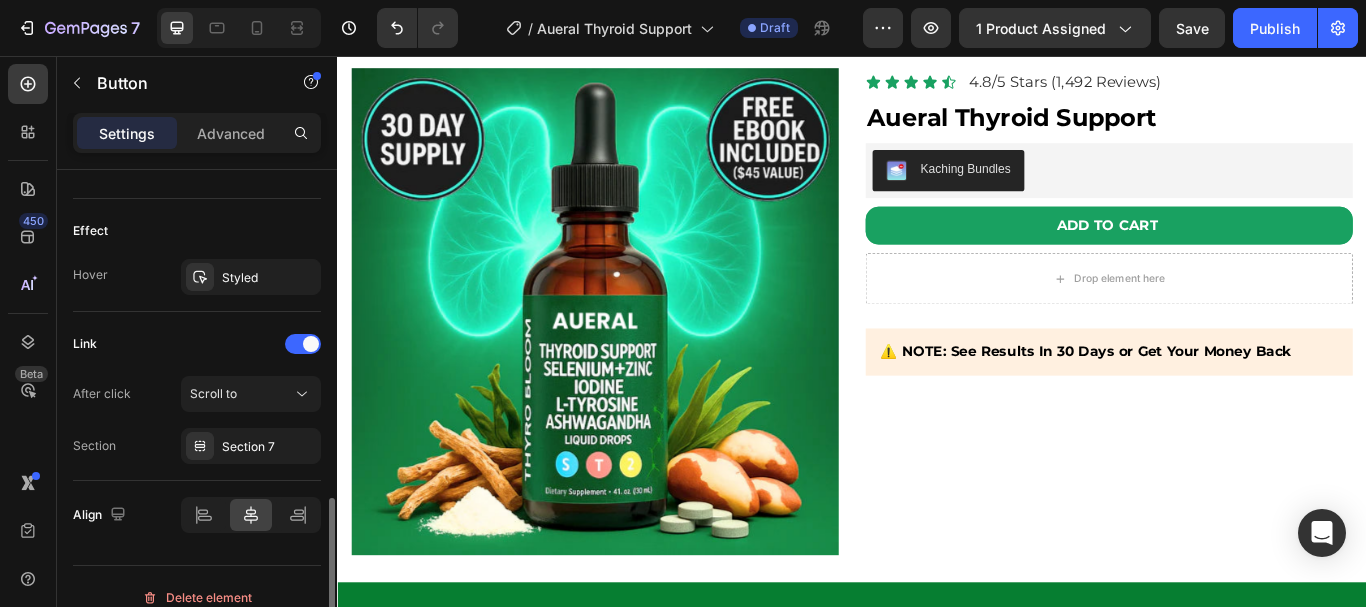 click on "Section Section 7" at bounding box center [197, 446] 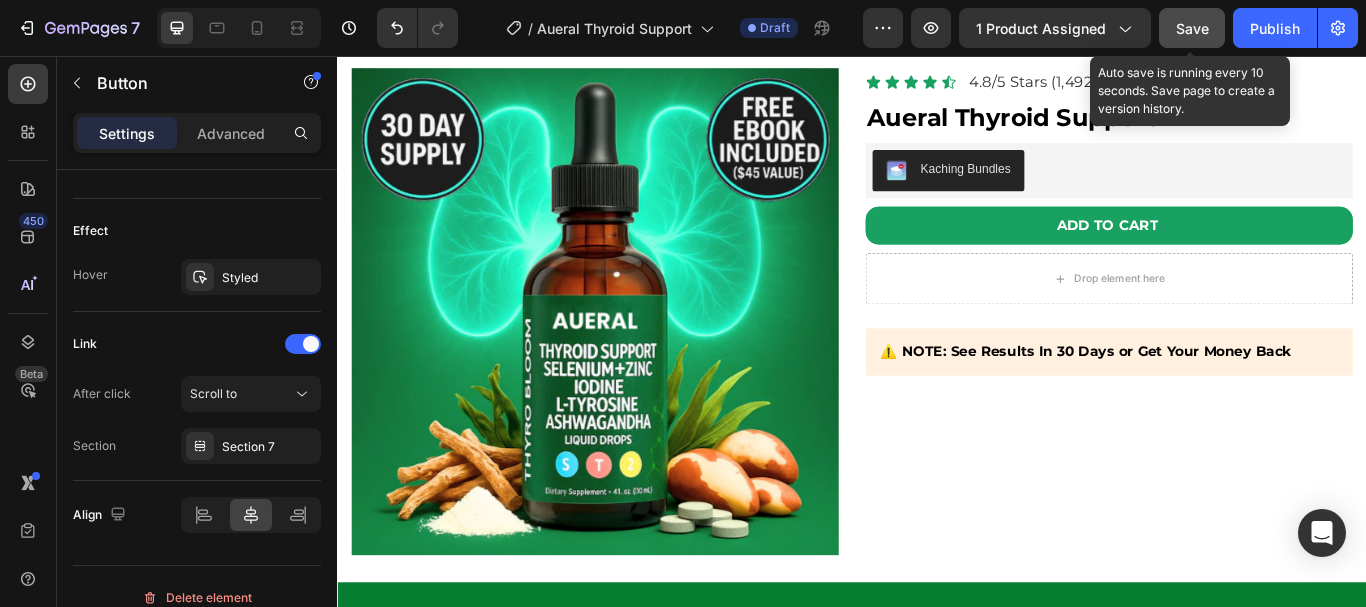 click on "Save" at bounding box center [1192, 28] 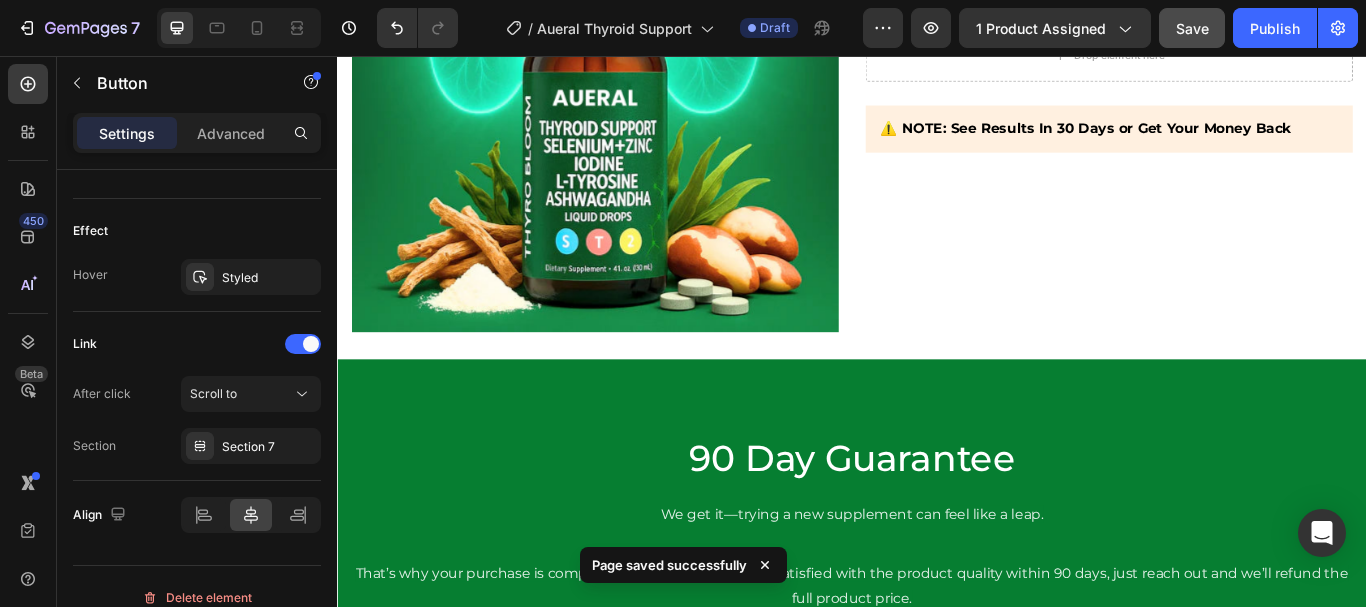 scroll, scrollTop: 3944, scrollLeft: 0, axis: vertical 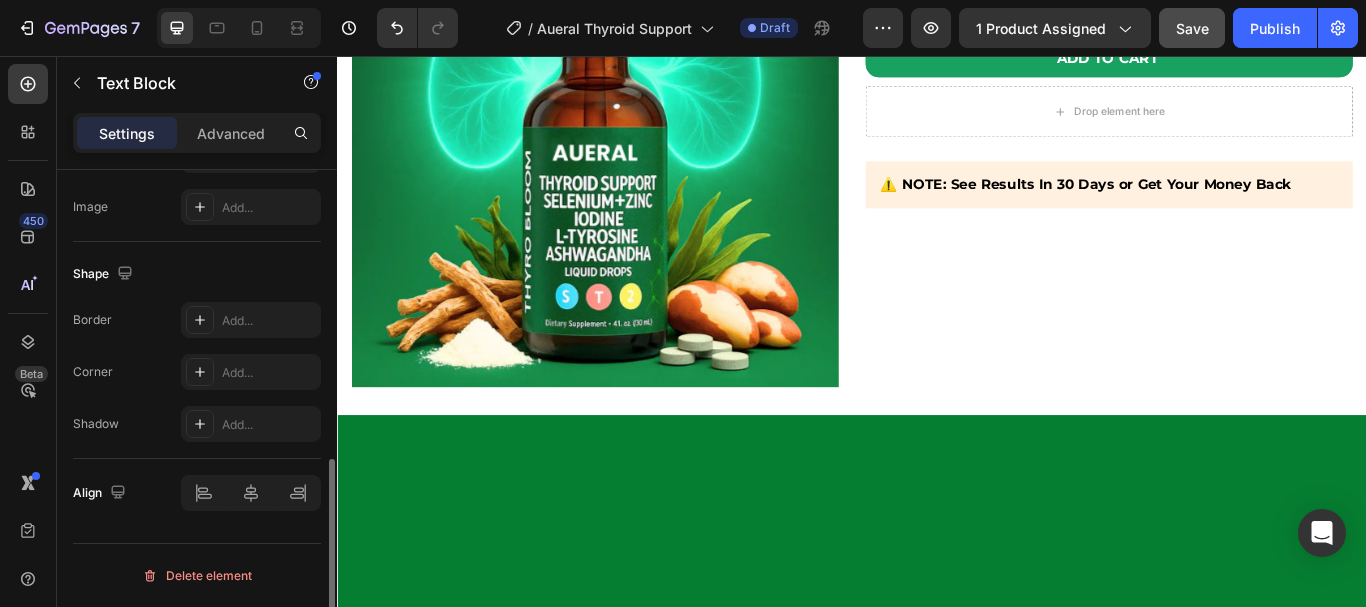 click on "[NUMBER]/[NUMBER] Stars ([NUMBER] Reviews)" at bounding box center (1185, -110) 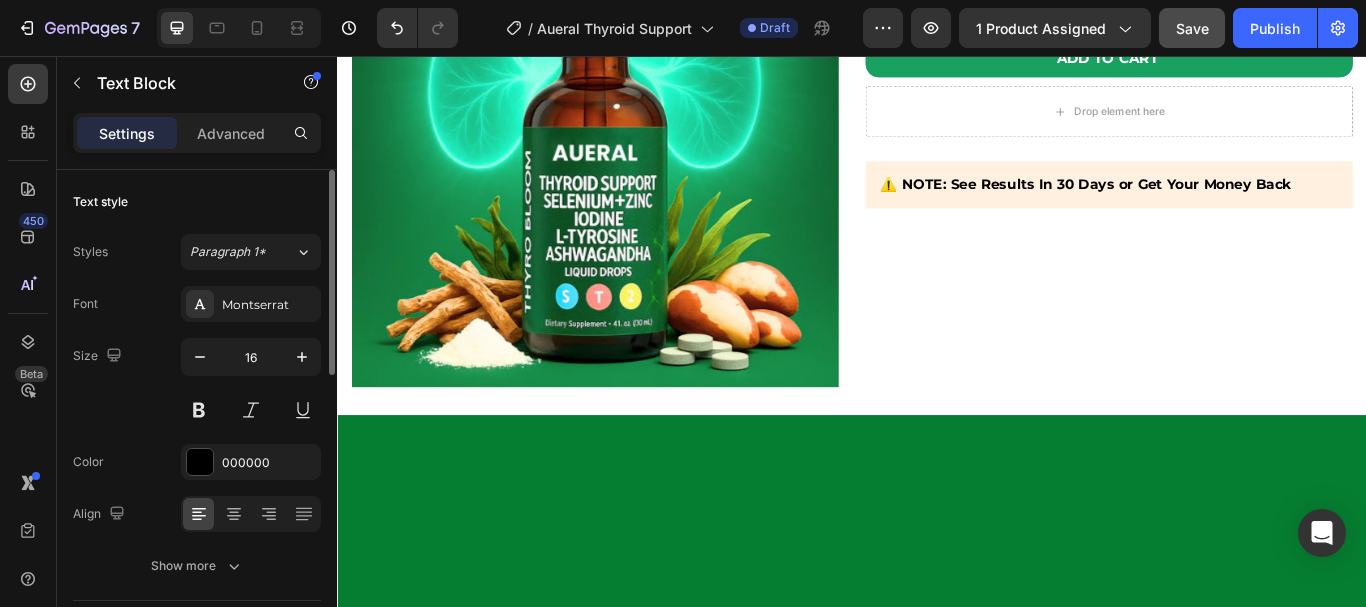 click on "[NUMBER]/[NUMBER] Stars ([NUMBER] Reviews)" at bounding box center (1185, -110) 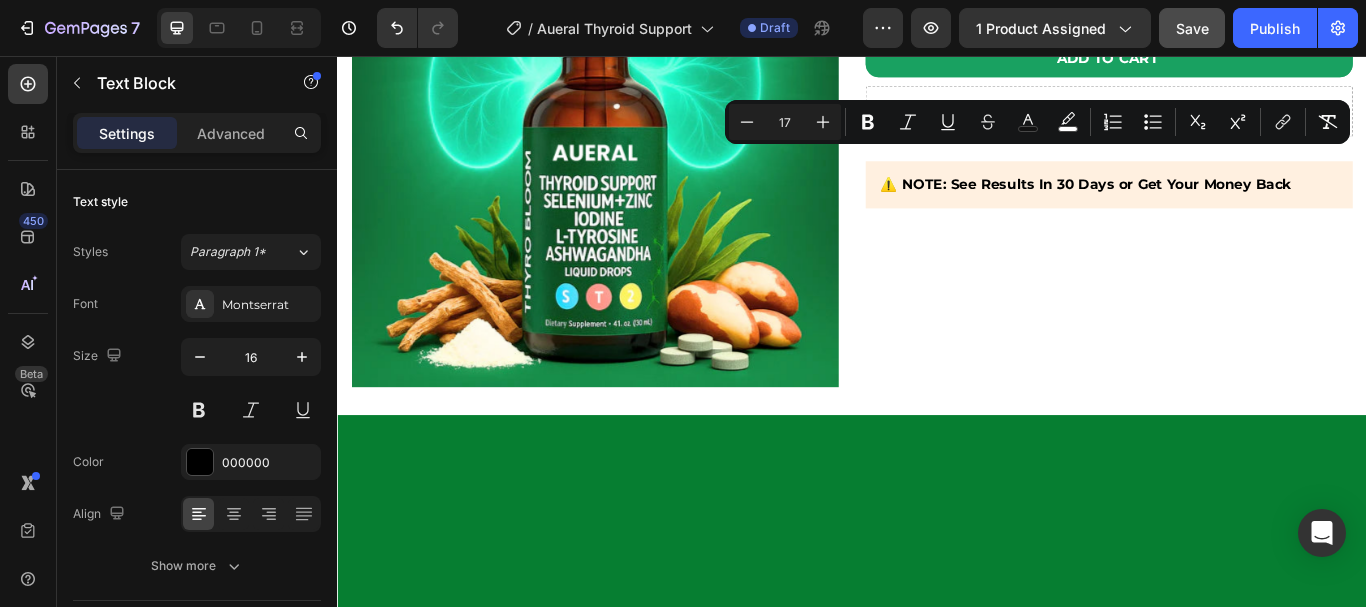 copy on "[NUMBER]/[NUMBER] Stars ([NUMBER] Reviews)" 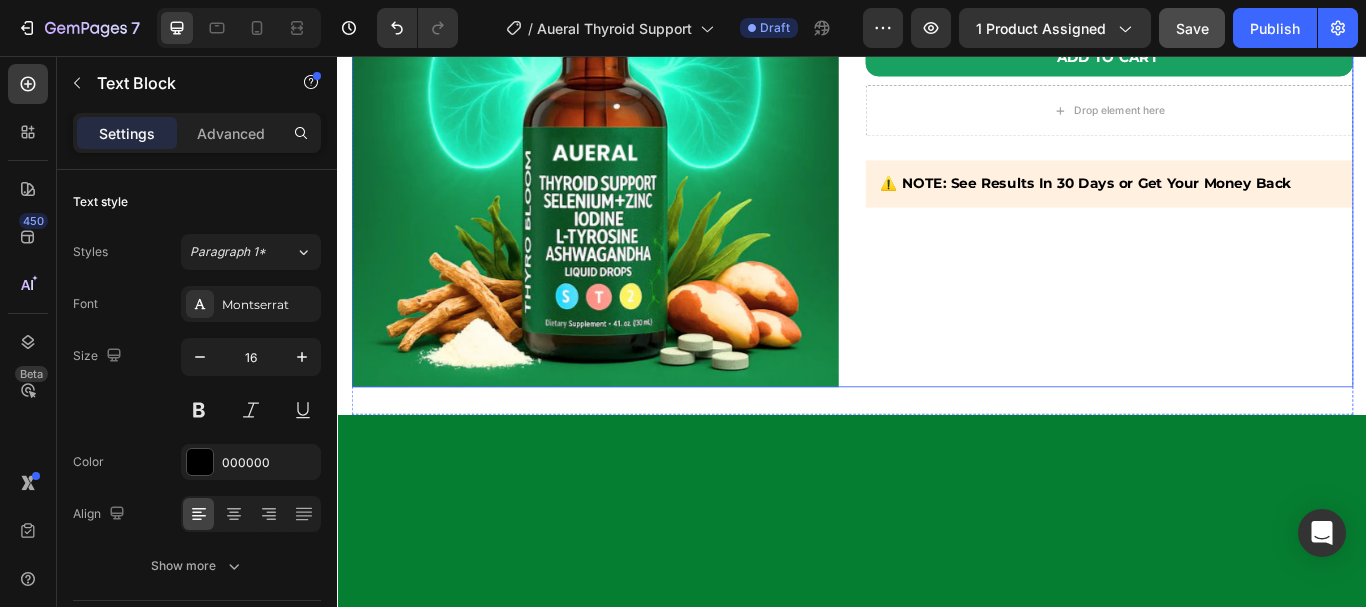 click on "Aueral Thyroid Support" at bounding box center [1237, -68] 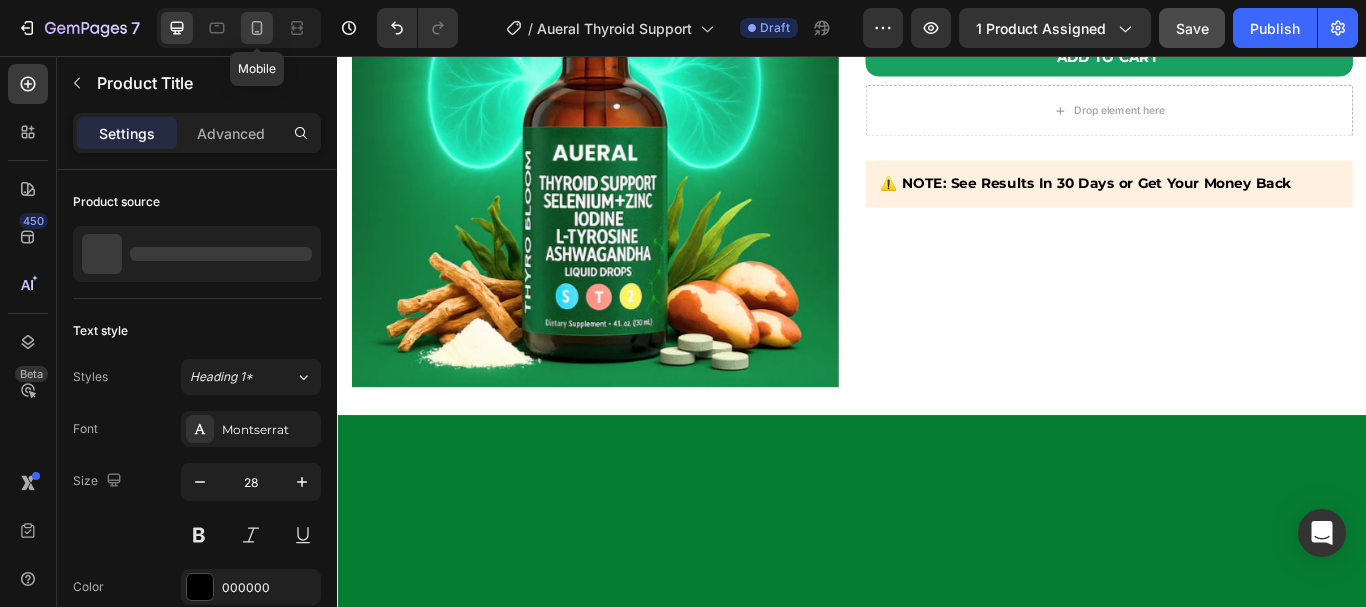 click 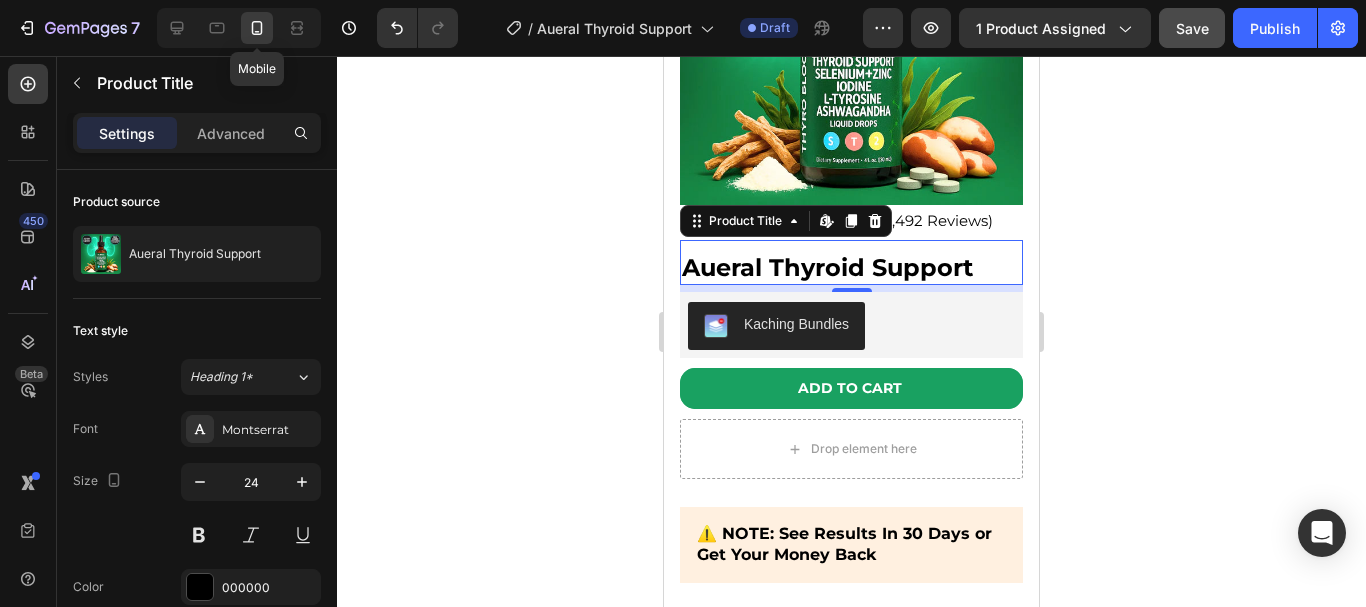 scroll, scrollTop: 4199, scrollLeft: 0, axis: vertical 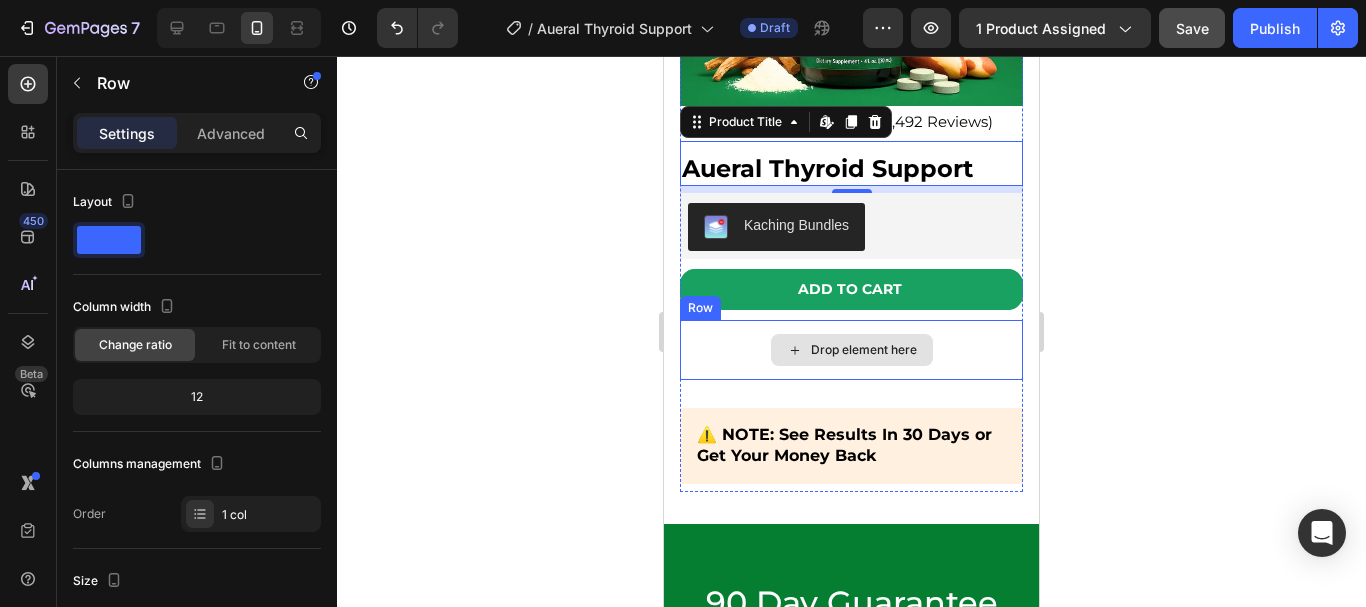 click on "Drop element here" at bounding box center (851, 350) 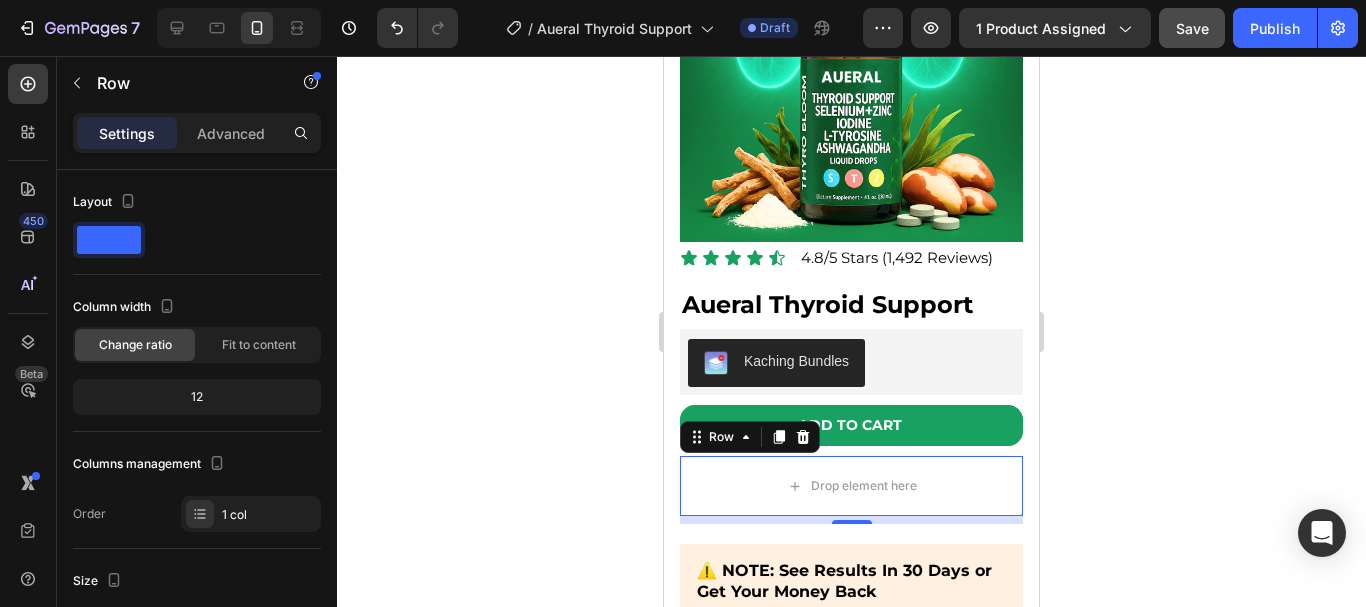 scroll, scrollTop: 4062, scrollLeft: 0, axis: vertical 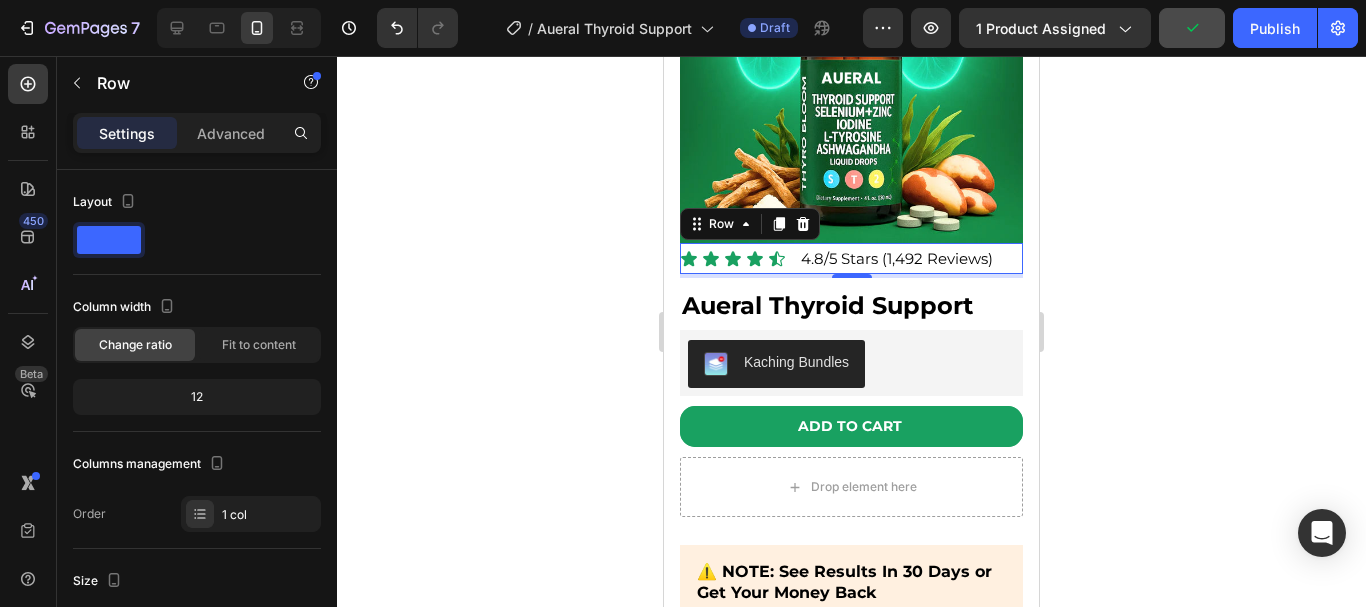 click on "Icon Icon Icon Icon Icon Icon List 4.8/5 Stars (1,492 Reviews) Text Block Row   0" at bounding box center [851, 258] 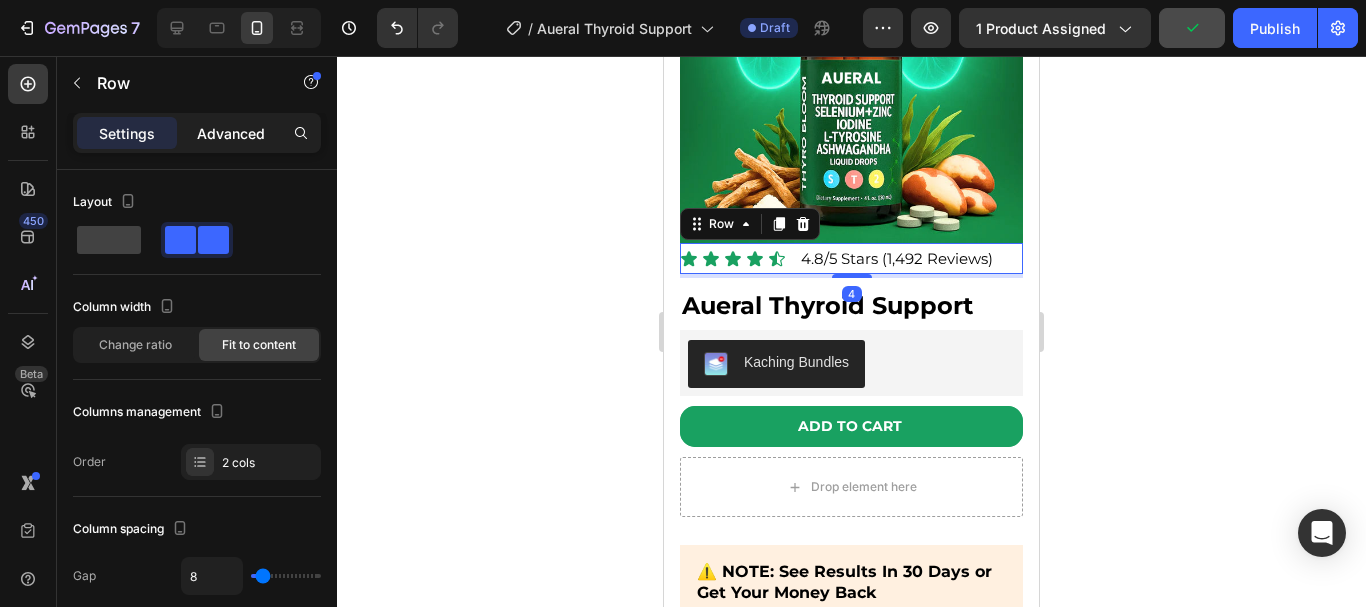 click on "Advanced" 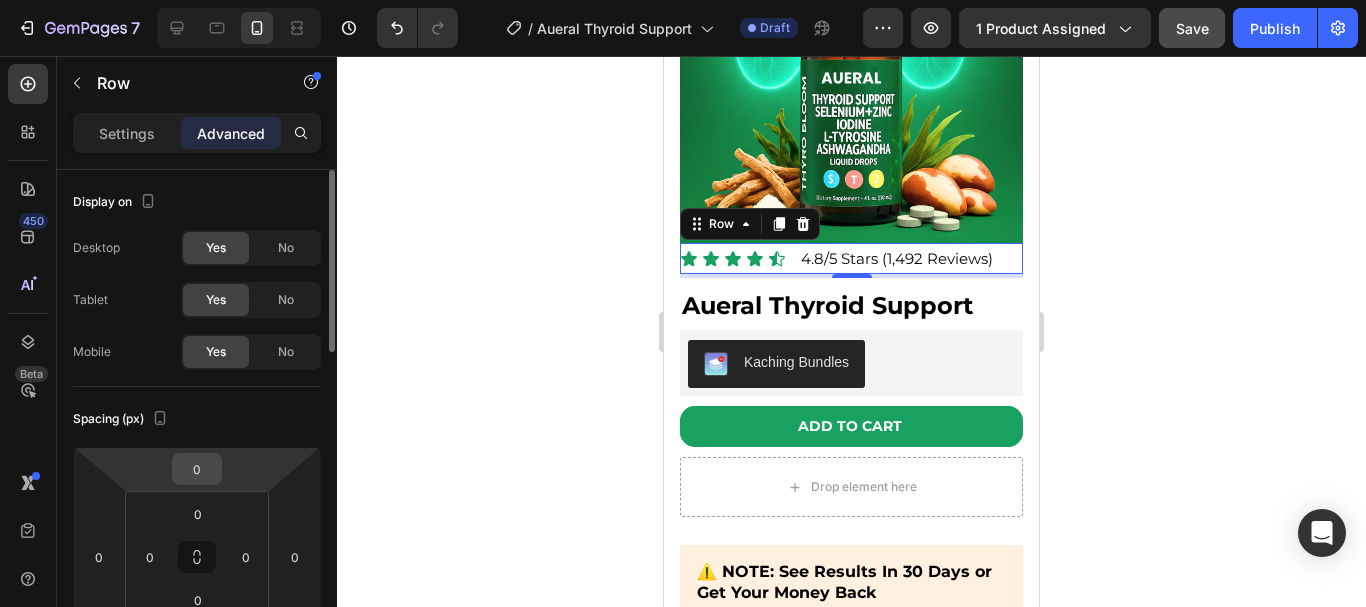 click on "0" at bounding box center (197, 469) 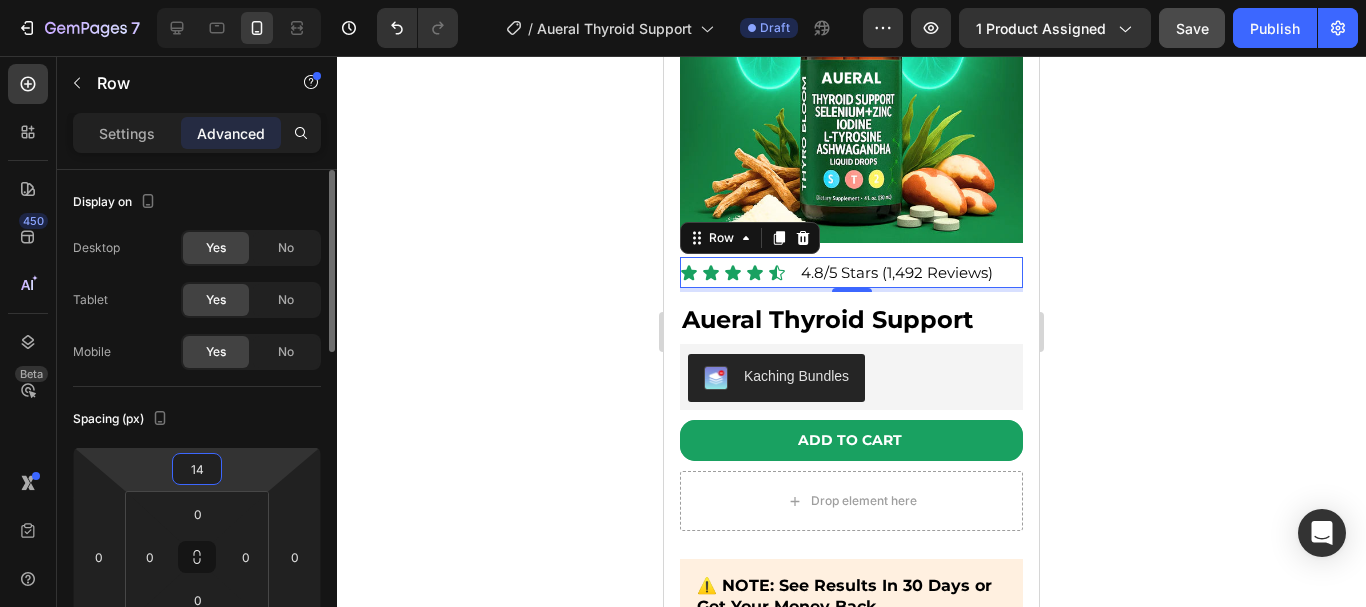 type on "15" 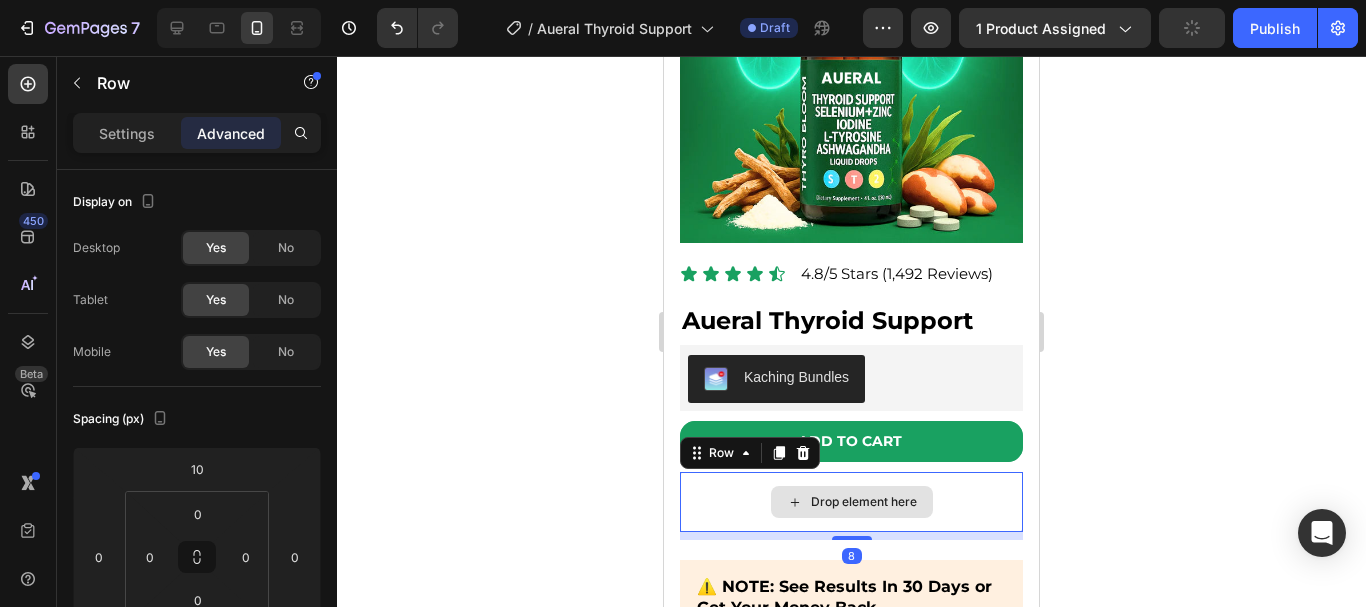 click on "Drop element here" at bounding box center (851, 502) 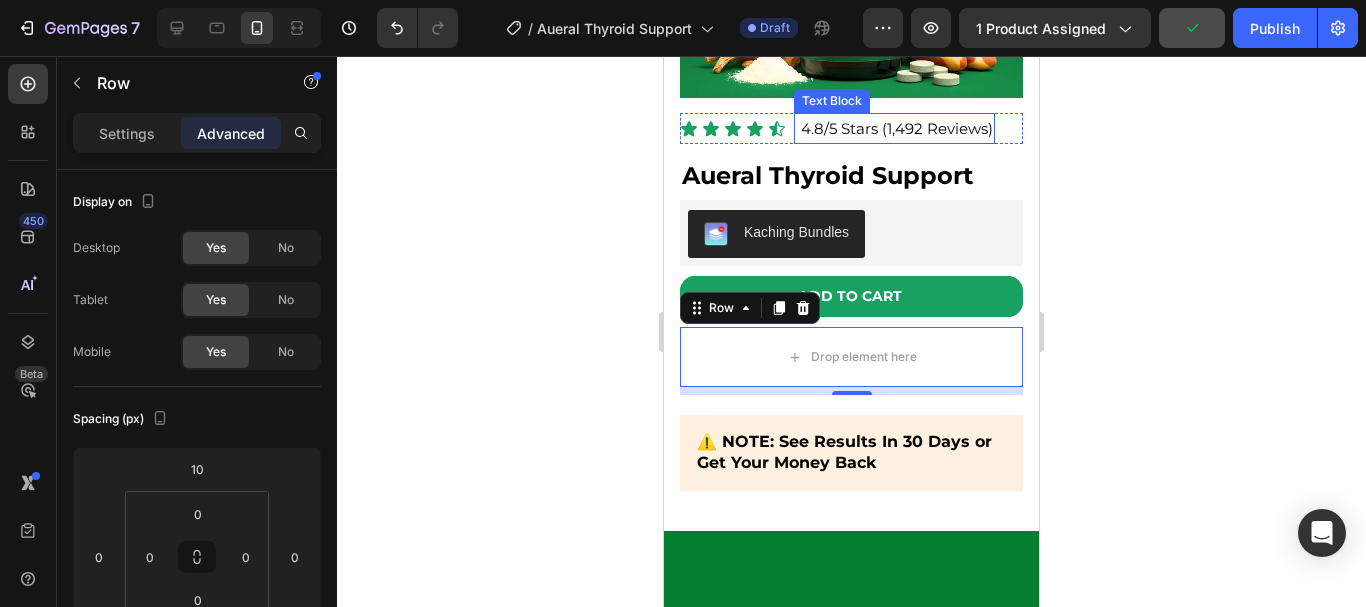 scroll, scrollTop: 3821, scrollLeft: 0, axis: vertical 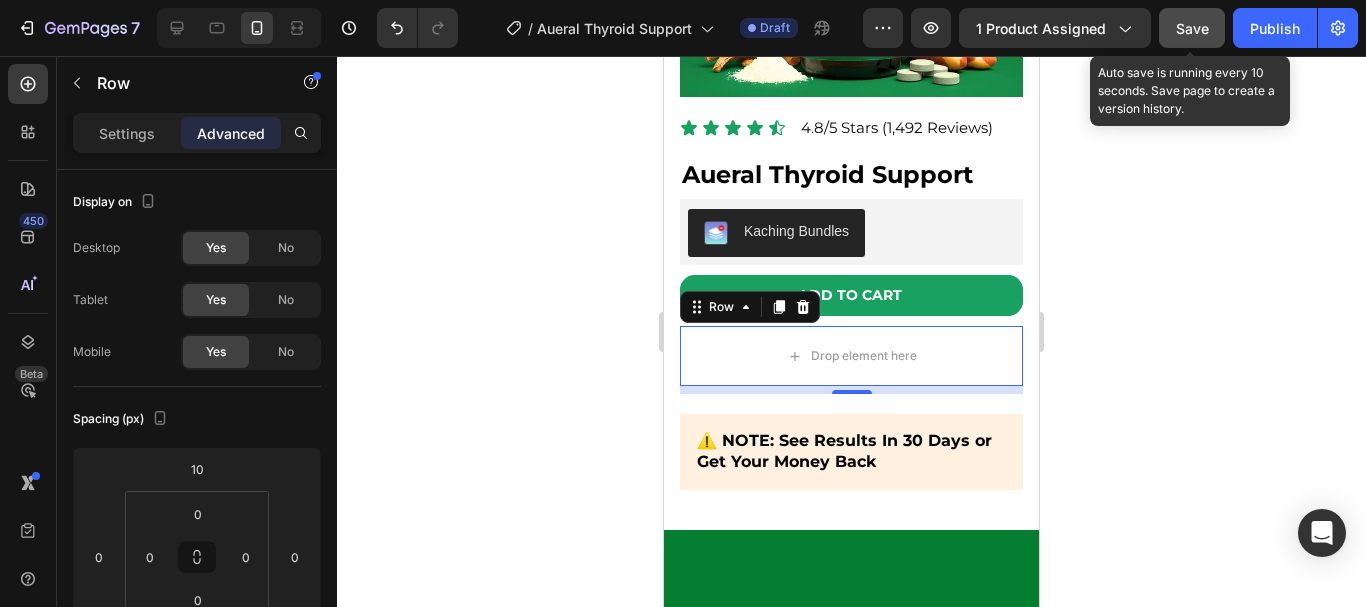 click on "Save" at bounding box center [1192, 28] 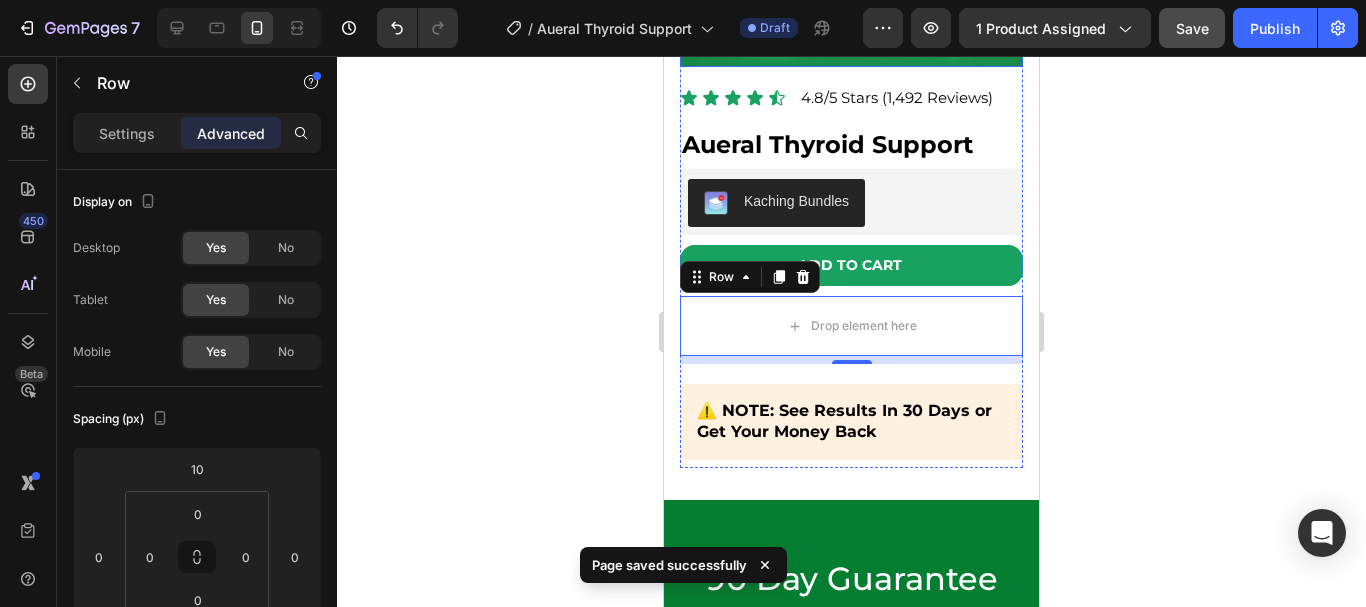 scroll, scrollTop: 4239, scrollLeft: 0, axis: vertical 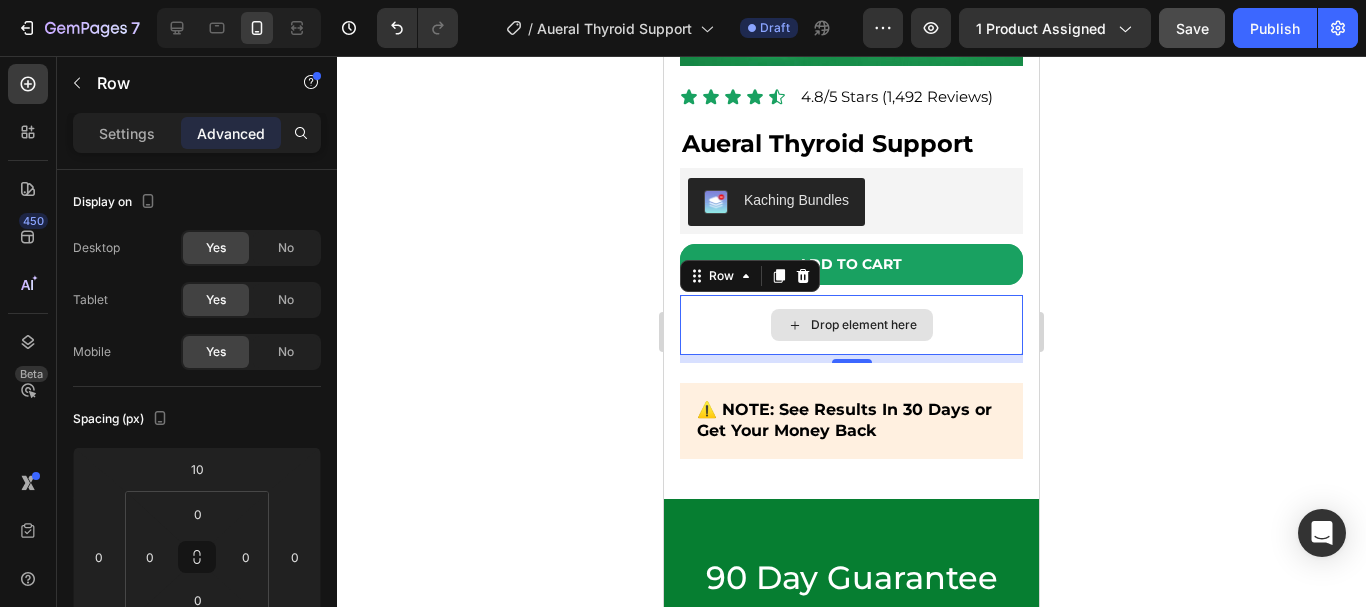 click on "Drop element here" at bounding box center [851, 325] 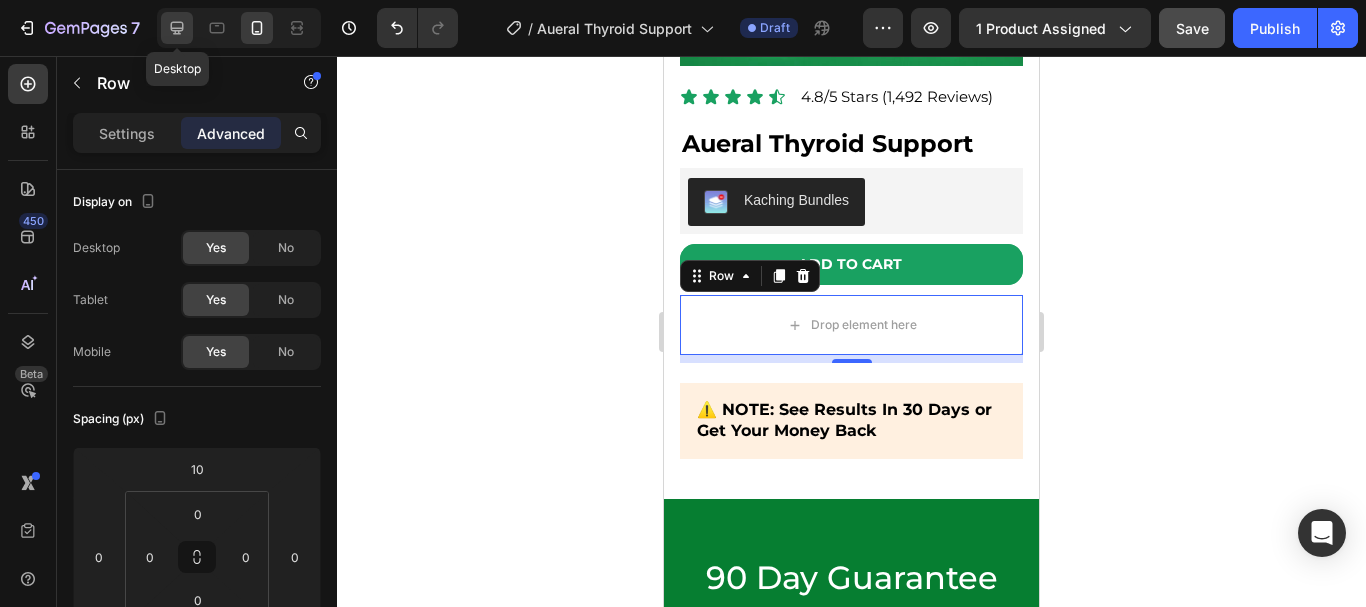 click 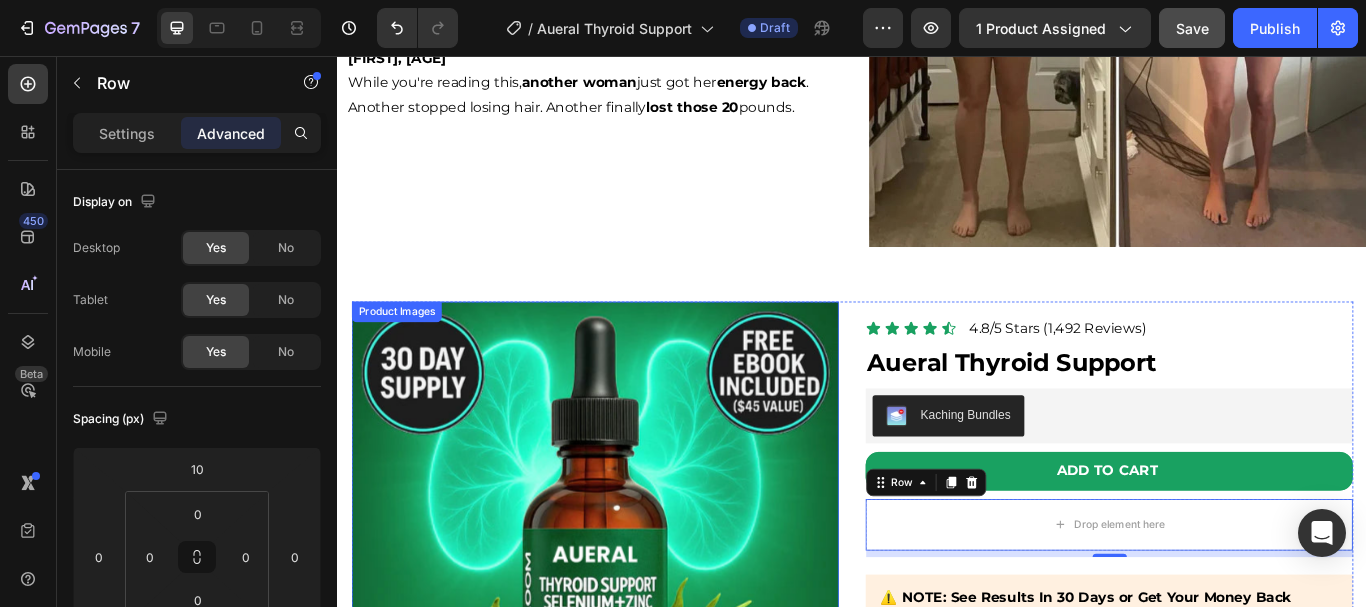 scroll, scrollTop: 3711, scrollLeft: 0, axis: vertical 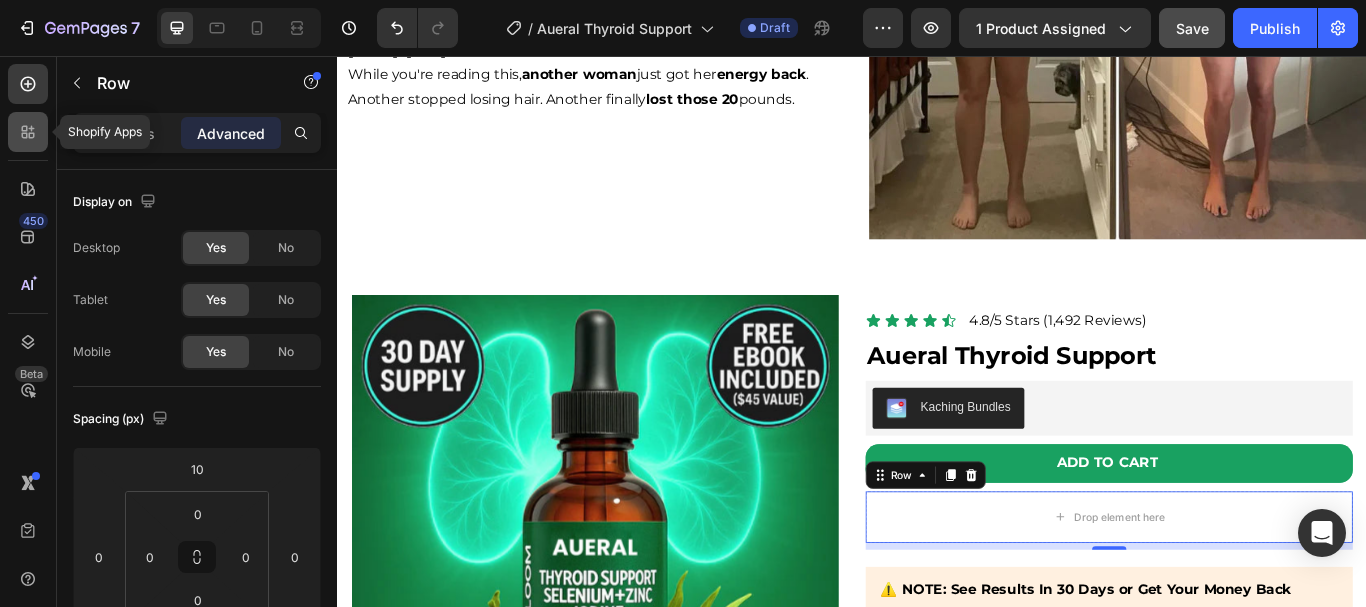 click 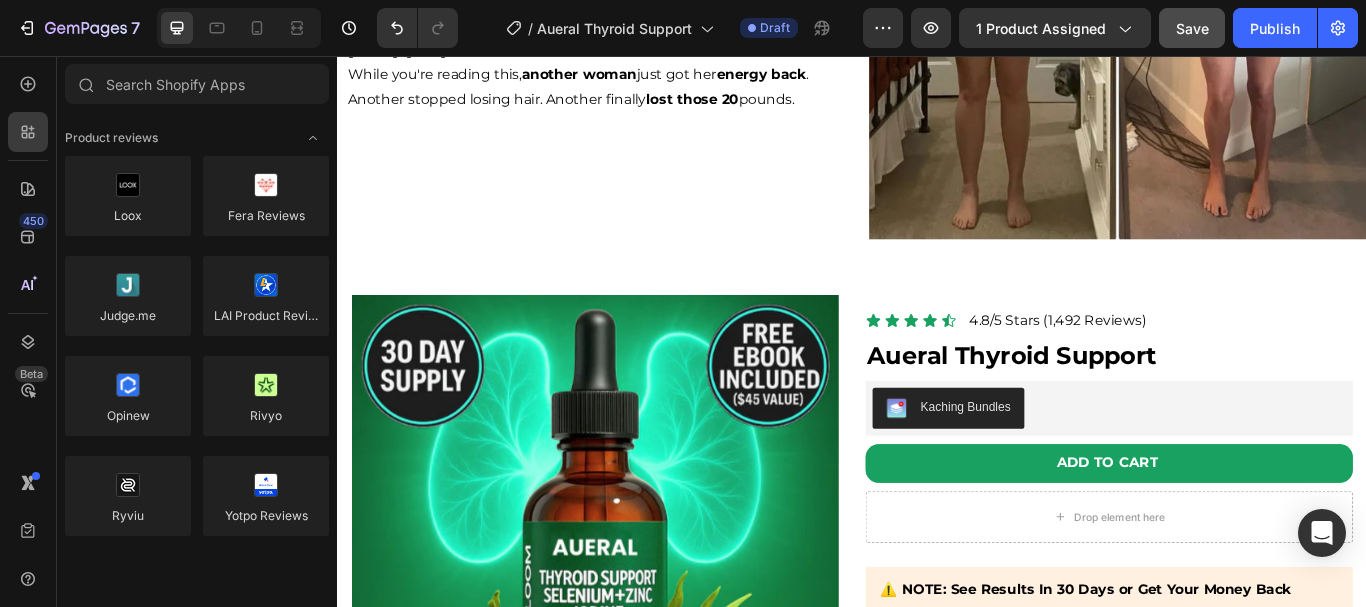 click on "450 Beta" at bounding box center (28, 263) 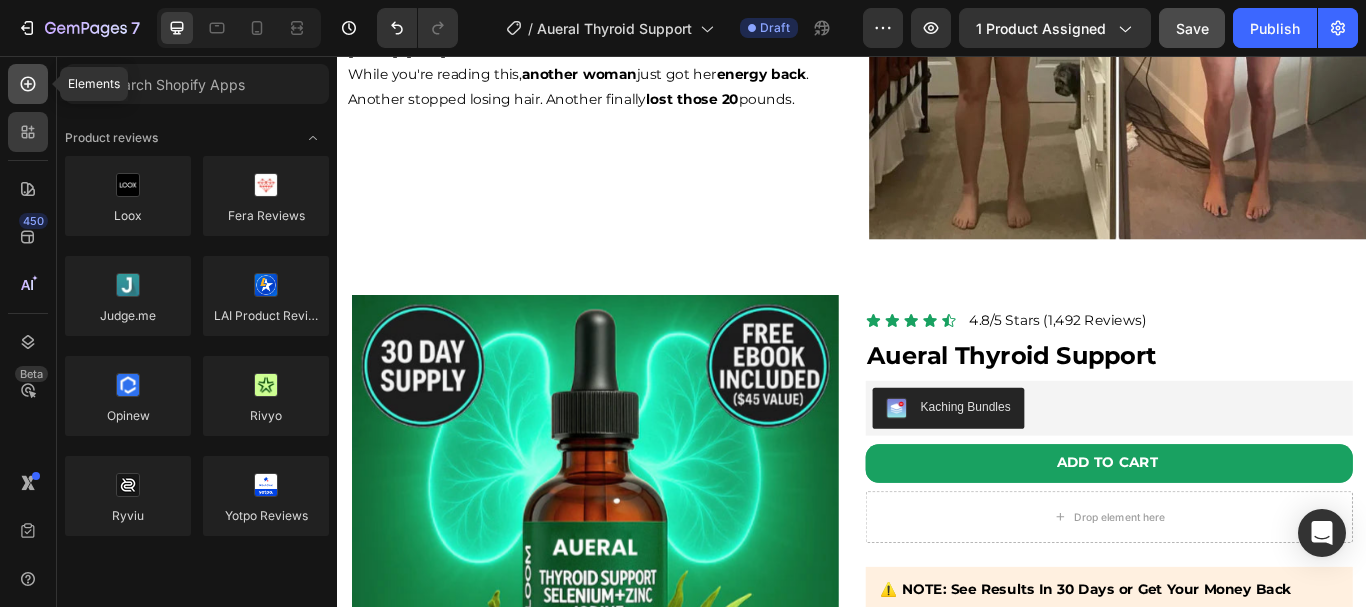 click 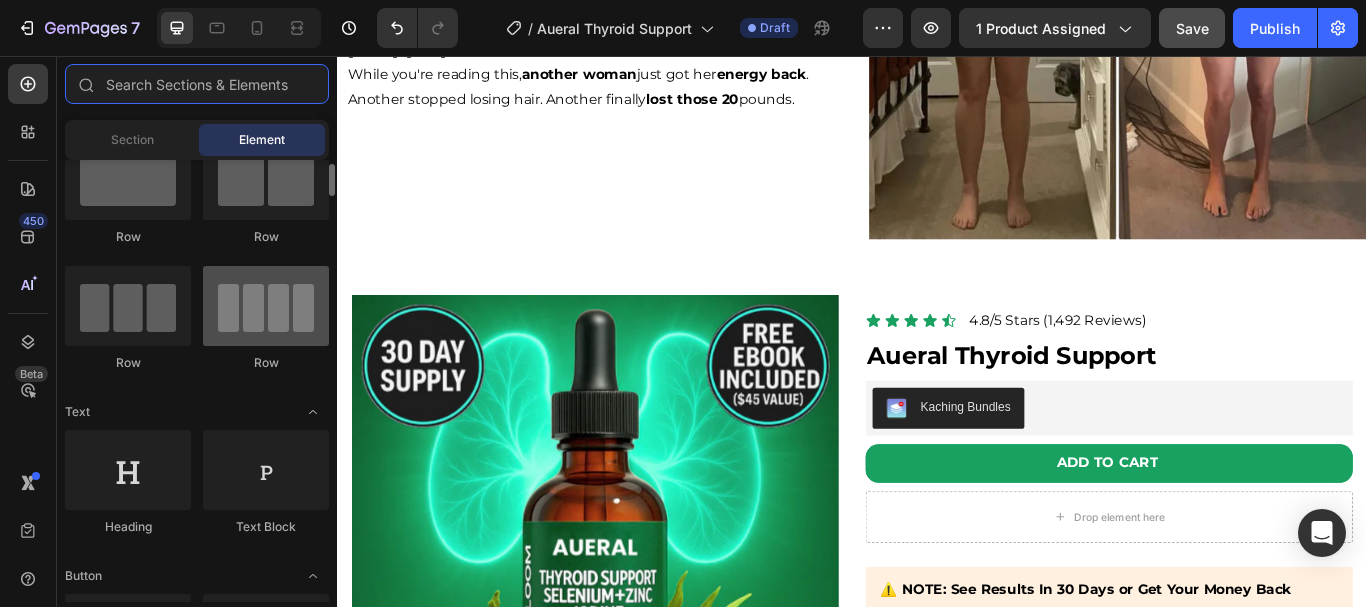 scroll, scrollTop: 0, scrollLeft: 0, axis: both 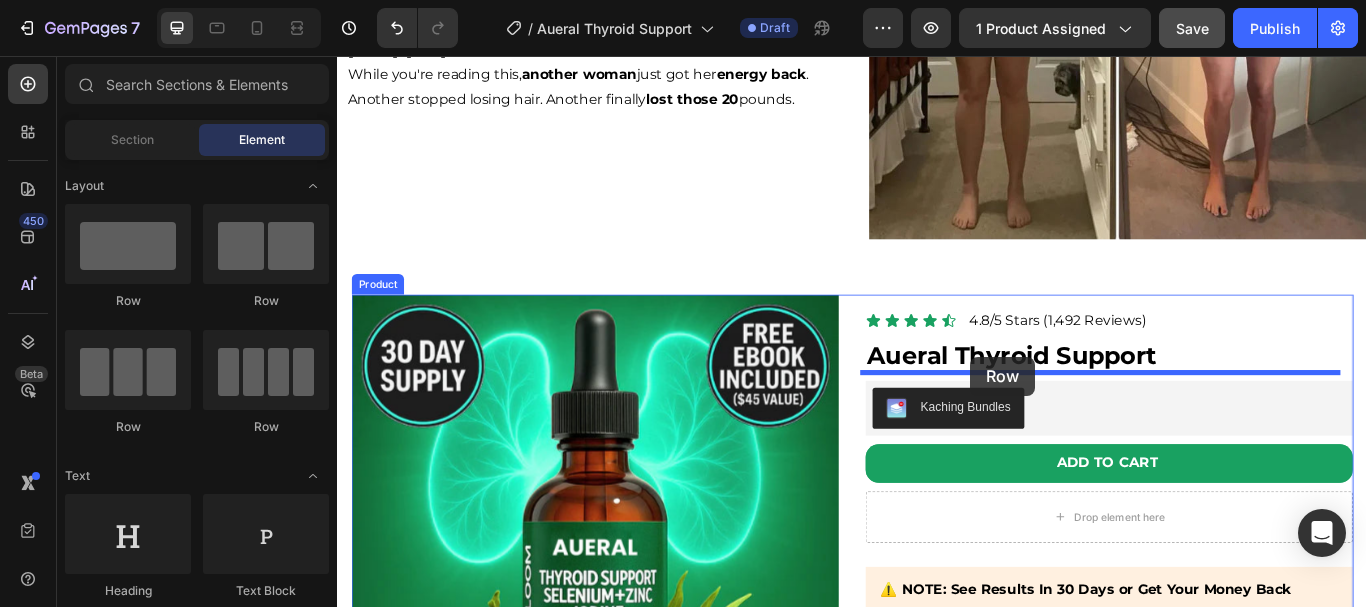 drag, startPoint x: 462, startPoint y: 304, endPoint x: 1075, endPoint y: 407, distance: 621.59314 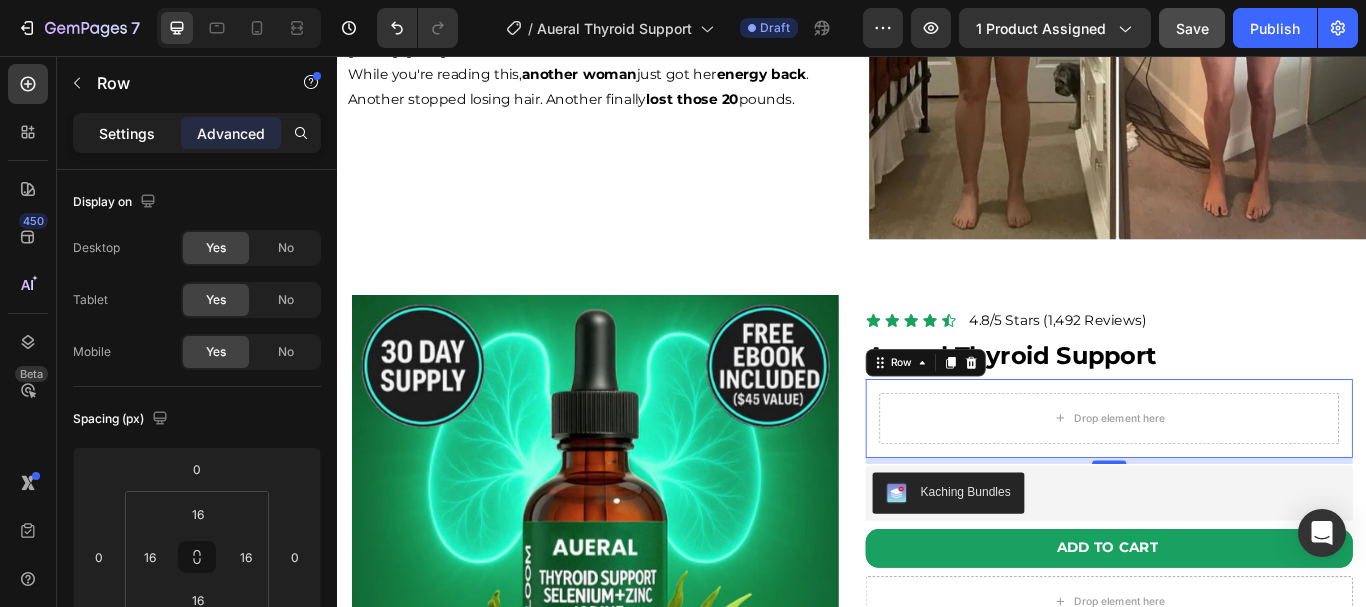 click on "Settings" 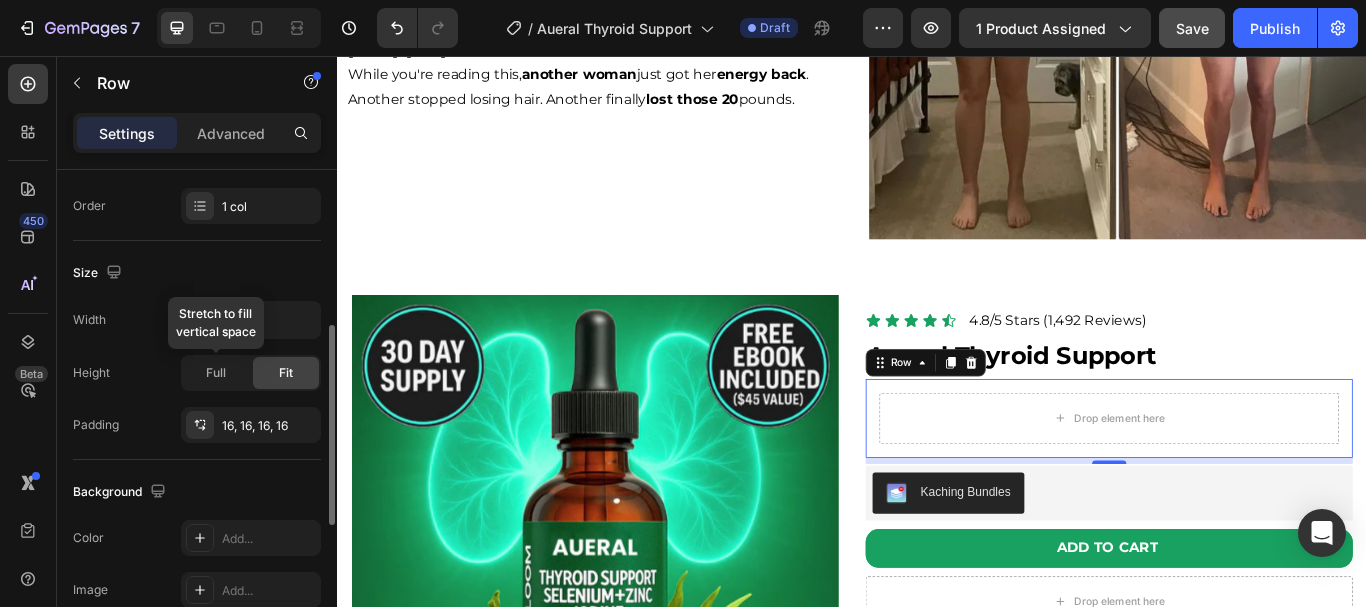 scroll, scrollTop: 368, scrollLeft: 0, axis: vertical 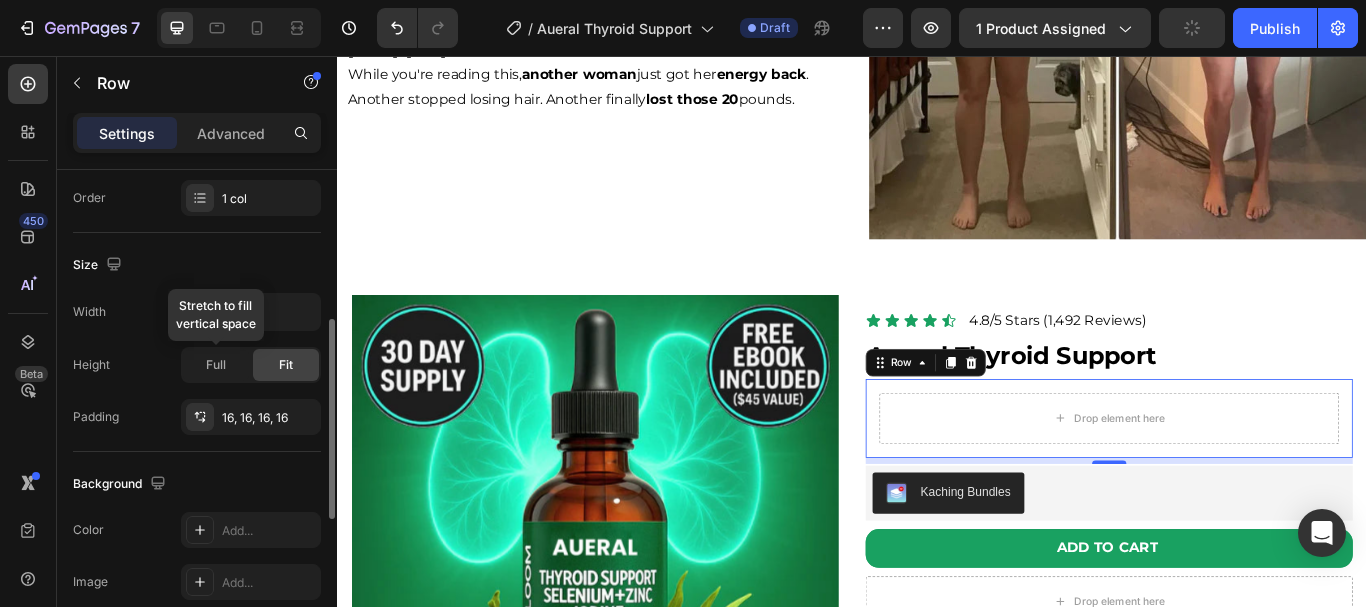 click on "Full" 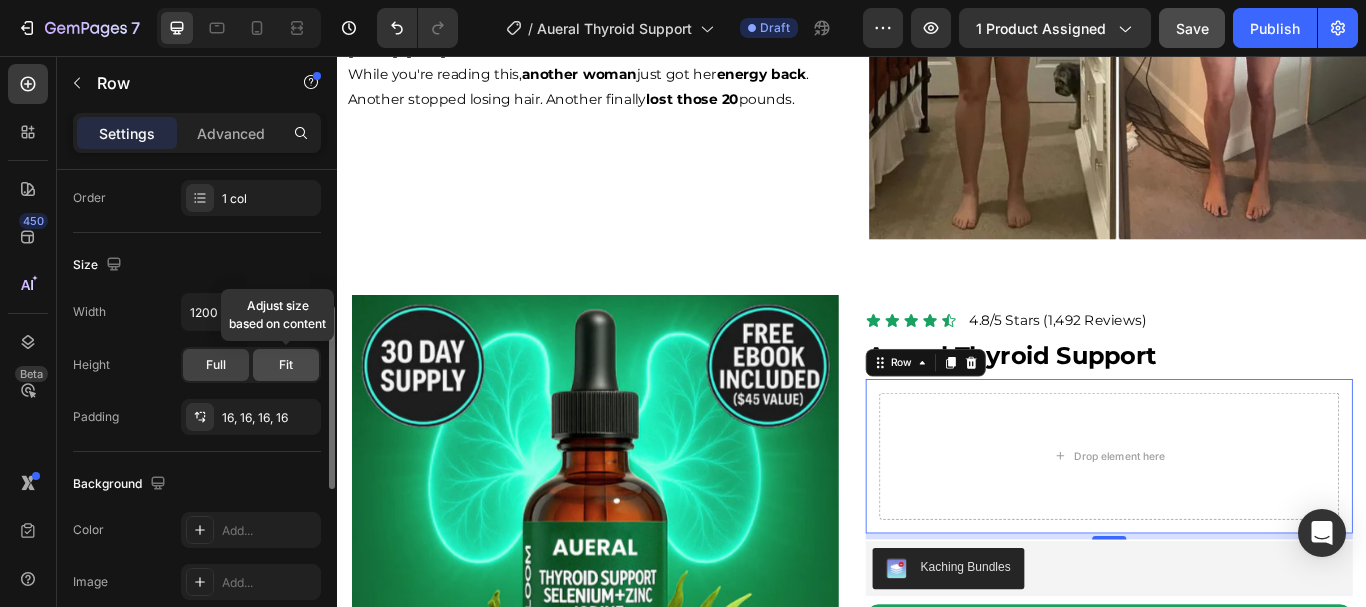 click on "Fit" 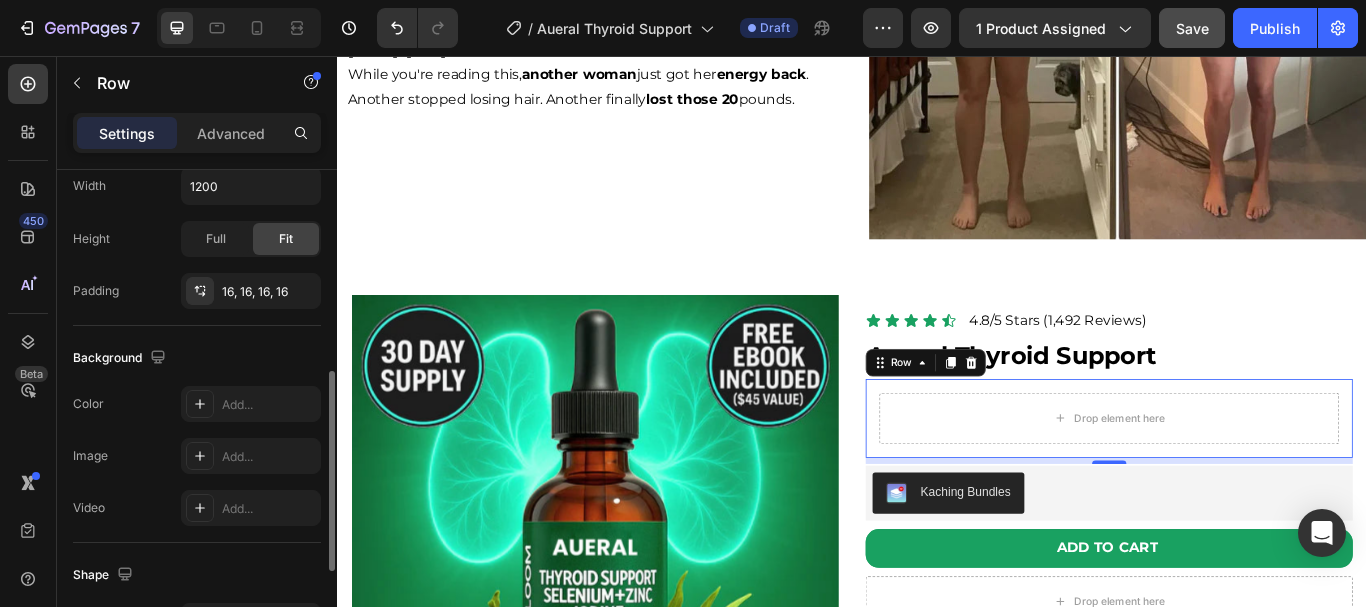 scroll, scrollTop: 495, scrollLeft: 0, axis: vertical 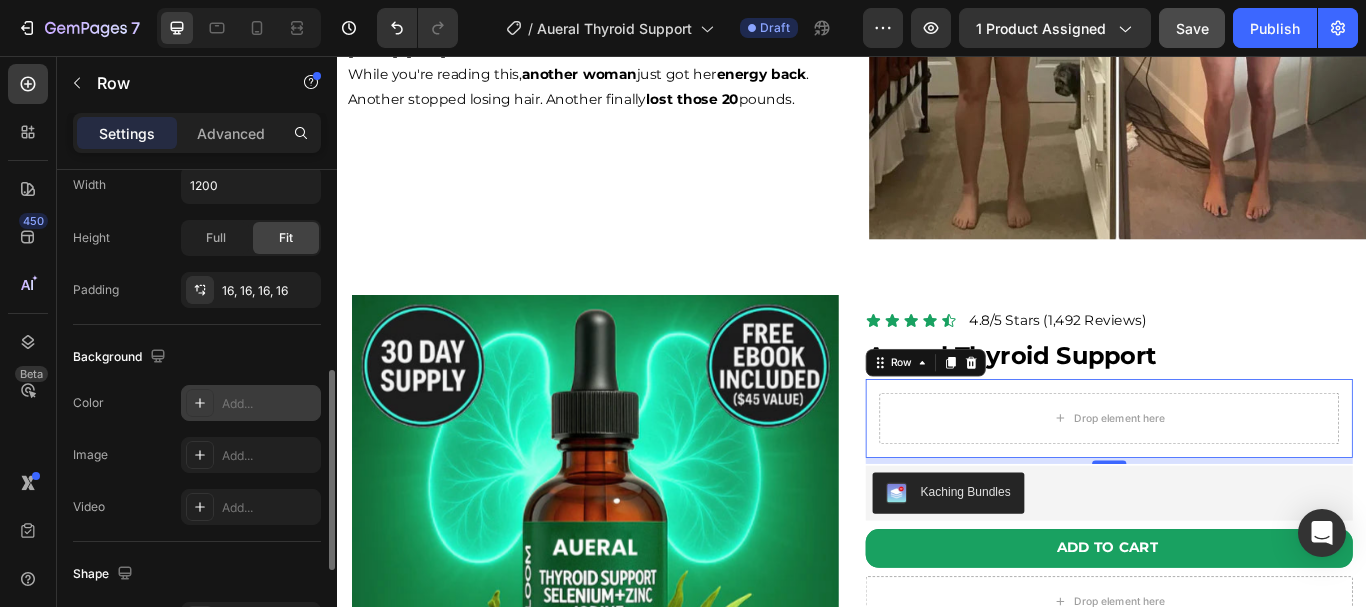 click on "Add..." at bounding box center [269, 404] 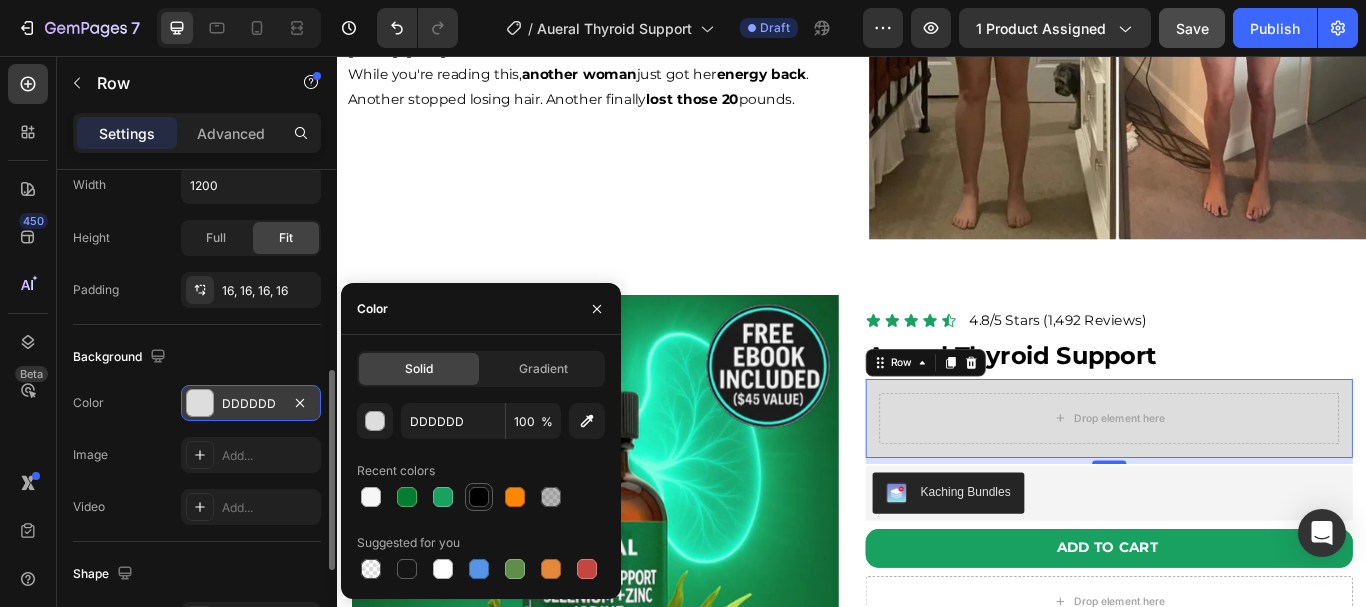 click at bounding box center (479, 497) 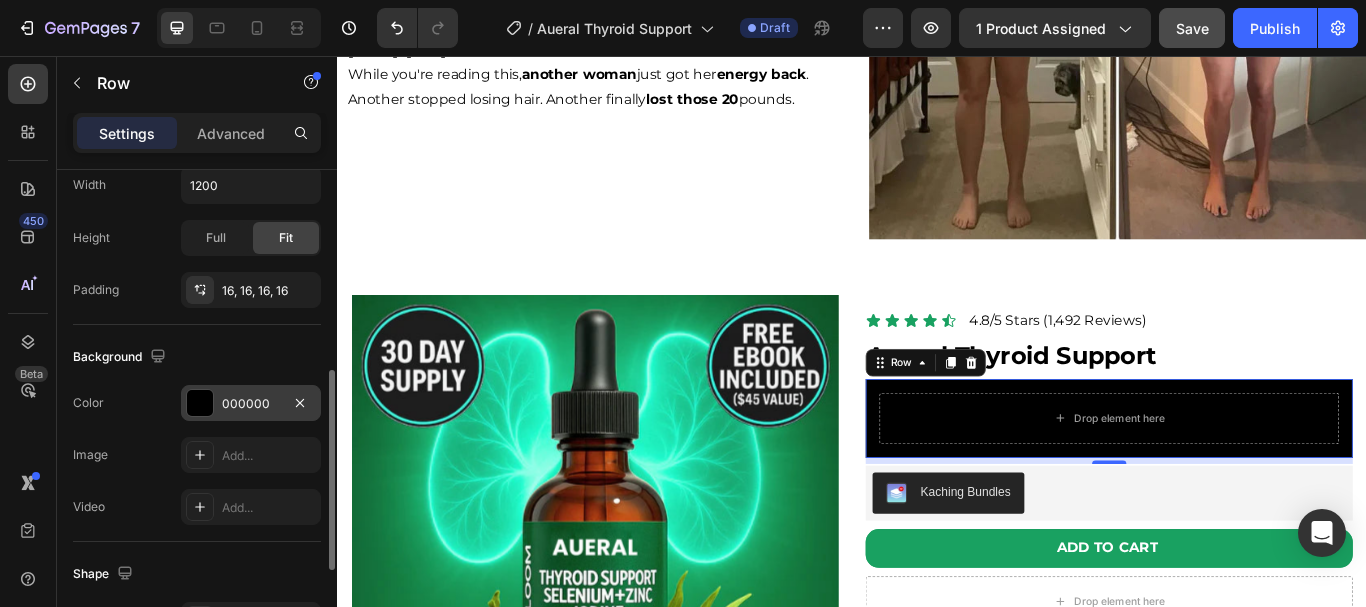 click on "The changes might be hidden by  the video. Color 000000 Image Add... Video Add..." 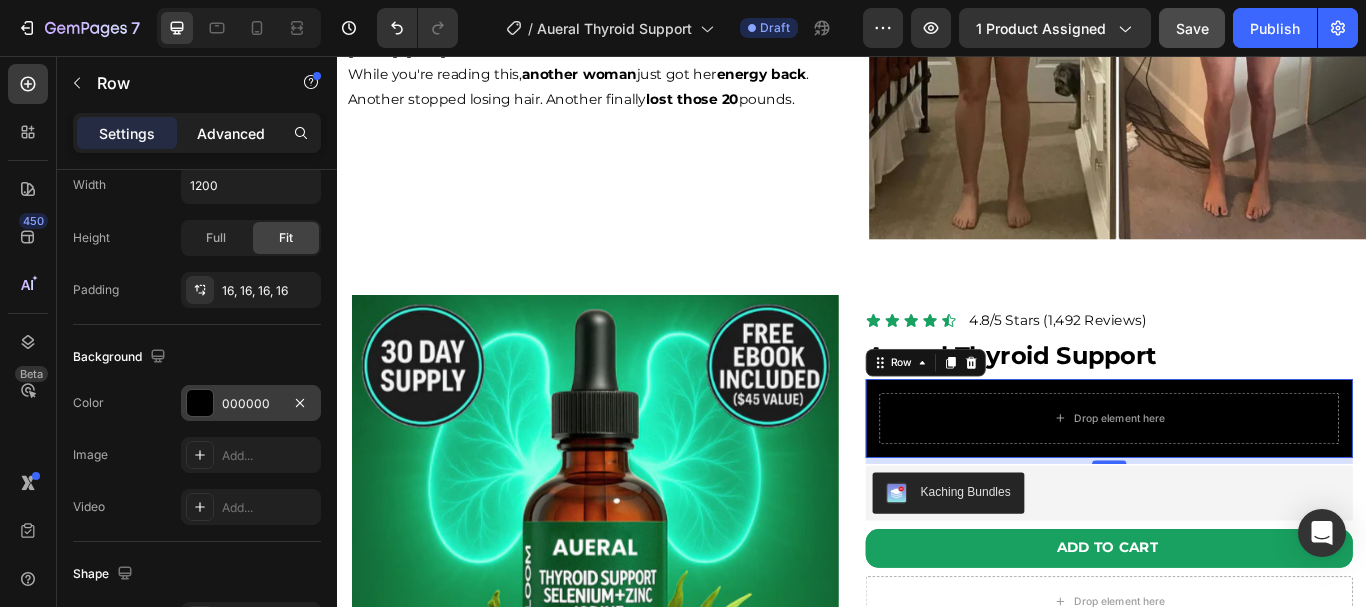 click on "Advanced" at bounding box center [231, 133] 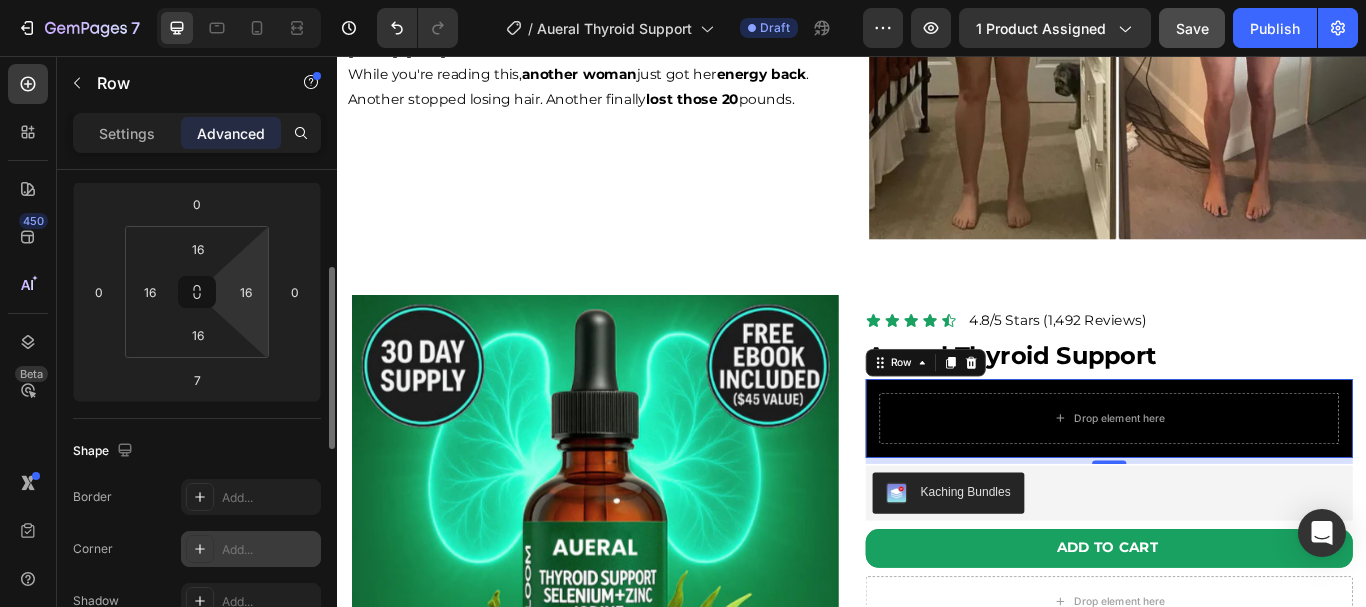 scroll, scrollTop: 264, scrollLeft: 0, axis: vertical 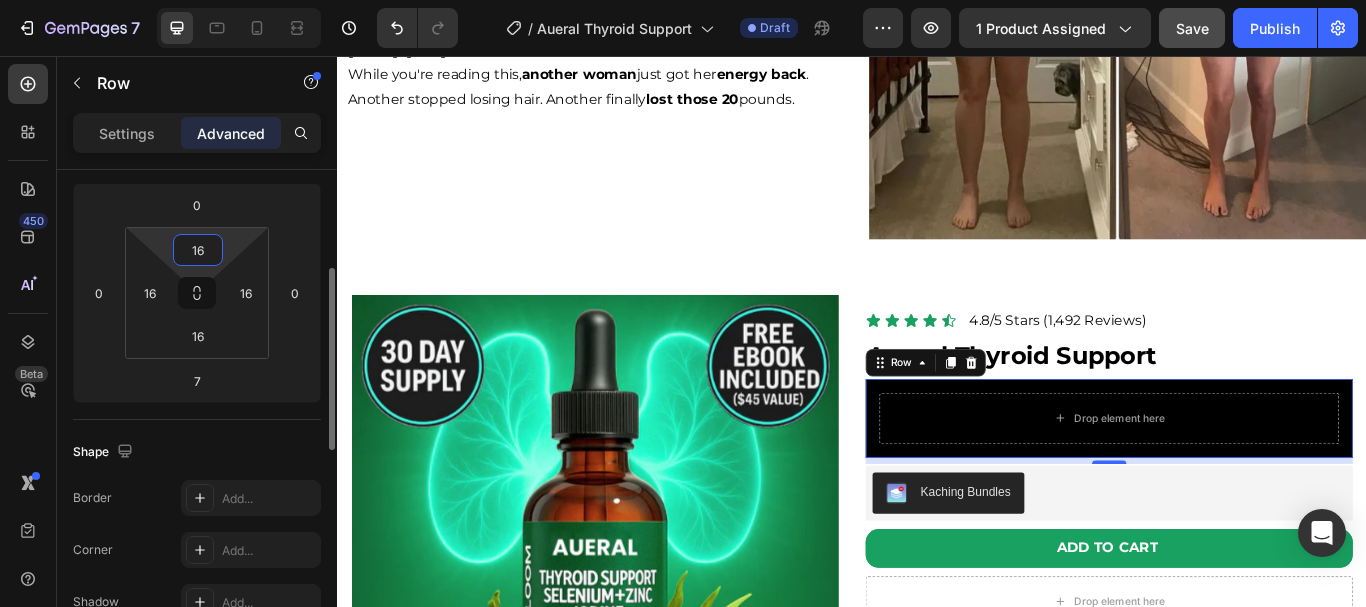 click on "16" at bounding box center [198, 250] 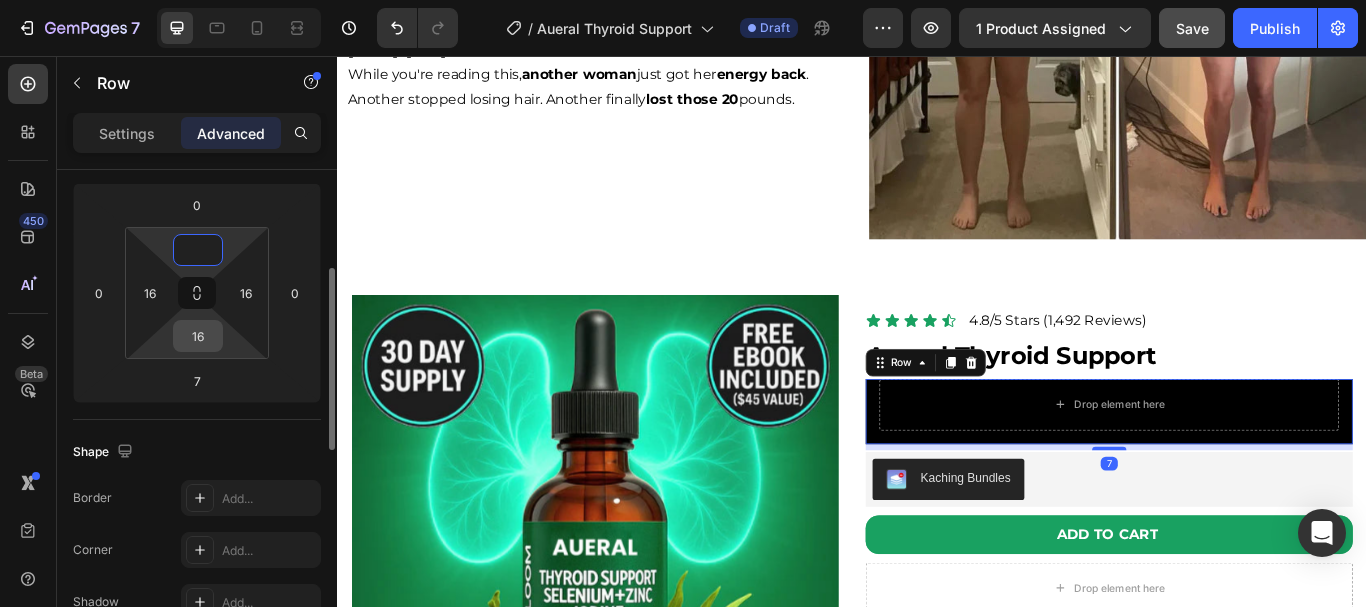 type on "0" 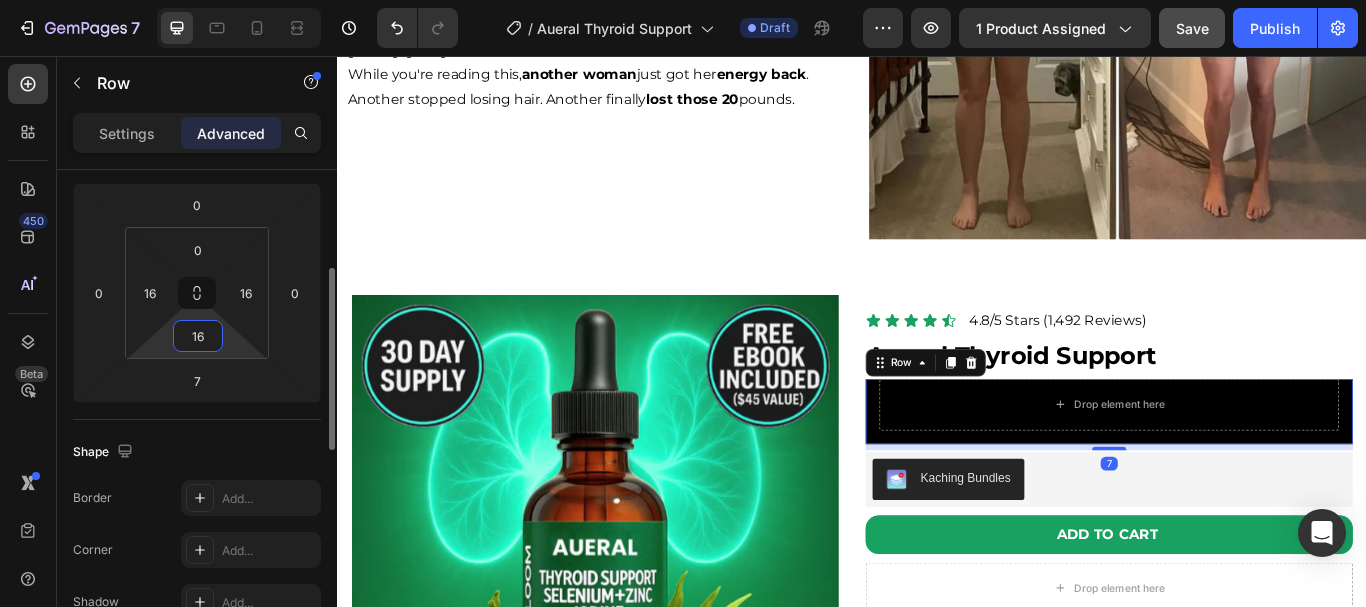 click on "16" at bounding box center [198, 336] 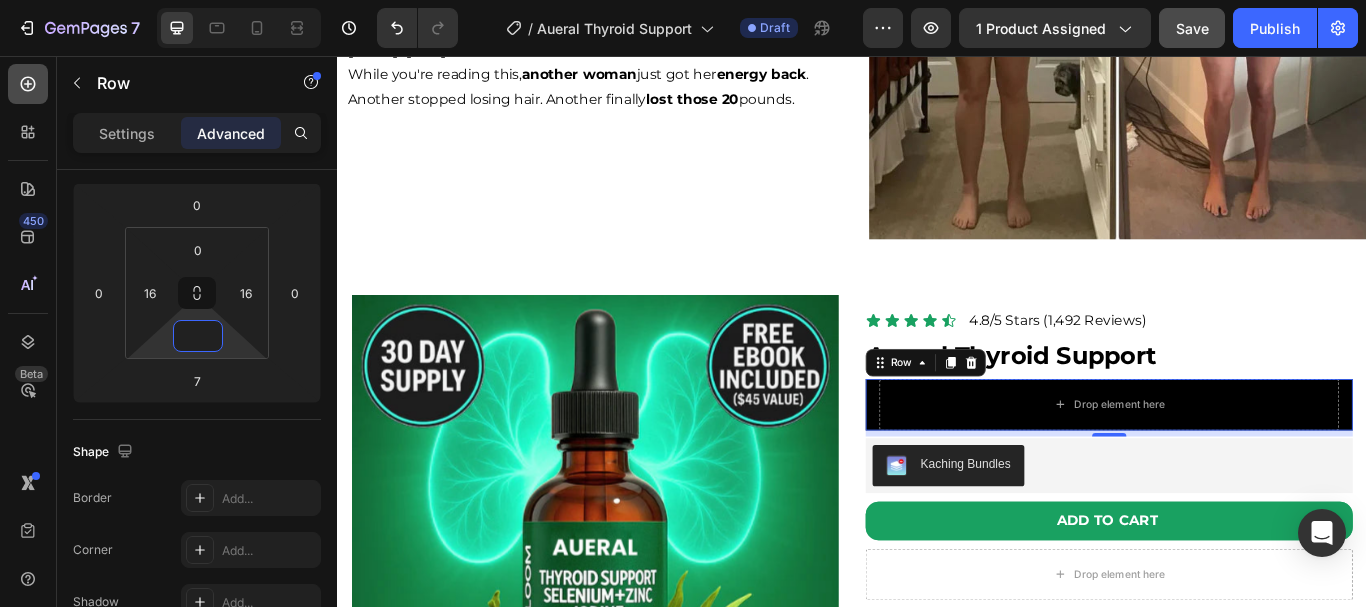 type on "0" 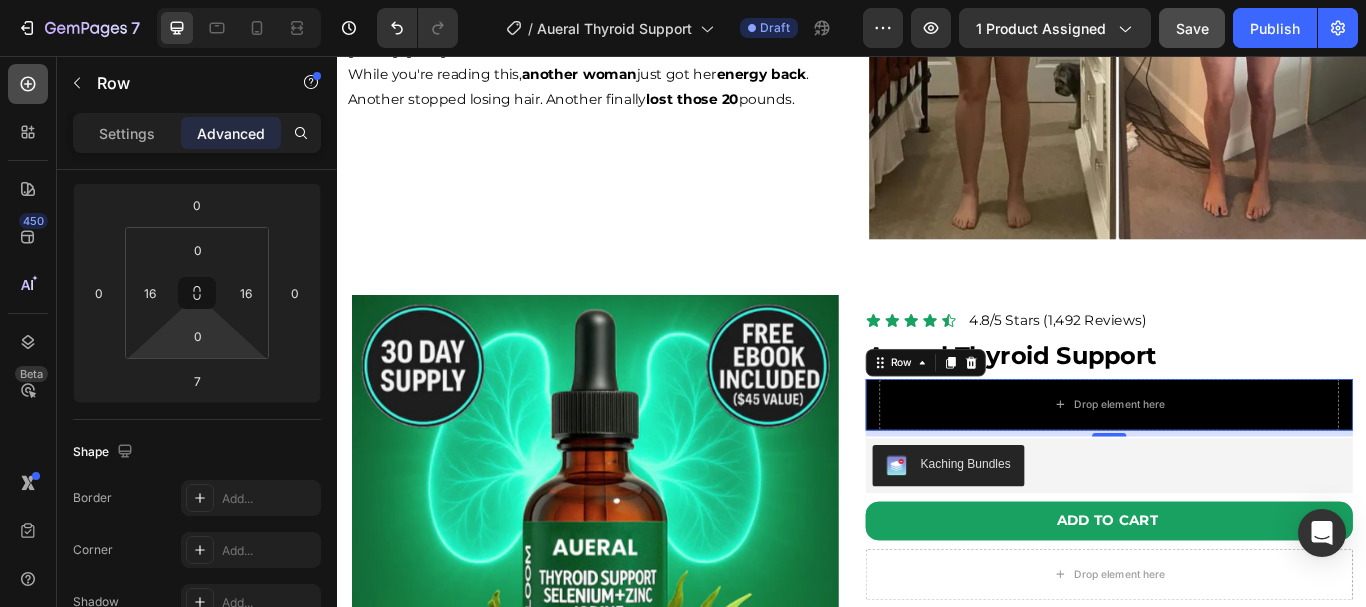 click 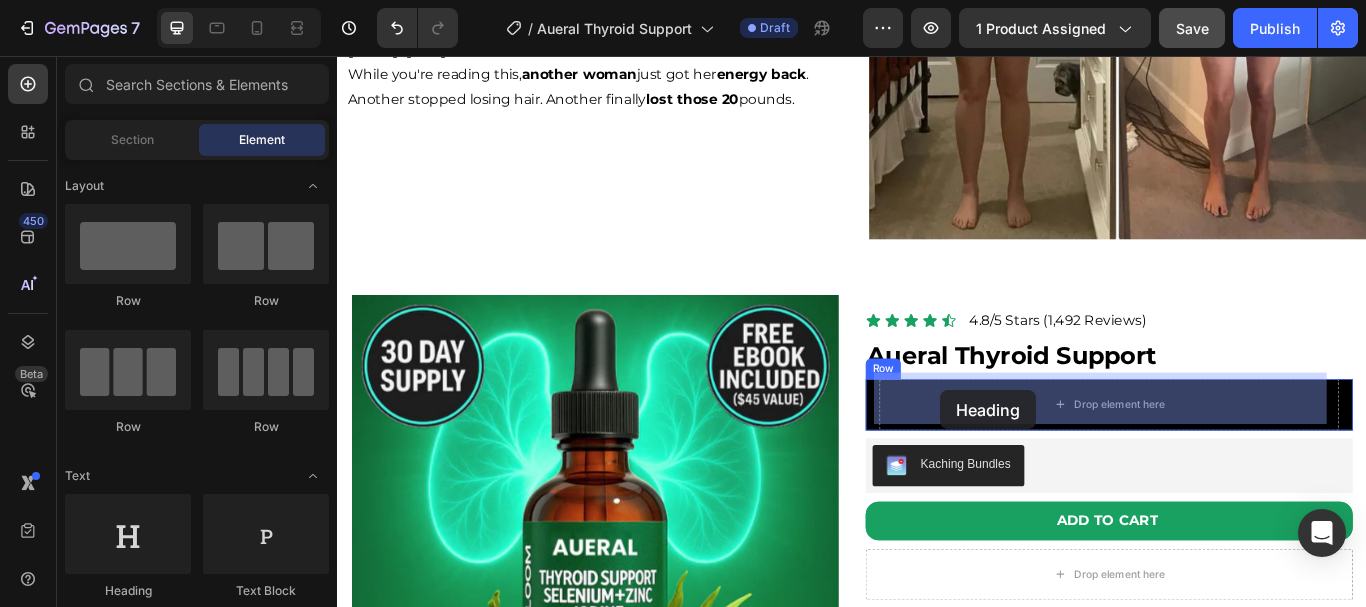 drag, startPoint x: 457, startPoint y: 608, endPoint x: 1040, endPoint y: 446, distance: 605.08923 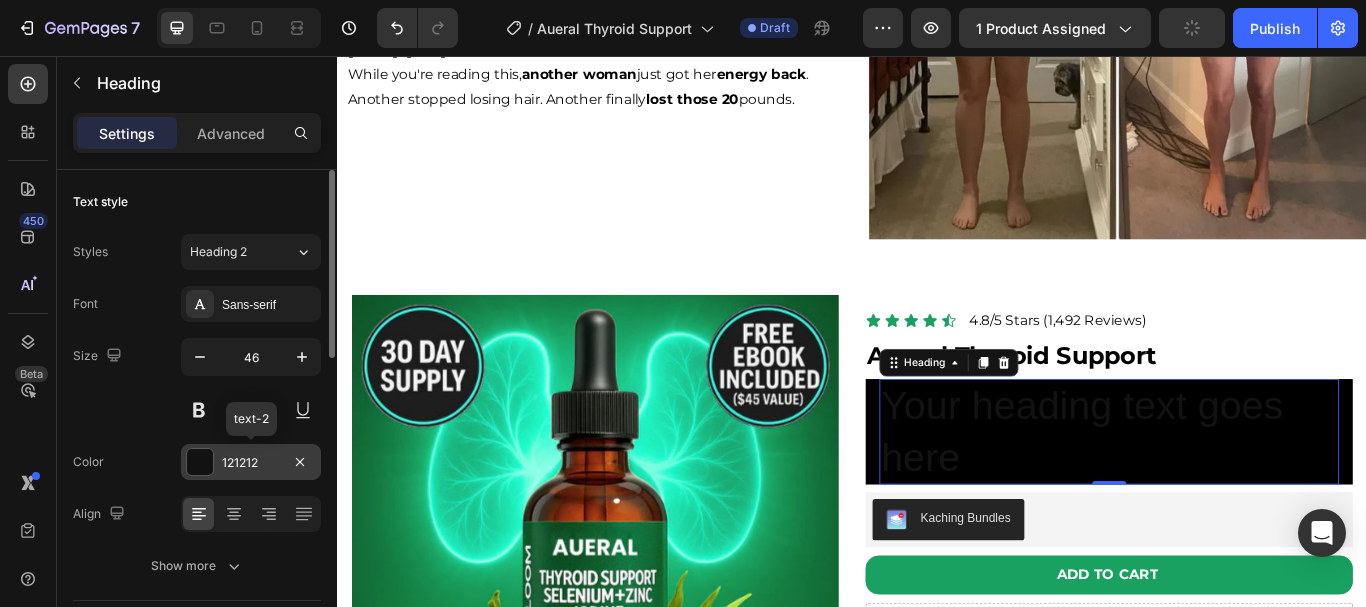 click at bounding box center (200, 462) 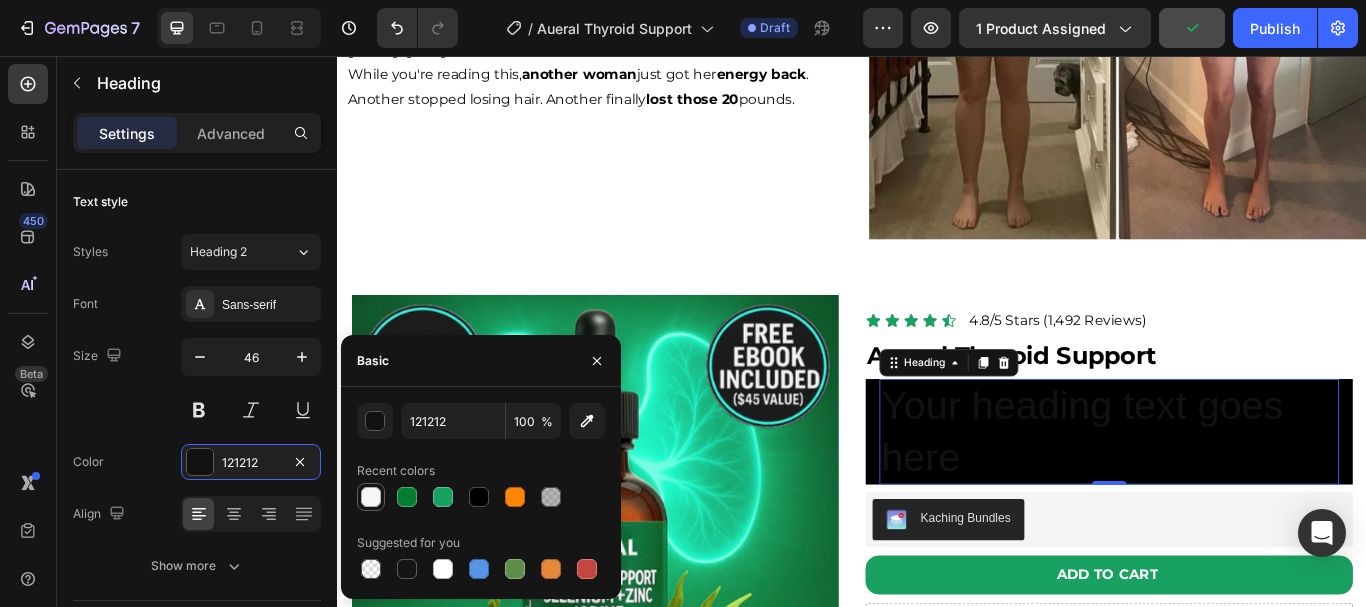 click at bounding box center [371, 497] 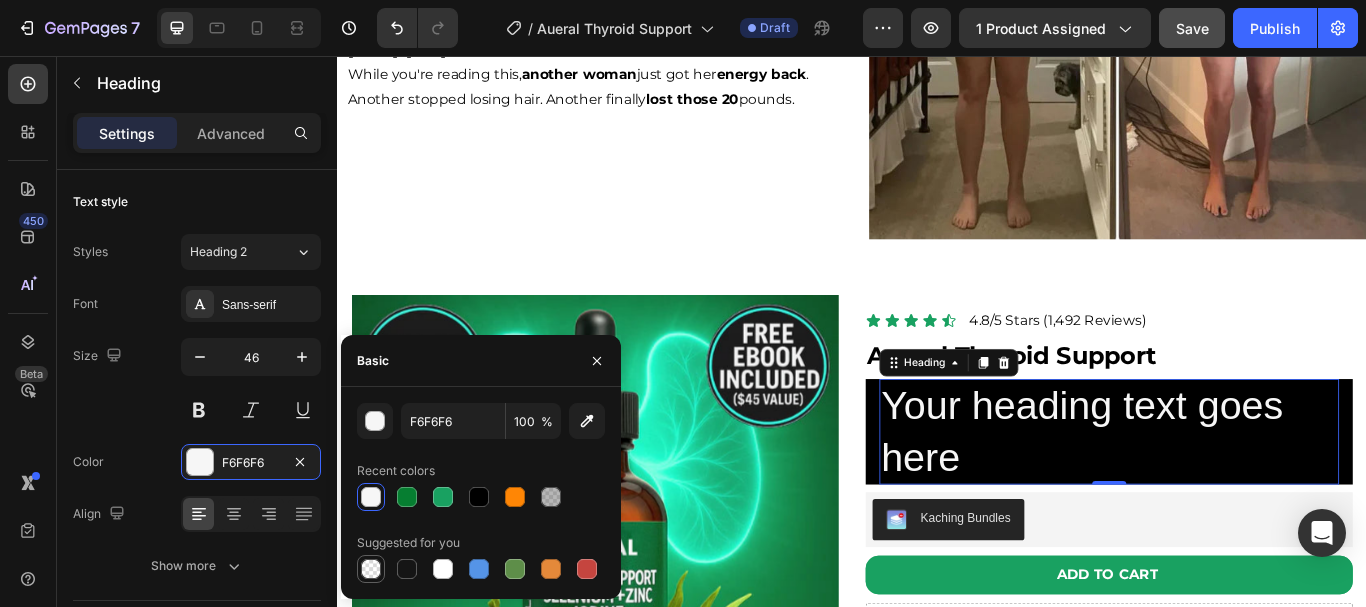 click at bounding box center [371, 569] 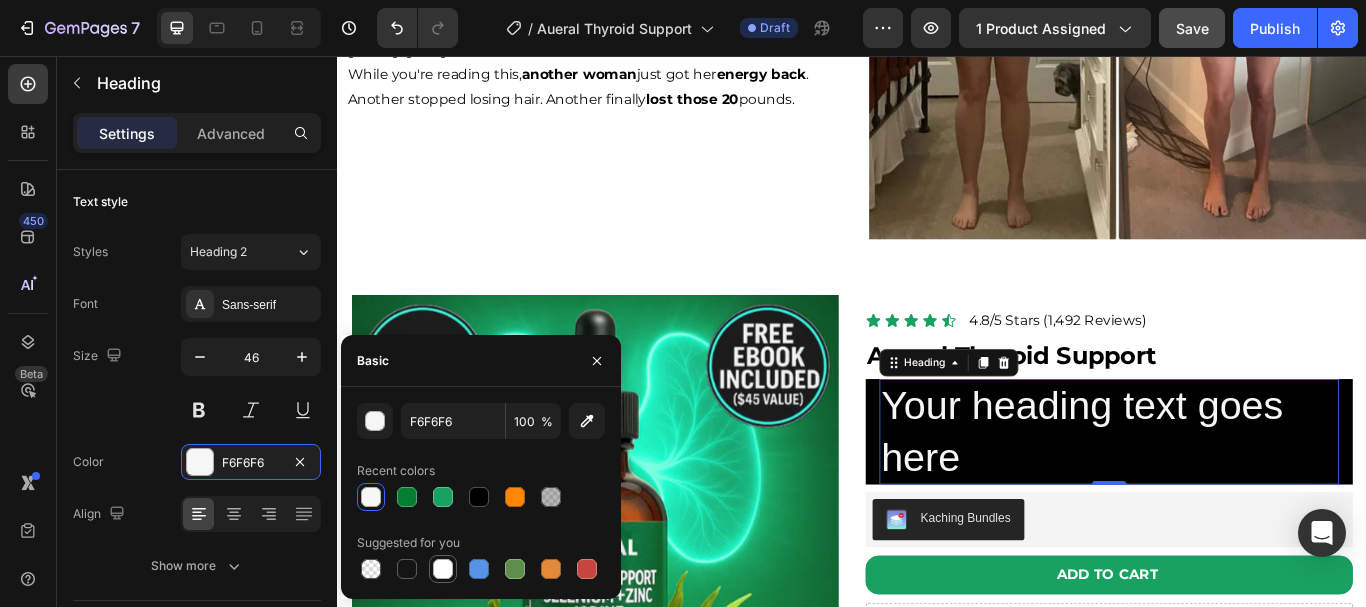 type on "000000" 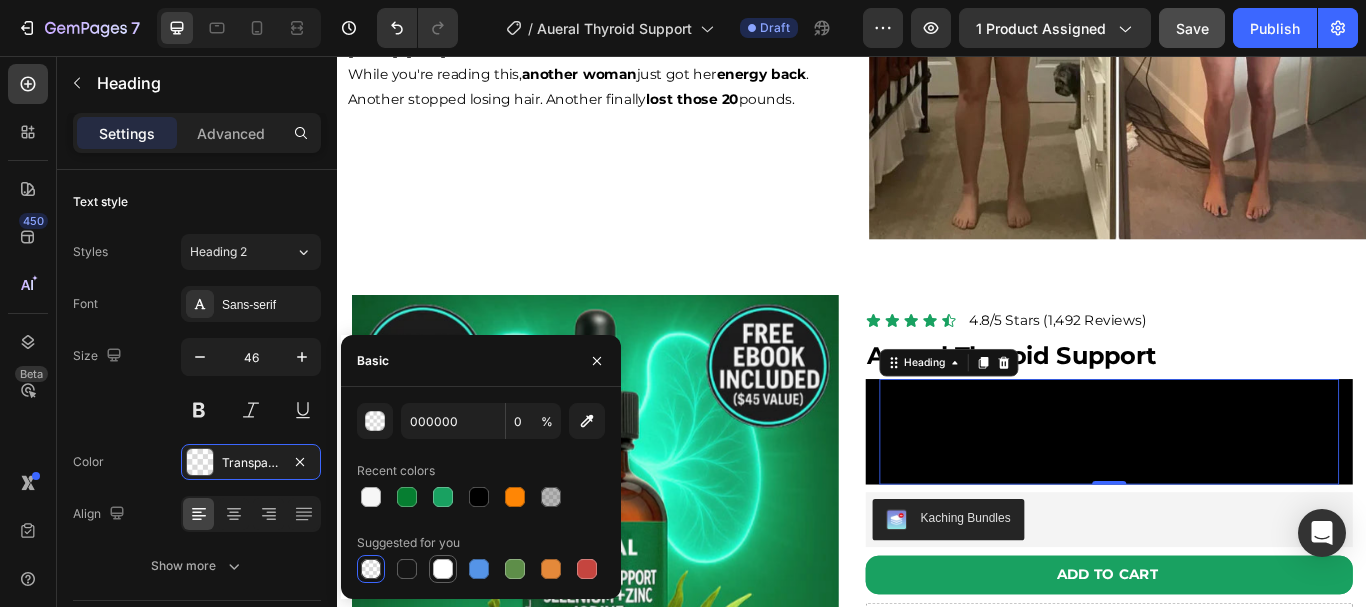 click at bounding box center (443, 569) 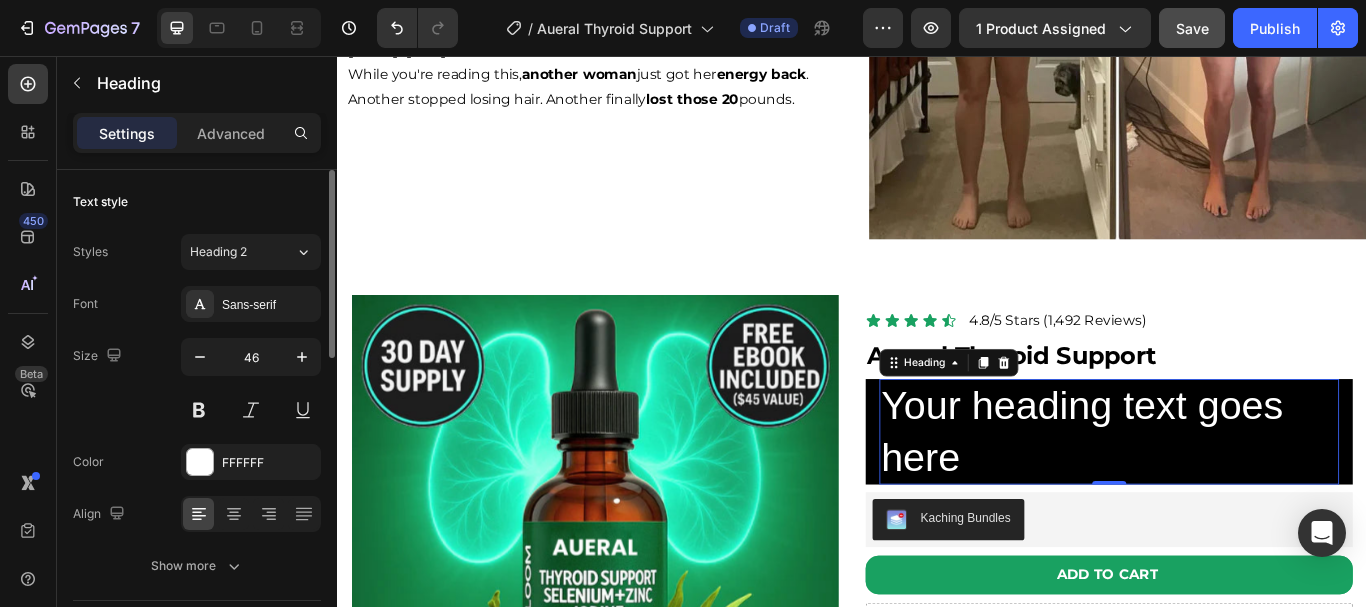 click on "Size 46" at bounding box center (197, 383) 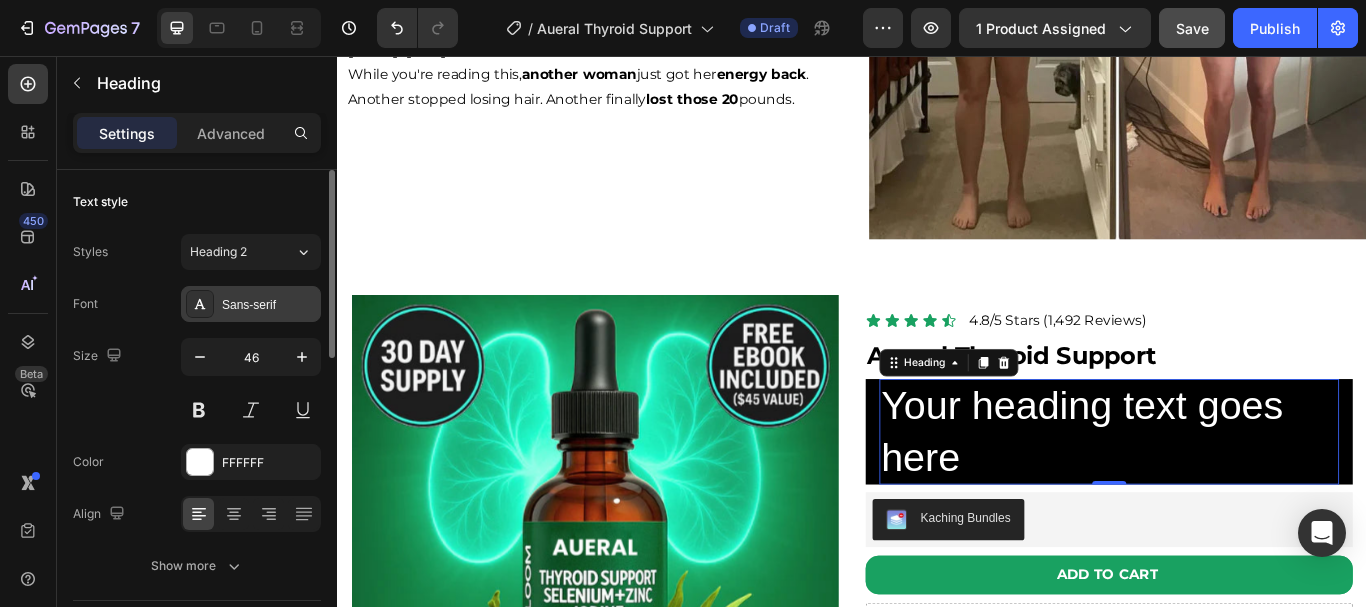 click on "Sans-serif" at bounding box center [269, 305] 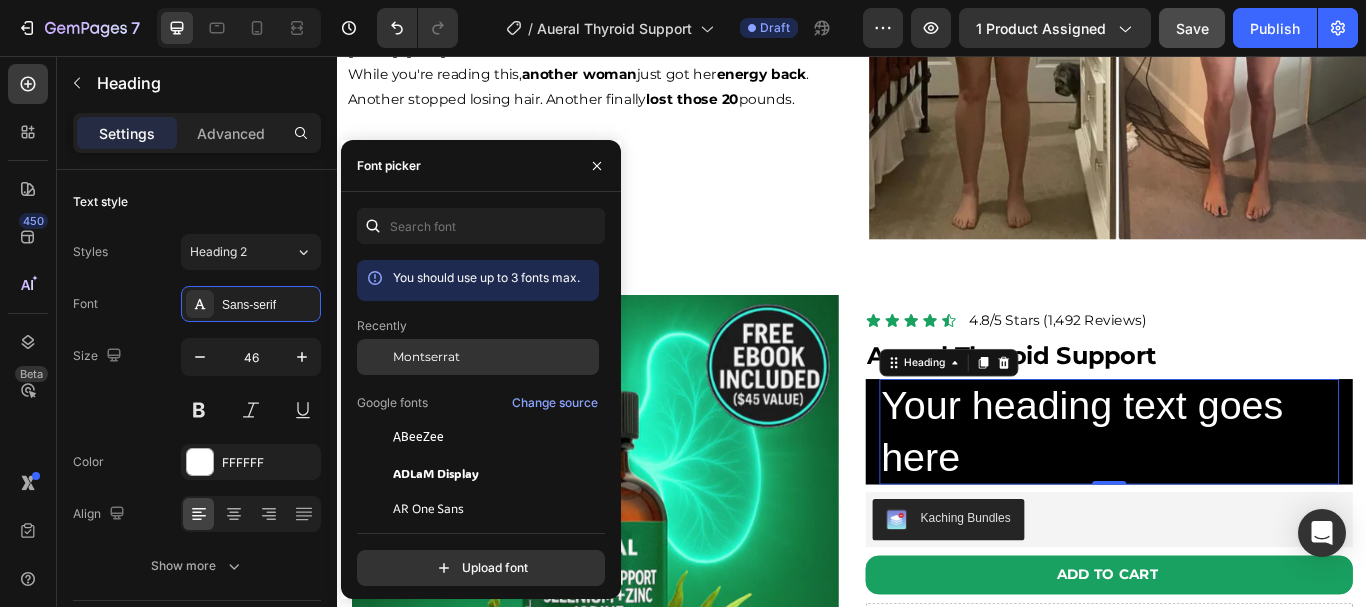 click on "Montserrat" at bounding box center [426, 357] 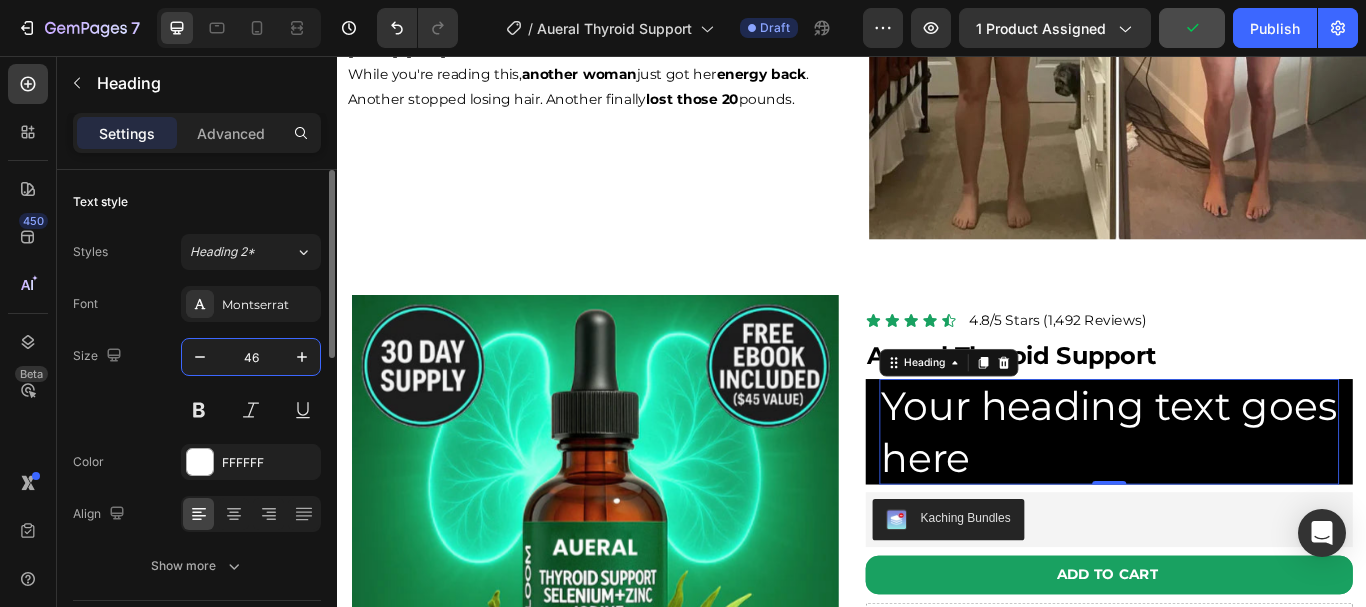 click on "46" at bounding box center [251, 357] 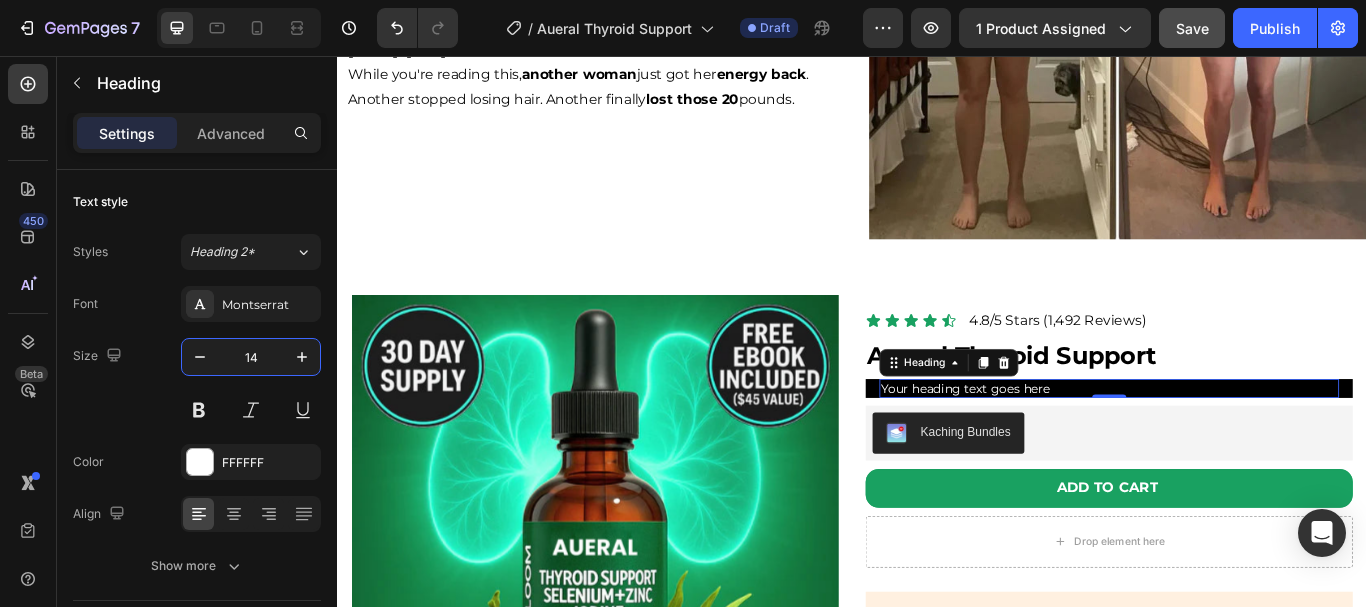 type on "14" 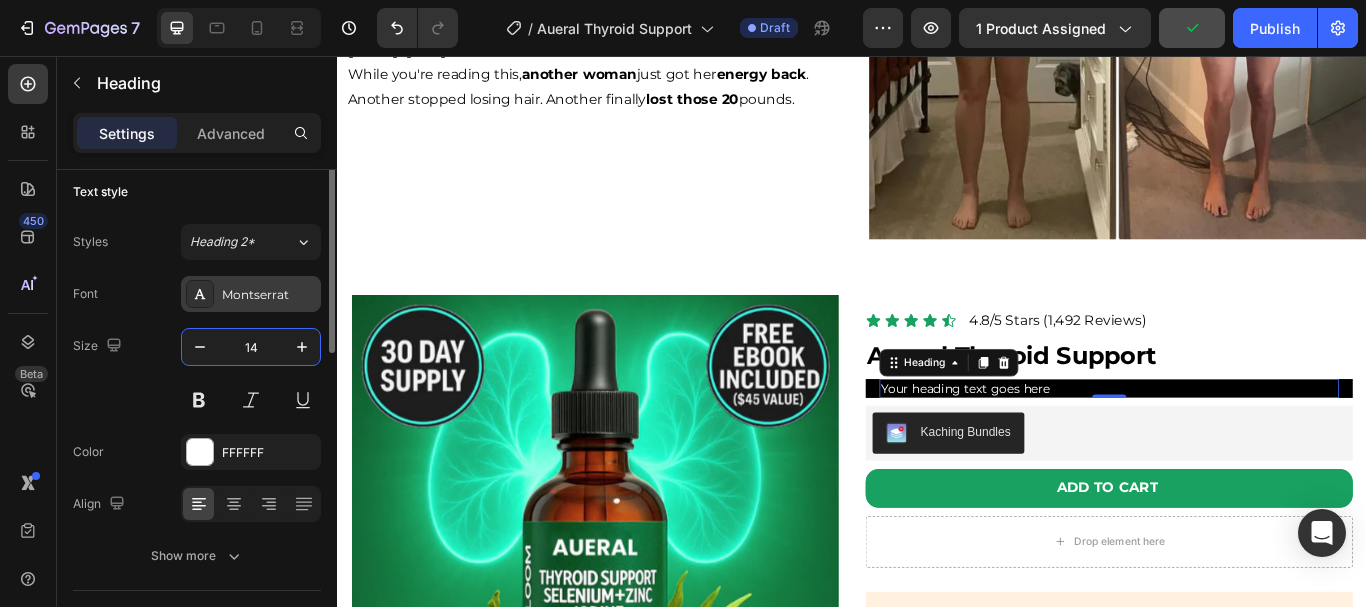 scroll, scrollTop: 0, scrollLeft: 0, axis: both 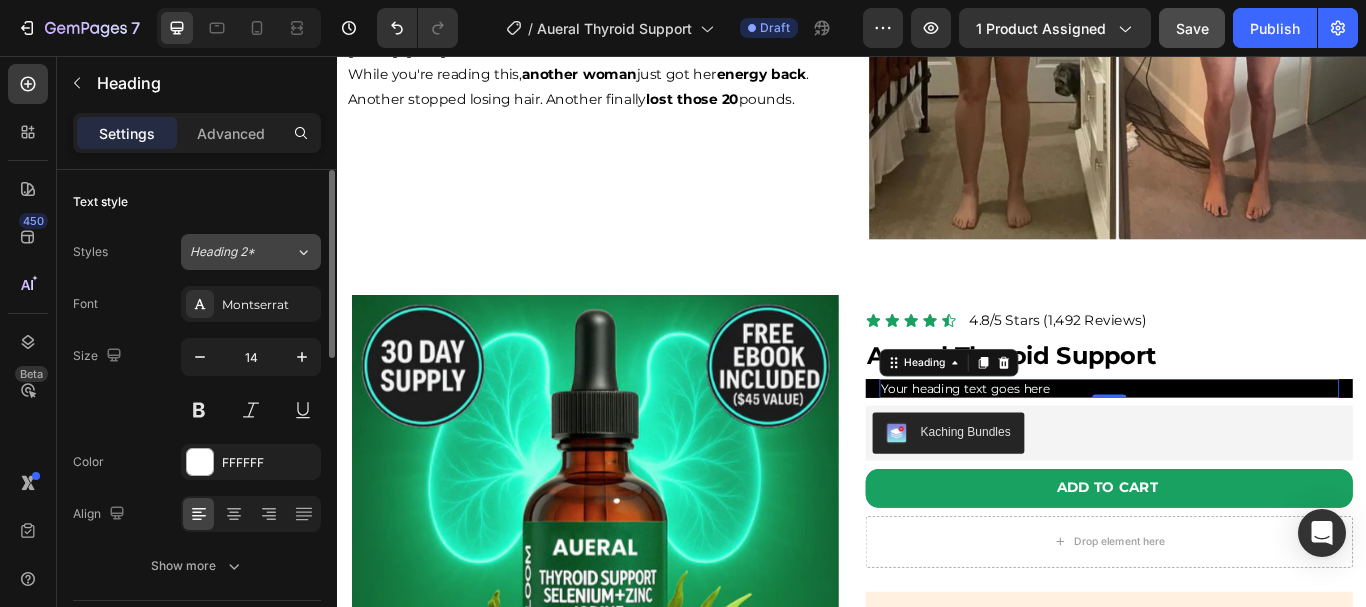click on "Heading 2*" 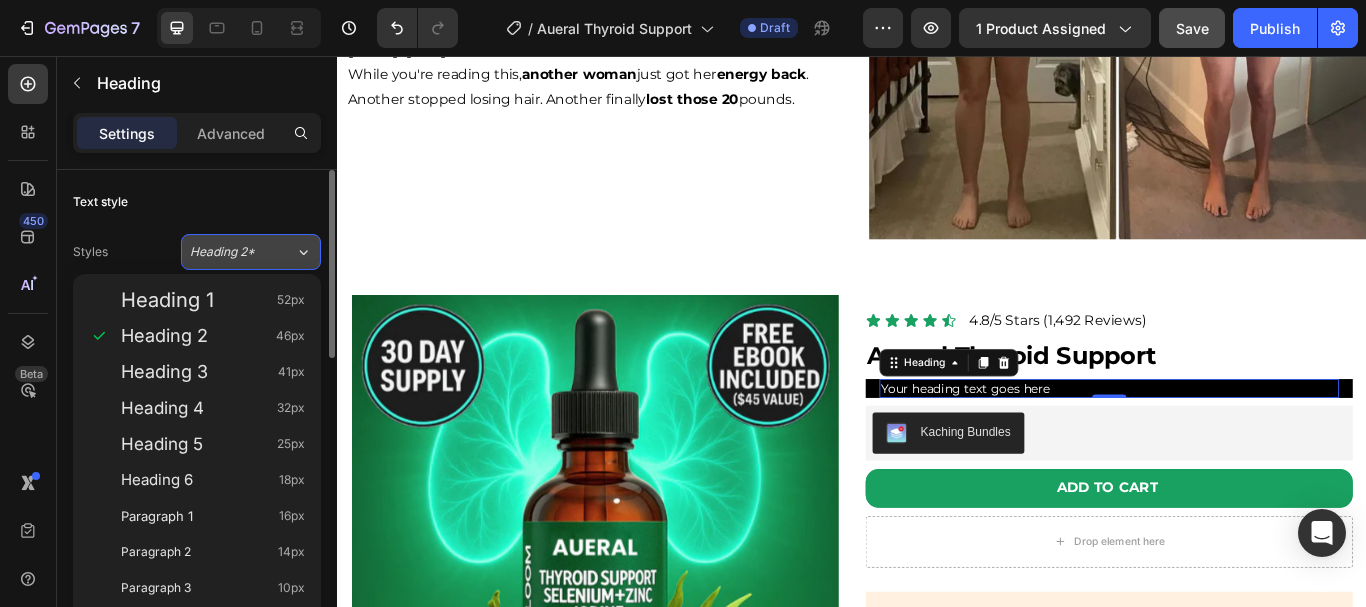 click on "Heading 2*" 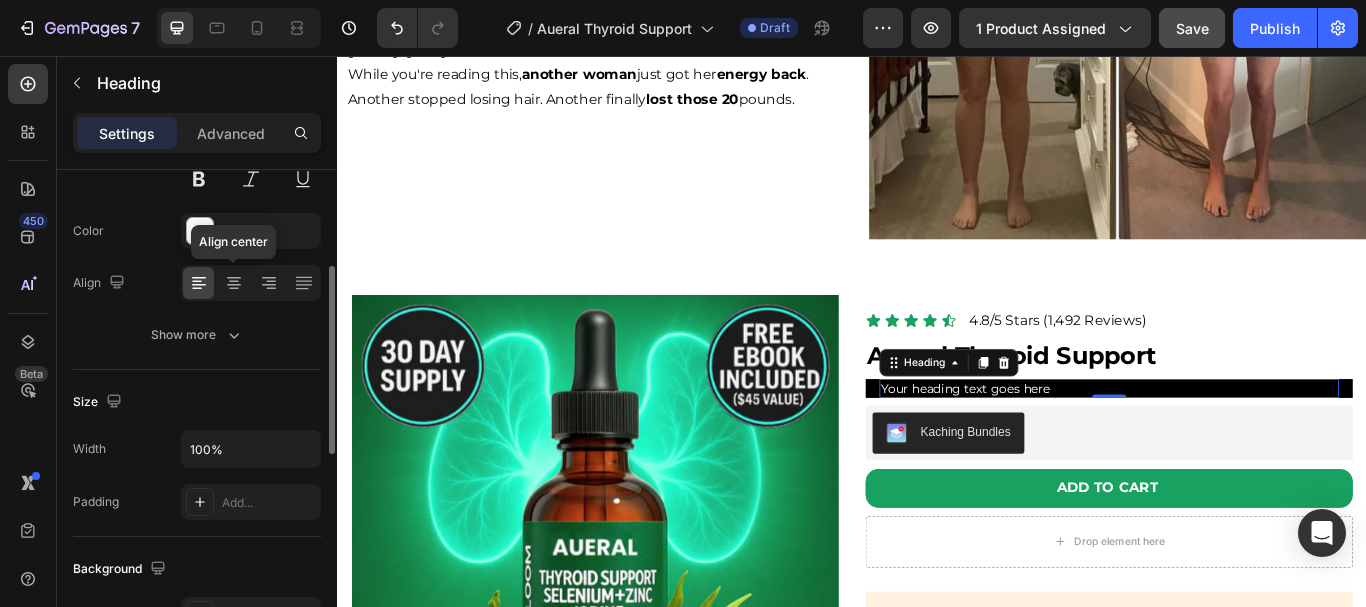 scroll, scrollTop: 237, scrollLeft: 0, axis: vertical 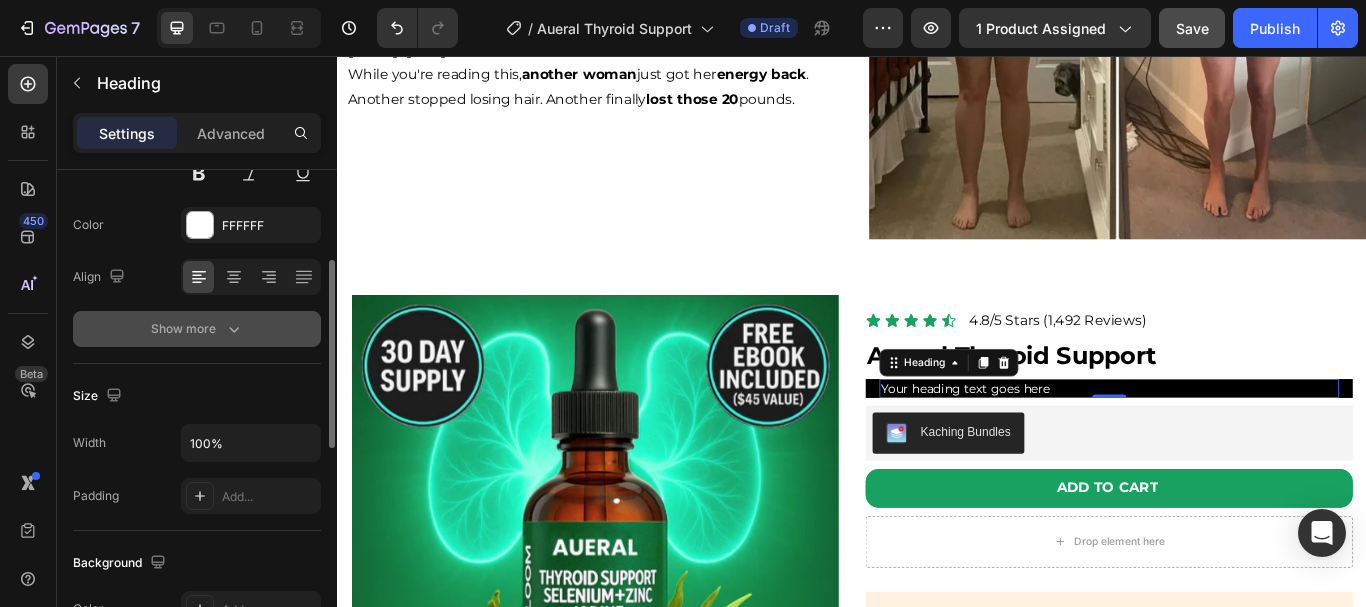 click on "Show more" at bounding box center (197, 329) 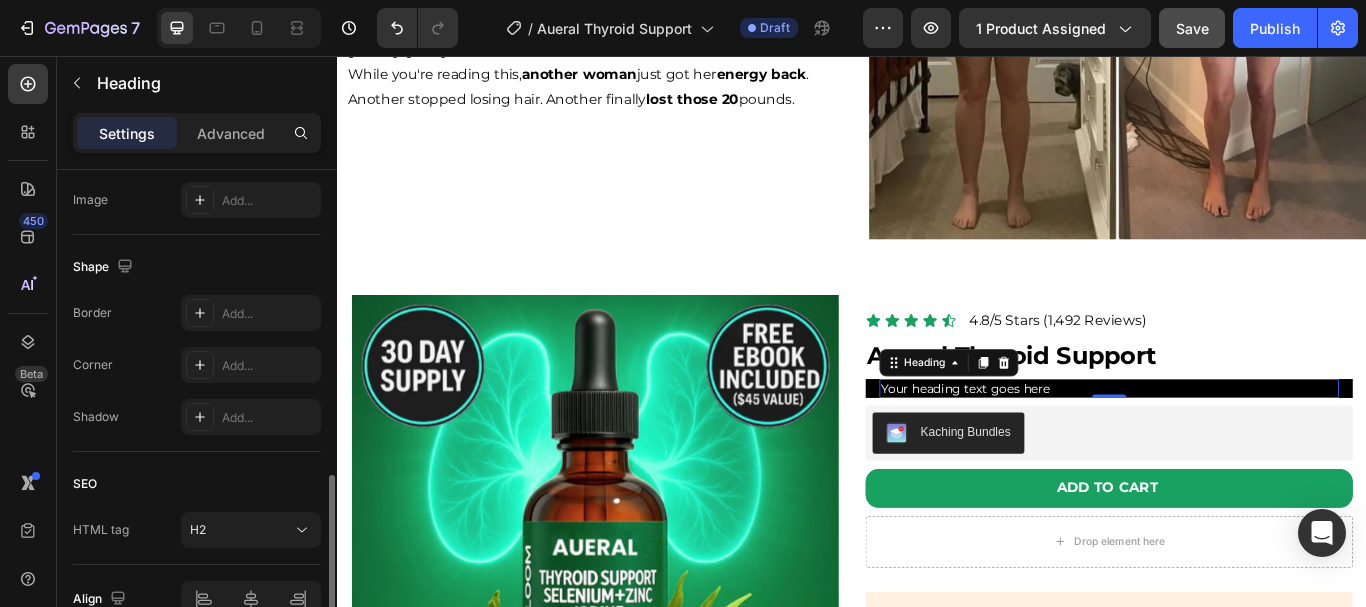 scroll, scrollTop: 964, scrollLeft: 0, axis: vertical 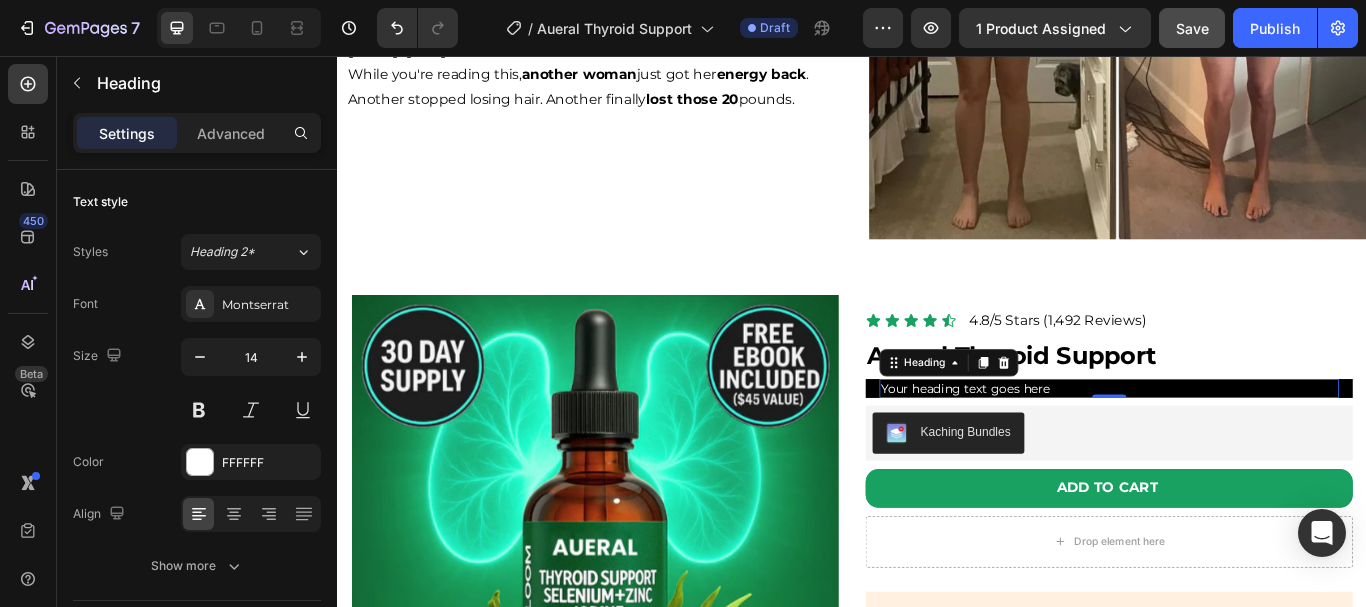 click on "Your heading text goes here" at bounding box center (1237, 444) 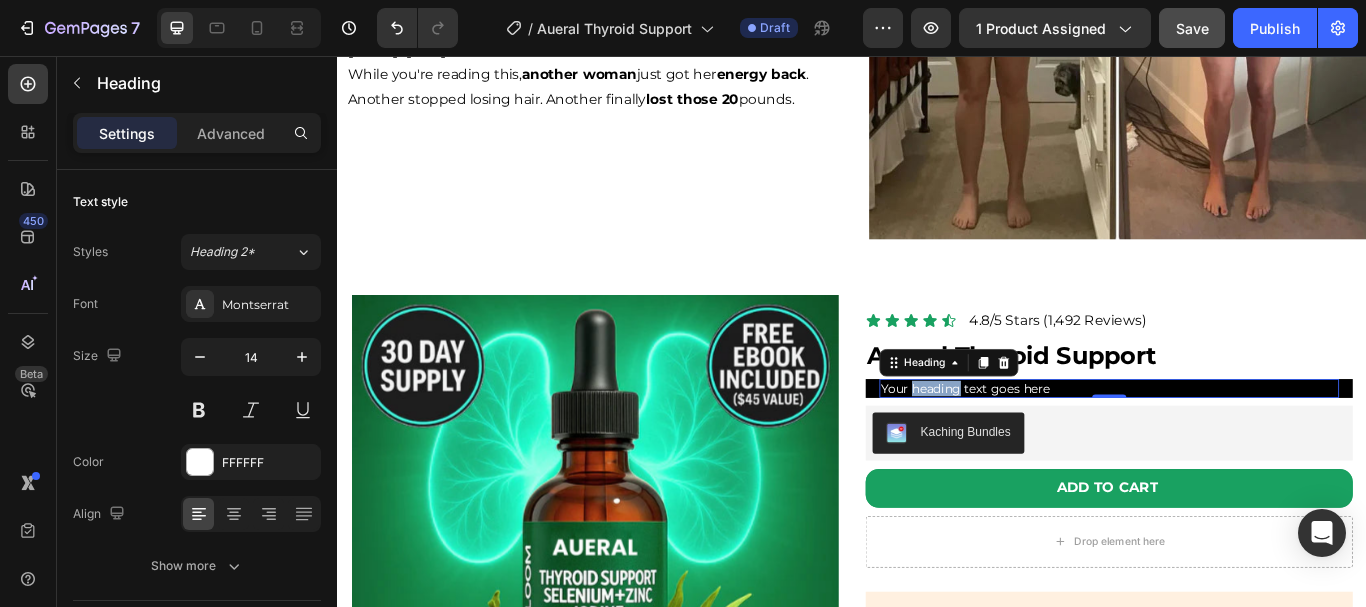 click on "Your heading text goes here" at bounding box center [1237, 444] 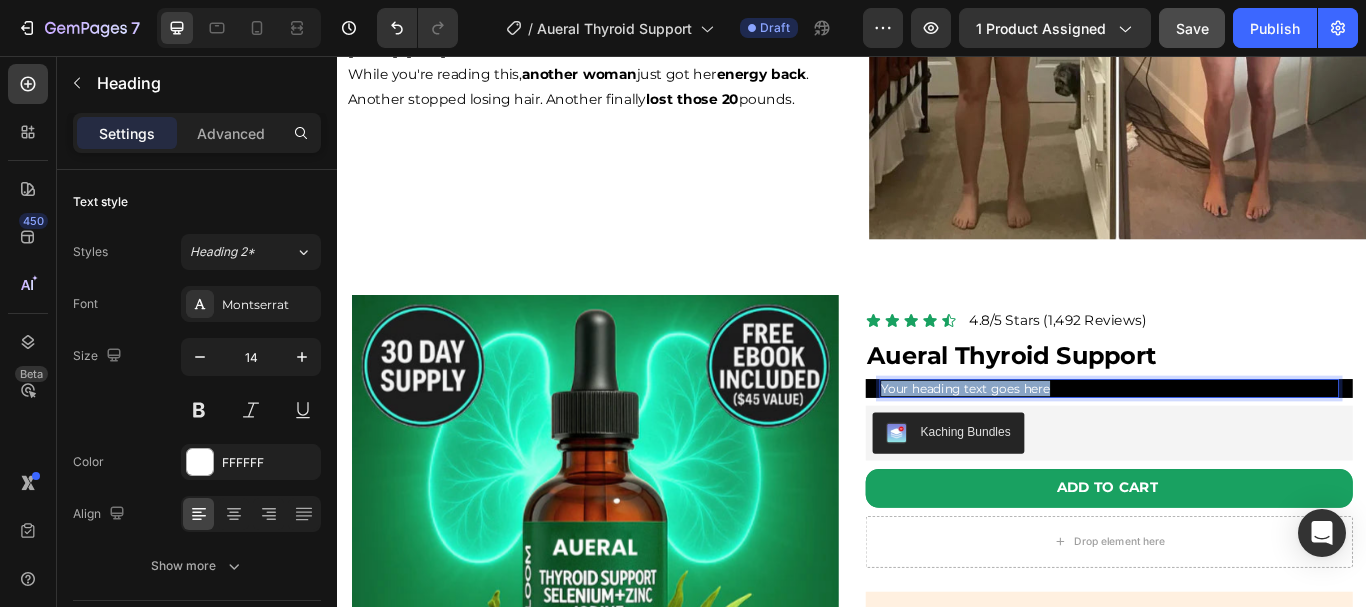 click on "Your heading text goes here" at bounding box center (1237, 444) 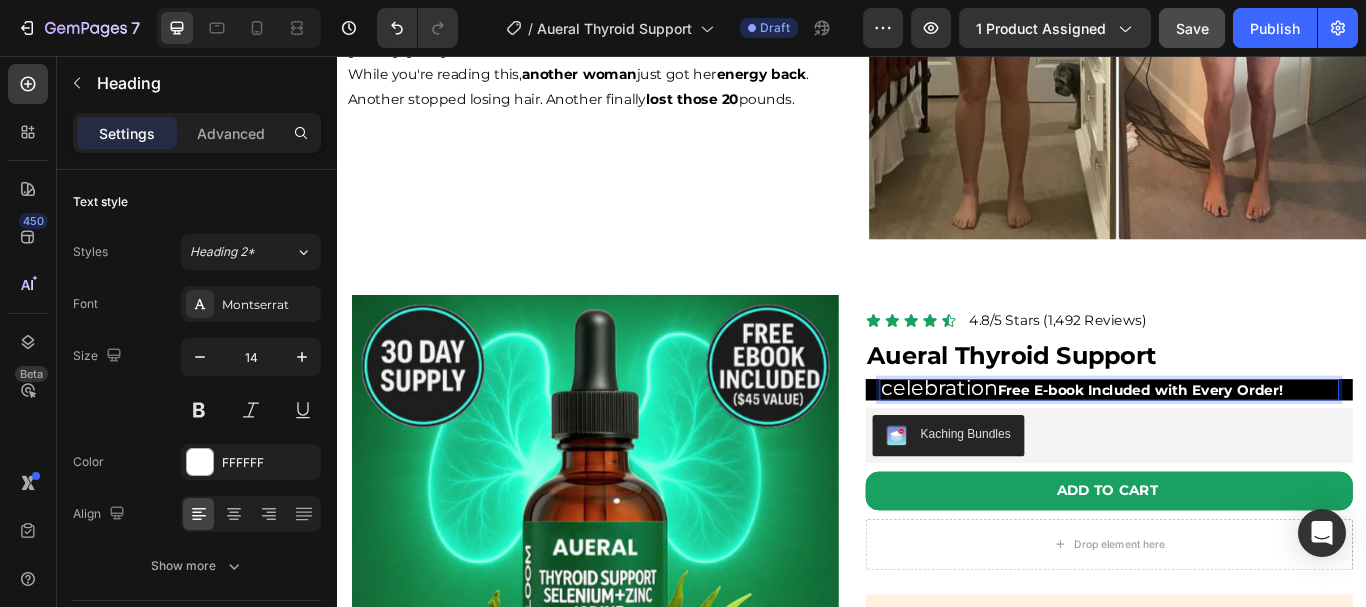 click on "Free E-book Included with Every Order!" at bounding box center (1273, 446) 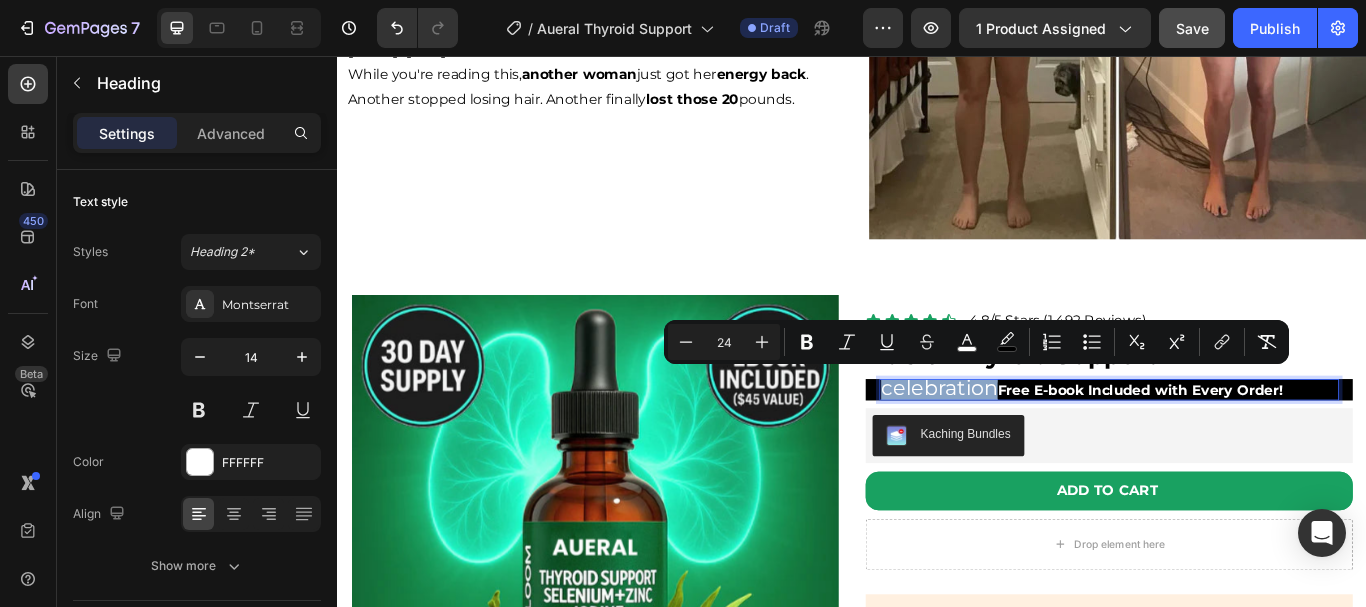 drag, startPoint x: 1098, startPoint y: 435, endPoint x: 963, endPoint y: 437, distance: 135.01482 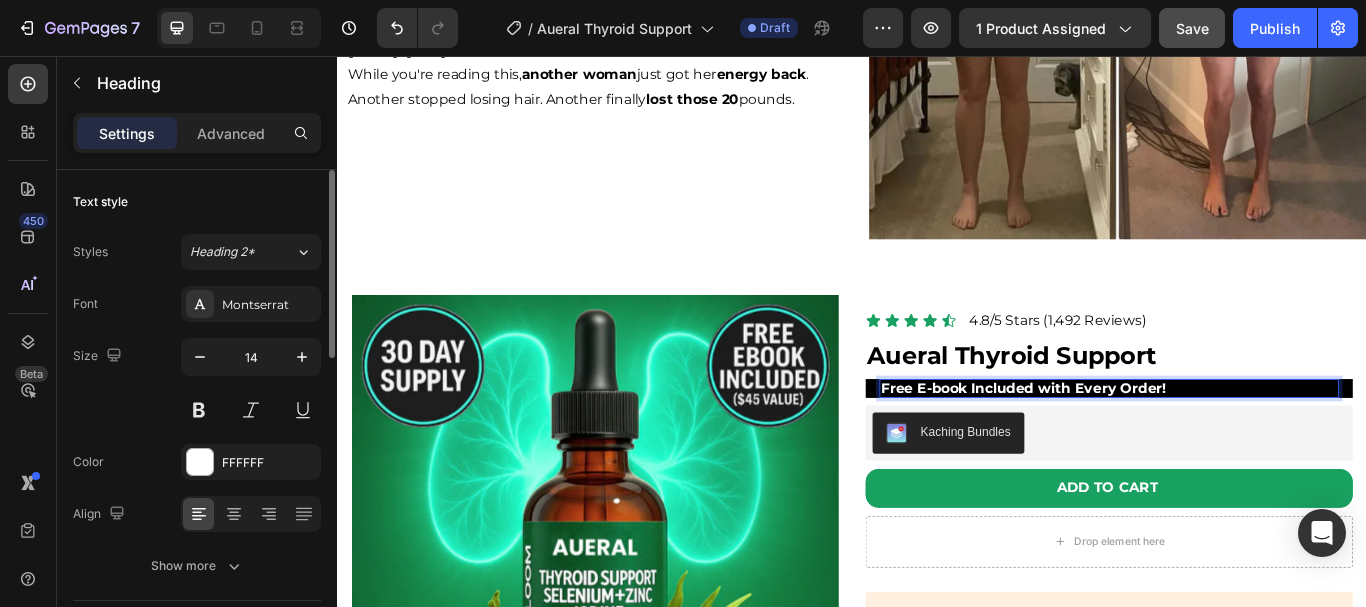 click on "Size 14" at bounding box center (197, 383) 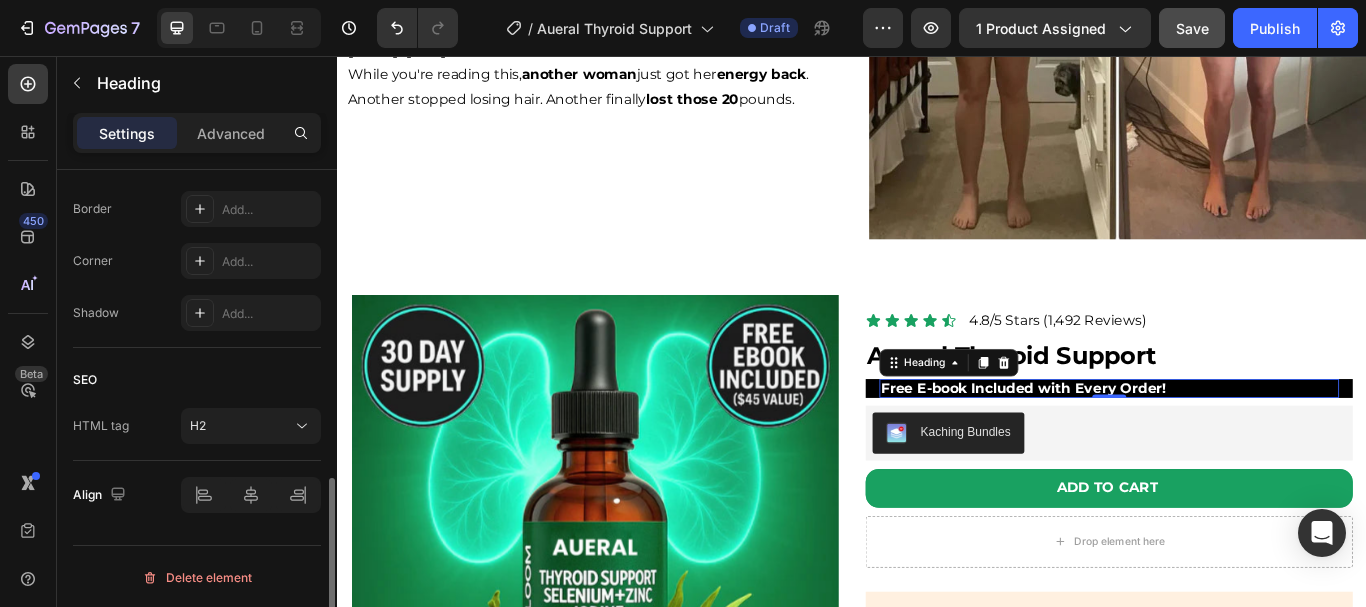 scroll, scrollTop: 804, scrollLeft: 0, axis: vertical 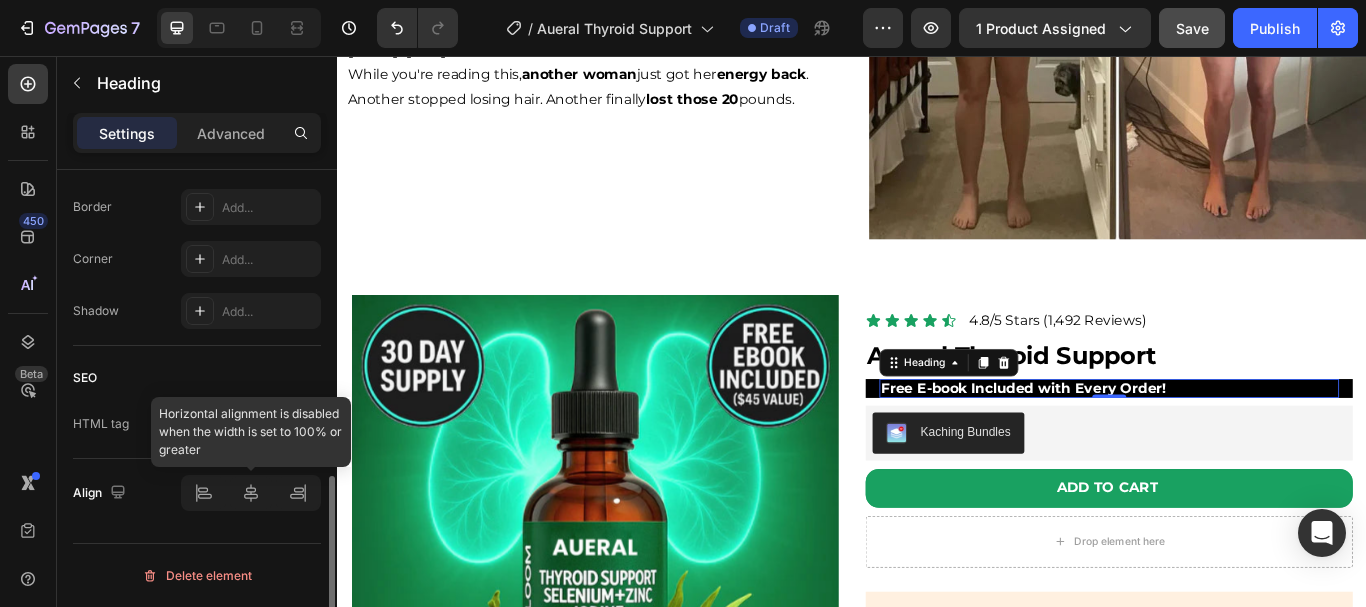 click 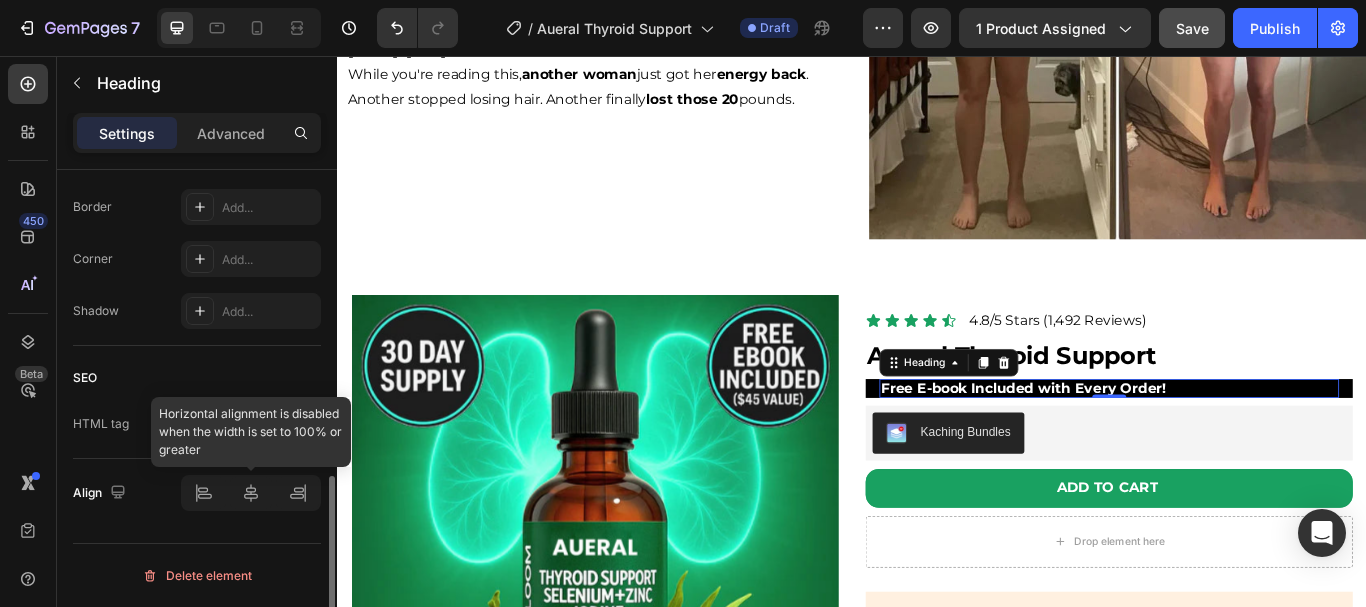 click 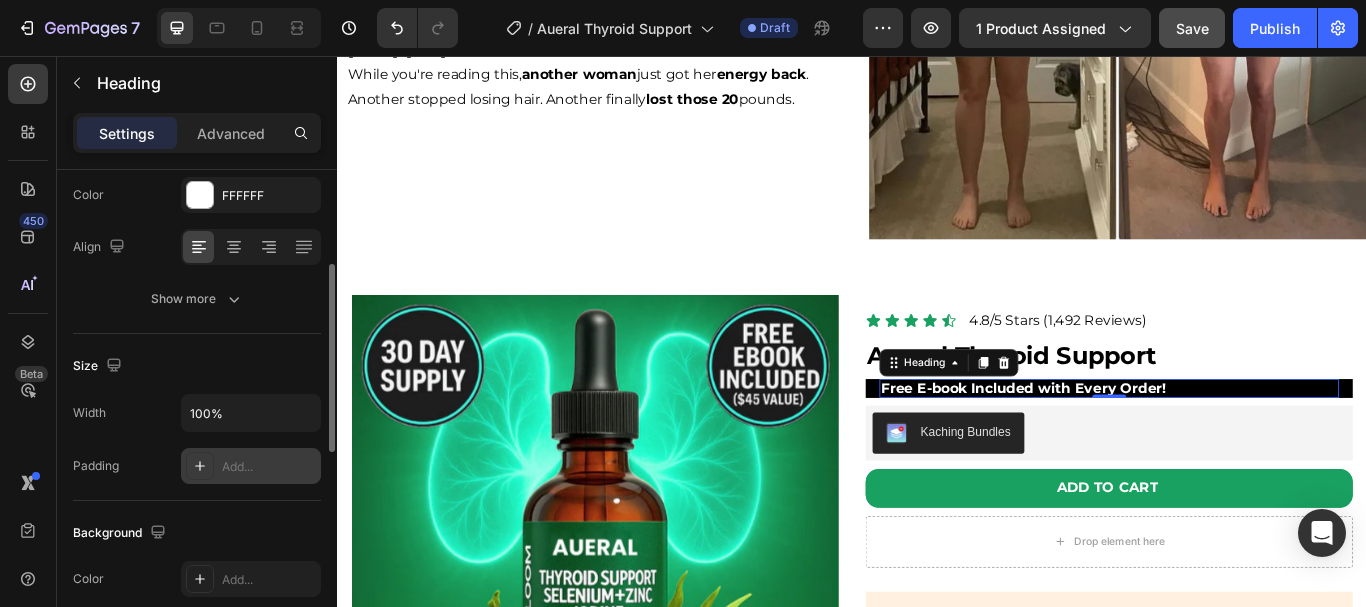 scroll, scrollTop: 262, scrollLeft: 0, axis: vertical 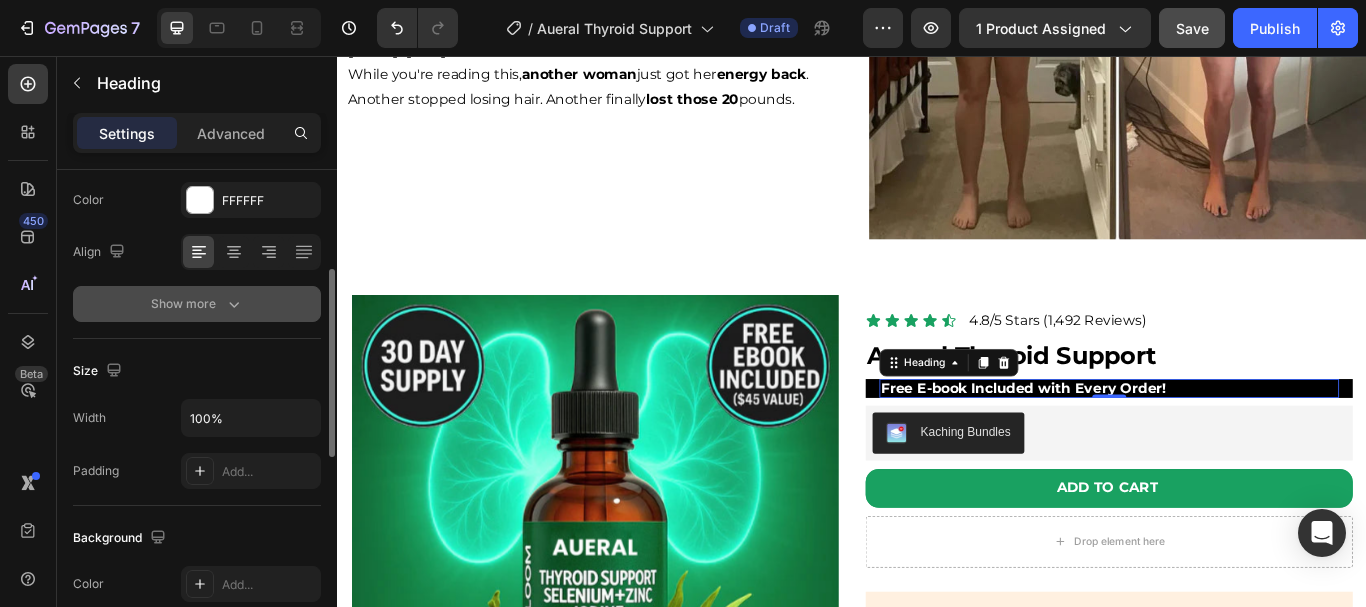click on "Show more" at bounding box center (197, 304) 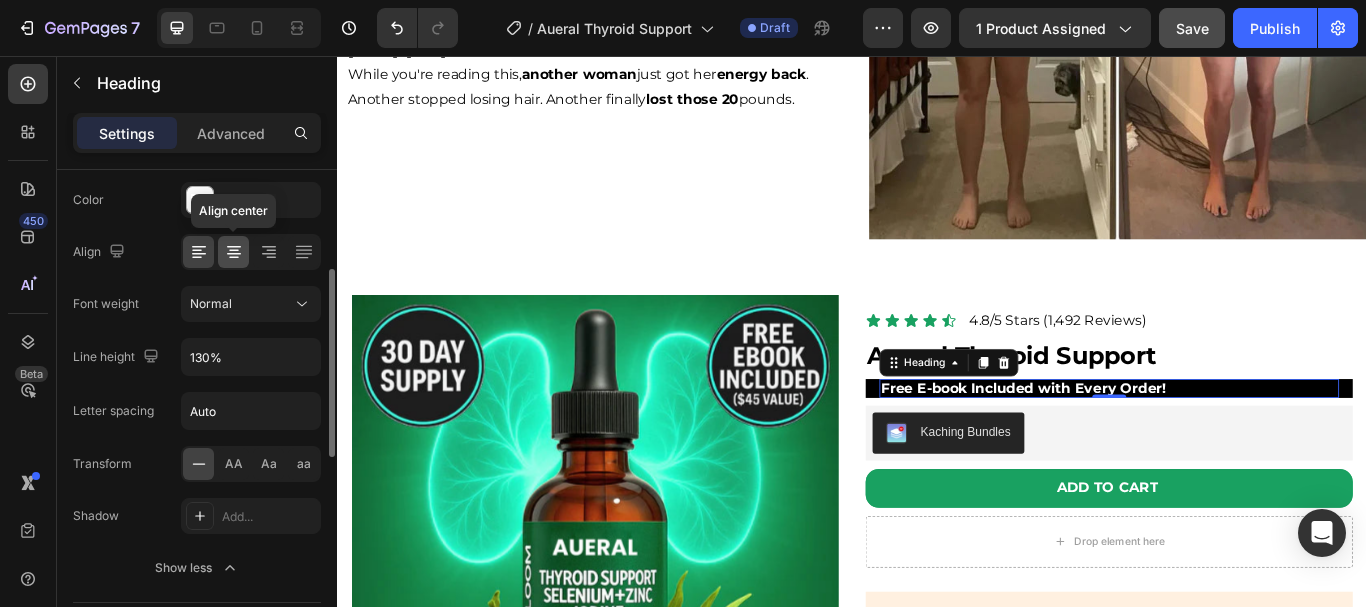 click 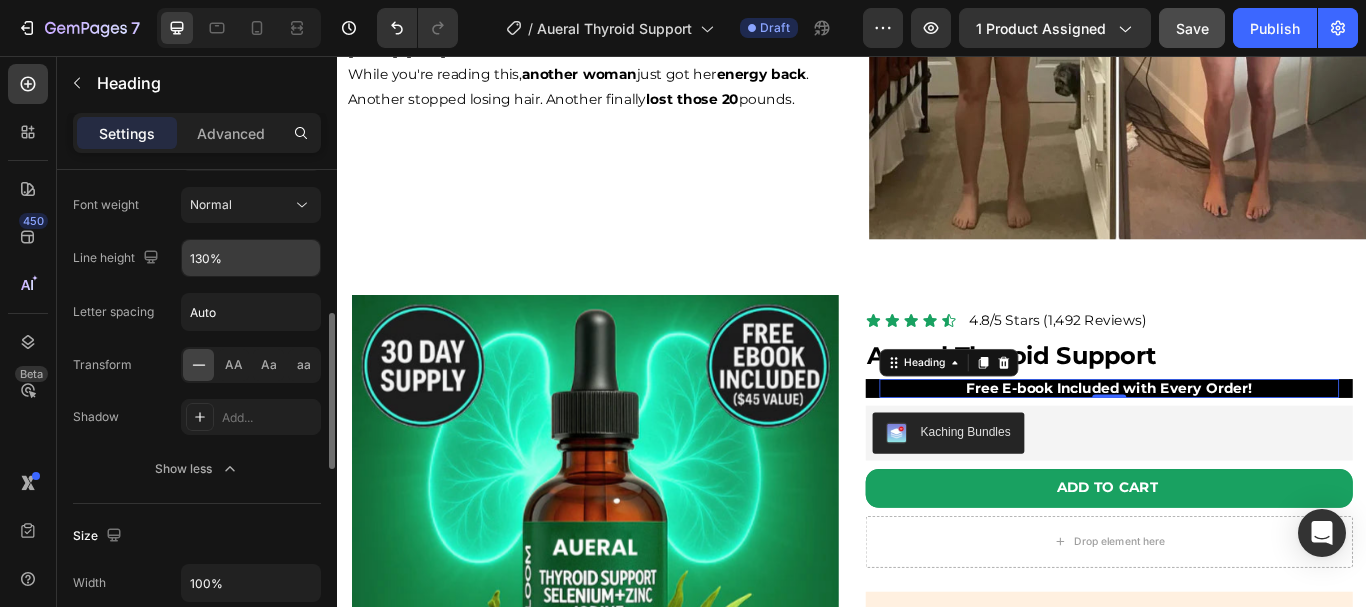 scroll, scrollTop: 390, scrollLeft: 0, axis: vertical 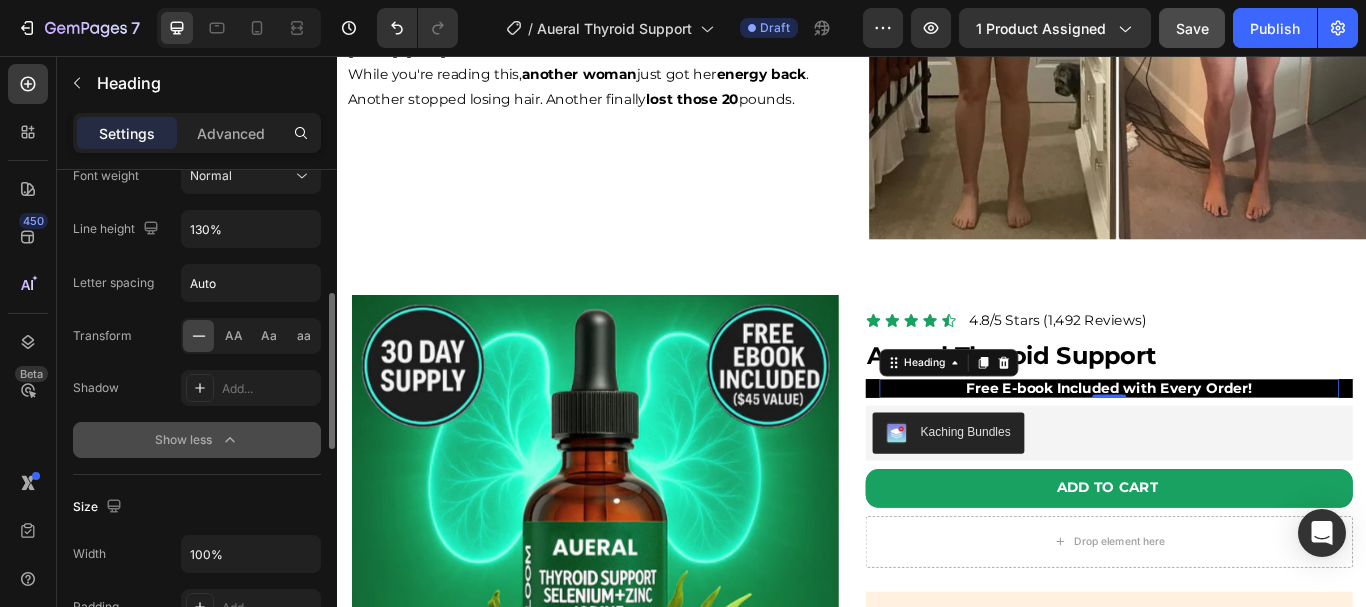 click on "Show less" 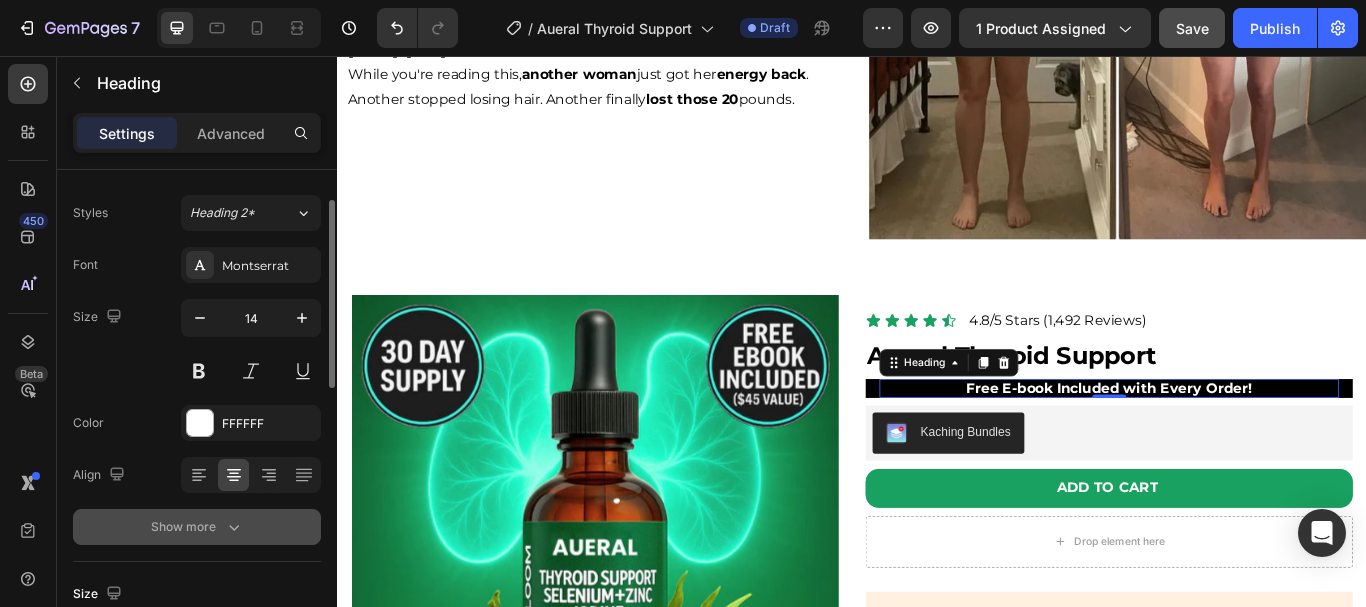 scroll, scrollTop: 0, scrollLeft: 0, axis: both 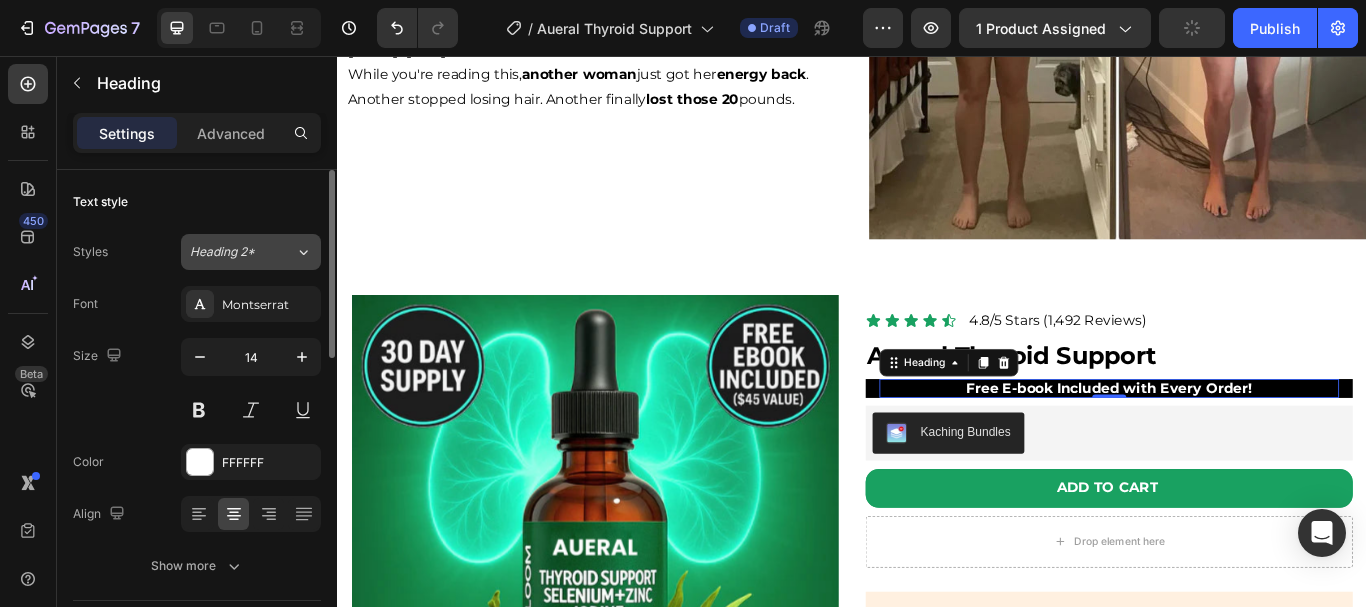 click on "Heading 2*" at bounding box center [230, 252] 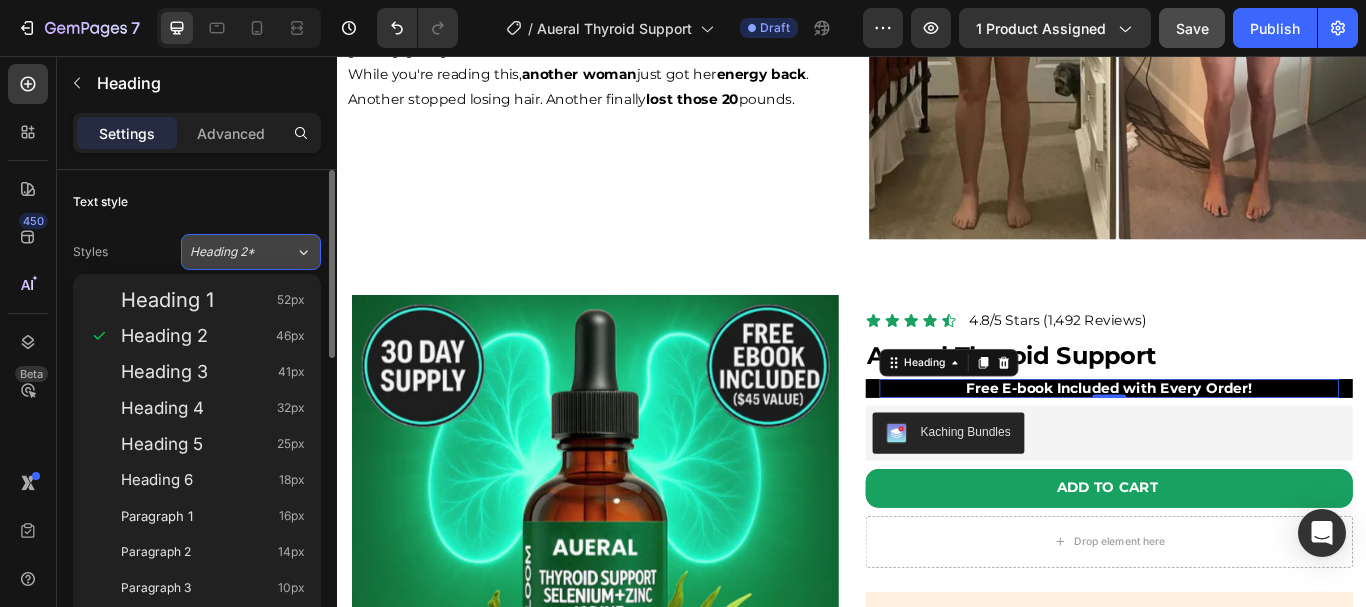 click on "Heading 2*" 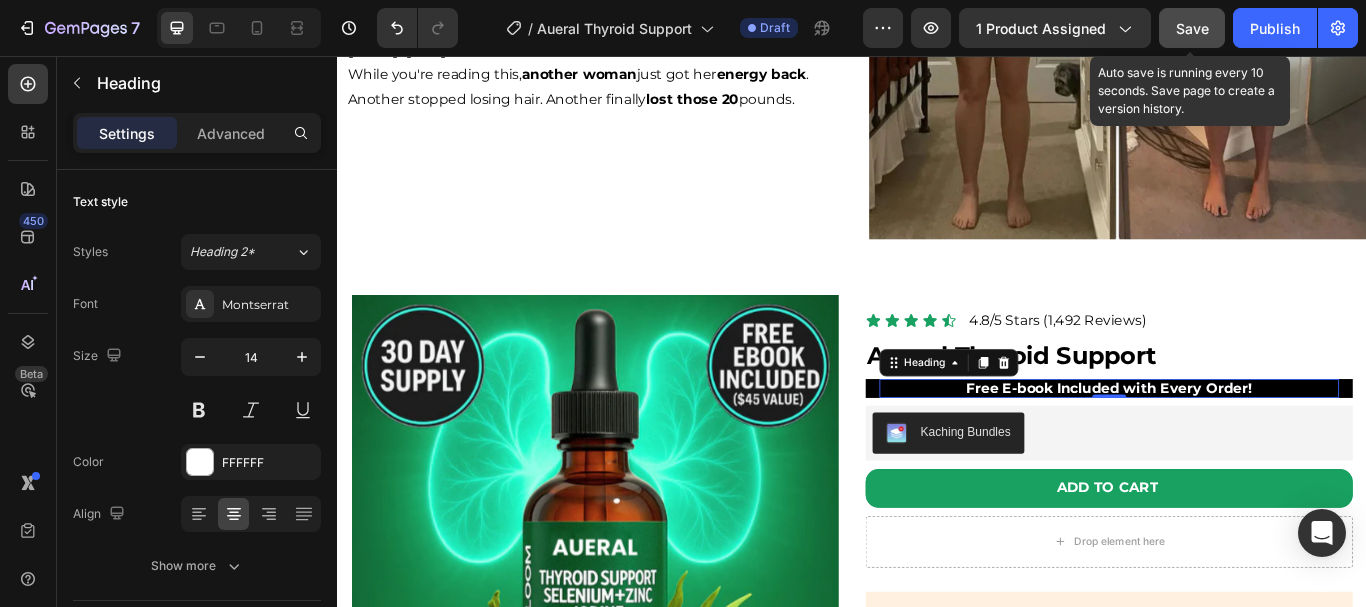click on "Save" at bounding box center [1192, 28] 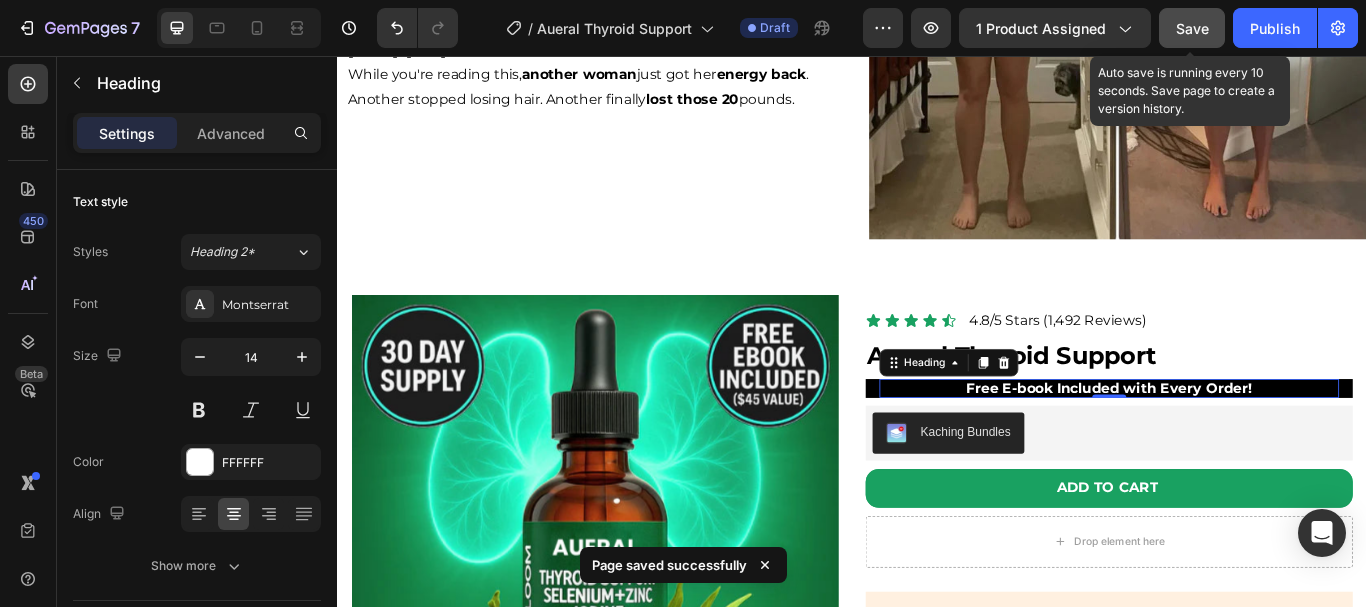 click on "Save" at bounding box center [1192, 28] 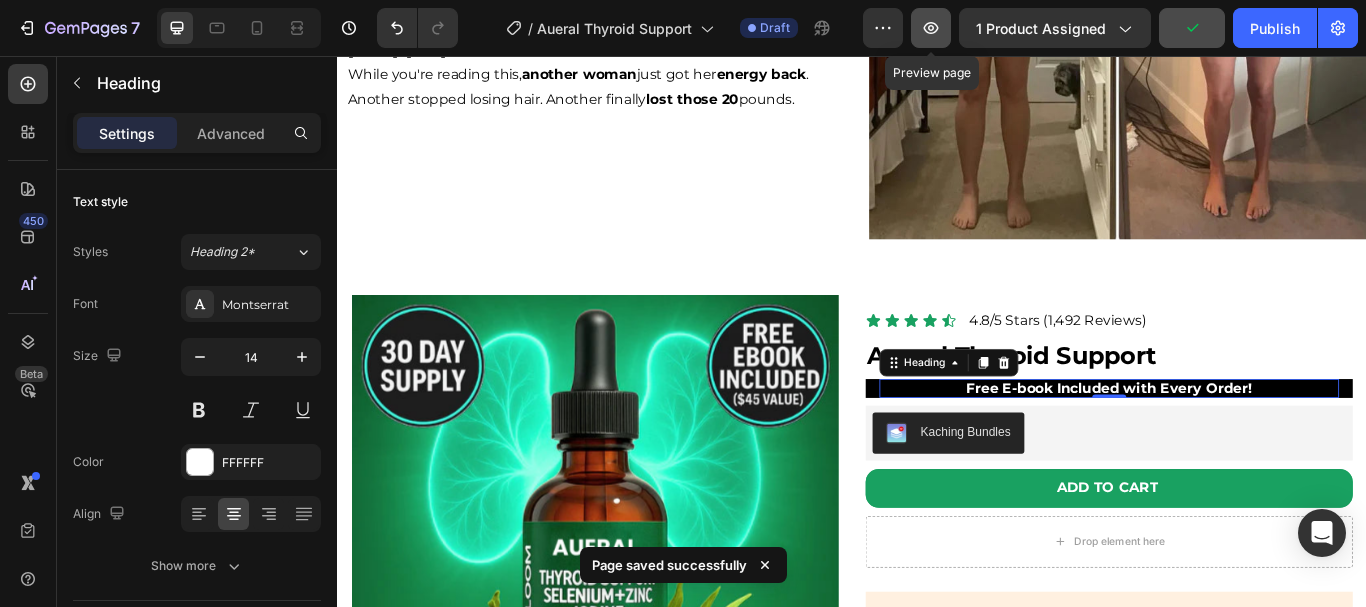 click 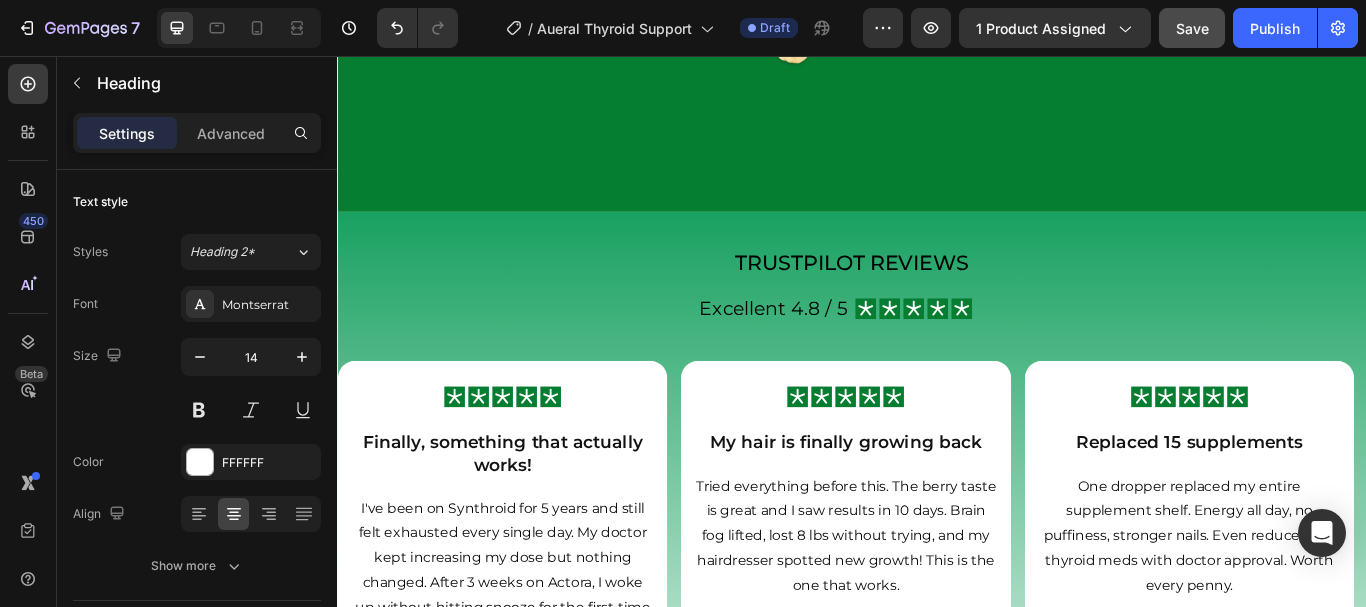 scroll, scrollTop: 5967, scrollLeft: 0, axis: vertical 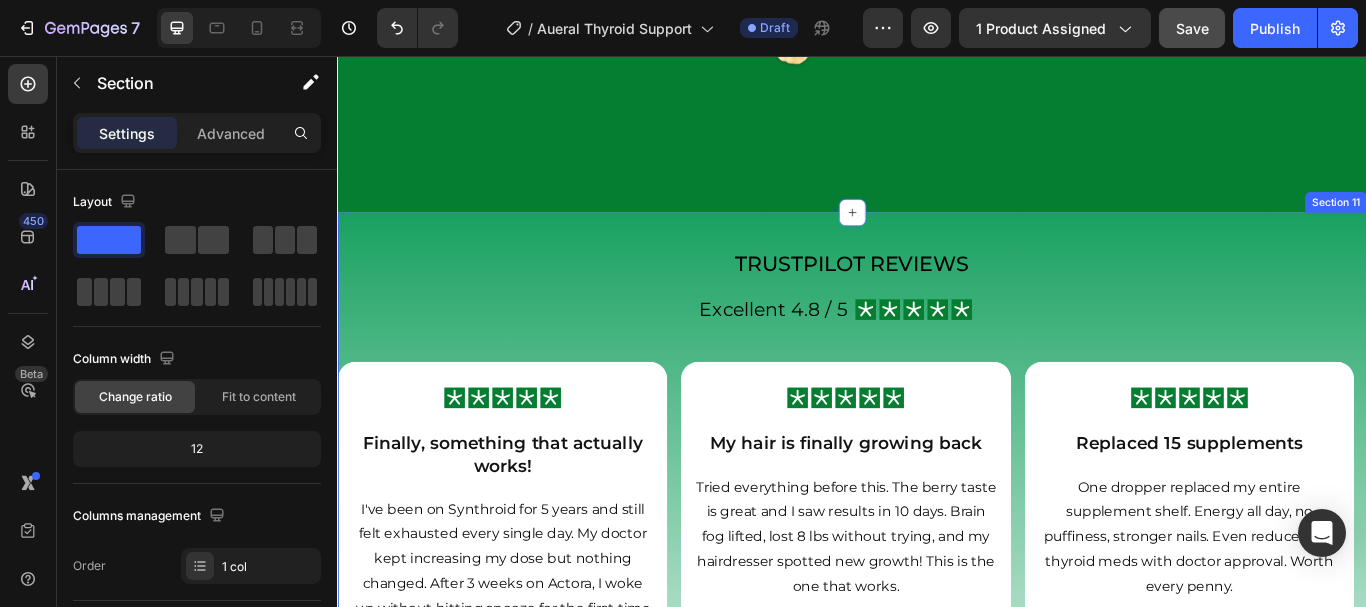 click on "Trustpilot reviews Heading Excellent 4.8 / 5 Heading
Icon
Icon
Icon
Icon
Icon Icon List Row Row
Icon
Icon
Icon
Icon
Icon Icon List Finally, something that actually works! Heading I've been on Synthroid for 5 years and still felt exhausted every single day. My doctor kept increasing my dose but nothing changed. After 3 weeks on Actora, I woke up without hitting snooze for the first time in YEARS. My husband asked if I was on something because I actually had energy after dinner. The brain fog is lifting and I'm not freezing cold all the time. Just ordered 3 more bottles. Text Block Camilla M.   - Verified Buyer Heading Row
Icon
Icon
Icon
Icon
Icon Icon List My hair is finally growing back Heading Text Block Jasmine R. - Verified Buyer Heading Row
Icon Icon Row" at bounding box center (937, 611) 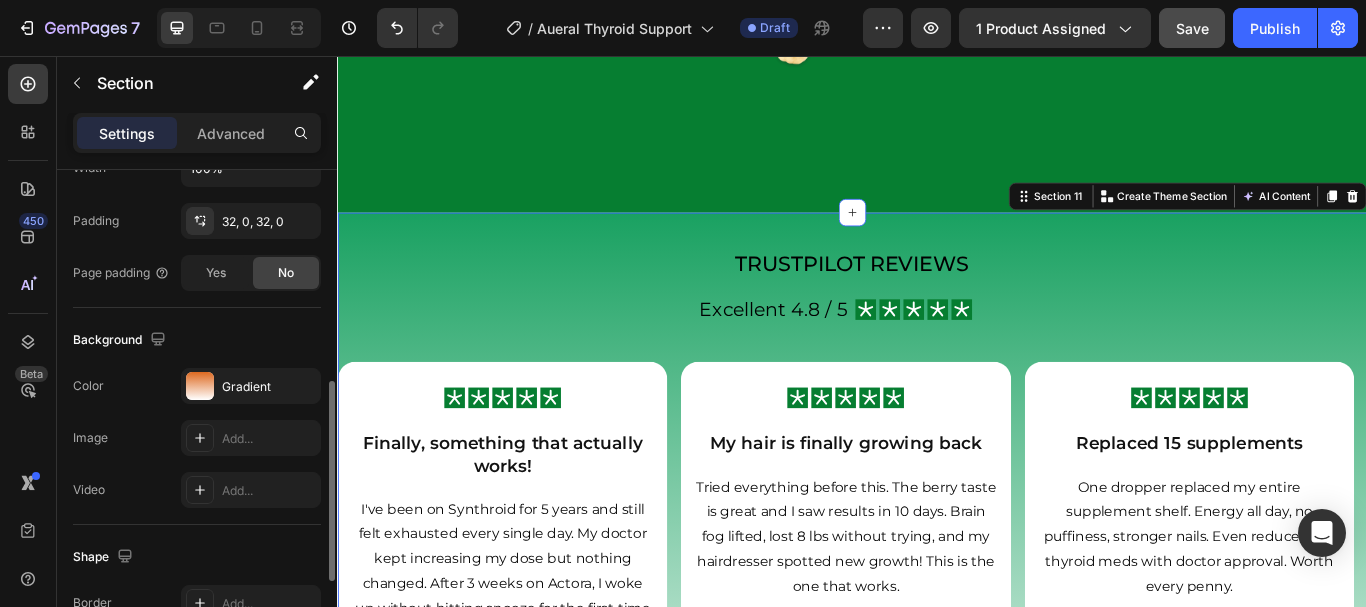 scroll, scrollTop: 520, scrollLeft: 0, axis: vertical 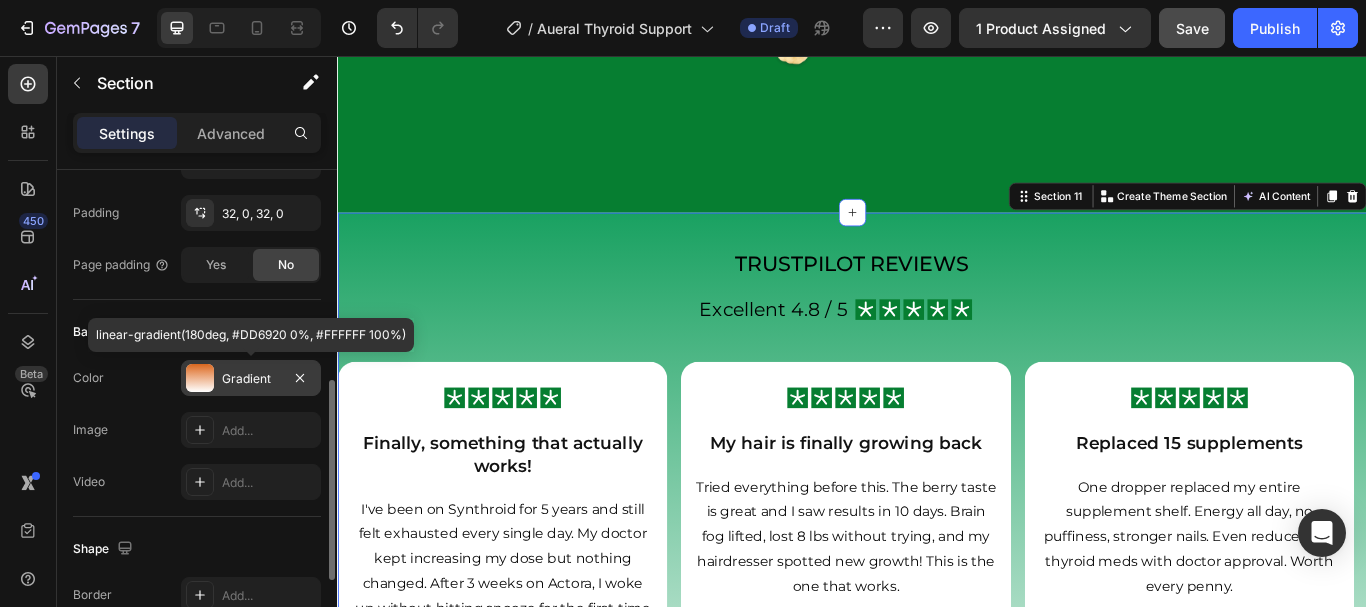 click on "Gradient" at bounding box center [251, 378] 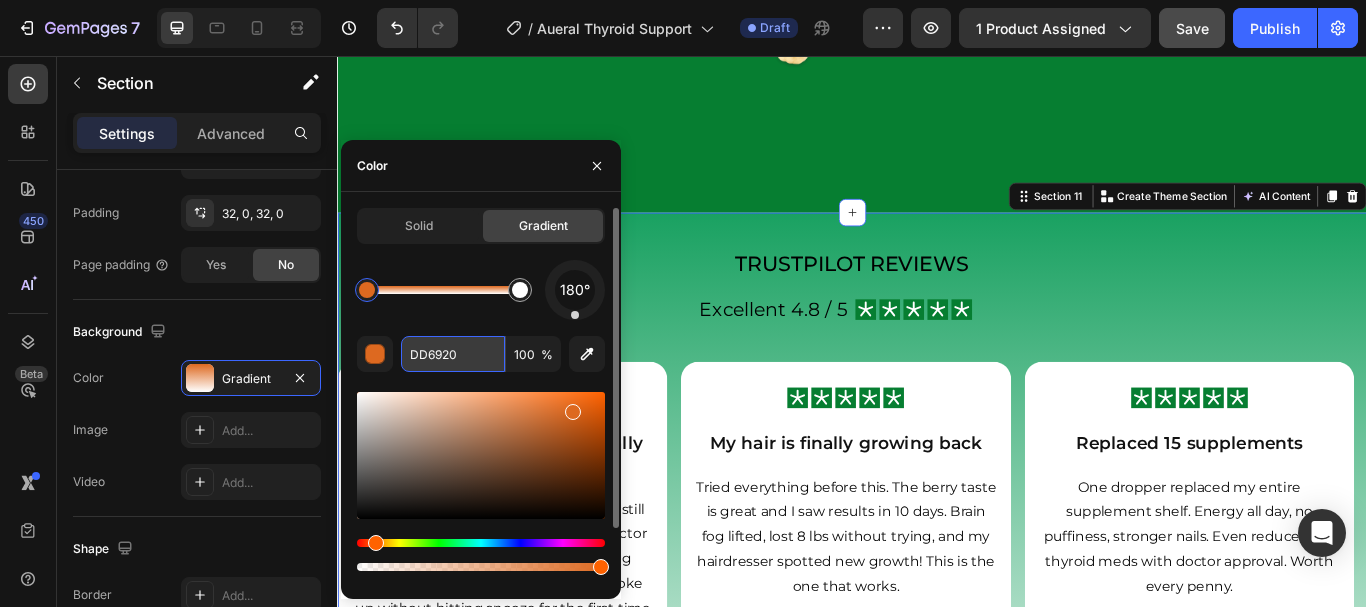 click on "DD6920" at bounding box center [453, 354] 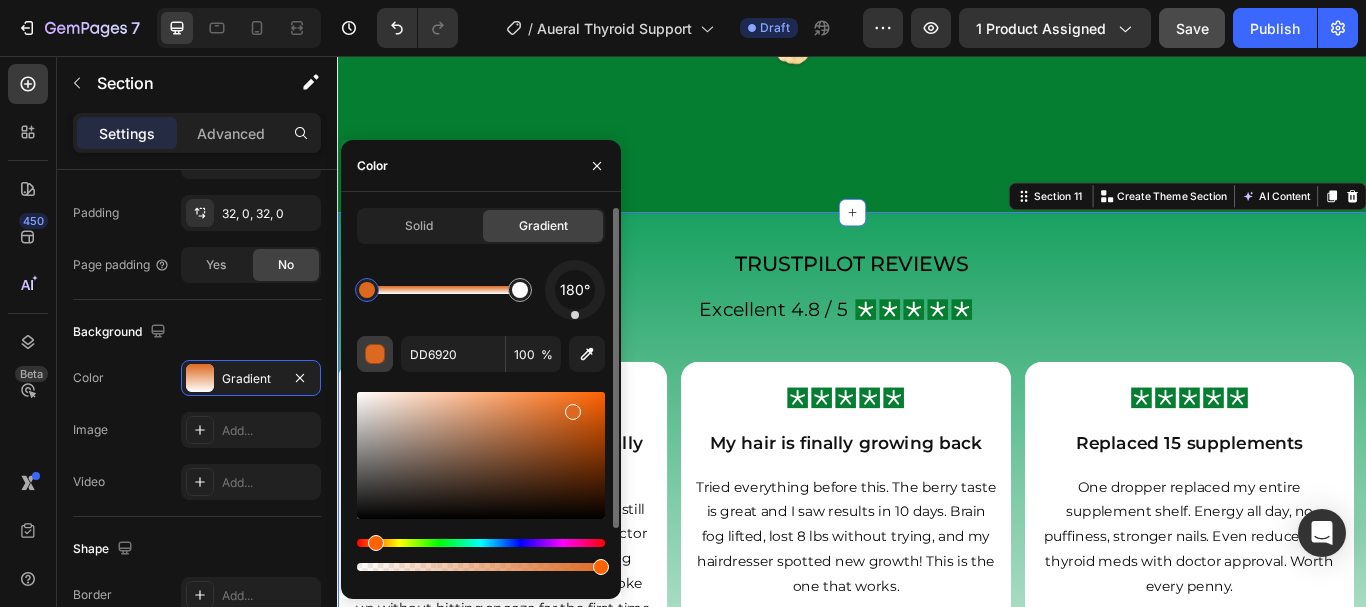 click at bounding box center [376, 355] 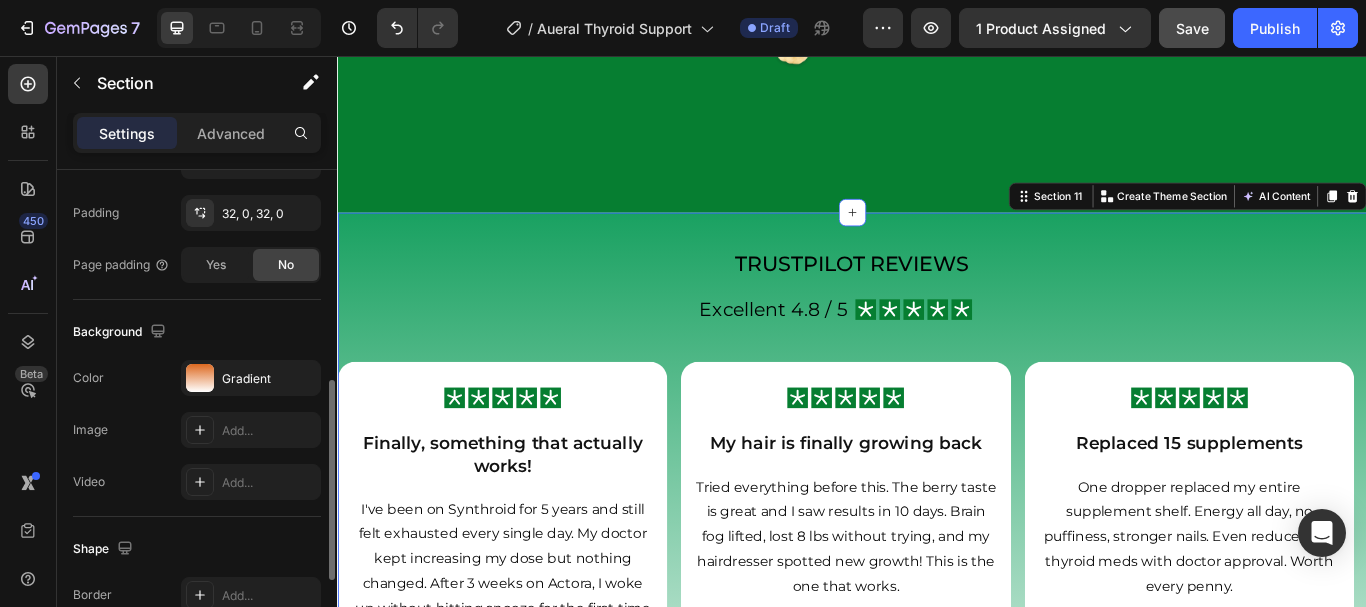 click on "The changes might be hidden by  the video. Color Gradient Image Add... Video Add..." 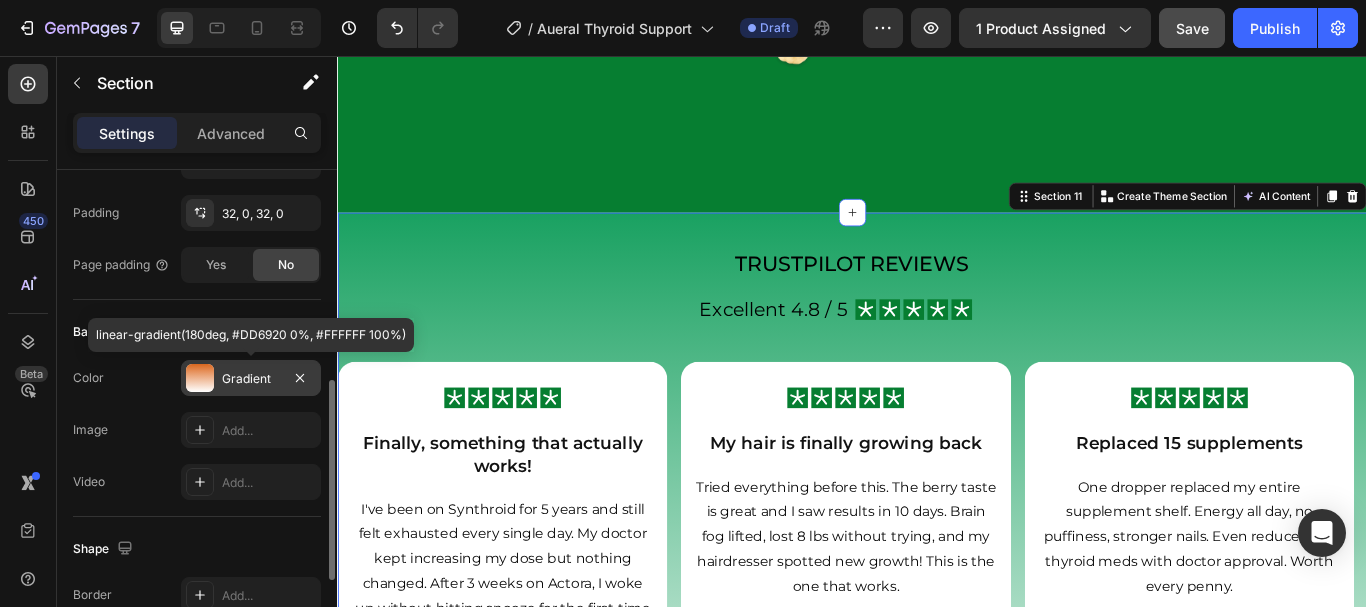 click on "Gradient" at bounding box center [251, 379] 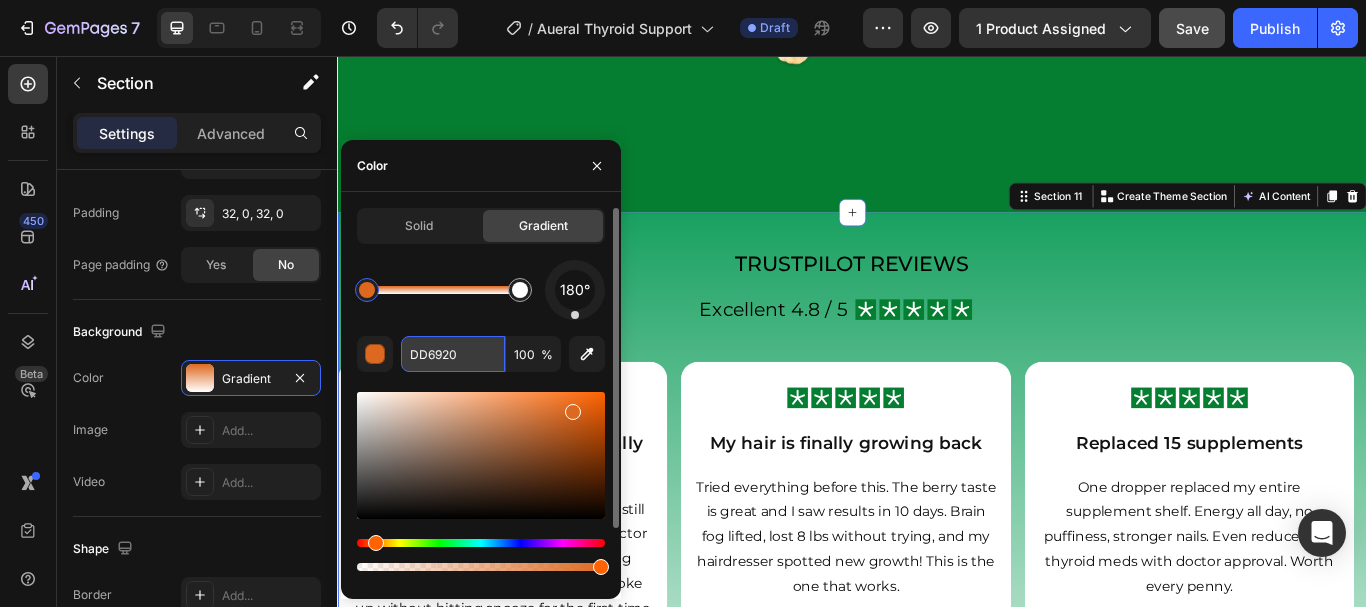 click on "DD6920" at bounding box center [453, 354] 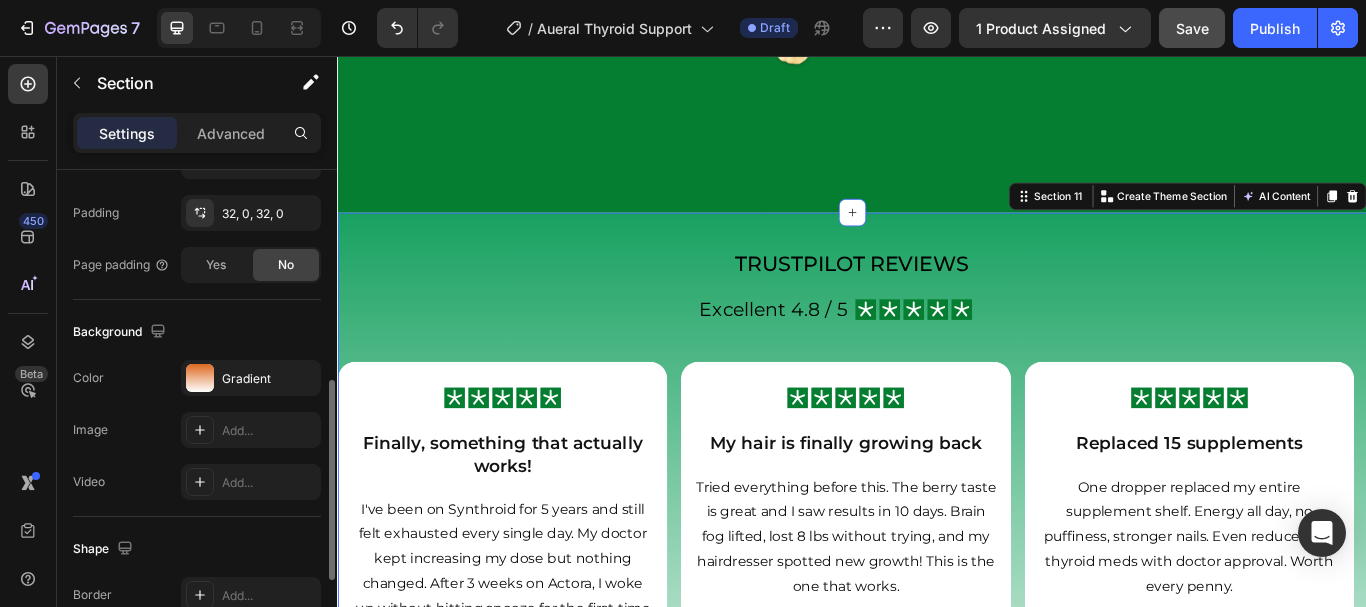 click on "Background The changes might be hidden by  the video. Color Gradient Image Add... Video Add..." 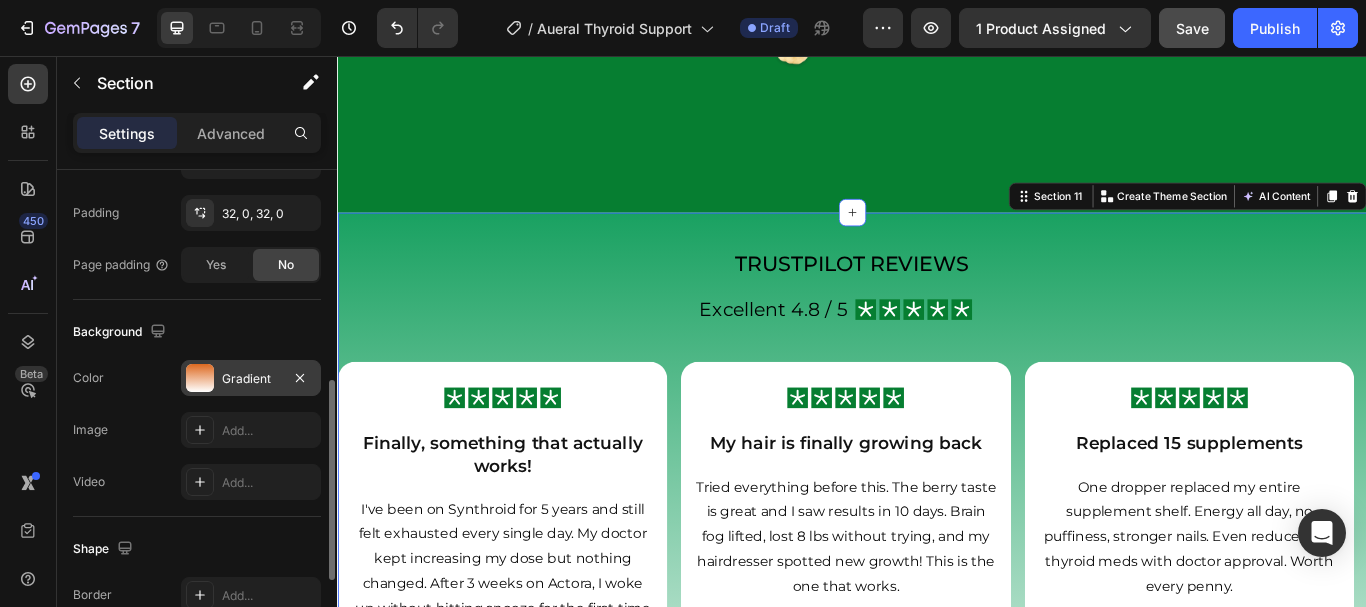click on "Gradient" at bounding box center (251, 379) 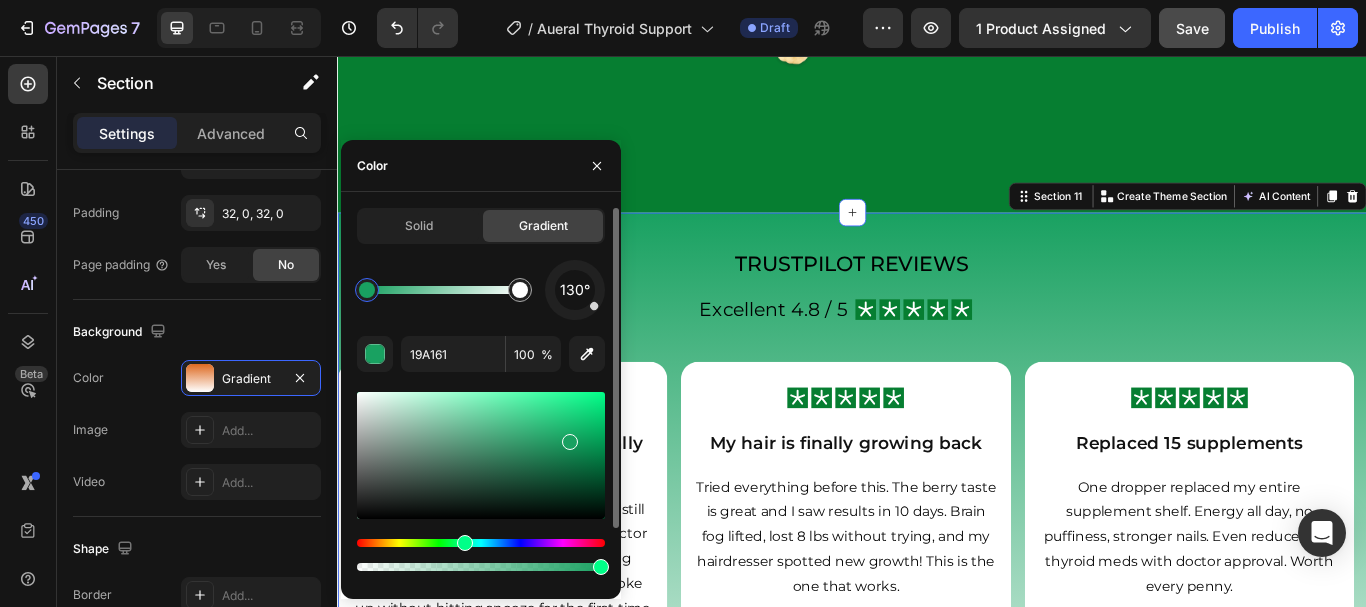 click on "130°" at bounding box center [575, 290] 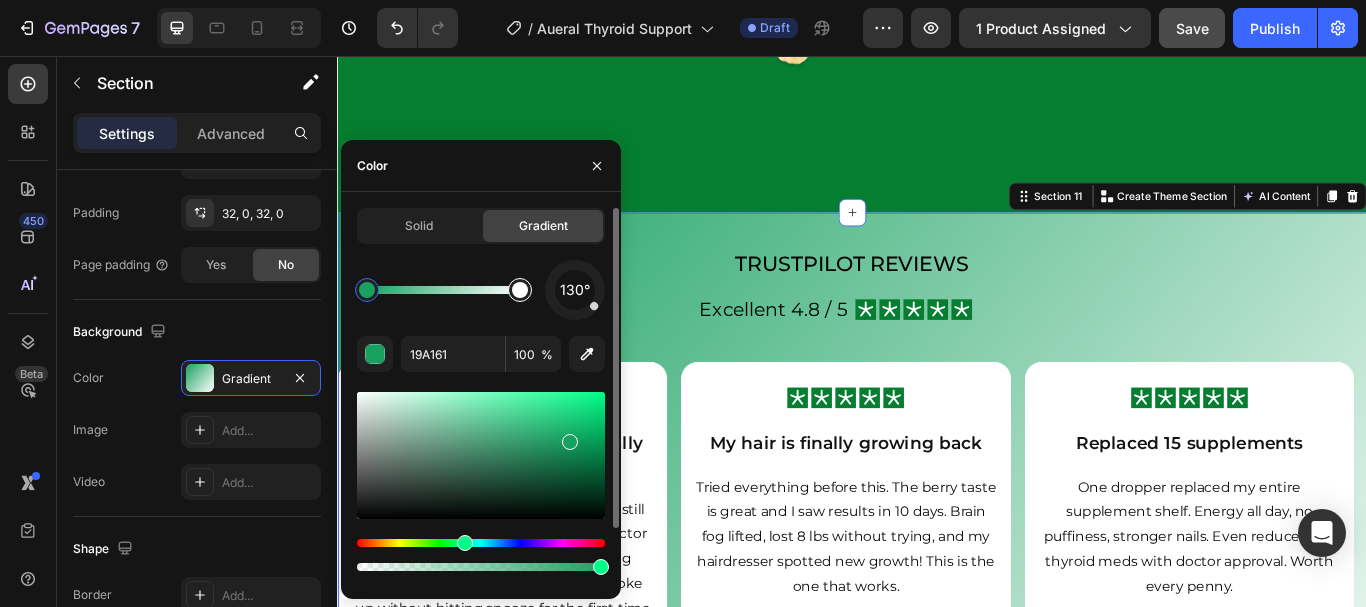 type on "FFFFFF" 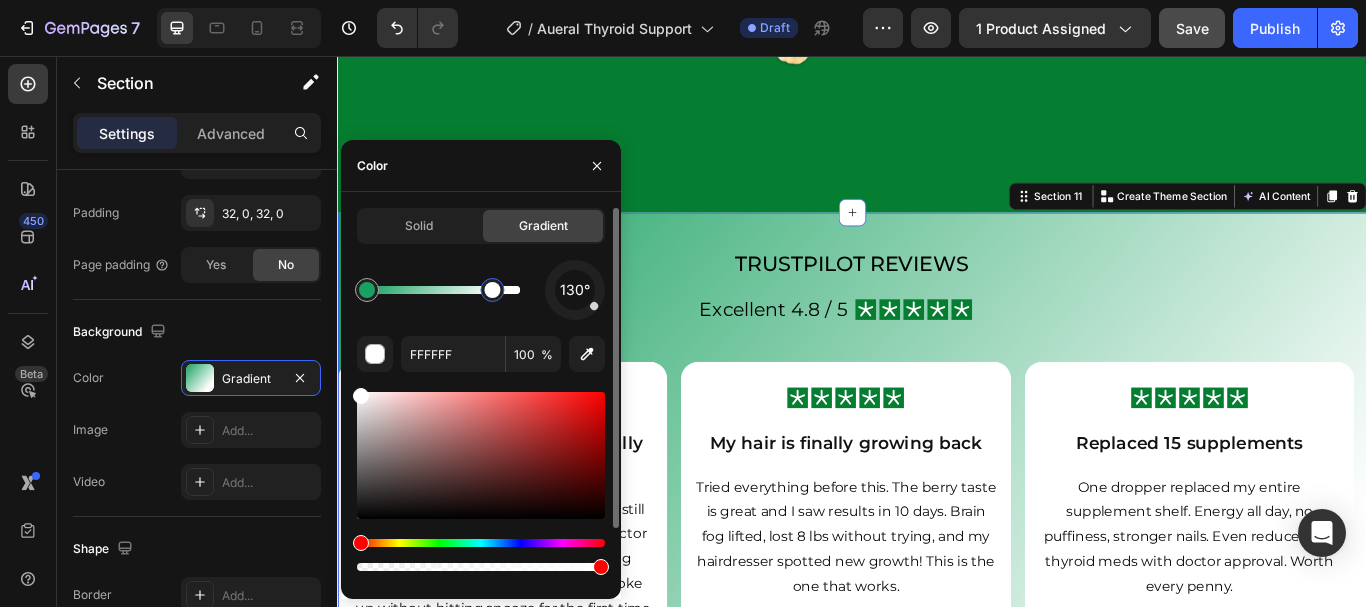 drag, startPoint x: 519, startPoint y: 294, endPoint x: 582, endPoint y: 295, distance: 63.007935 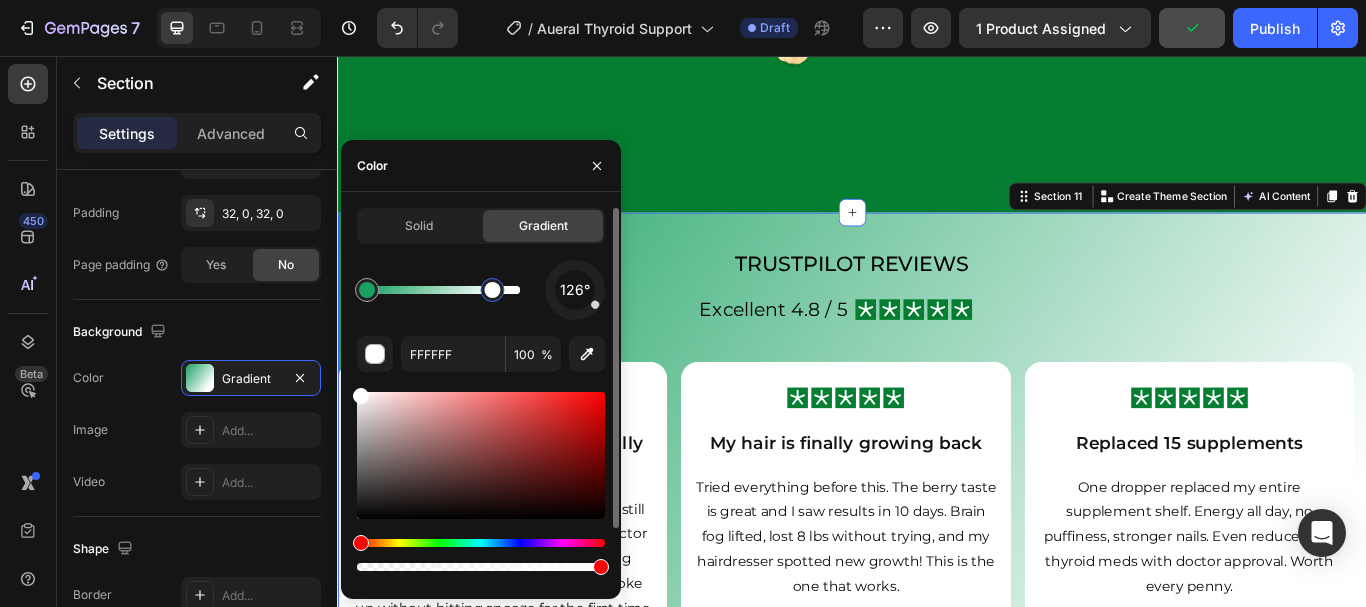 drag, startPoint x: 598, startPoint y: 311, endPoint x: 573, endPoint y: 302, distance: 26.57066 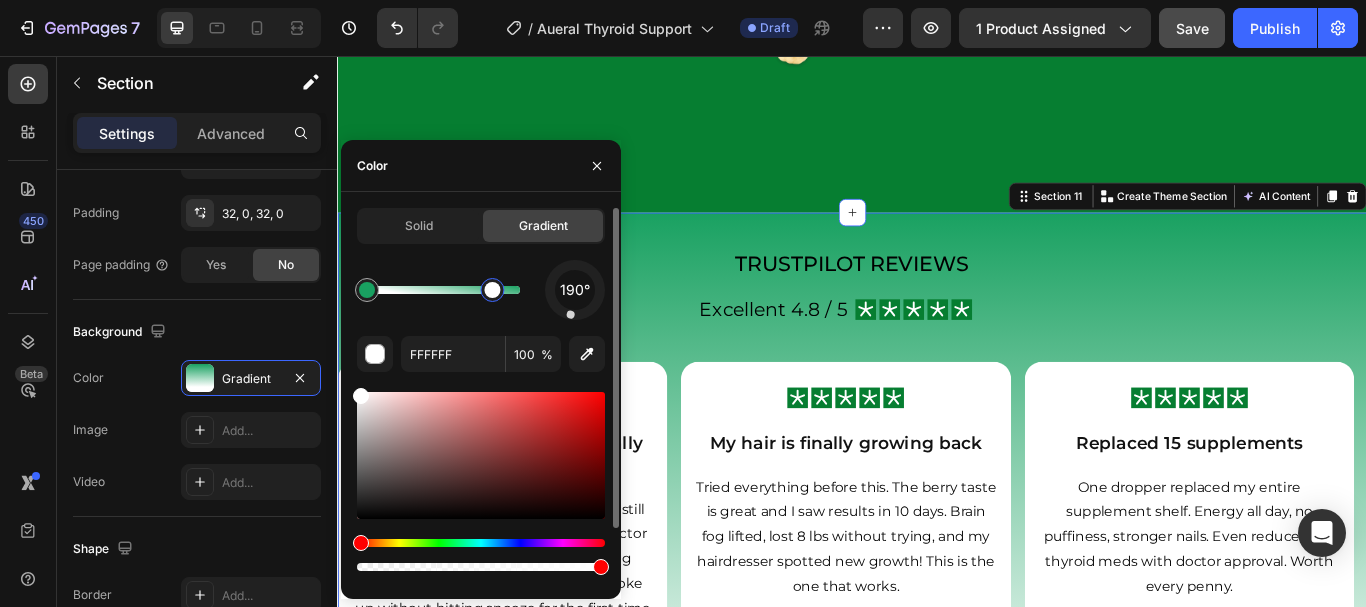 click at bounding box center (575, 290) 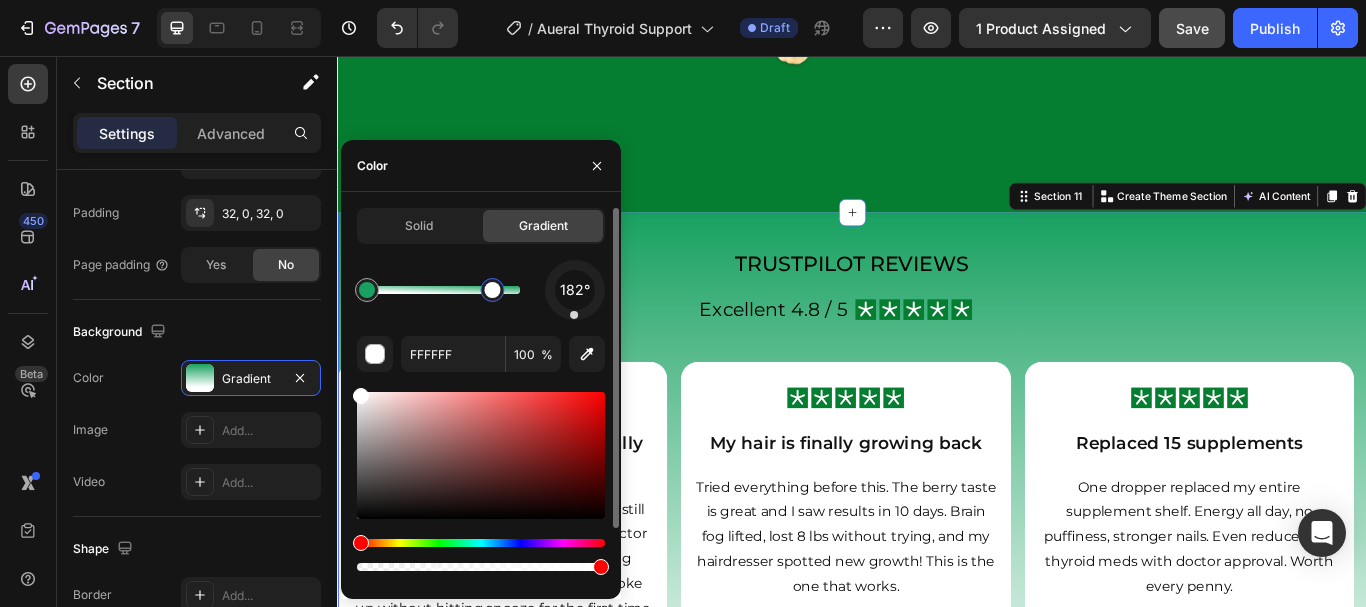 click at bounding box center [574, 315] 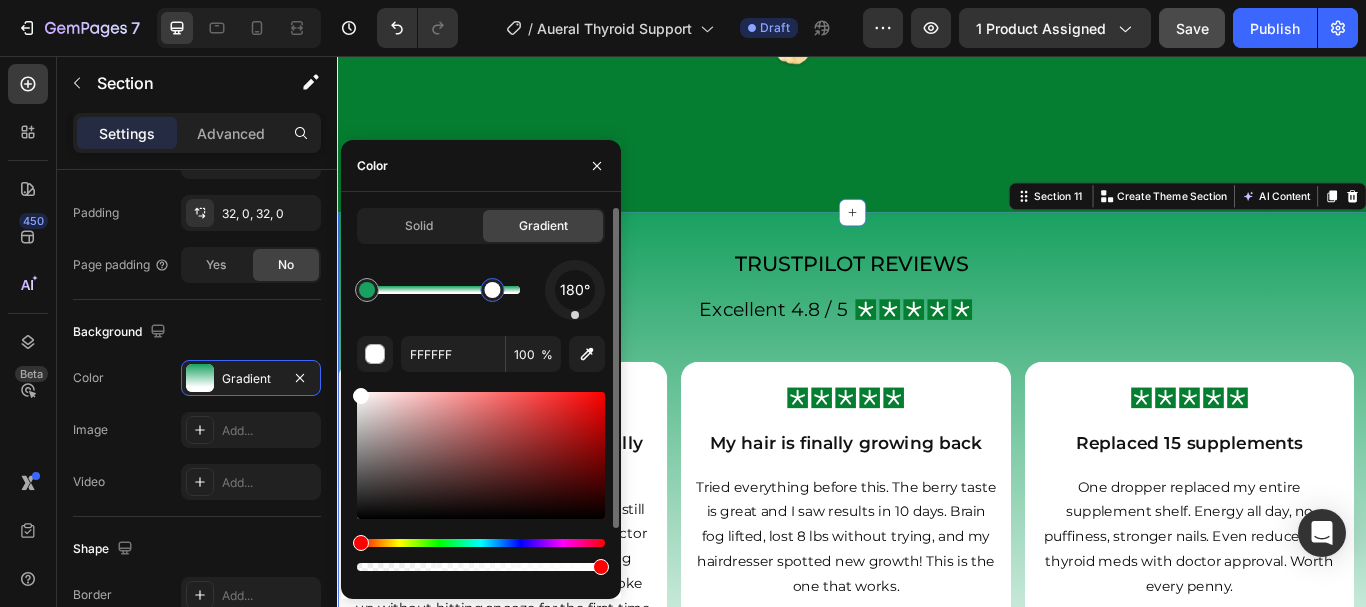 click at bounding box center (575, 315) 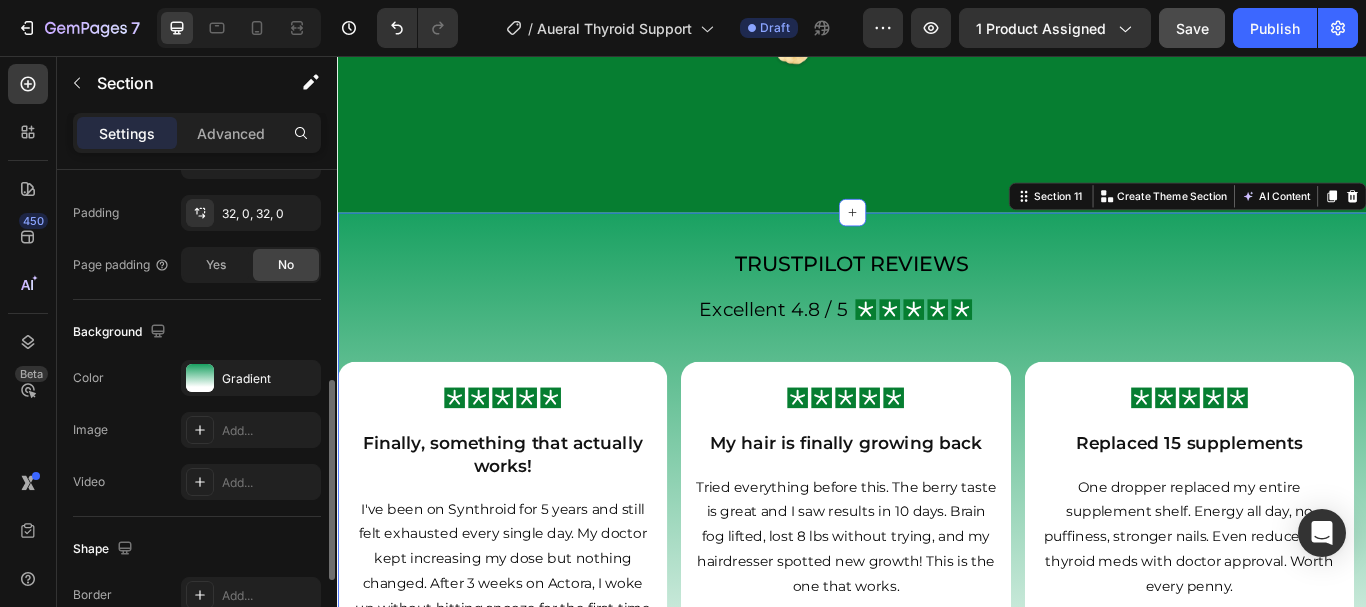click on "Background The changes might be hidden by  the video. Color Gradient Image Add... Video Add..." 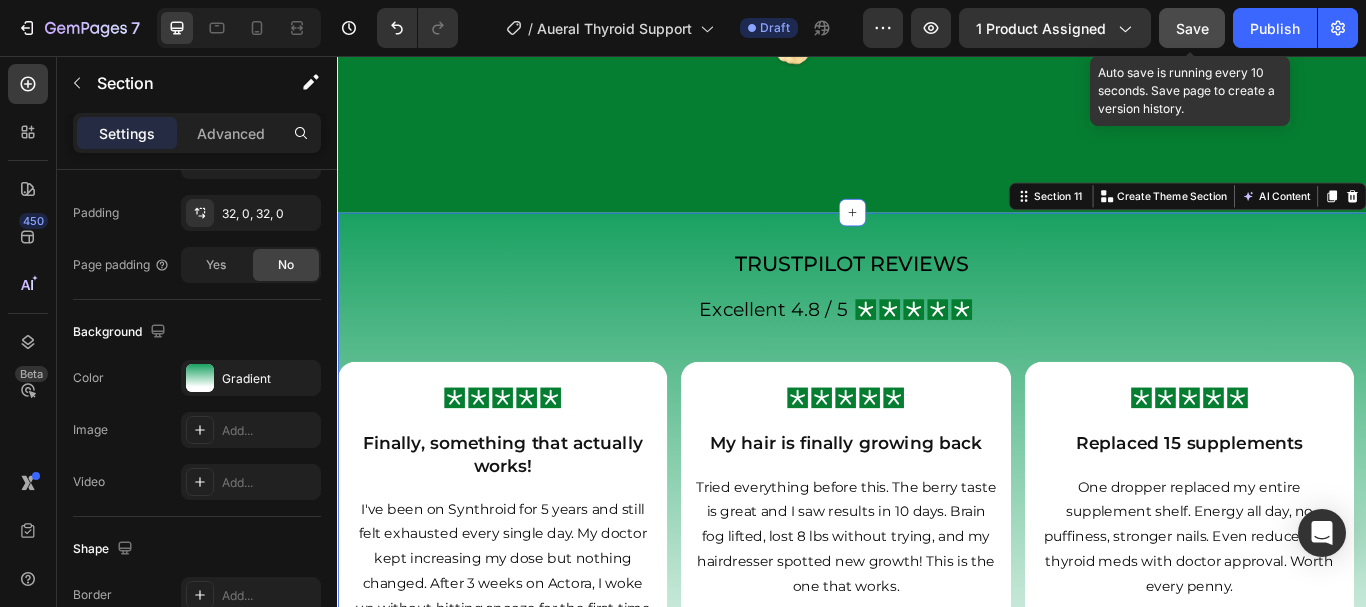 click on "Save" 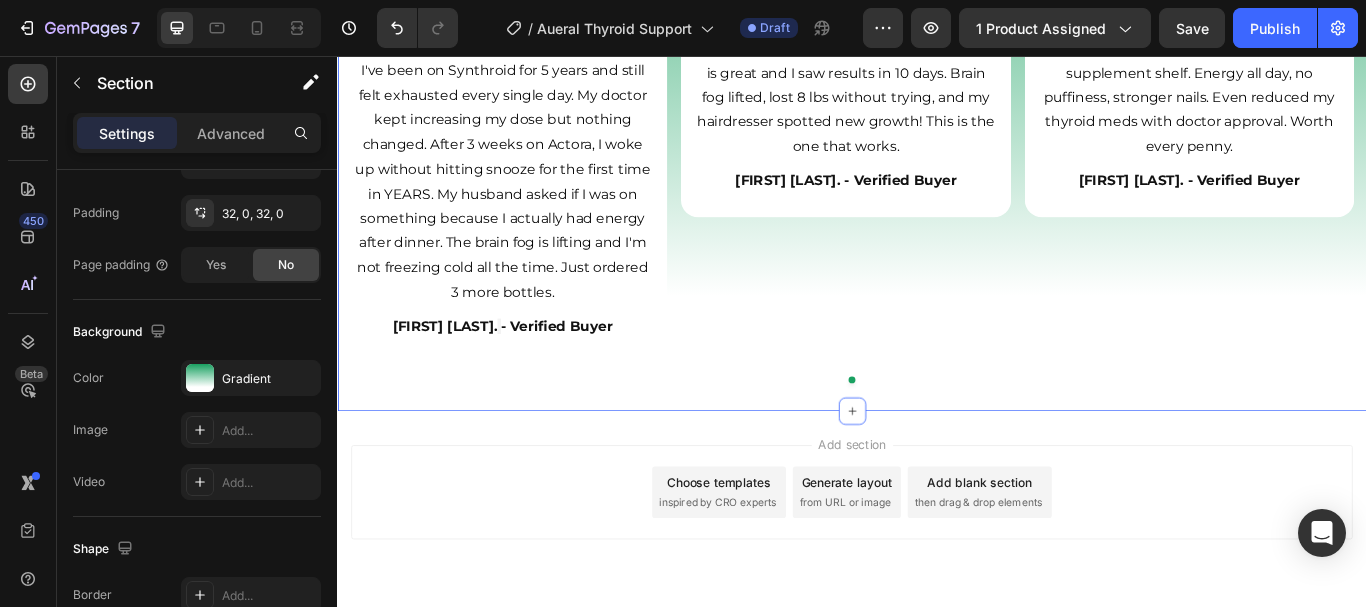 scroll, scrollTop: 6478, scrollLeft: 0, axis: vertical 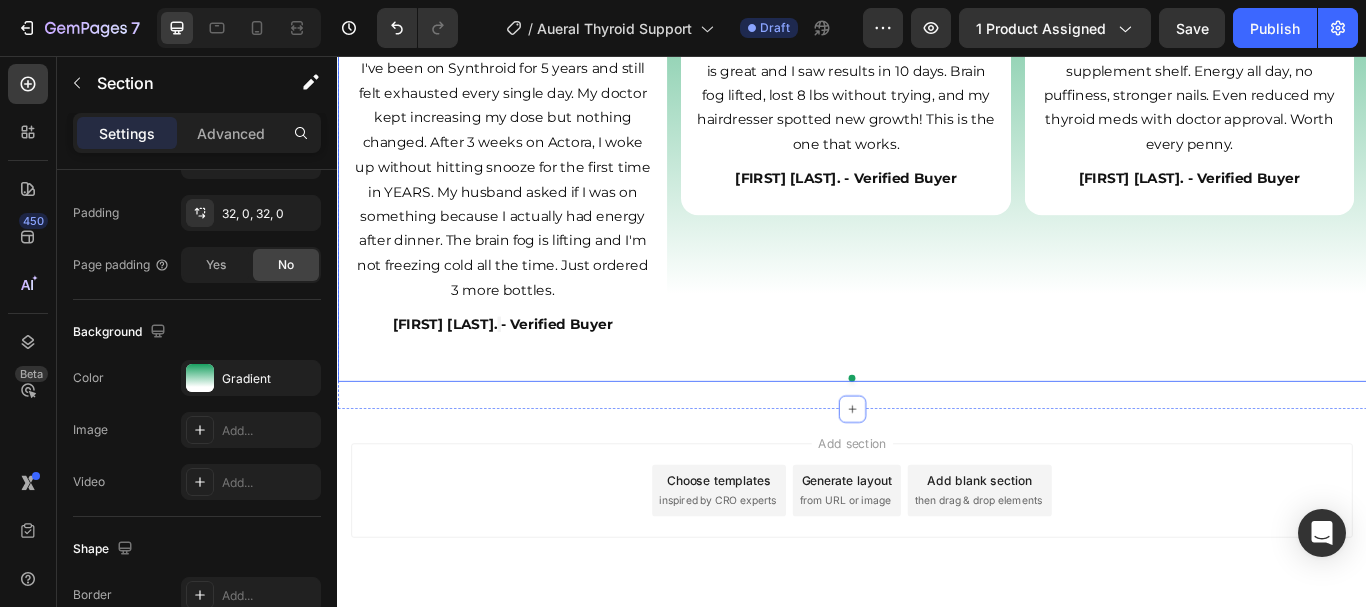 click on "Icon
Icon
Icon
Icon
Icon Icon List Finally, something that actually works! Heading I've been on Synthroid for 5 years and still felt exhausted every single day. My doctor kept increasing my dose but nothing changed. After 3 weeks on Actora, I woke up without hitting snooze for the first time in YEARS. My husband asked if I was on something because I actually had energy after dinner. The brain fog is lifting and I'm not freezing cold all the time. Just ordered 3 more bottles. Text Block Camilla M.   - Verified Buyer Heading Row
Icon
Icon
Icon
Icon
Icon Icon List My hair is finally growing back Heading Tried everything before this. The berry taste is great and I saw results in 10 days. Brain fog lifted, lost 8 lbs without trying, and my hairdresser spotted new growth! This is the one that works. Text Block Jasmine R. - Verified Buyer Heading Row Icon Row" at bounding box center [937, 155] 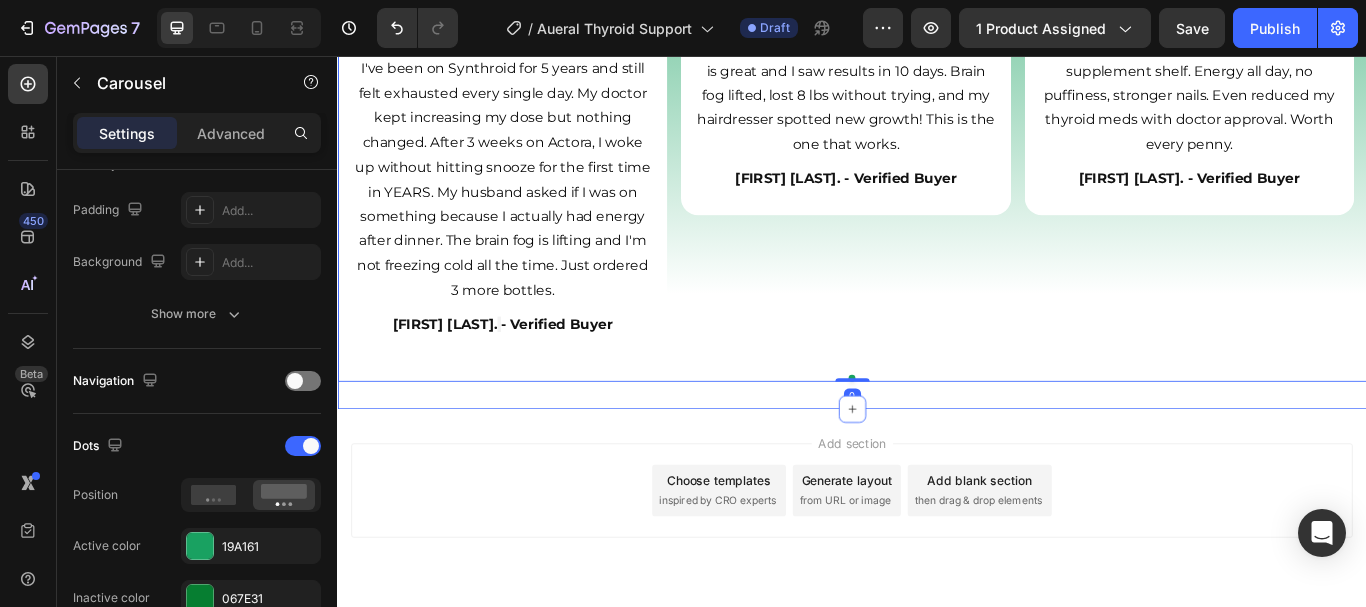 scroll, scrollTop: 0, scrollLeft: 0, axis: both 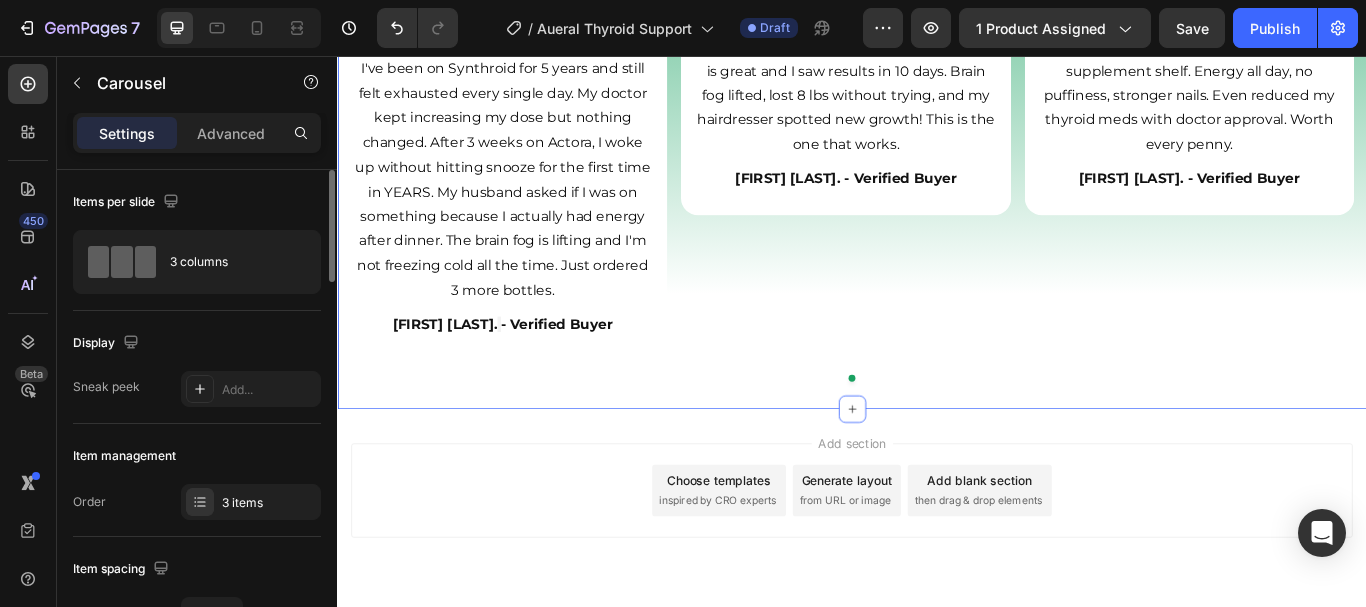 click on "Trustpilot reviews Heading Excellent 4.8 / 5 Heading
Icon
Icon
Icon
Icon
Icon Icon List Row Row
Icon
Icon
Icon
Icon
Icon Icon List Finally, something that actually works! Heading I've been on Synthroid for 5 years and still felt exhausted every single day. My doctor kept increasing my dose but nothing changed. After 3 weeks on Actora, I woke up without hitting snooze for the first time in YEARS. My husband asked if I was on something because I actually had energy after dinner. The brain fog is lifting and I'm not freezing cold all the time. Just ordered 3 more bottles. Text Block Camilla M.   - Verified Buyer Heading Row
Icon
Icon
Icon
Icon
Icon Icon List My hair is finally growing back Heading Text Block Jasmine R. - Verified Buyer Heading Row
Icon Icon Row" at bounding box center (937, 96) 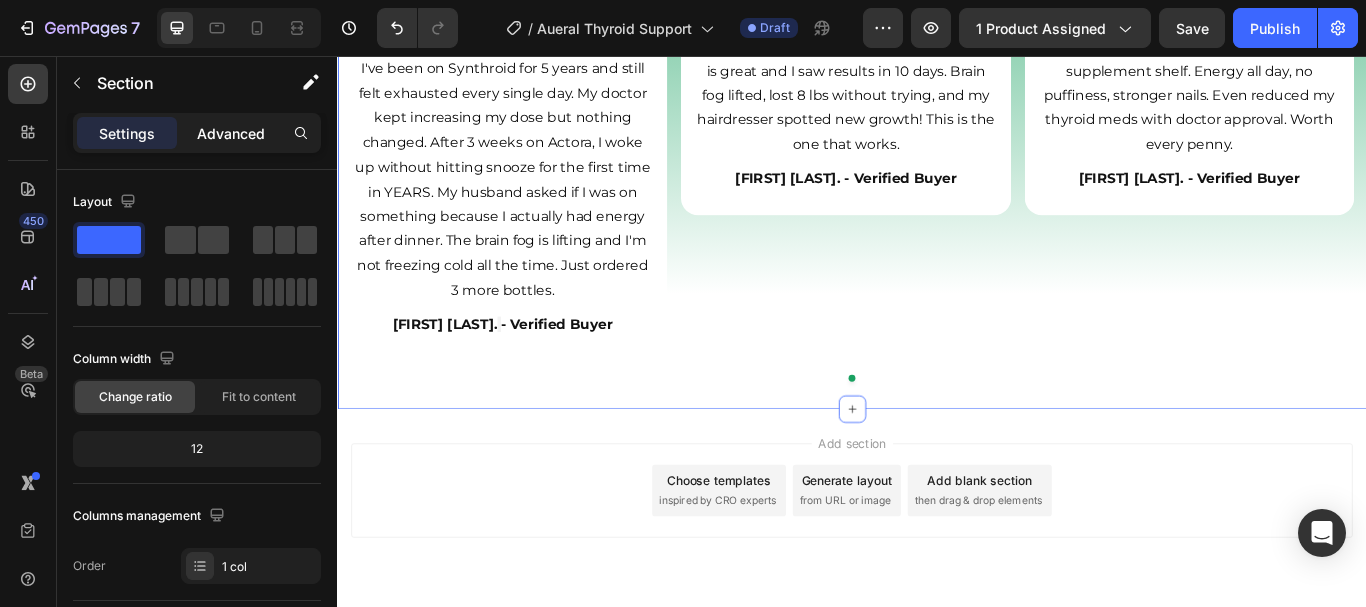 click on "Advanced" 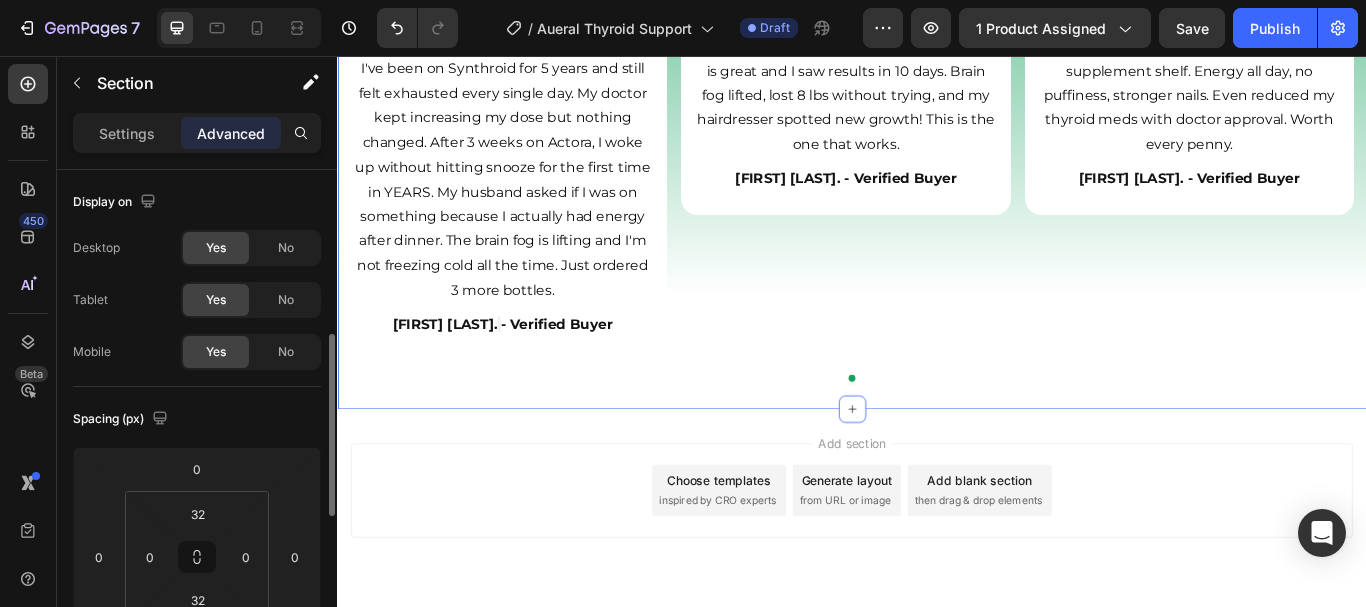 scroll, scrollTop: 120, scrollLeft: 0, axis: vertical 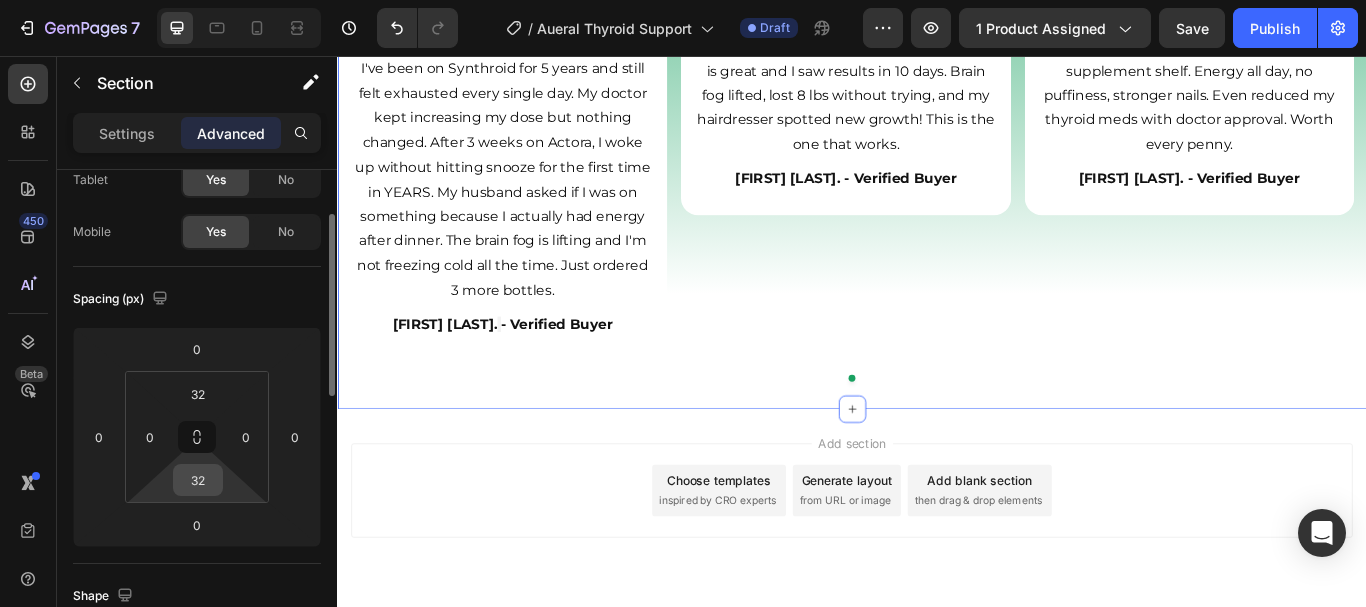 click on "32" at bounding box center [198, 480] 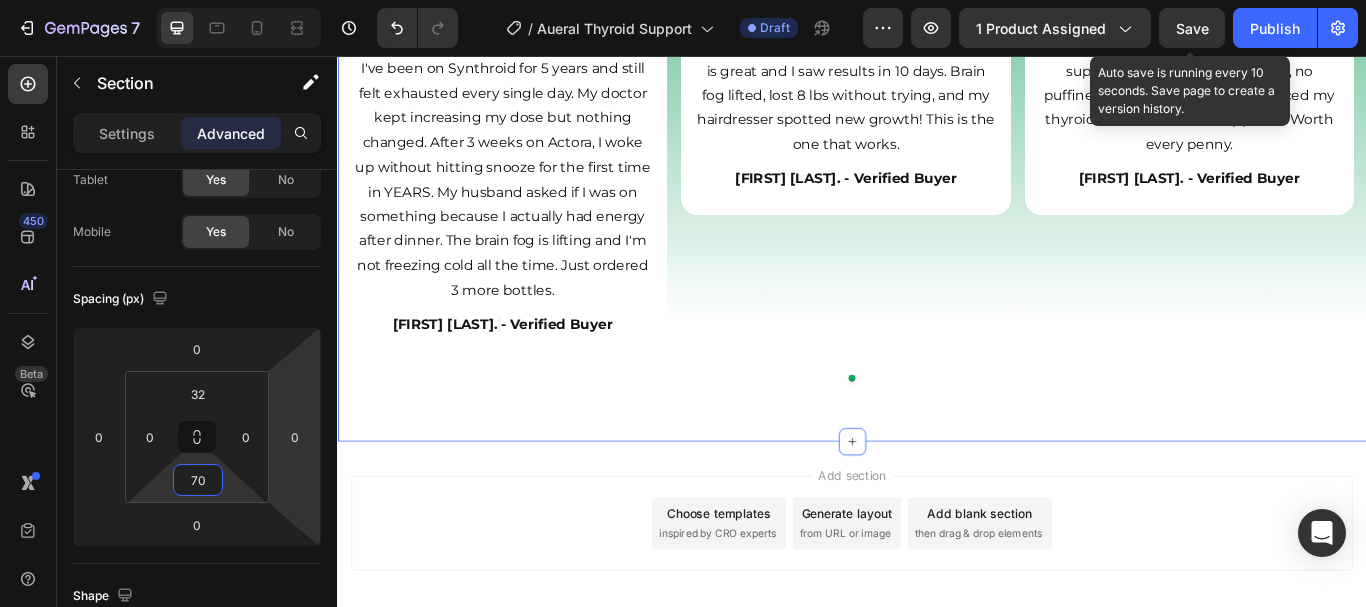 type on "70" 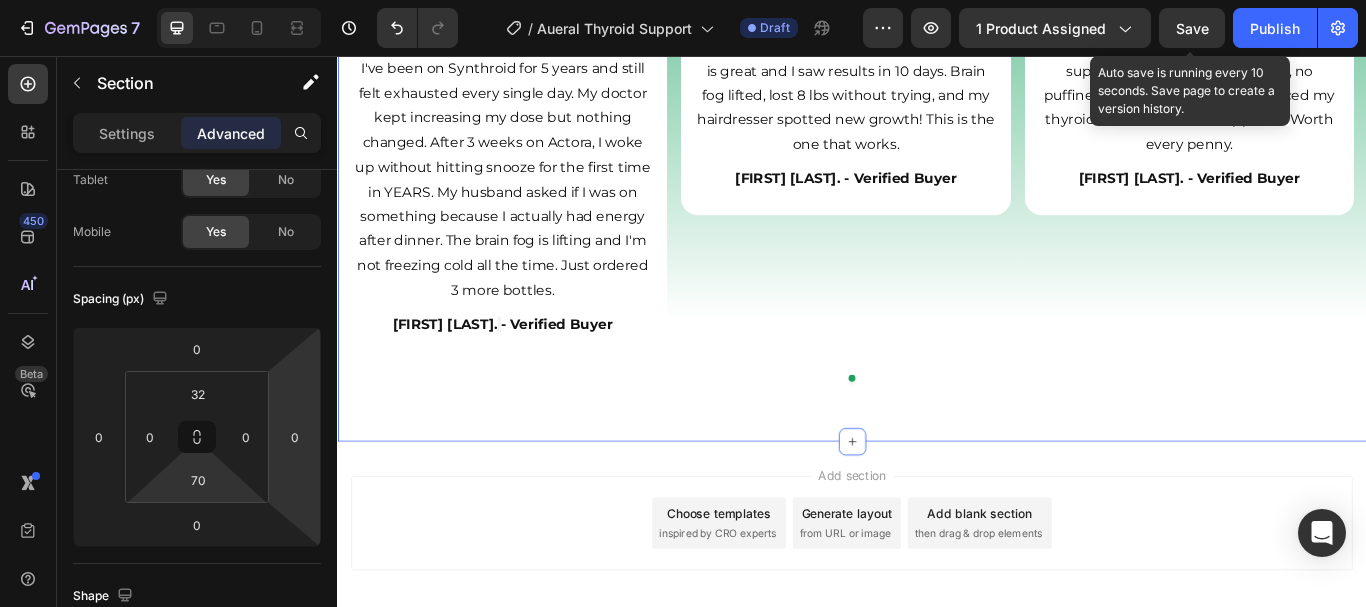 click on "Save" at bounding box center (1192, 28) 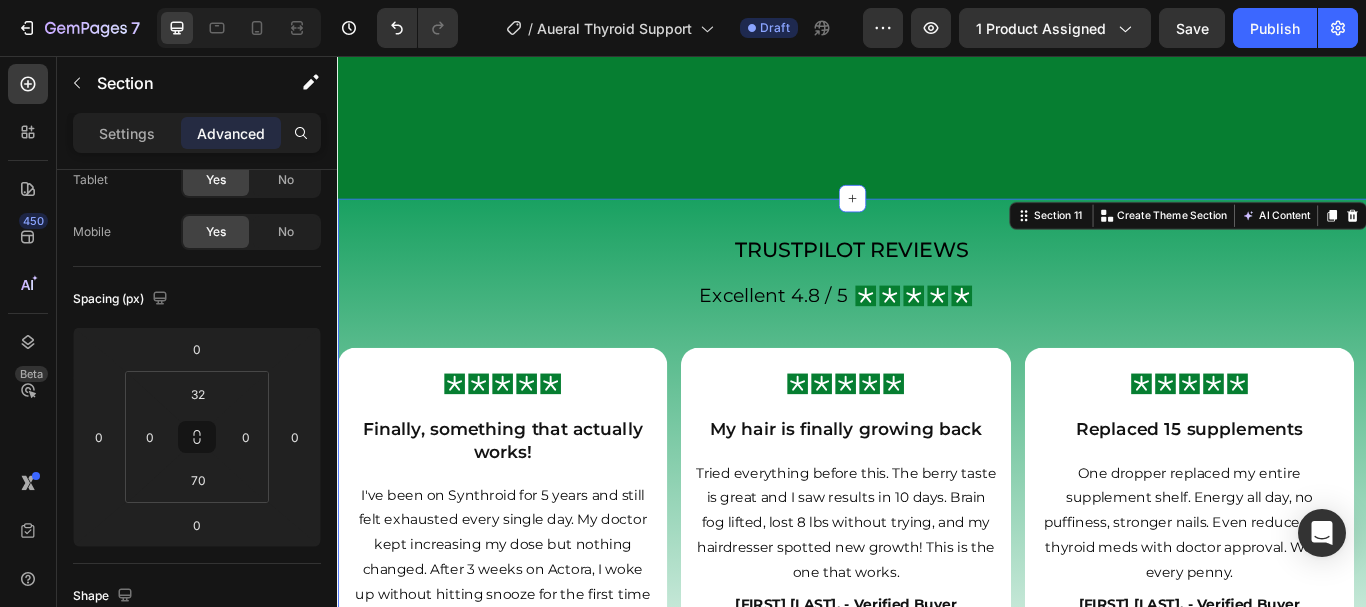 scroll, scrollTop: 5981, scrollLeft: 0, axis: vertical 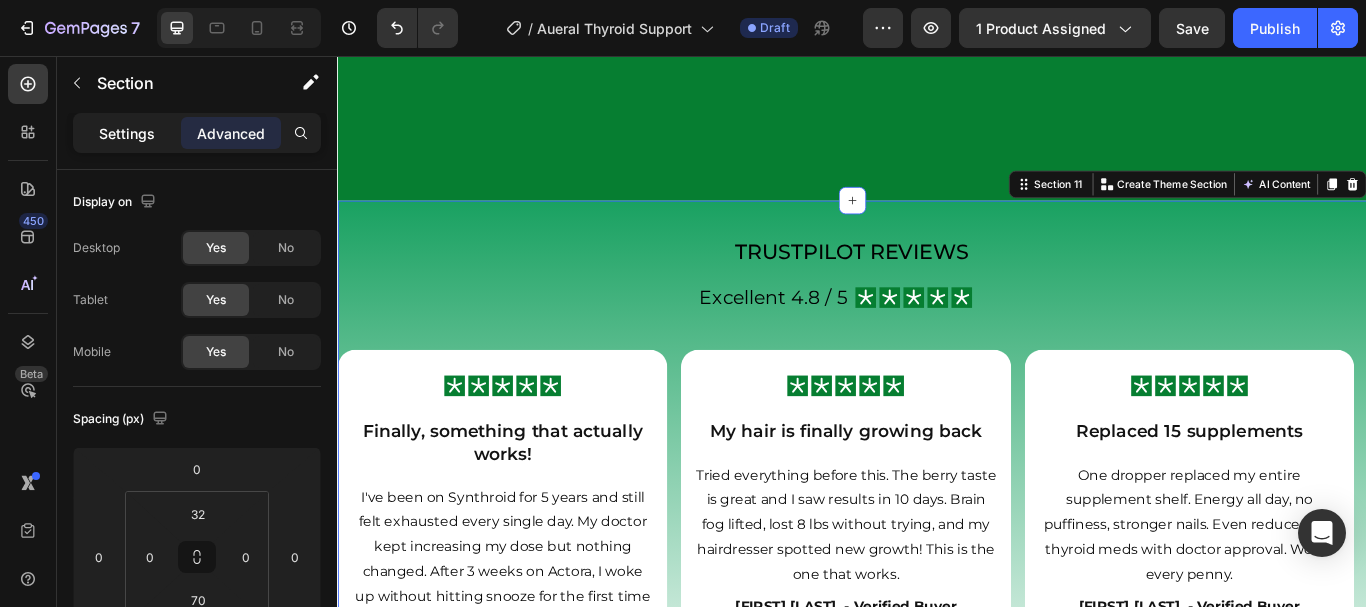 click on "Settings" 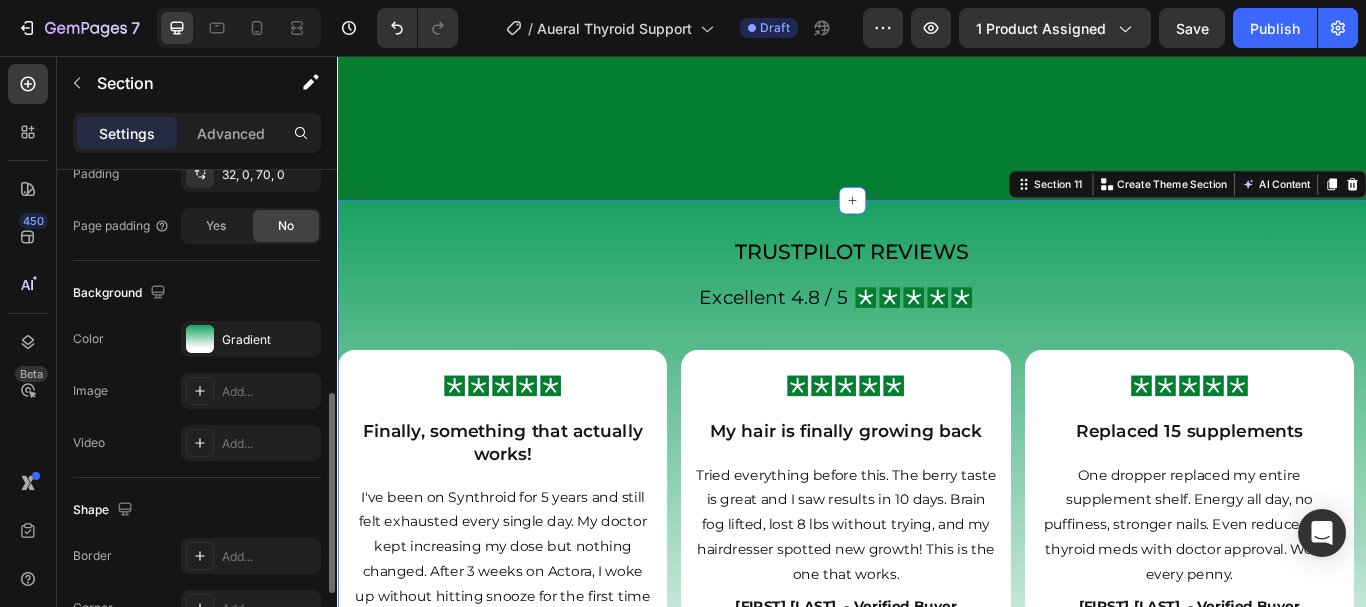 scroll, scrollTop: 557, scrollLeft: 0, axis: vertical 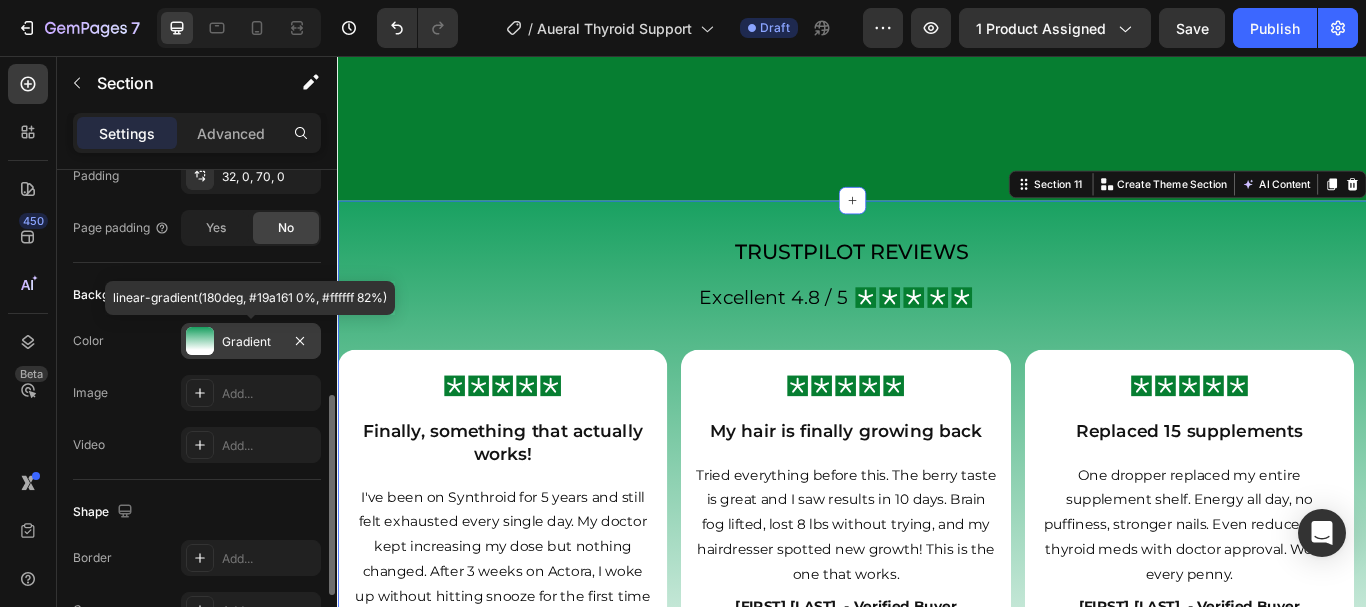 click on "Gradient" at bounding box center [251, 342] 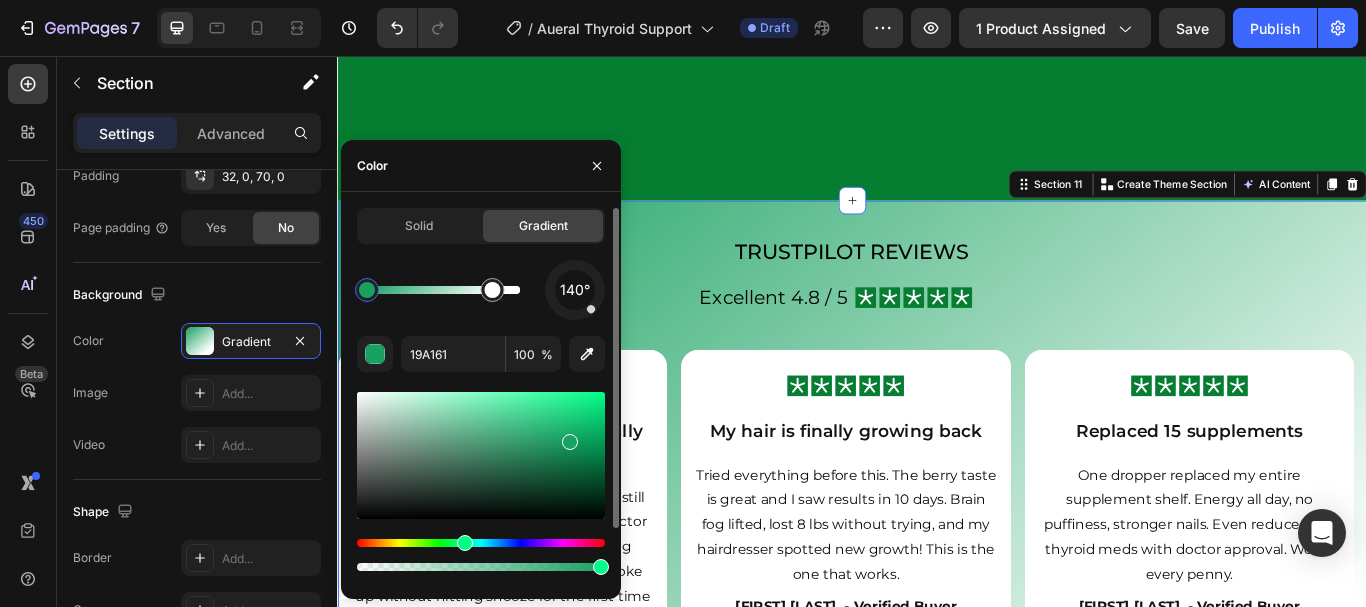 drag, startPoint x: 576, startPoint y: 313, endPoint x: 580, endPoint y: 296, distance: 17.464249 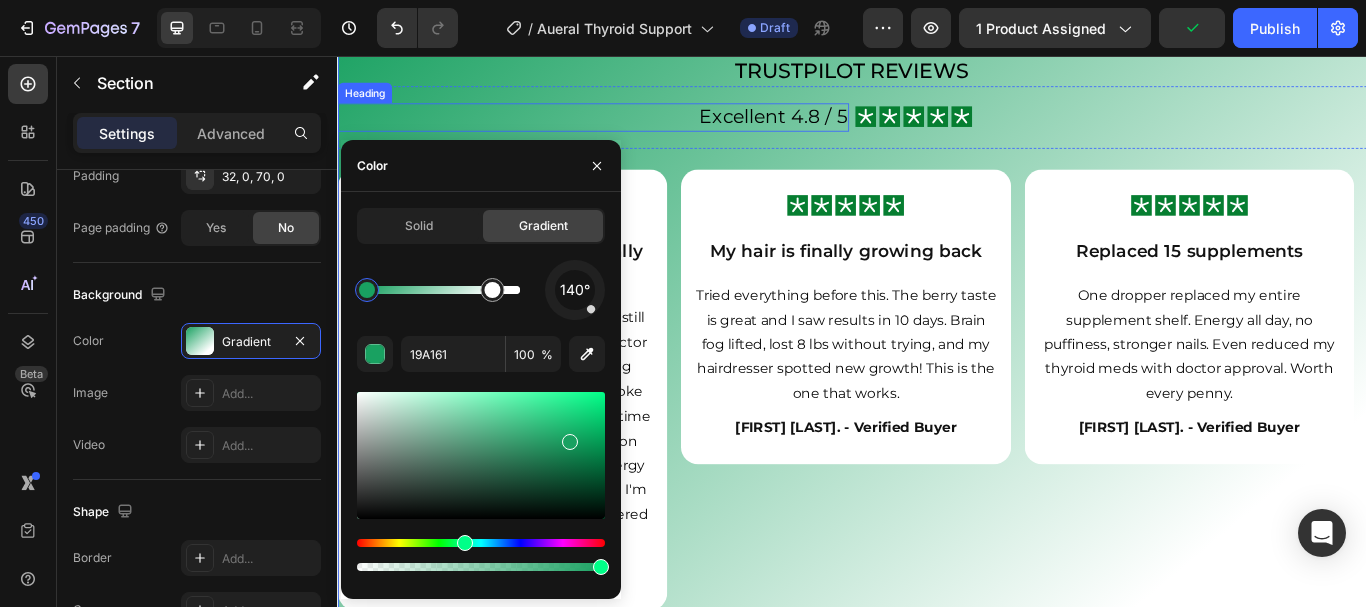 scroll, scrollTop: 6181, scrollLeft: 0, axis: vertical 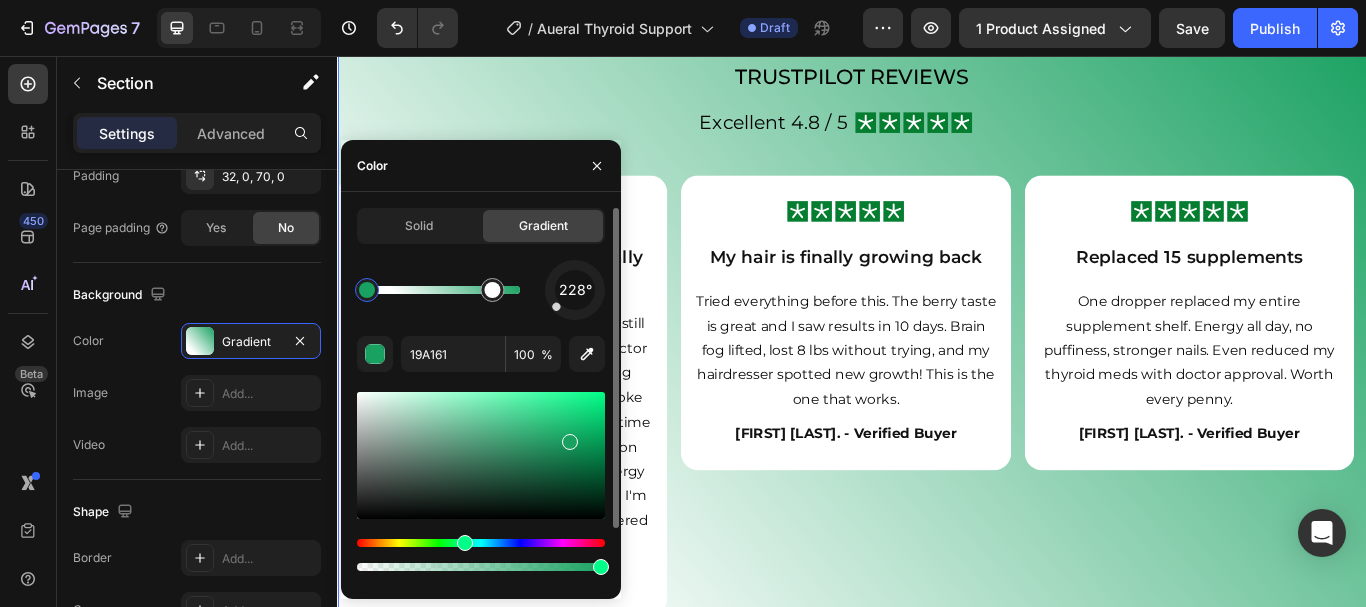 drag, startPoint x: 590, startPoint y: 309, endPoint x: 554, endPoint y: 309, distance: 36 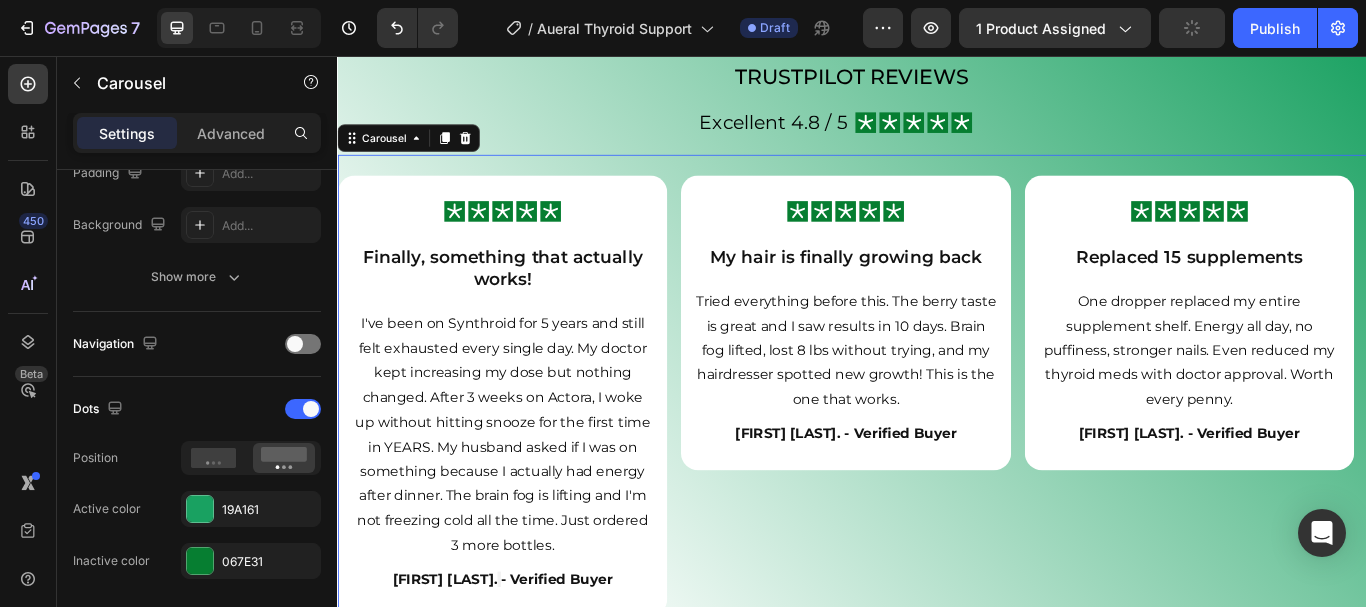 scroll, scrollTop: 0, scrollLeft: 0, axis: both 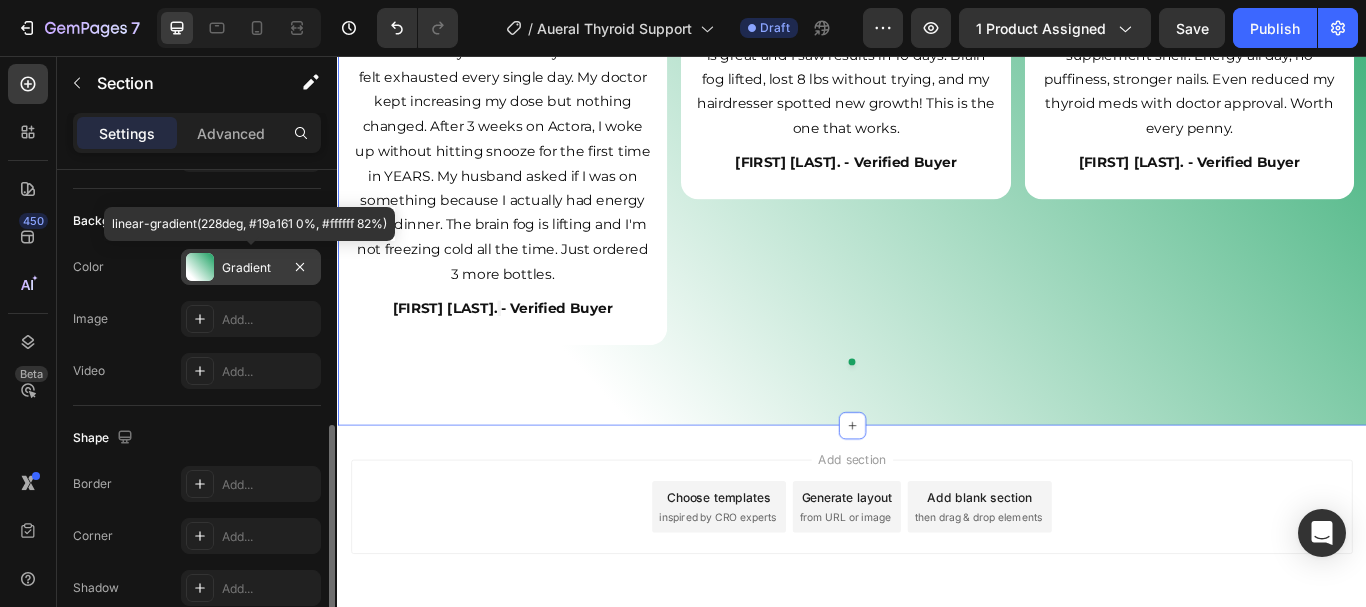 click on "Gradient" at bounding box center (251, 267) 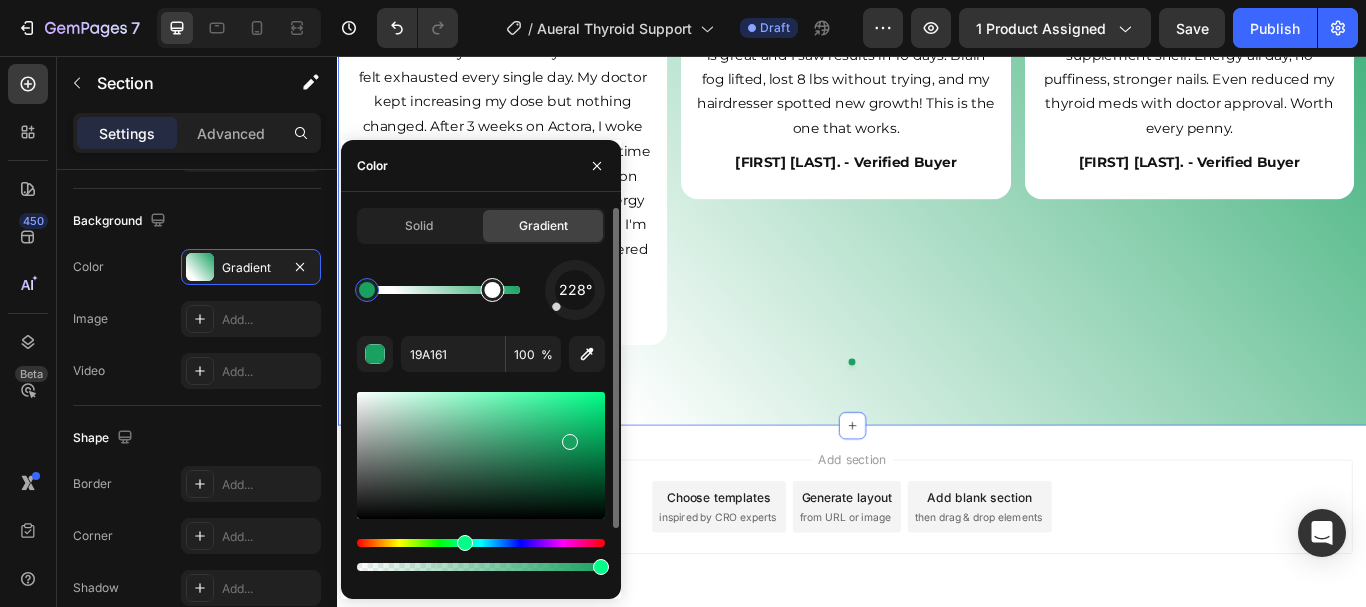 type on "FFFFFF" 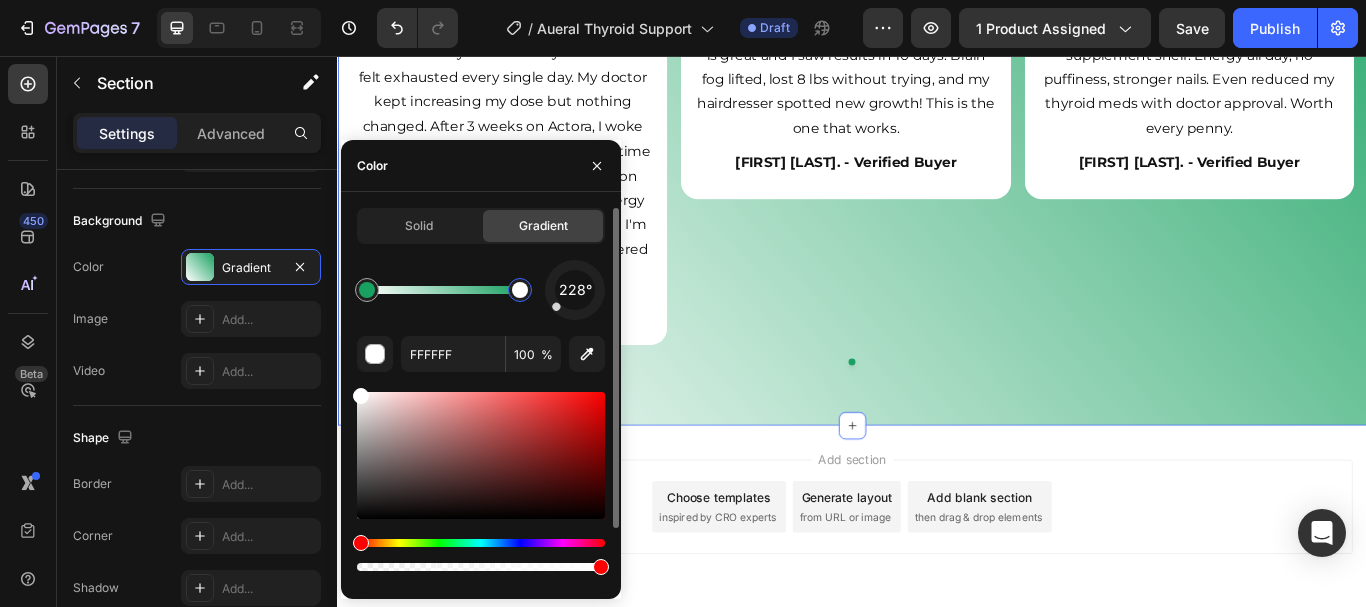 drag, startPoint x: 487, startPoint y: 293, endPoint x: 534, endPoint y: 301, distance: 47.67599 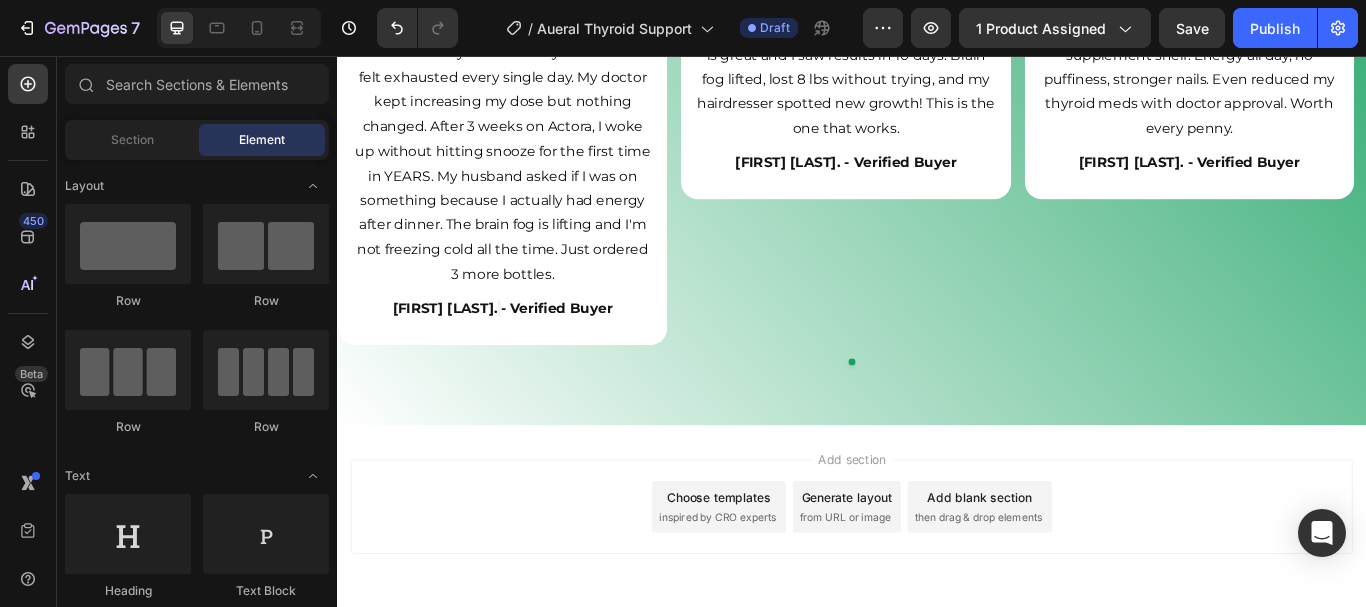 click on "Add section Choose templates inspired by CRO experts Generate layout from URL or image Add blank section then drag & drop elements" at bounding box center (937, 610) 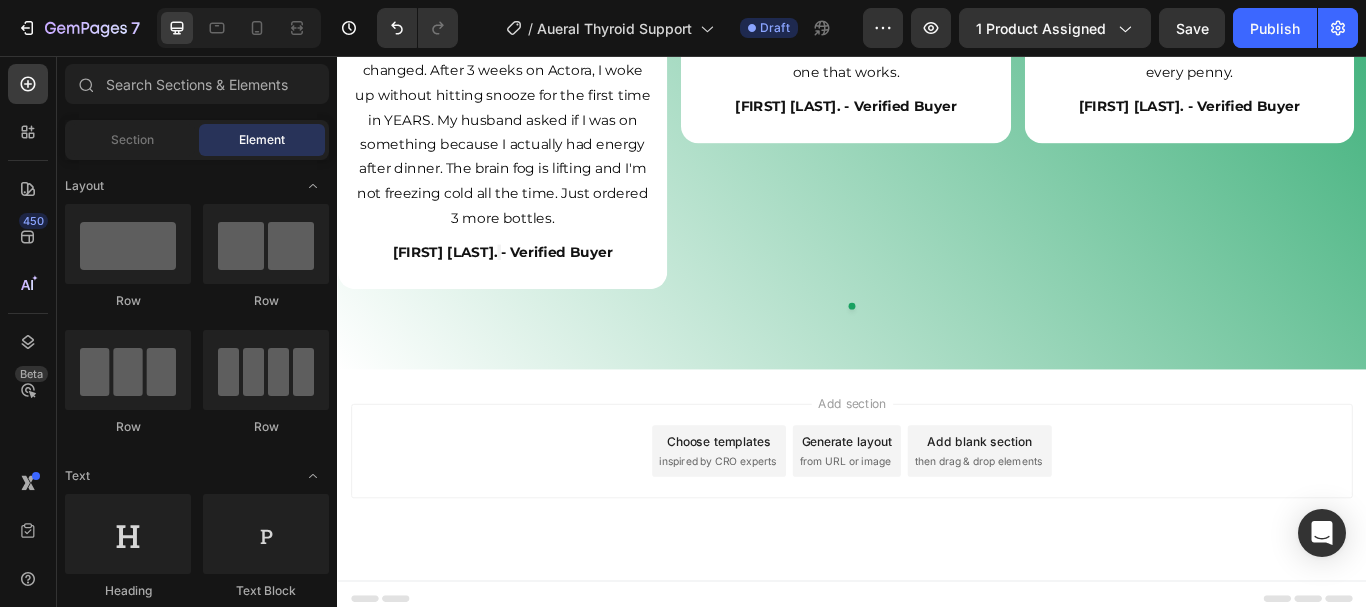scroll, scrollTop: 6563, scrollLeft: 0, axis: vertical 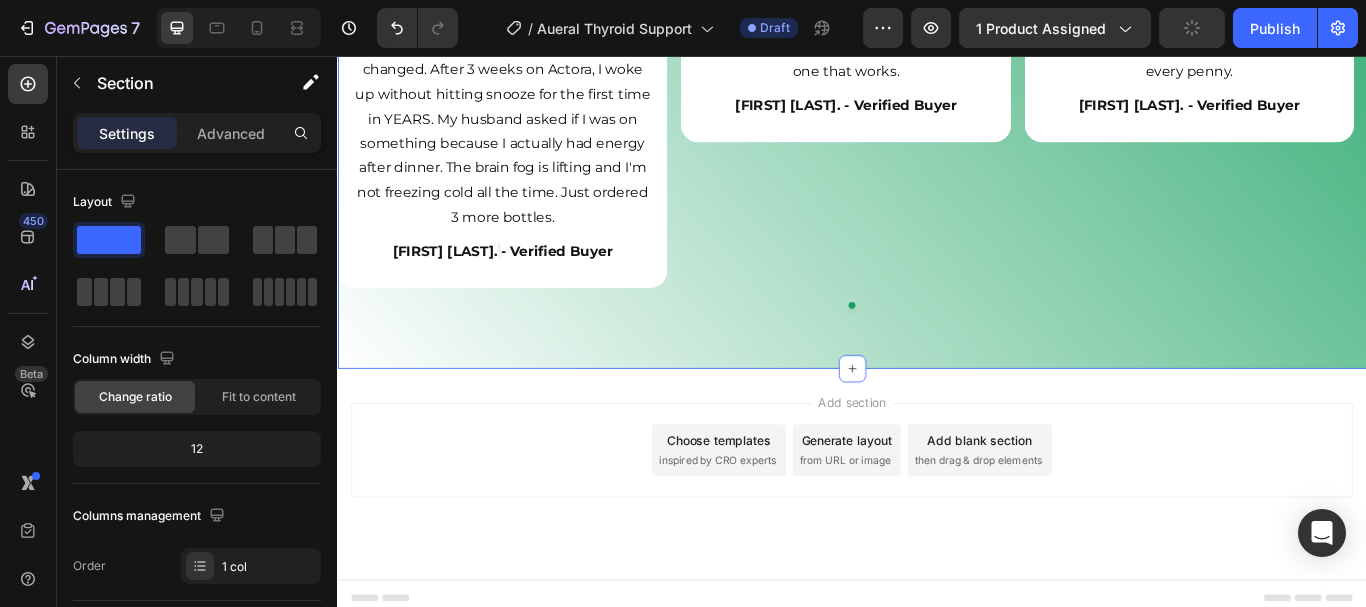 click on "Trustpilot reviews Heading Excellent 4.8 / 5 Heading
Icon
Icon
Icon
Icon
Icon Icon List Row Row
Icon
Icon
Icon
Icon
Icon Icon List Finally, something that actually works! Heading I've been on Synthroid for 5 years and still felt exhausted every single day. My doctor kept increasing my dose but nothing changed. After 3 weeks on Actora, I woke up without hitting snooze for the first time in YEARS. My husband asked if I was on something because I actually had energy after dinner. The brain fog is lifting and I'm not freezing cold all the time. Just ordered 3 more bottles. Text Block Camilla M.   - Verified Buyer Heading Row
Icon
Icon
Icon
Icon
Icon Icon List My hair is finally growing back Heading Text Block Jasmine R. - Verified Buyer Heading Row
Icon Icon Row" at bounding box center (937, 30) 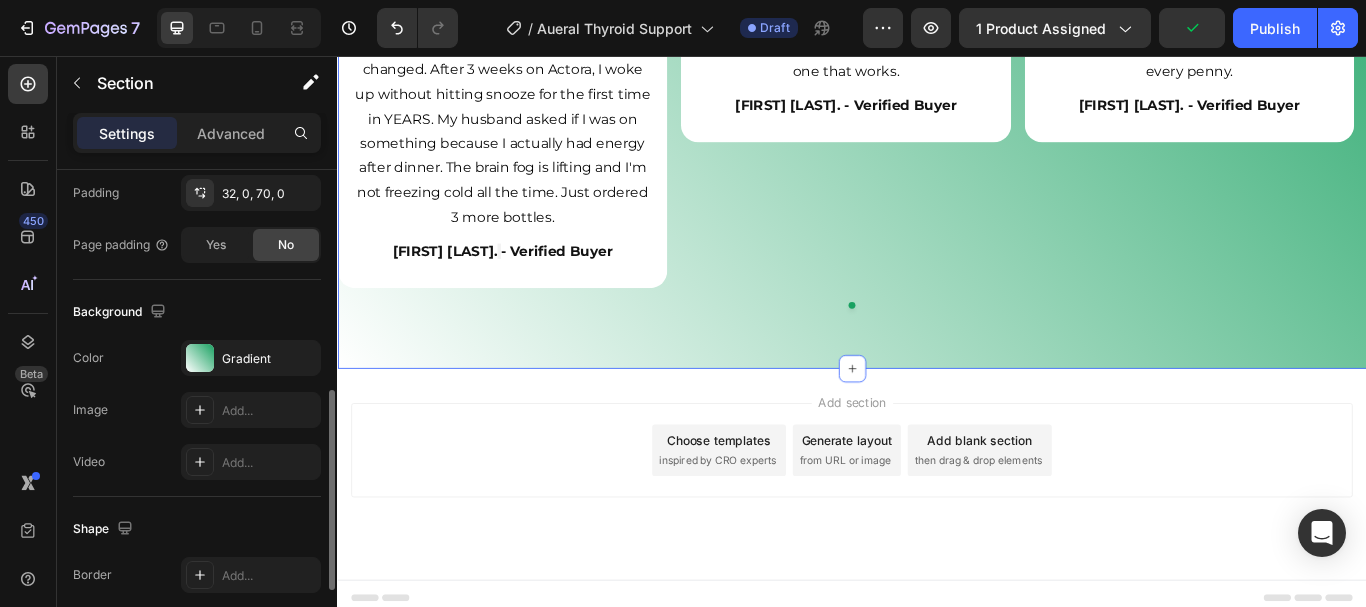 scroll, scrollTop: 541, scrollLeft: 0, axis: vertical 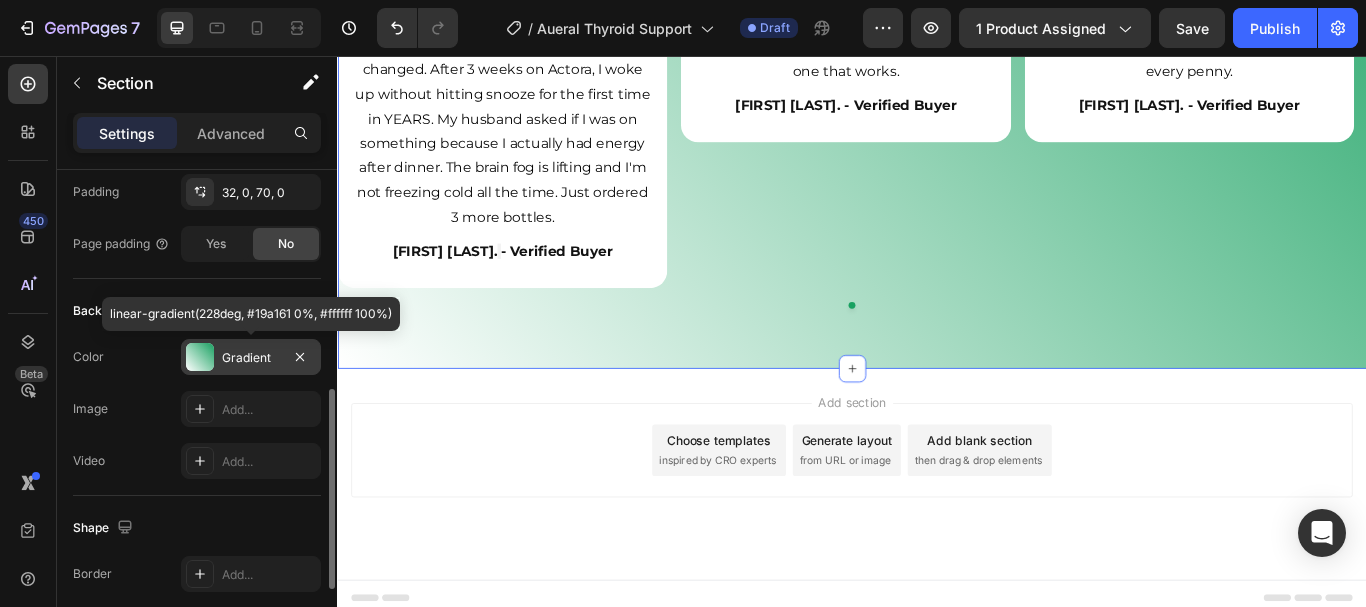 click on "Gradient" at bounding box center [251, 358] 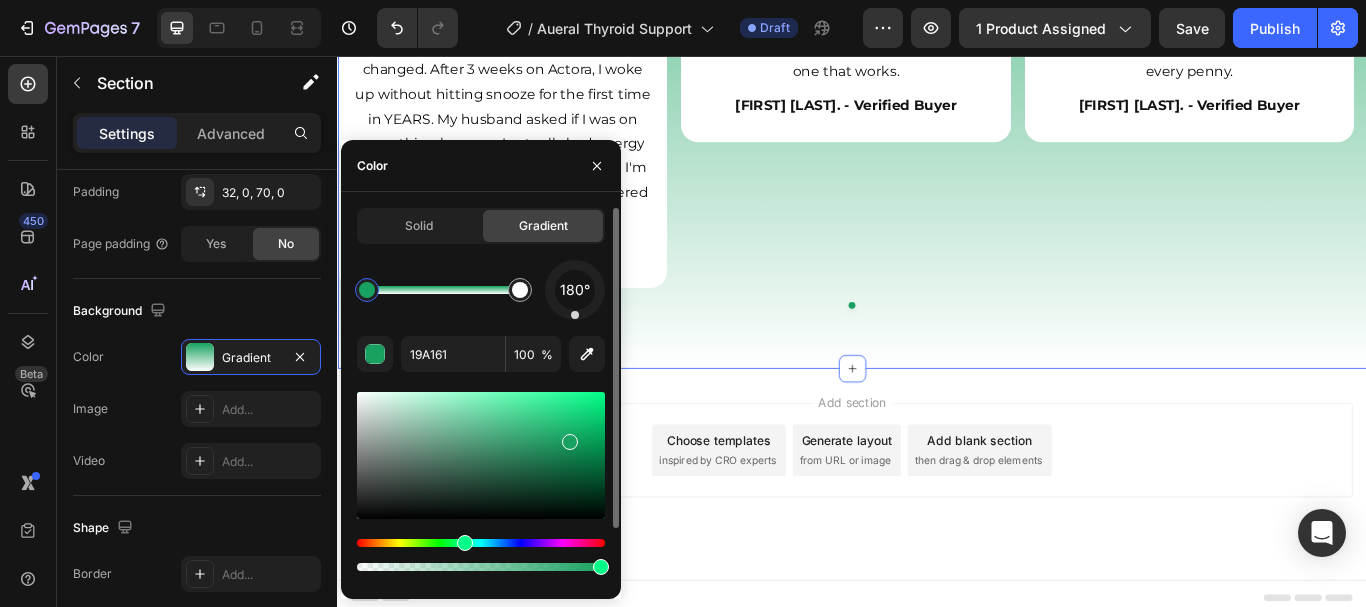 drag, startPoint x: 560, startPoint y: 311, endPoint x: 575, endPoint y: 314, distance: 15.297058 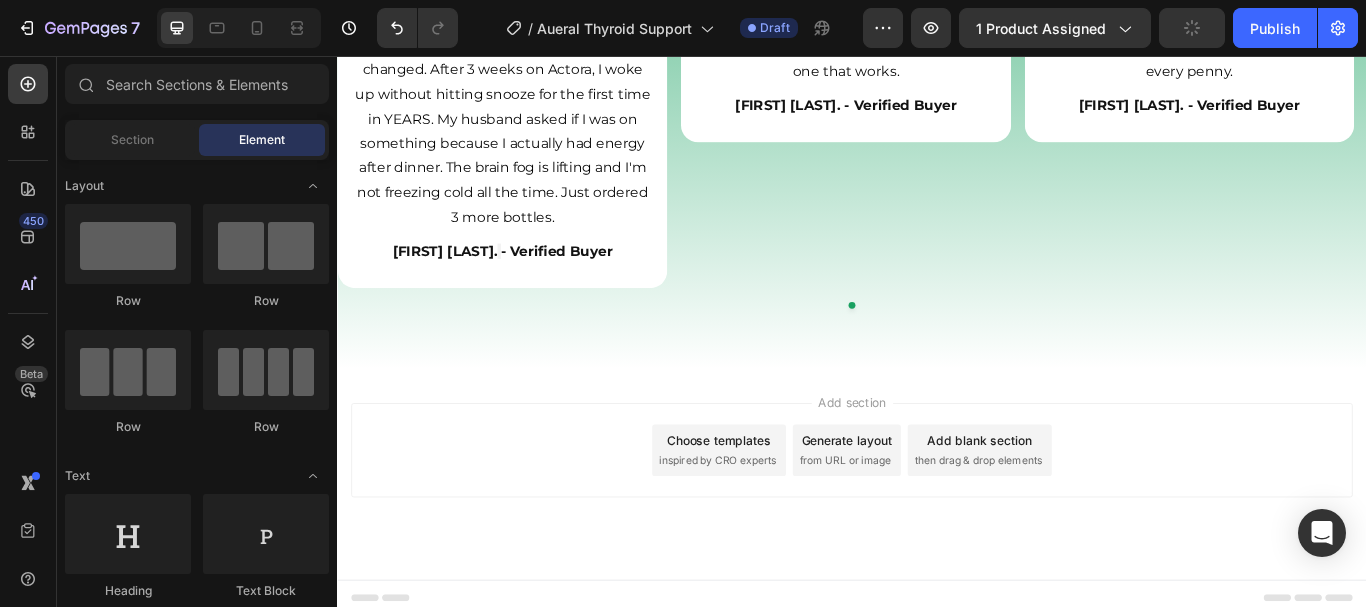 click on "Add section Choose templates inspired by CRO experts Generate layout from URL or image Add blank section then drag & drop elements" at bounding box center [937, 544] 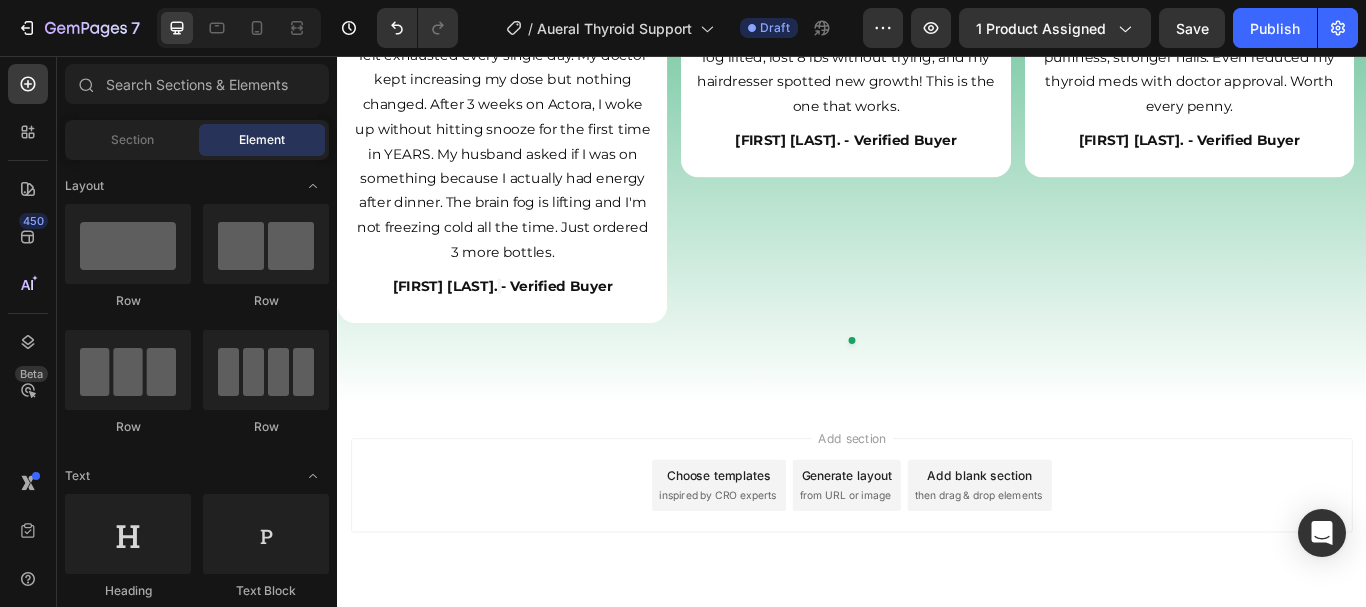 scroll, scrollTop: 6573, scrollLeft: 0, axis: vertical 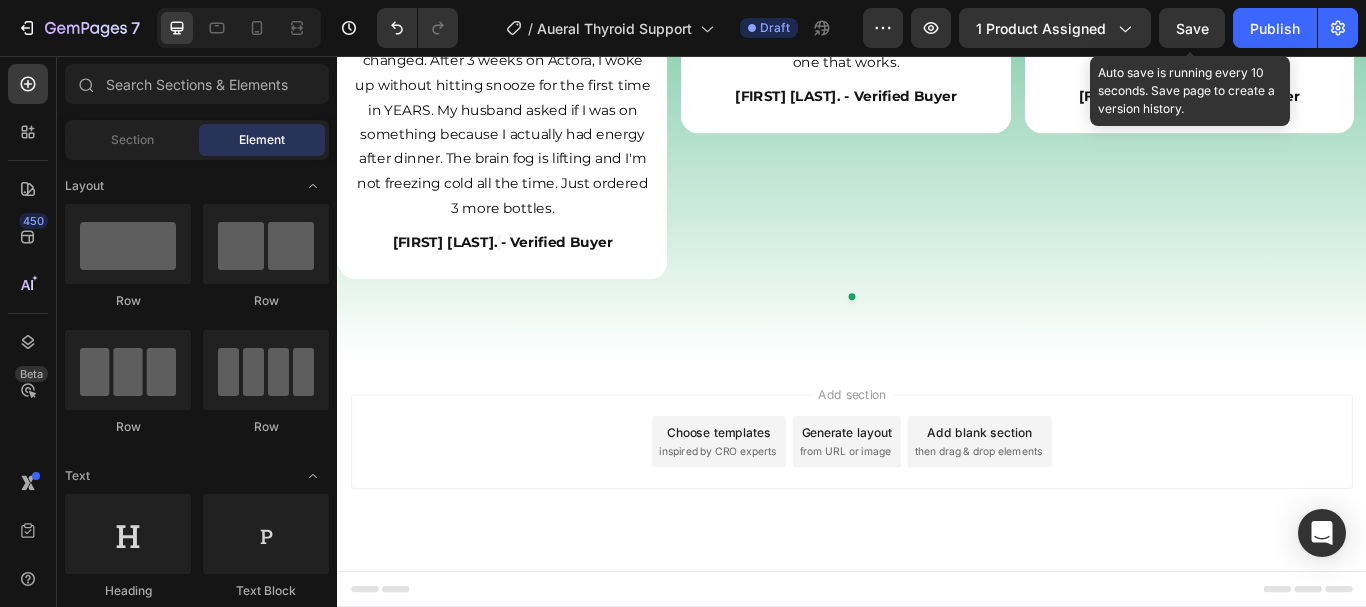 click on "Save" at bounding box center (1192, 28) 